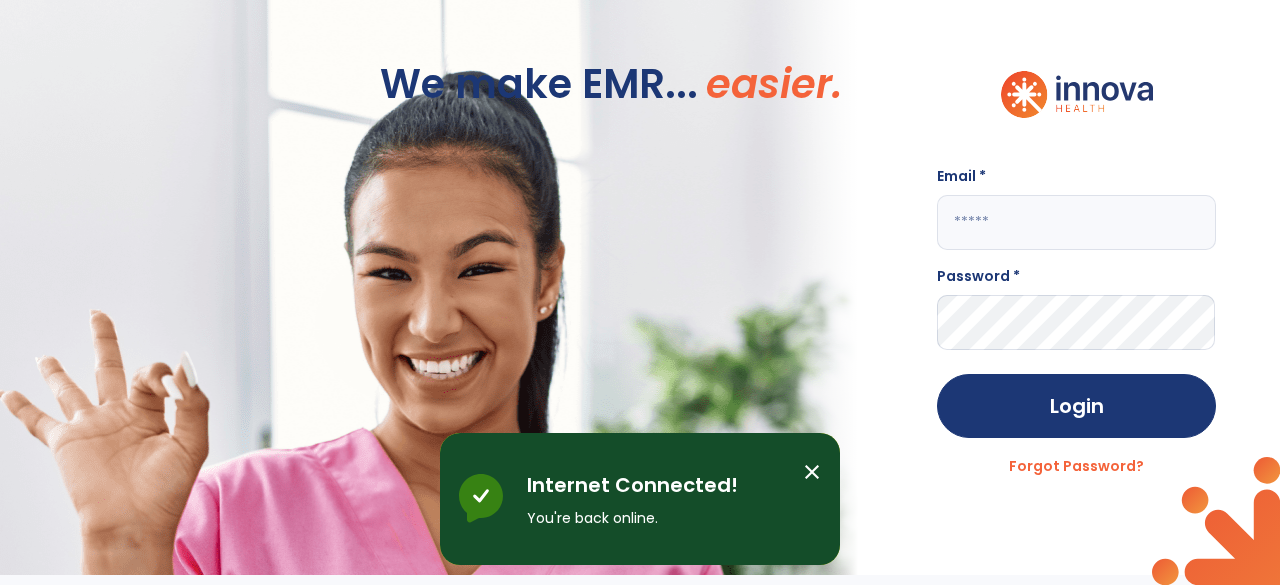 scroll, scrollTop: 0, scrollLeft: 0, axis: both 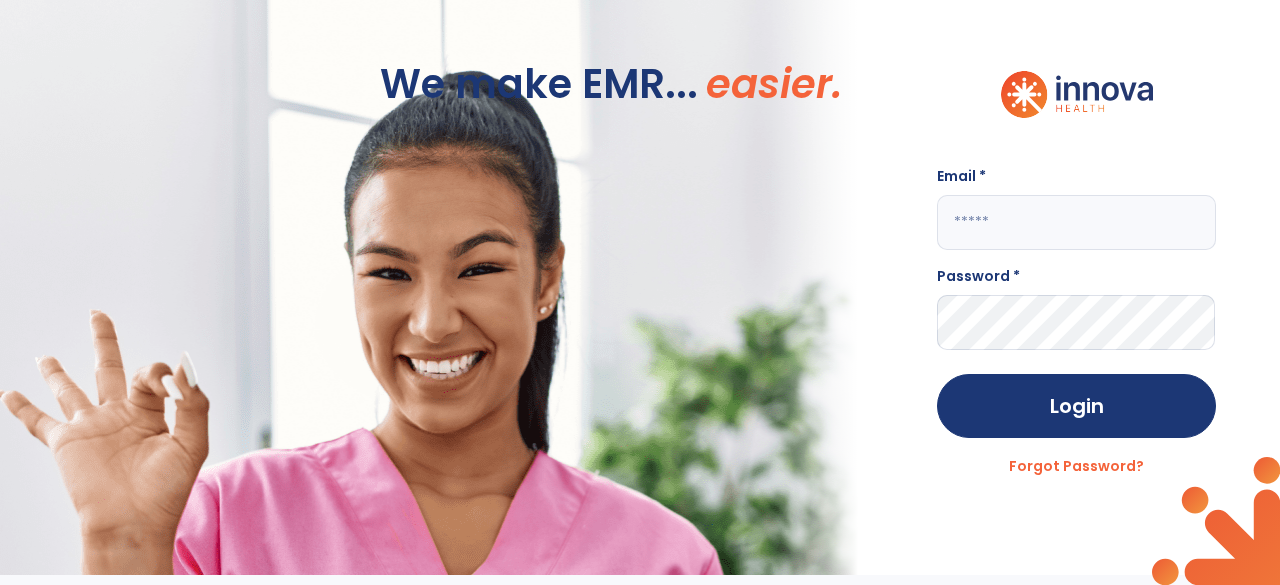 click 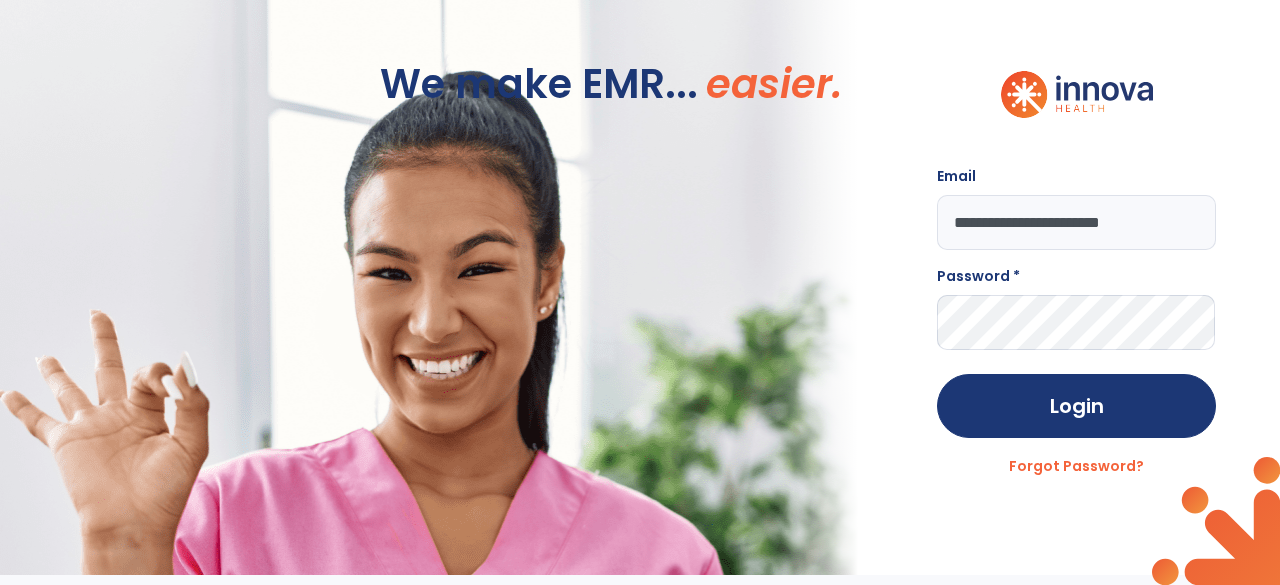 type on "**********" 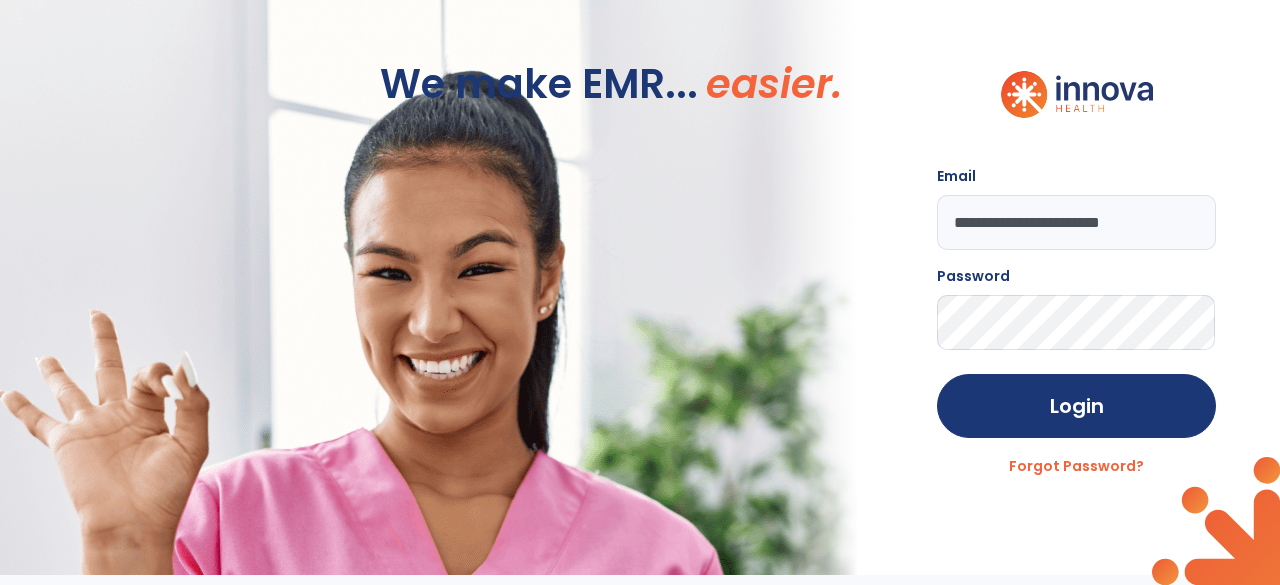 click on "Login" 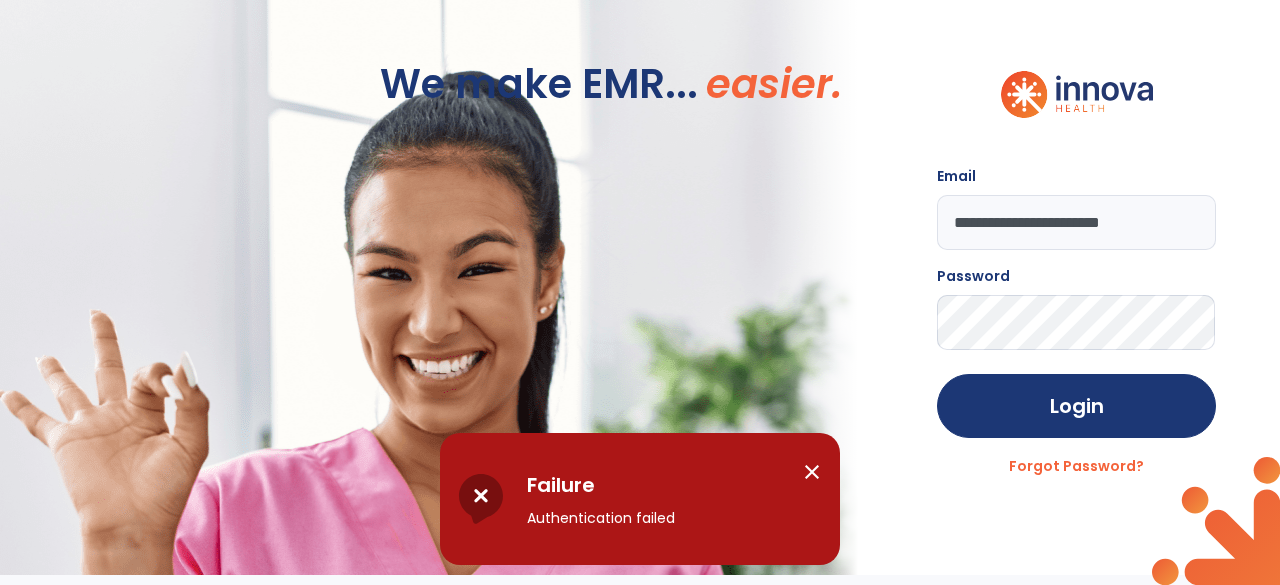 click on "Login" 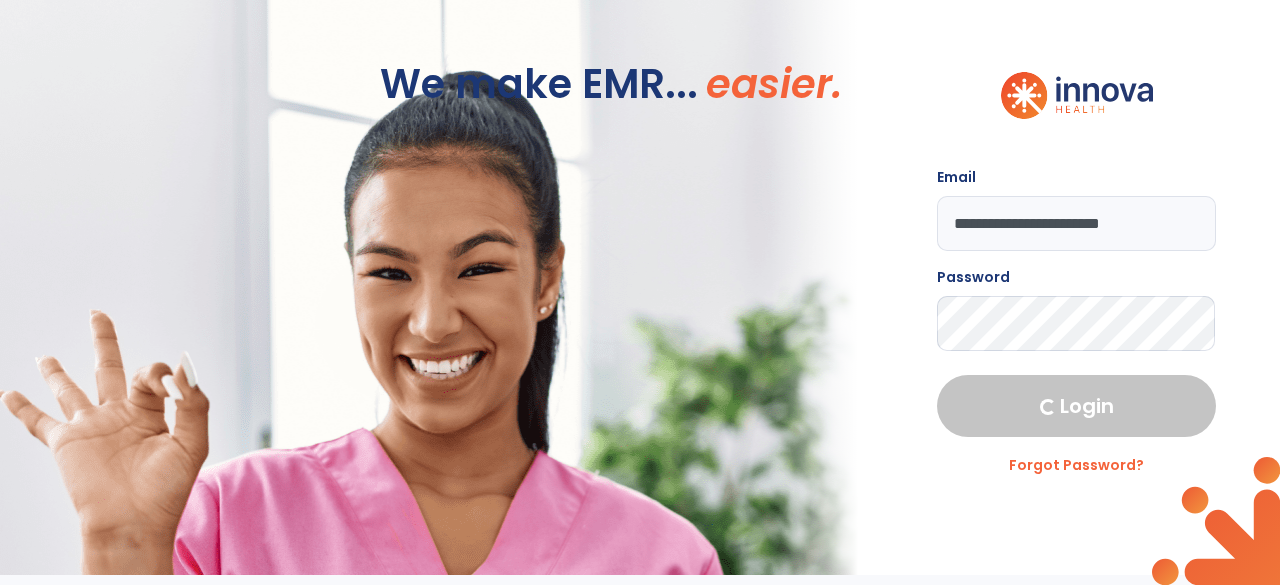 select on "****" 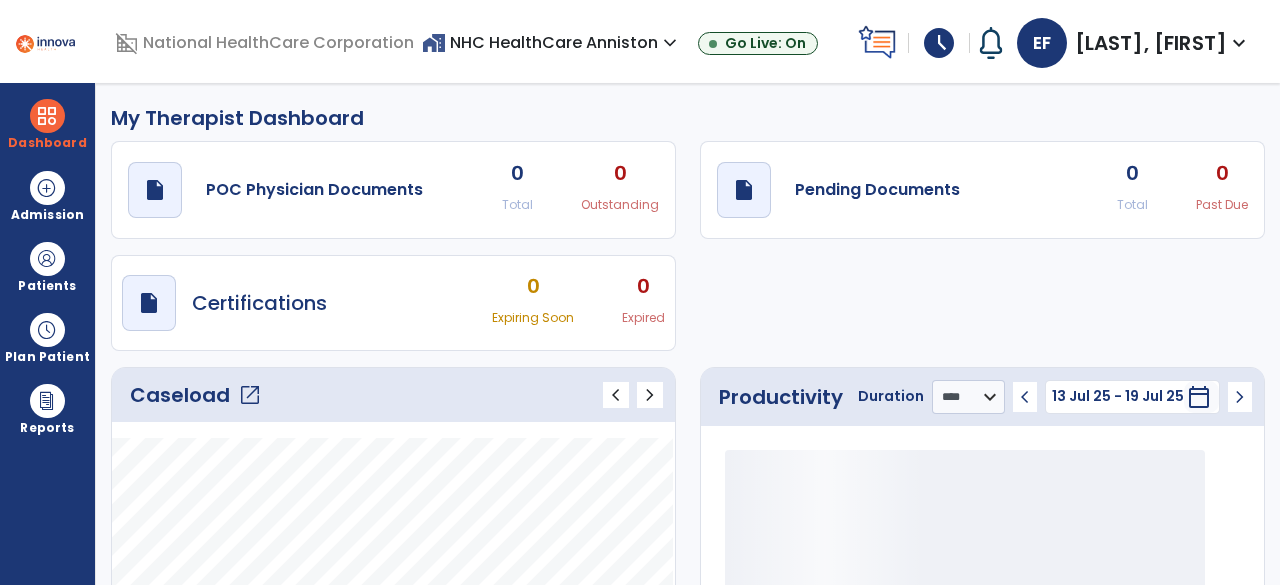 click on "open_in_new" 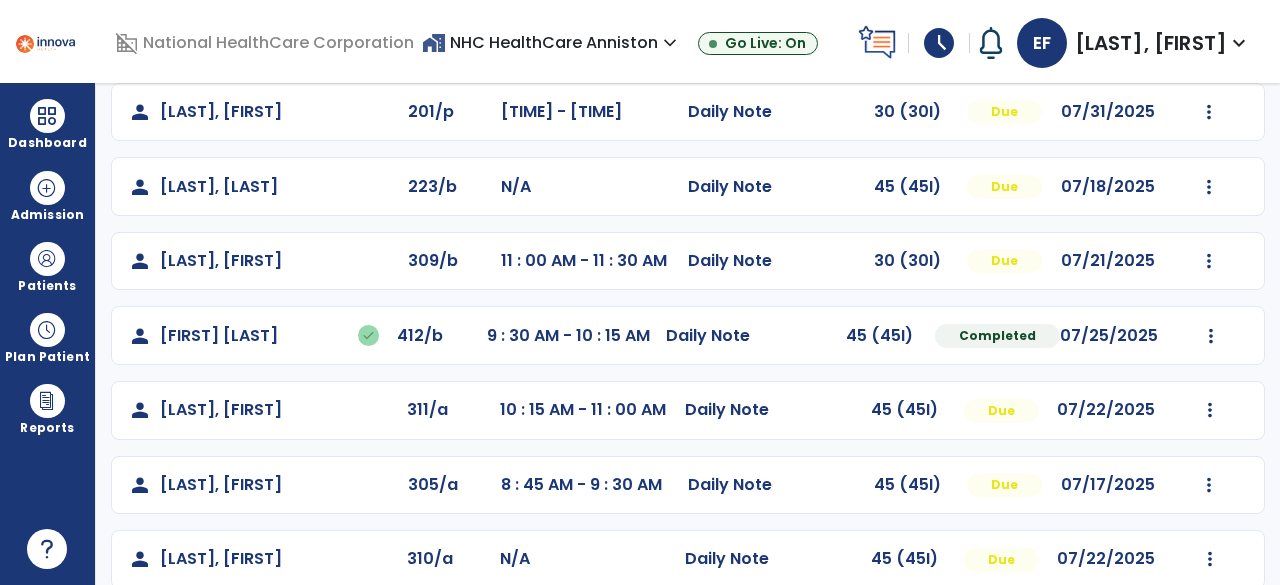 scroll, scrollTop: 0, scrollLeft: 0, axis: both 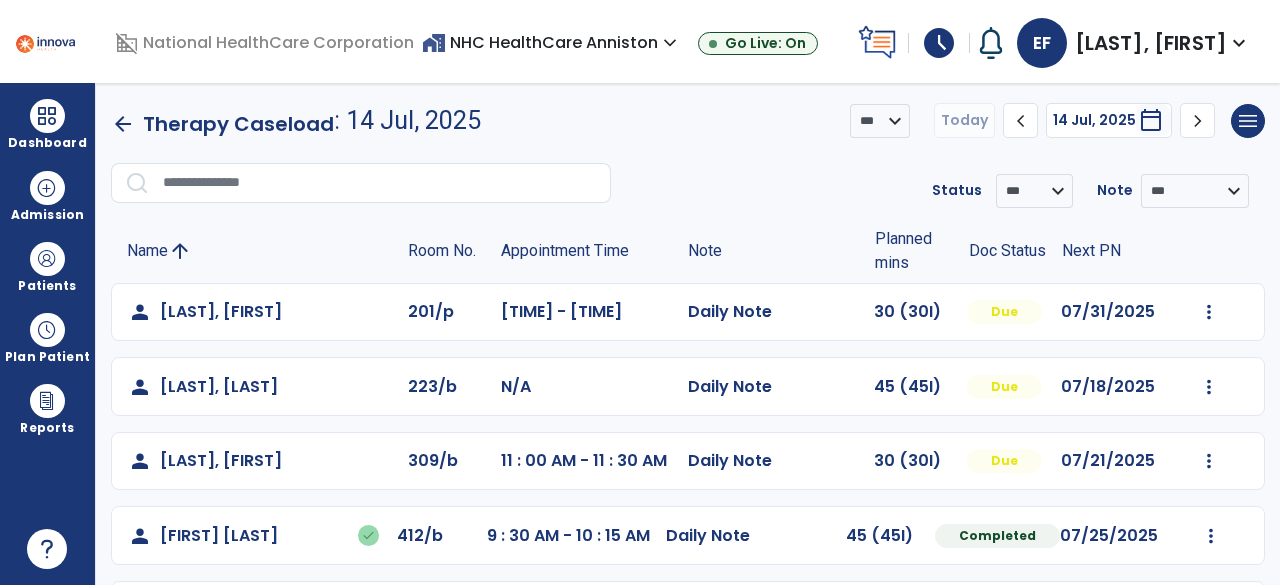 click on "Name arrow_upward Room No. Appointment Time Note Planned mins Doc Status Next PN" 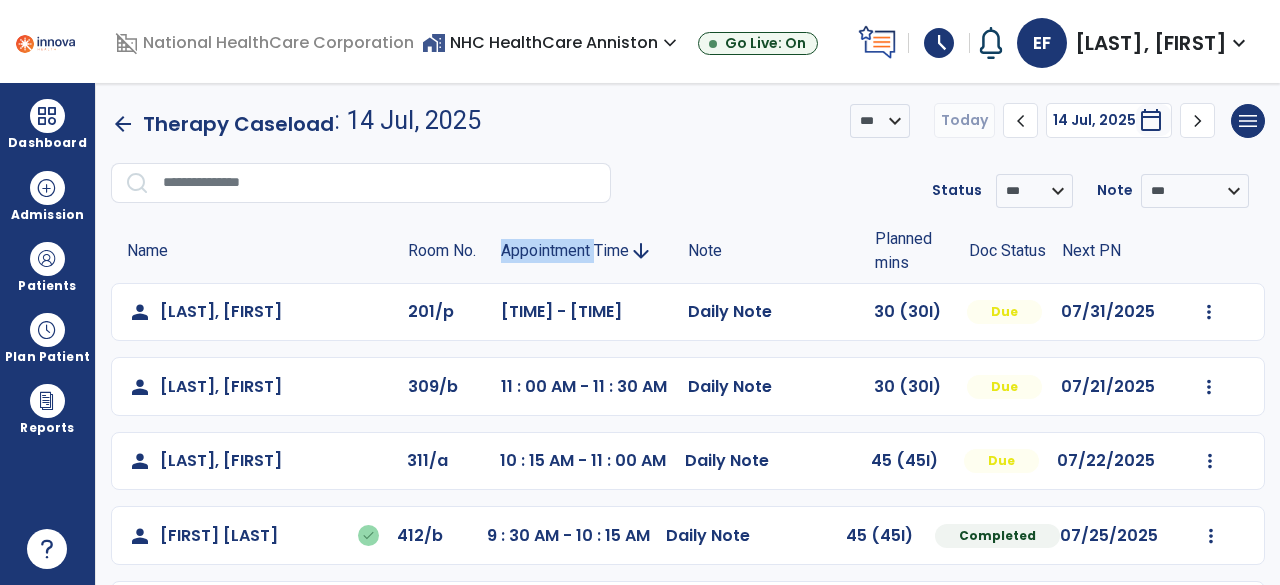 click on "Appointment Time" 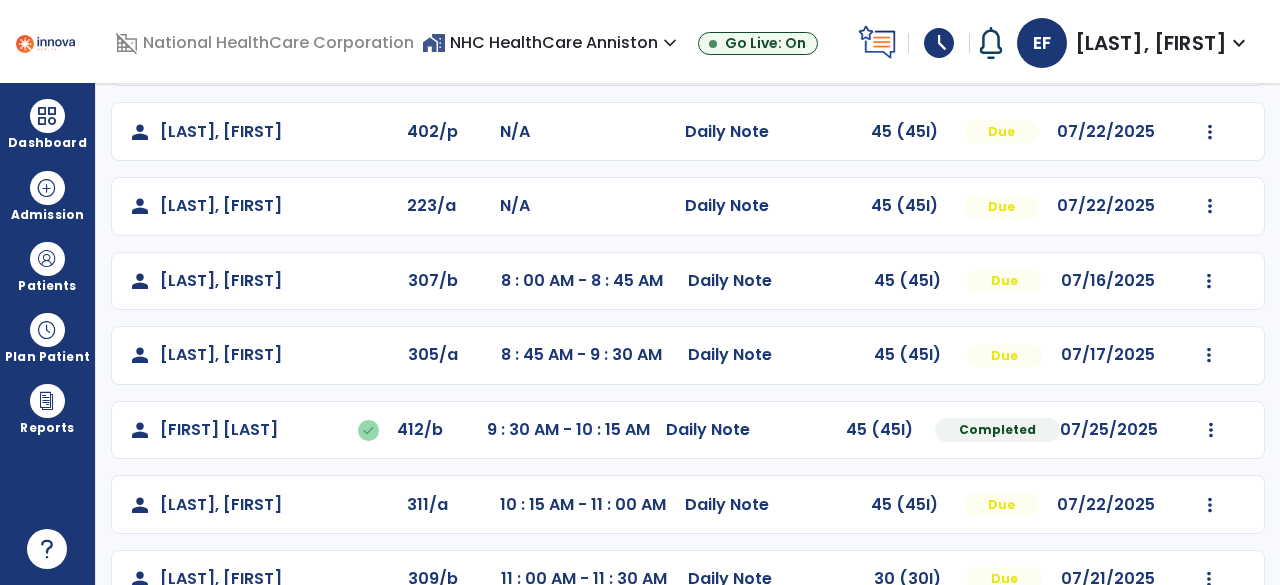scroll, scrollTop: 406, scrollLeft: 0, axis: vertical 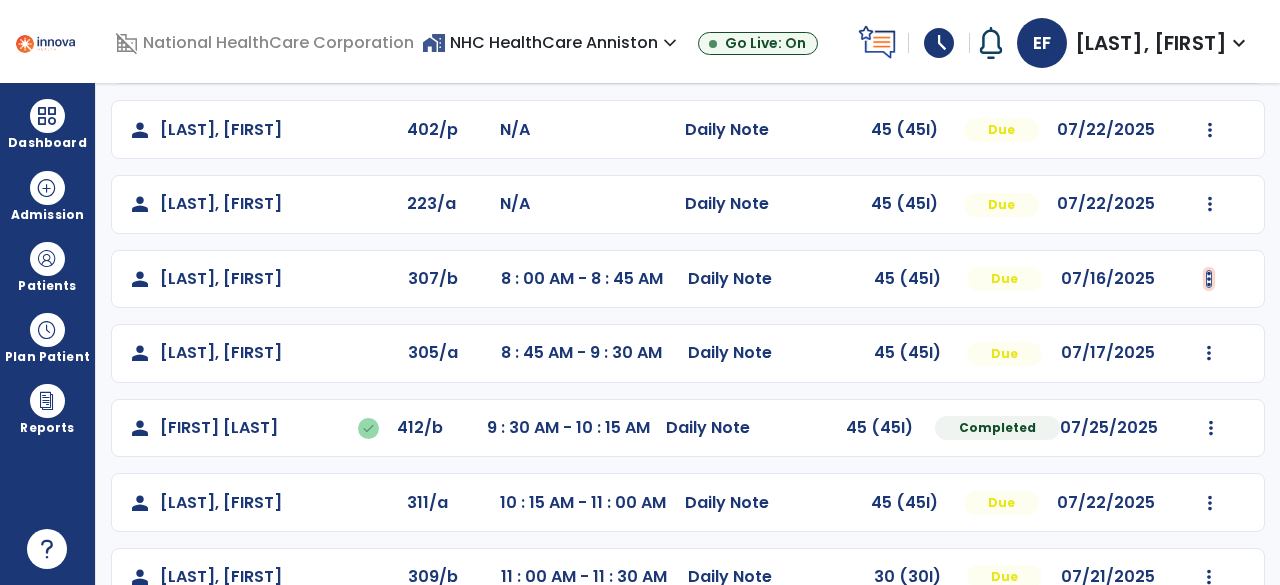 click at bounding box center [1209, -94] 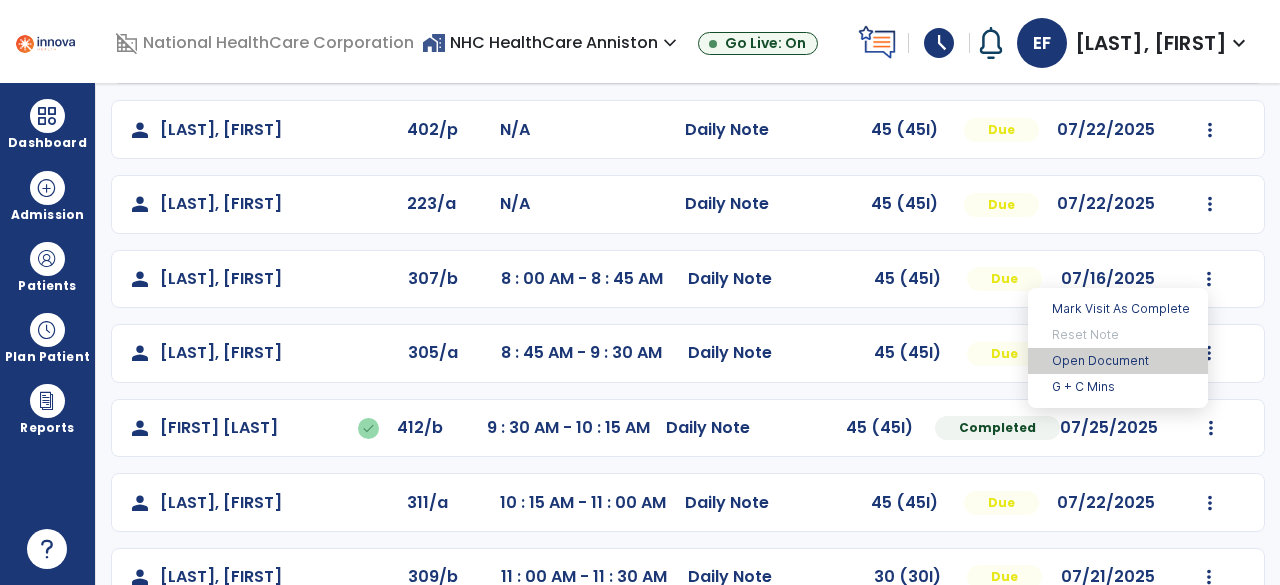 click on "Open Document" at bounding box center (1118, 361) 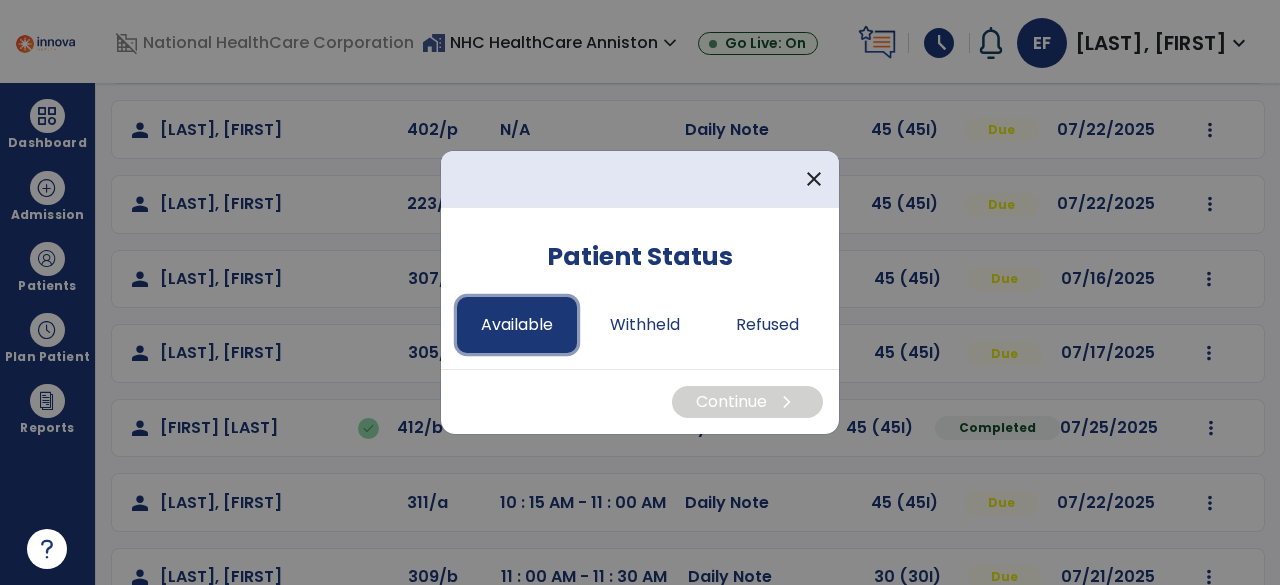 click on "Available" at bounding box center (517, 325) 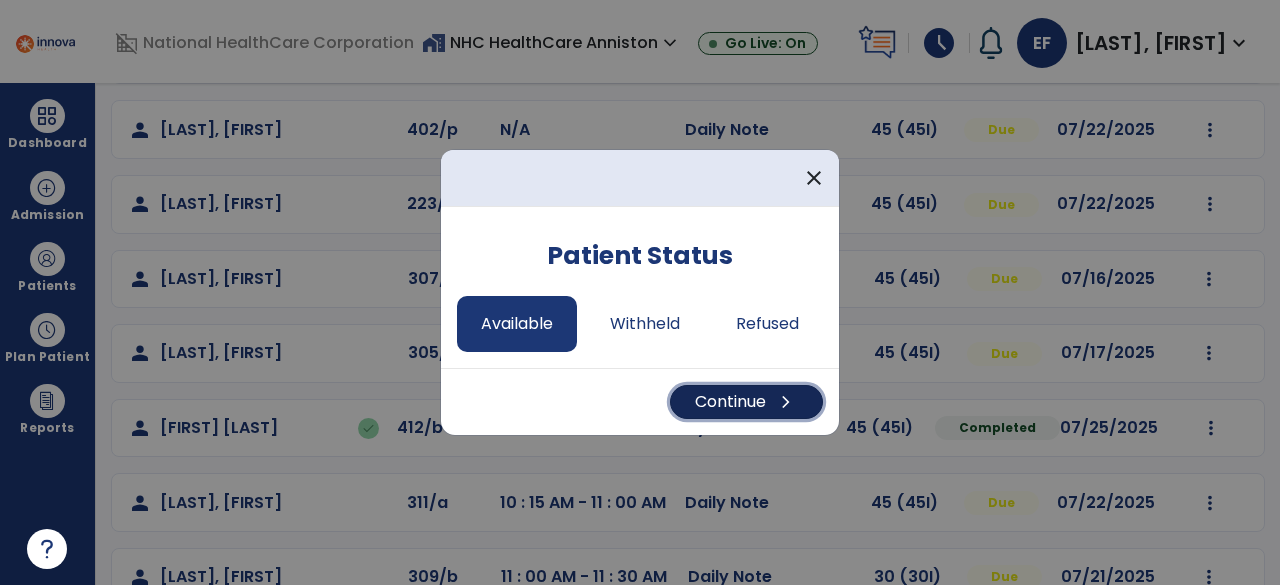click on "Continue   chevron_right" at bounding box center (746, 402) 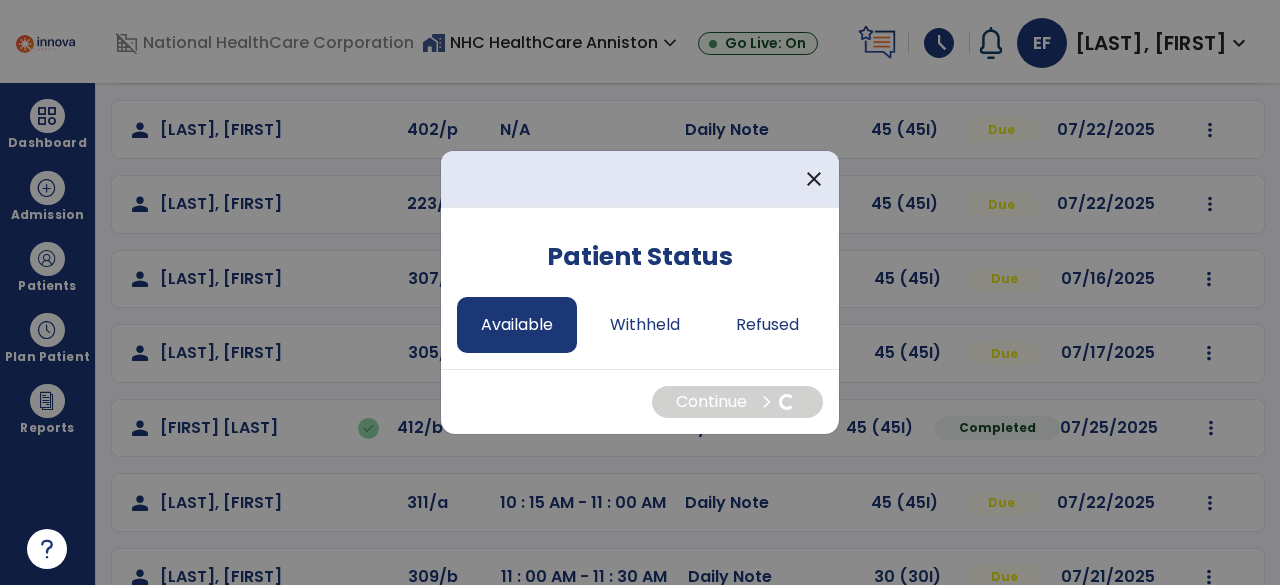 select on "*" 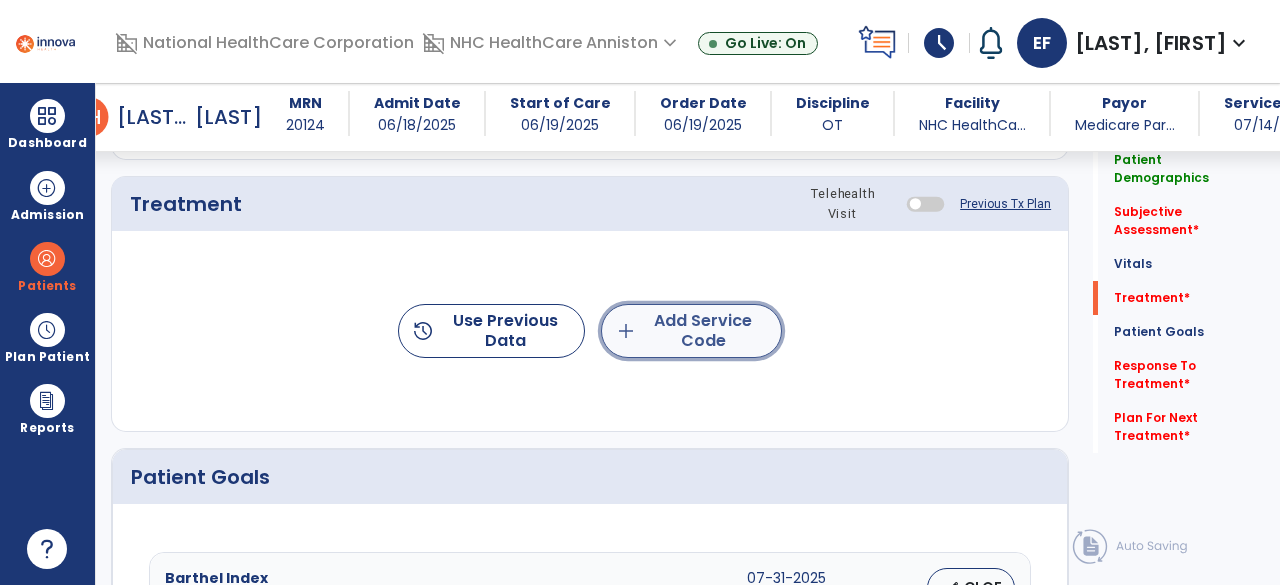 click on "add" 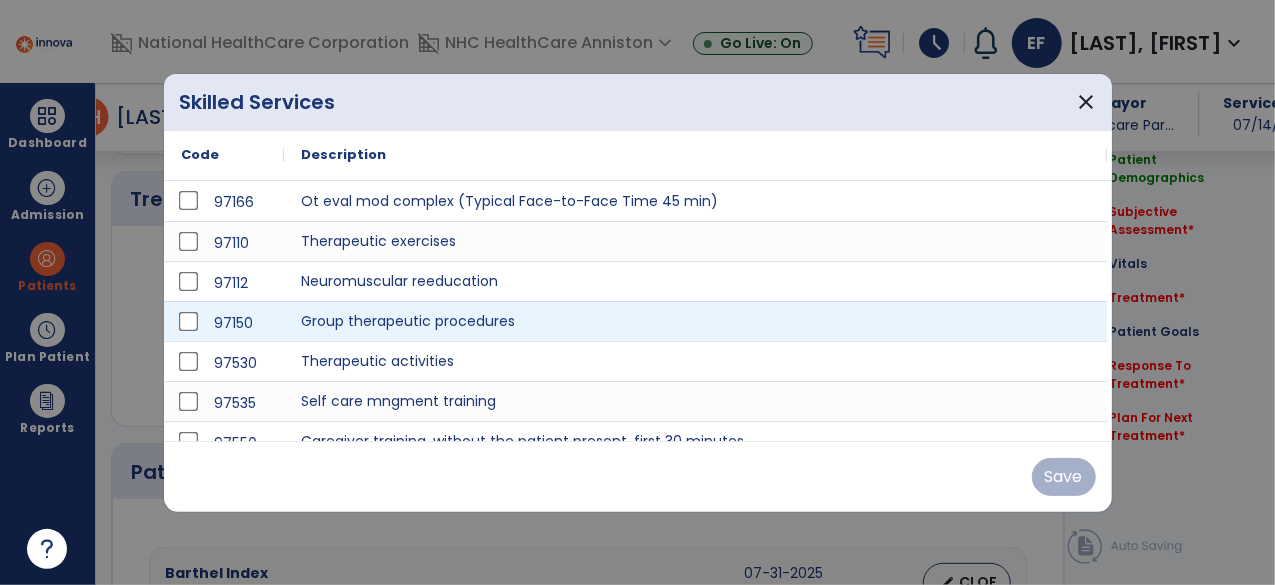 scroll, scrollTop: 1073, scrollLeft: 0, axis: vertical 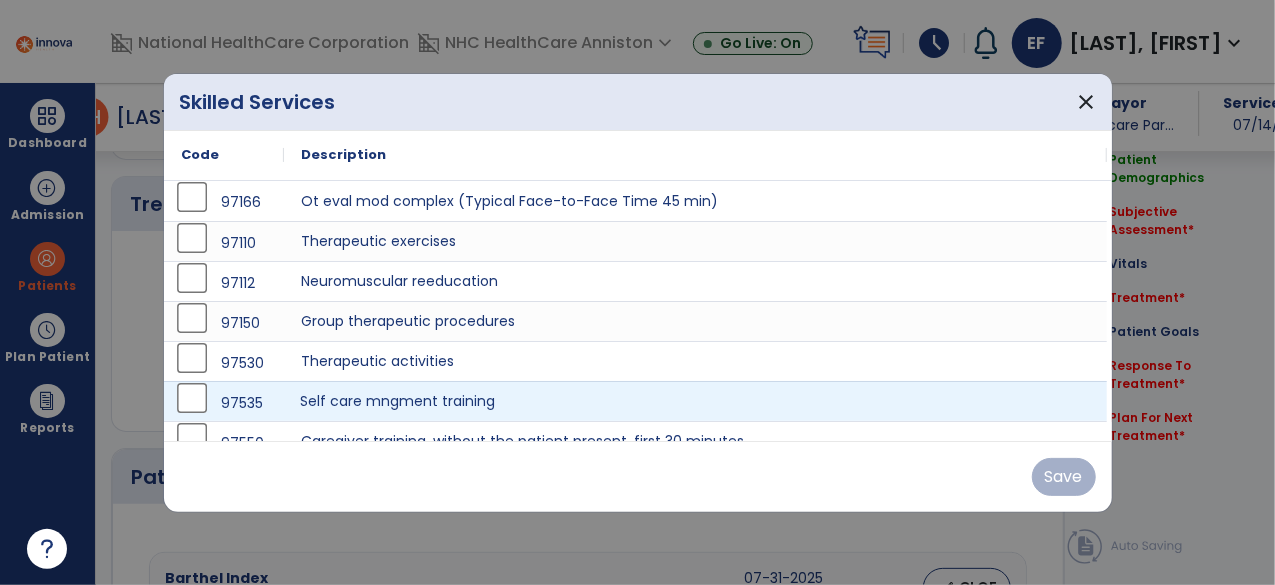 click on "Self care mngment training" at bounding box center (696, 401) 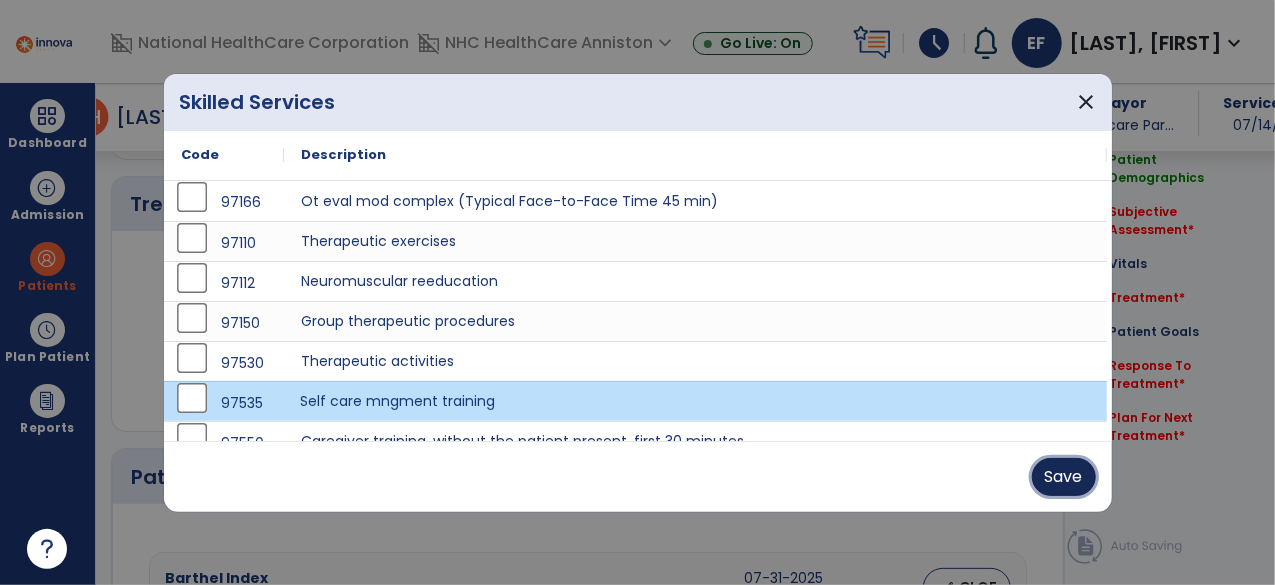 click on "Save" at bounding box center [1064, 477] 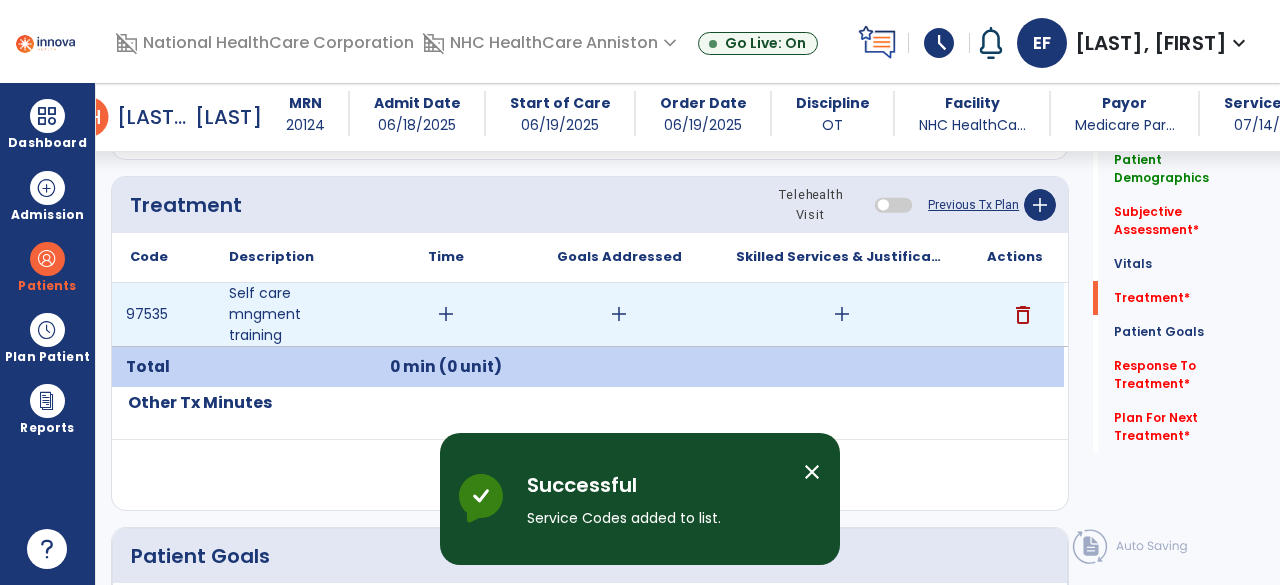 click on "add" at bounding box center (446, 314) 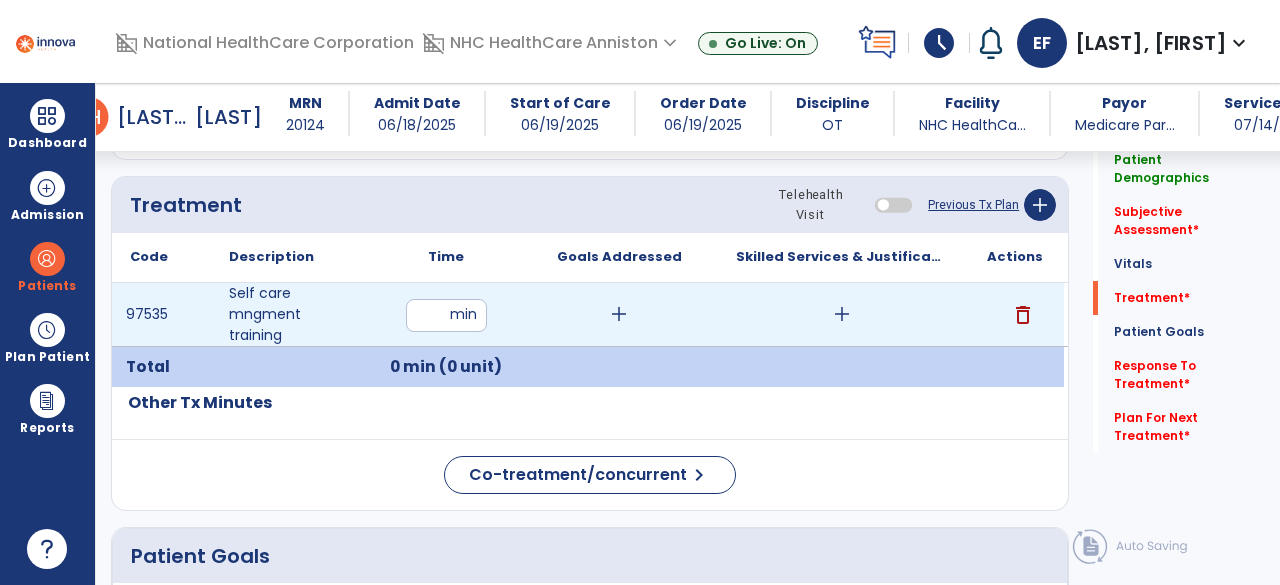 type on "**" 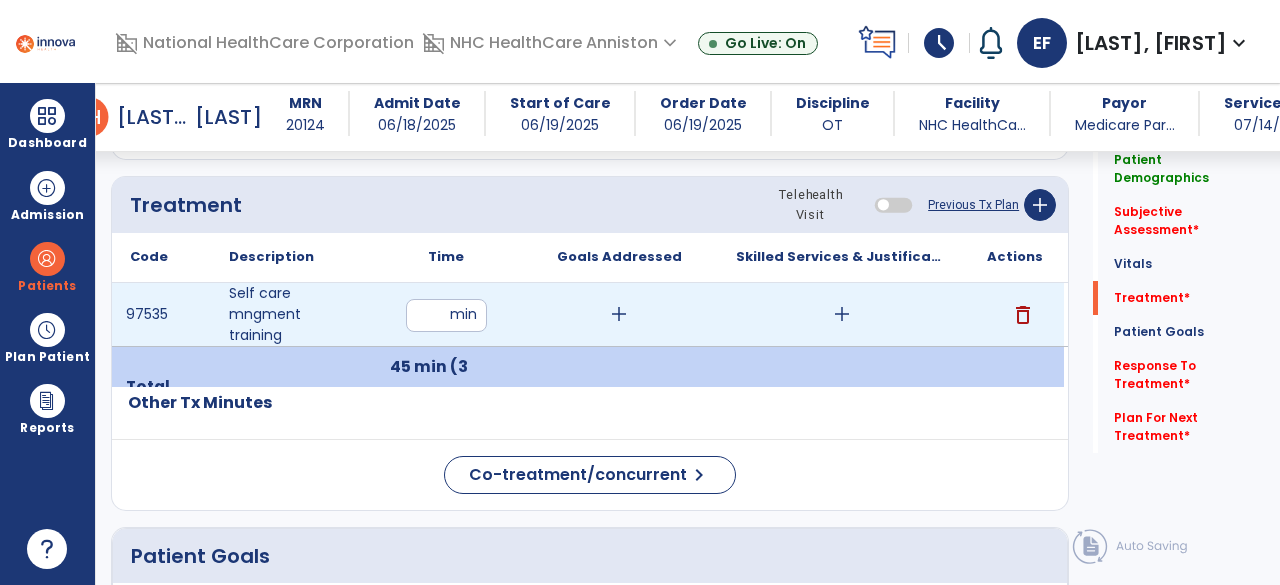 click on "add" at bounding box center [619, 314] 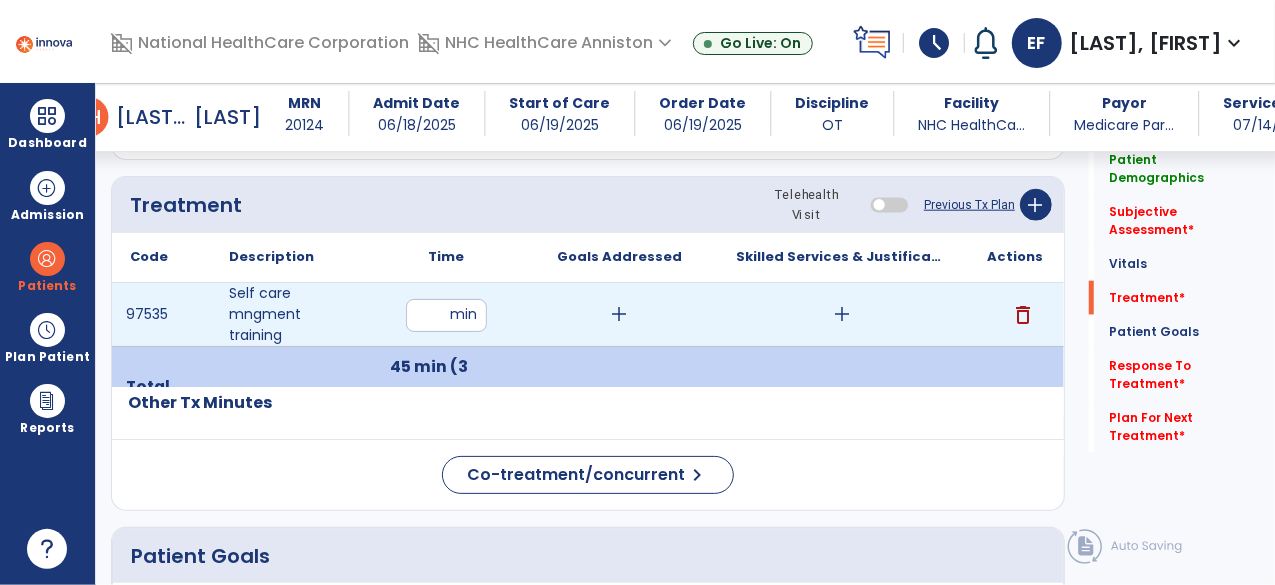 scroll, scrollTop: 1073, scrollLeft: 0, axis: vertical 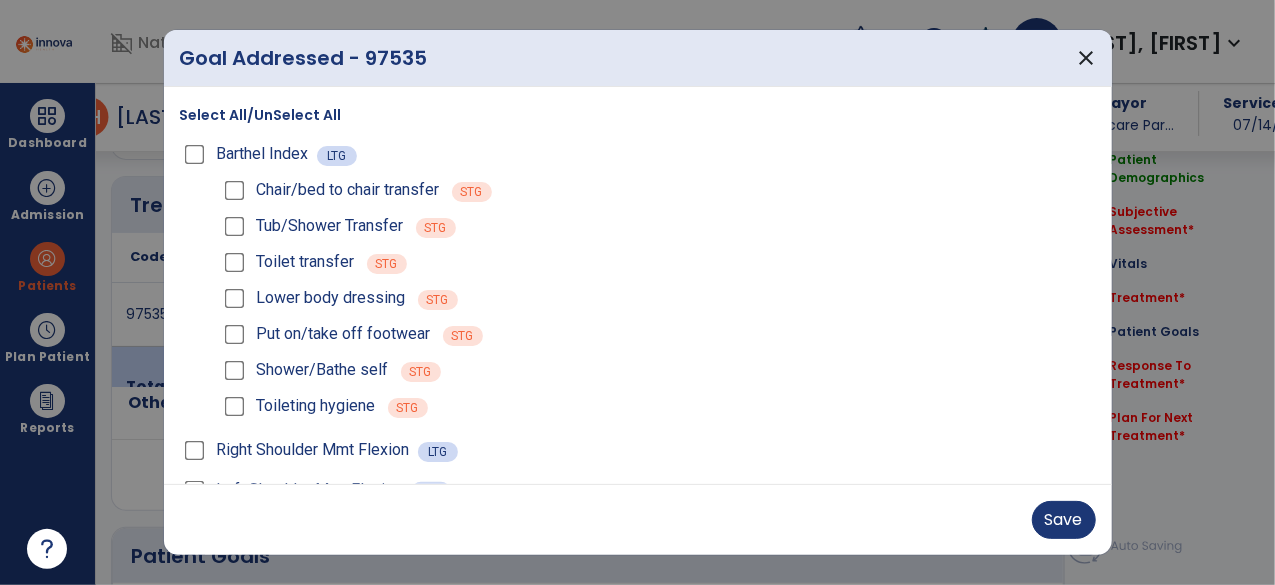 click on "Tub/Shower Transfer" at bounding box center [312, 226] 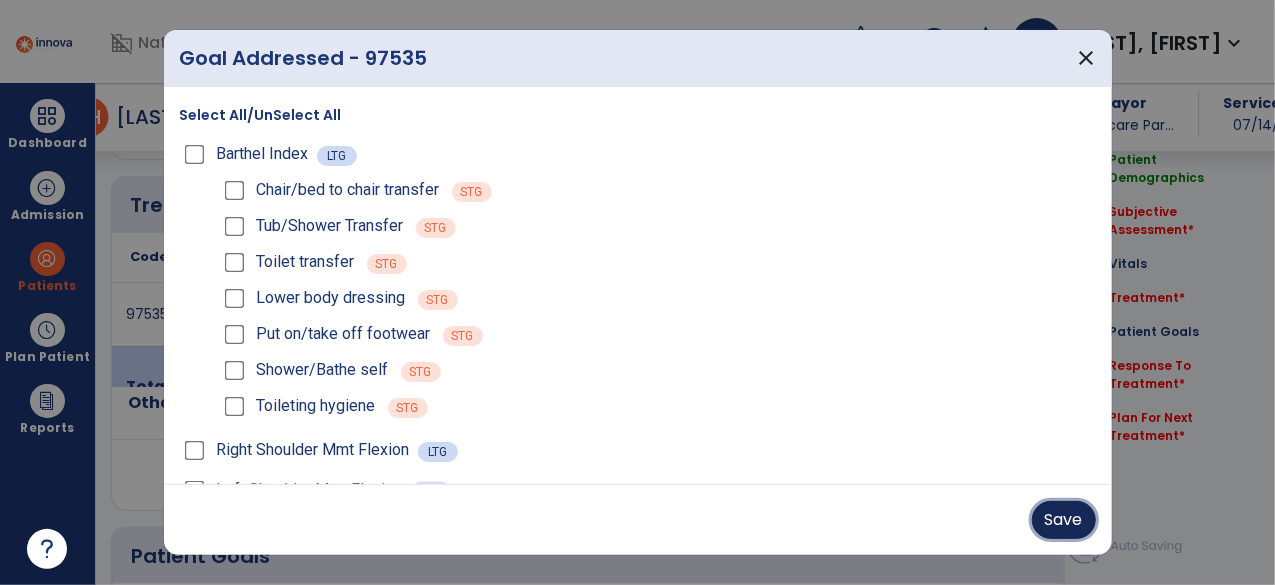click on "Save" at bounding box center [1064, 520] 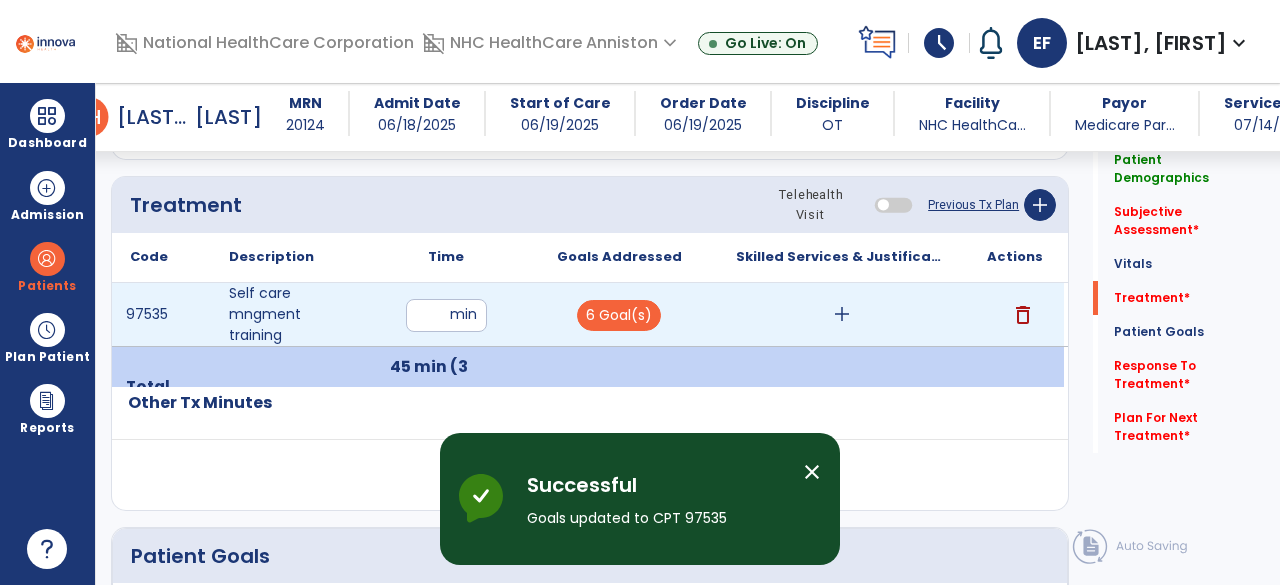 click on "add" at bounding box center [842, 314] 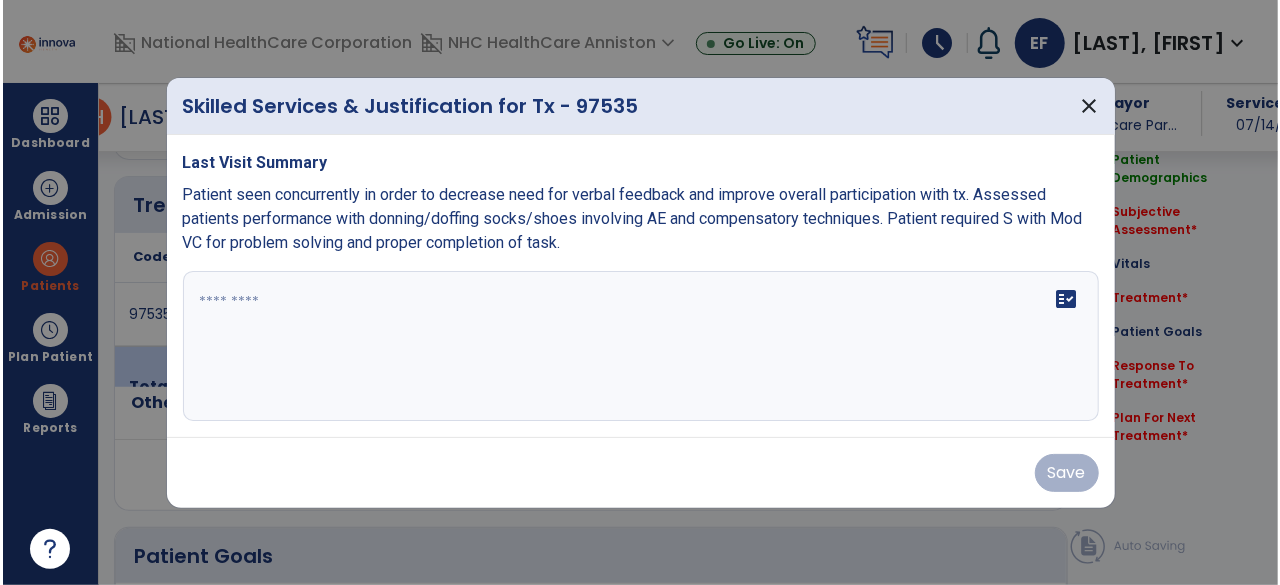 scroll, scrollTop: 1073, scrollLeft: 0, axis: vertical 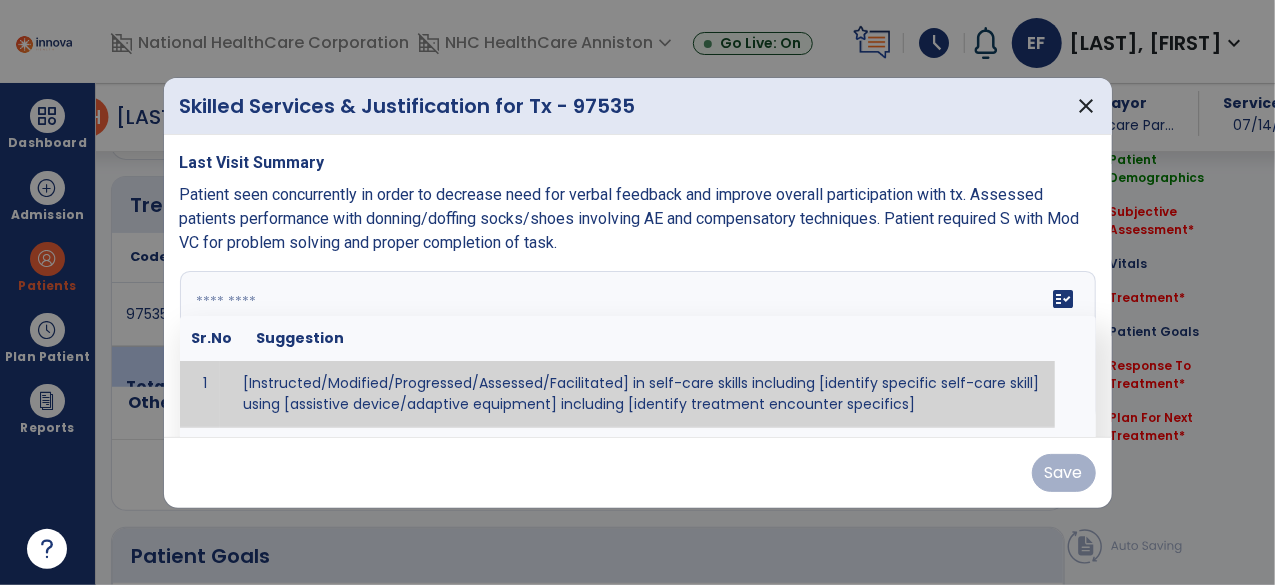 click at bounding box center (638, 346) 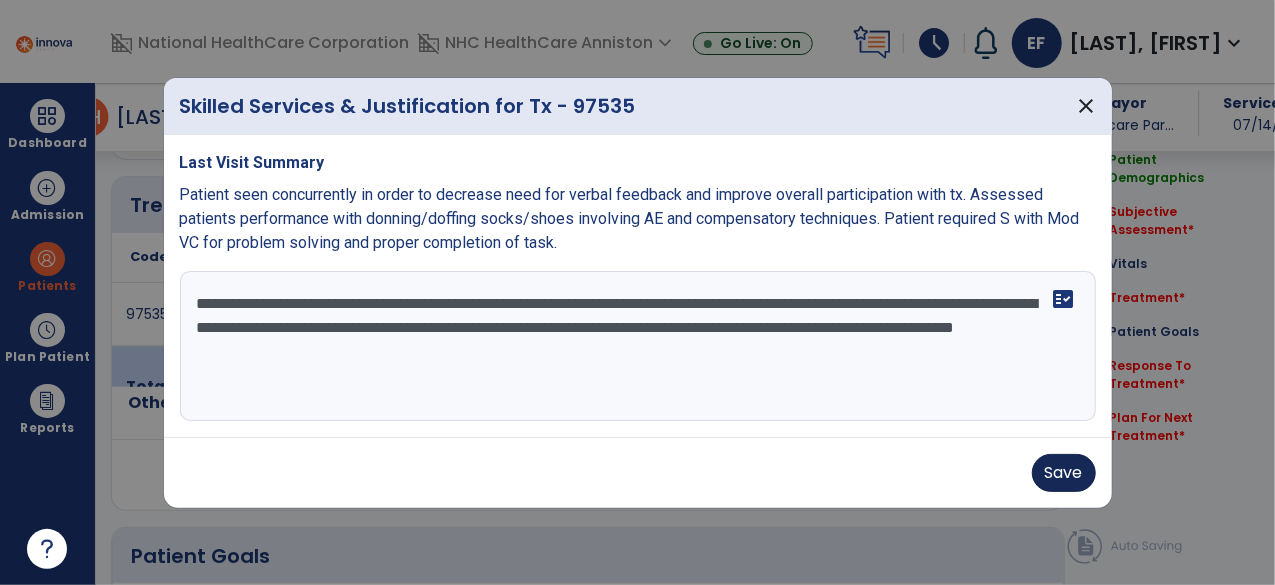 type on "**********" 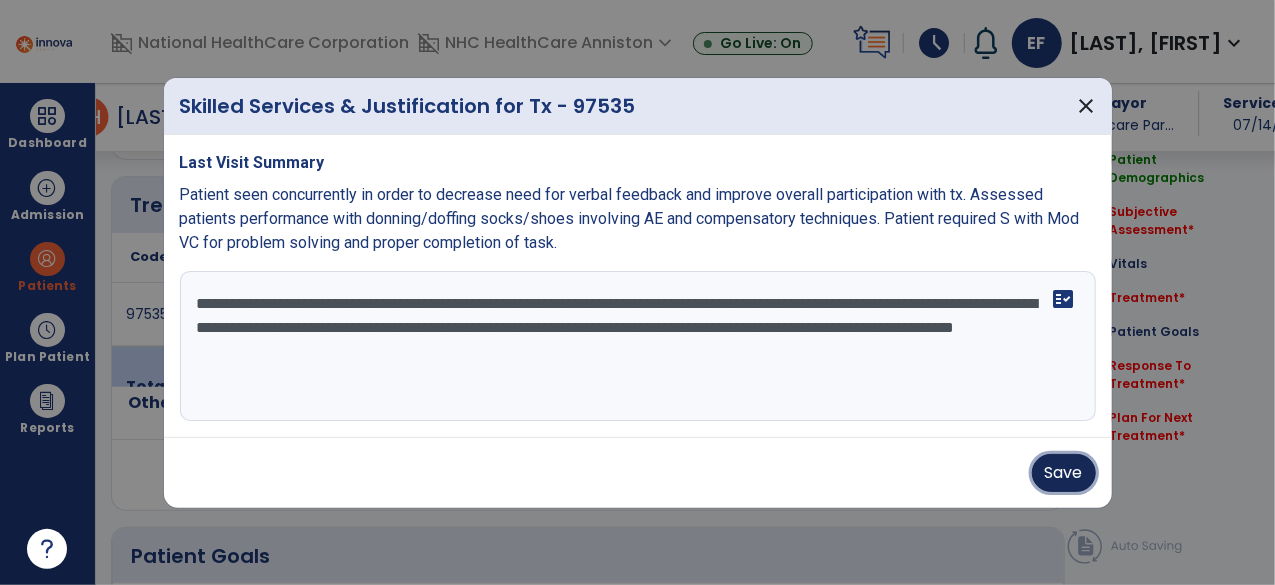 click on "Save" at bounding box center (1064, 473) 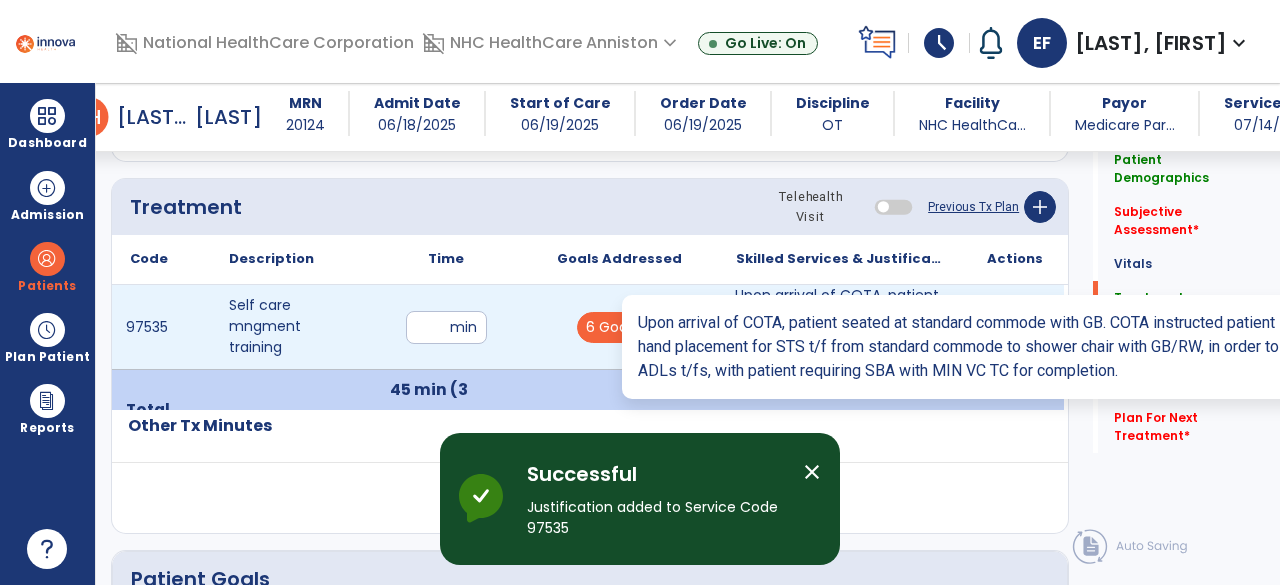 click on "Upon arrival of COTA, patient seated at standard commode with GB. COTA instructed patient in proper ..." at bounding box center (841, 327) 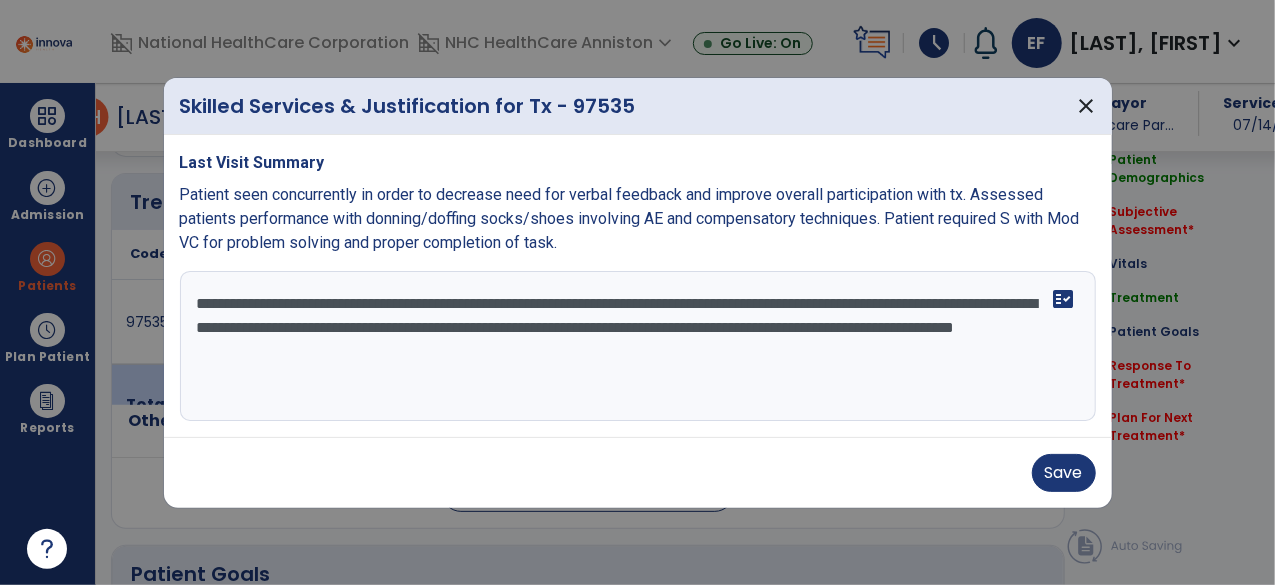 scroll, scrollTop: 1071, scrollLeft: 0, axis: vertical 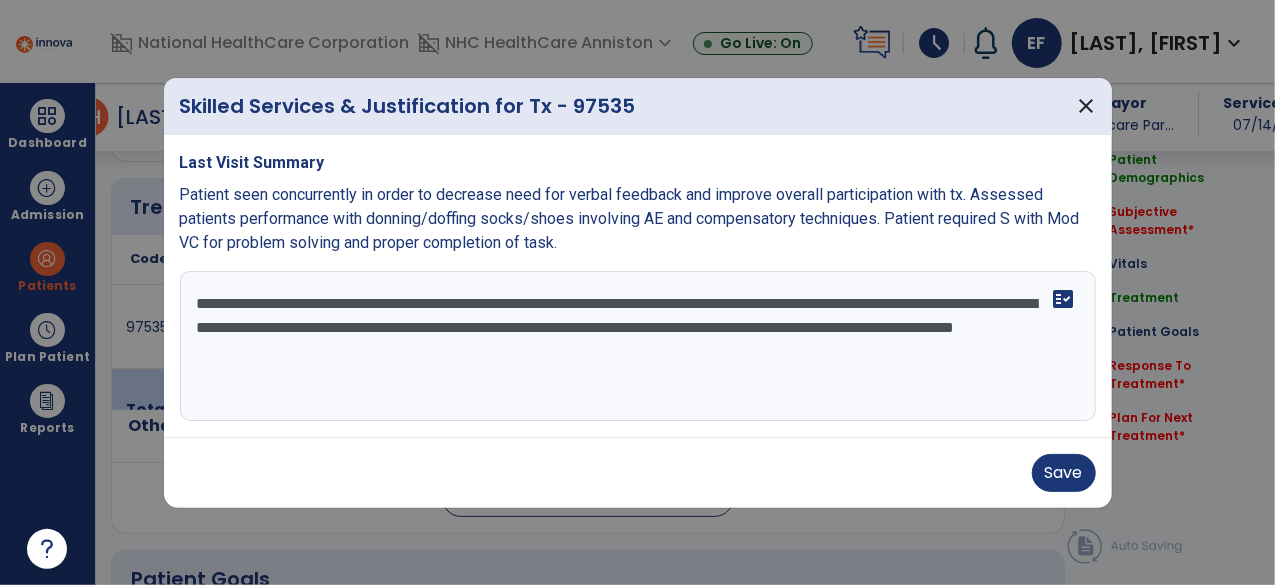 click on "**********" at bounding box center (638, 346) 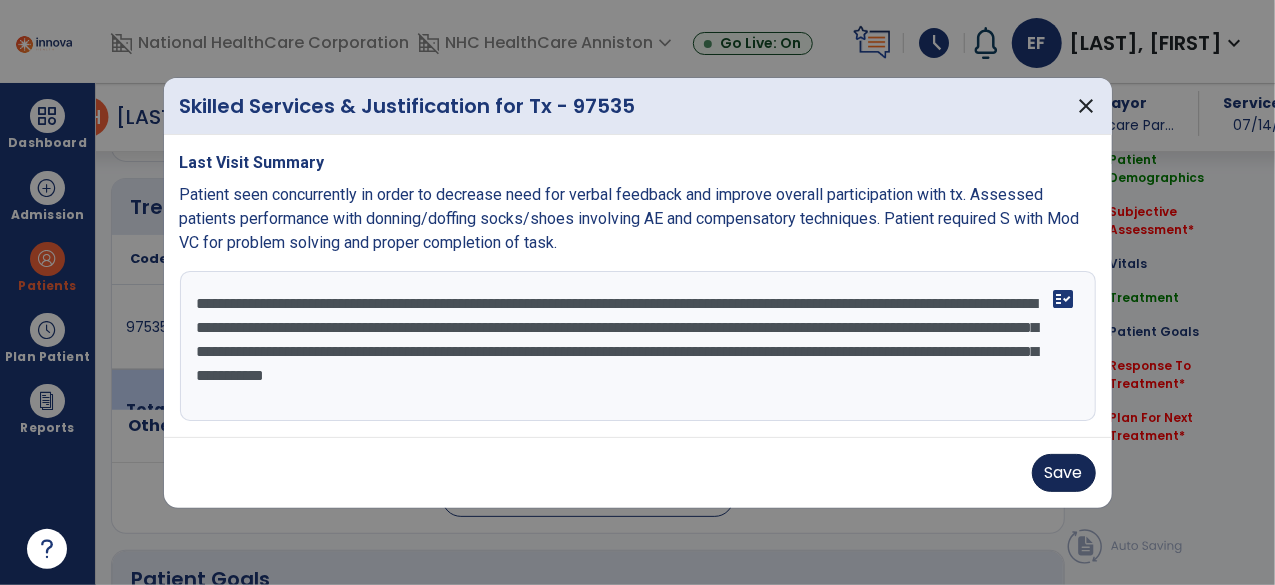 type on "**********" 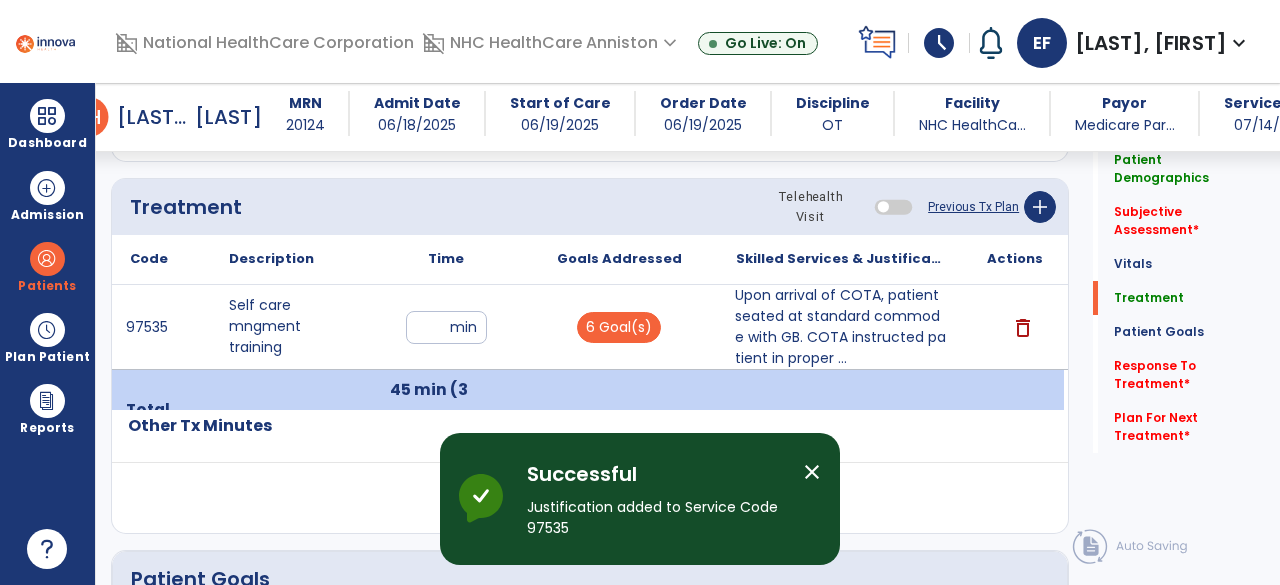 click on "Upon arrival of COTA, patient seated at standard commode with GB. COTA instructed patient in proper ..." at bounding box center [841, 327] 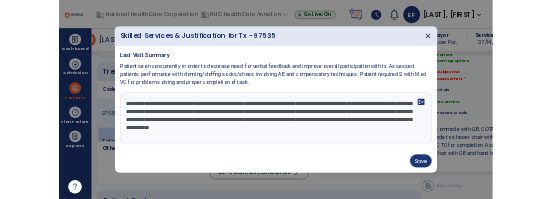 scroll, scrollTop: 1071, scrollLeft: 0, axis: vertical 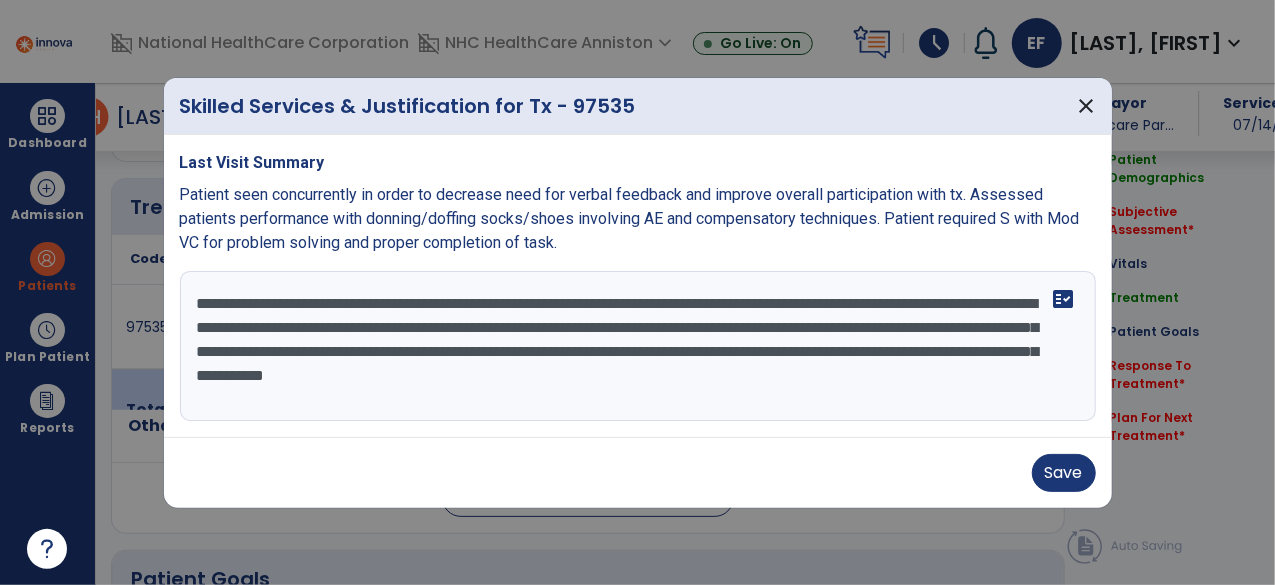 click on "**********" at bounding box center (638, 346) 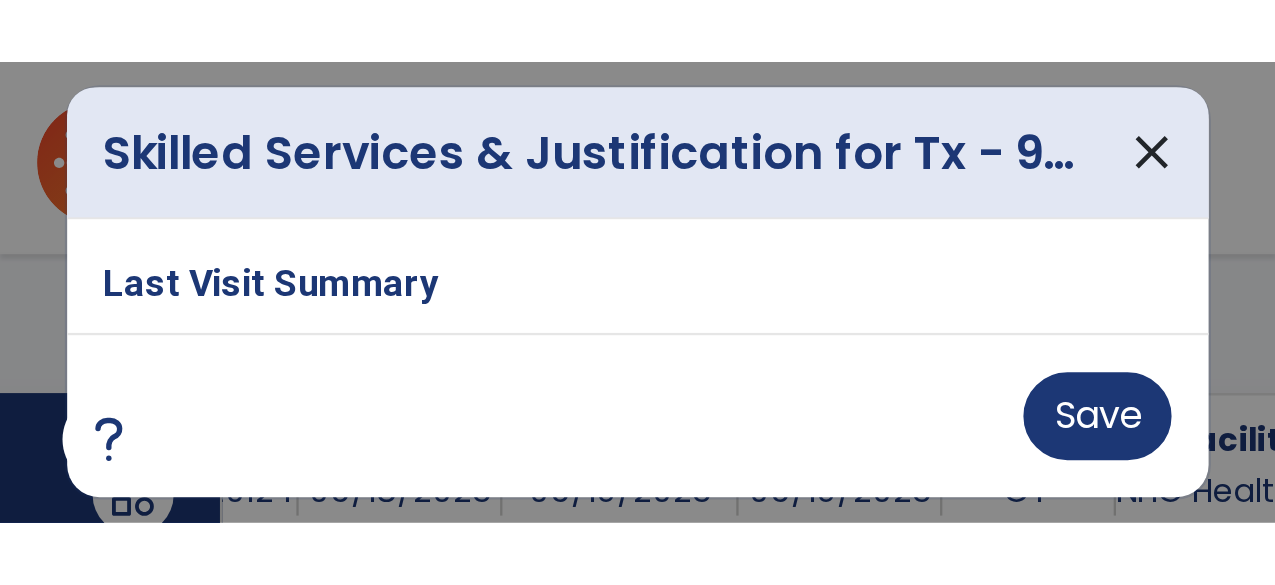 scroll, scrollTop: 1071, scrollLeft: 0, axis: vertical 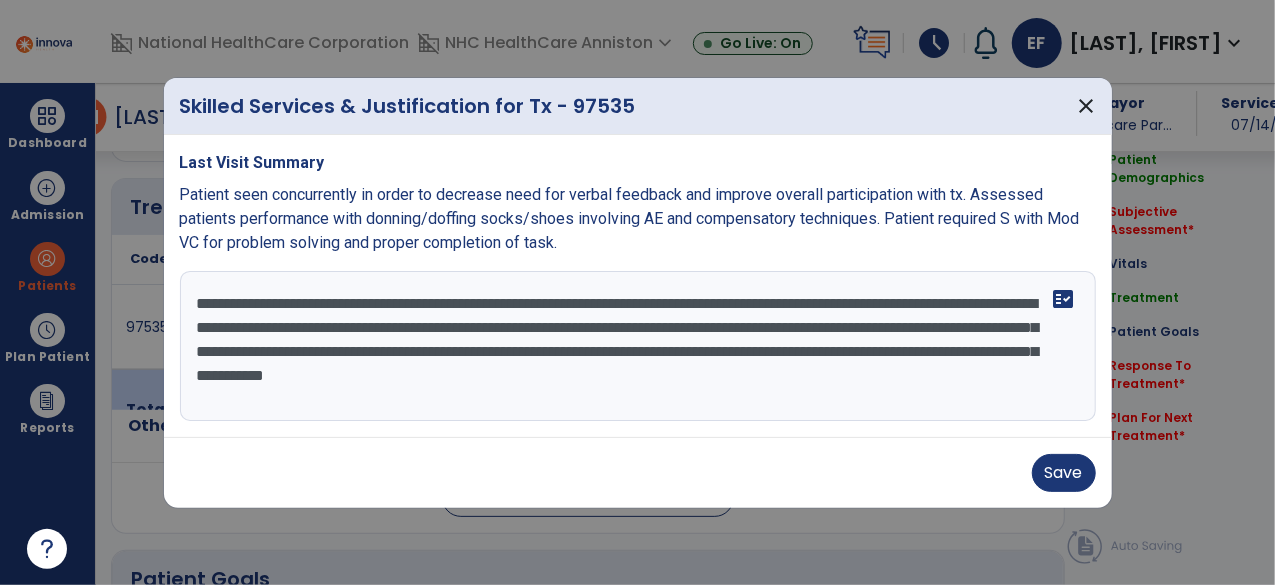 click on "**********" at bounding box center [638, 346] 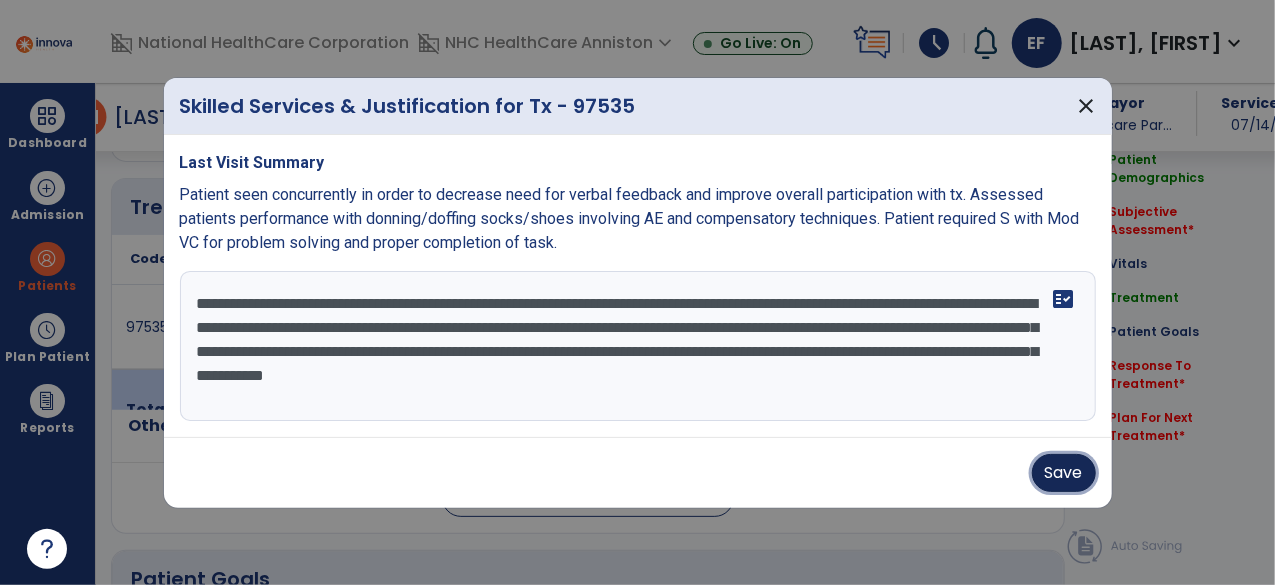 click on "Save" at bounding box center (1064, 473) 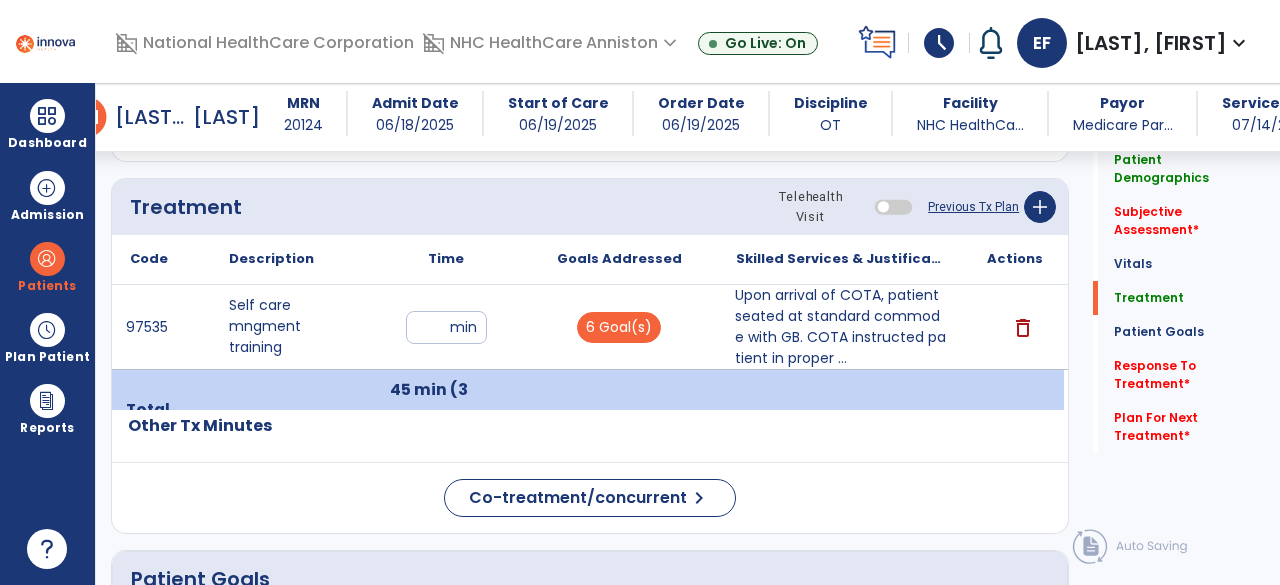click on "Treatment Telehealth Visit  Previous Tx Plan   add" 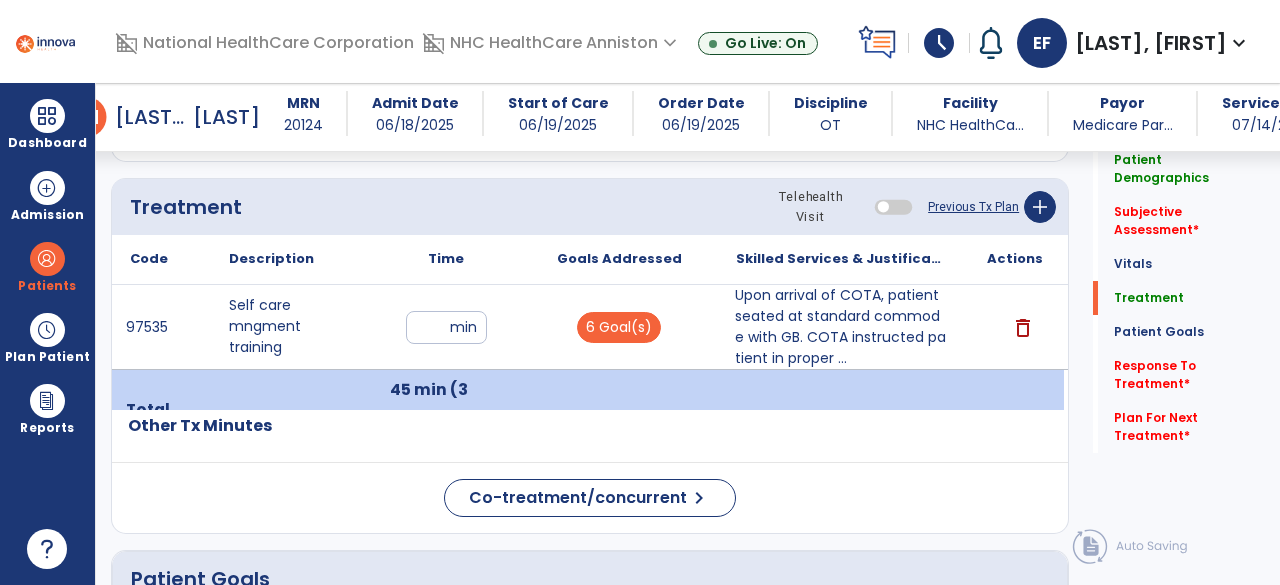 click on "Treatment Telehealth Visit  Previous Tx Plan   add" 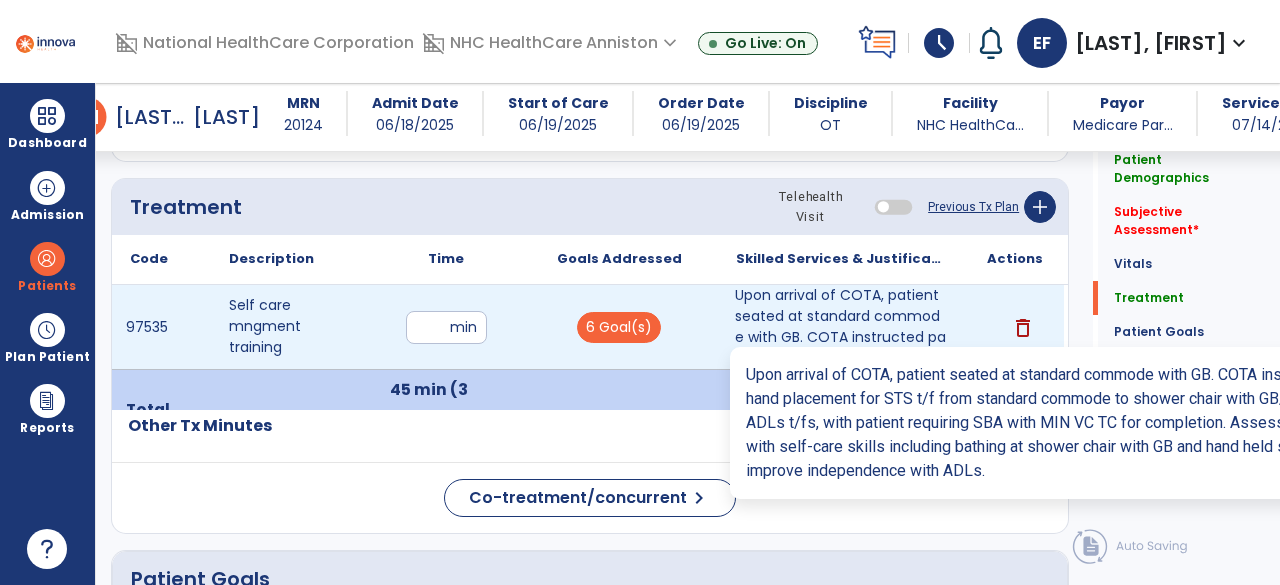 click on "Upon arrival of COTA, patient seated at standard commode with GB. COTA instructed patient in proper ..." at bounding box center (841, 327) 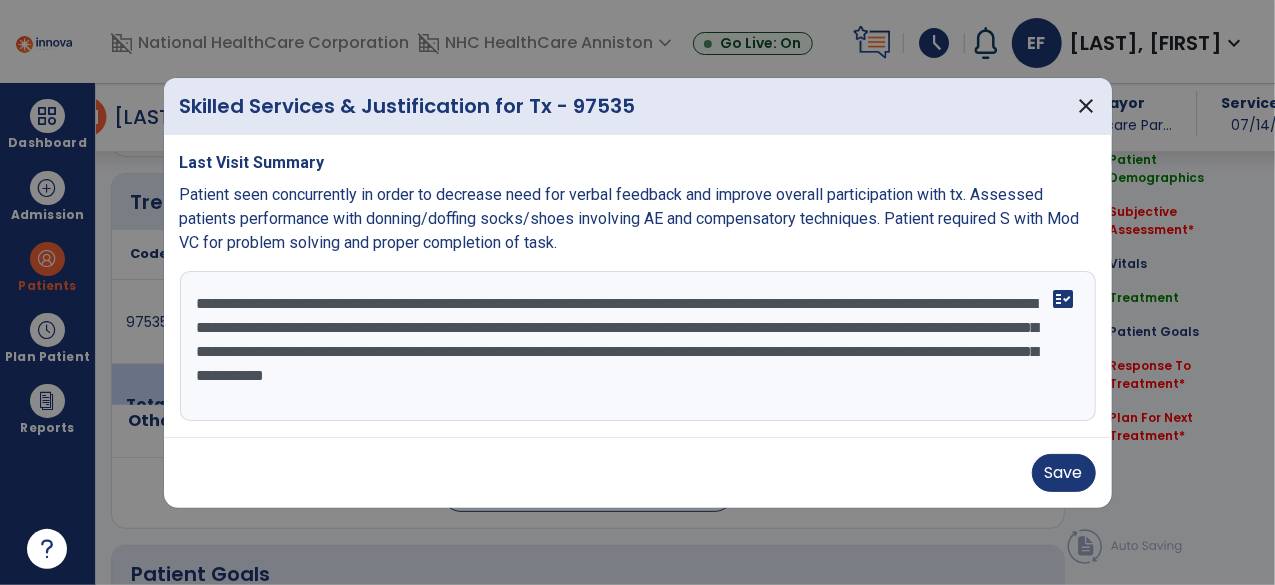 scroll, scrollTop: 1071, scrollLeft: 0, axis: vertical 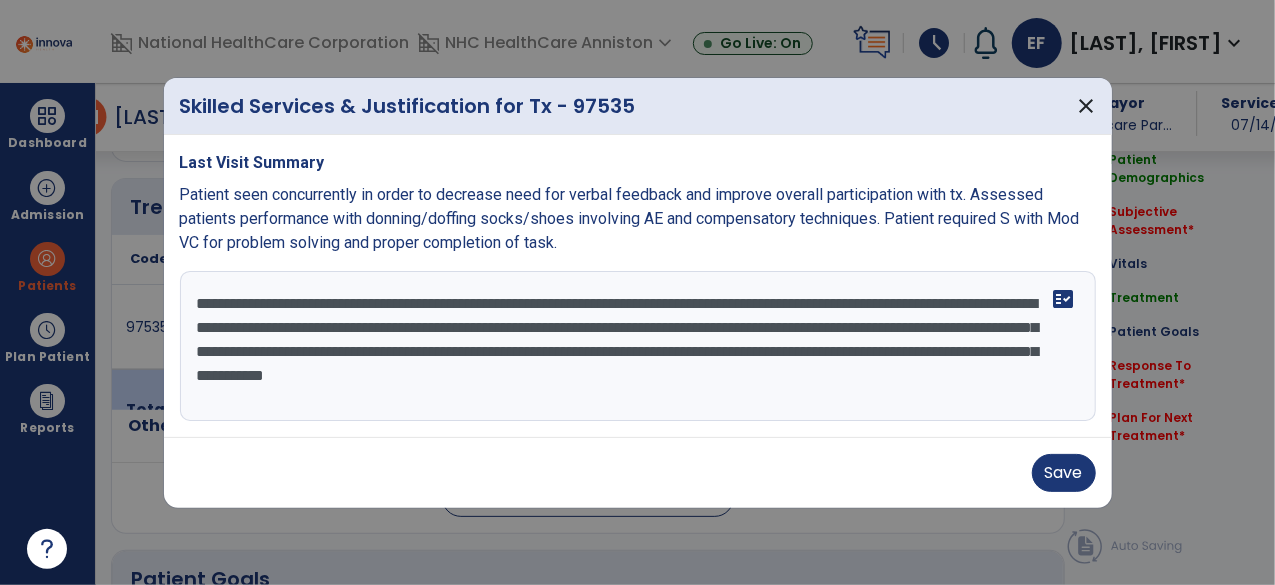 click on "**********" at bounding box center [638, 346] 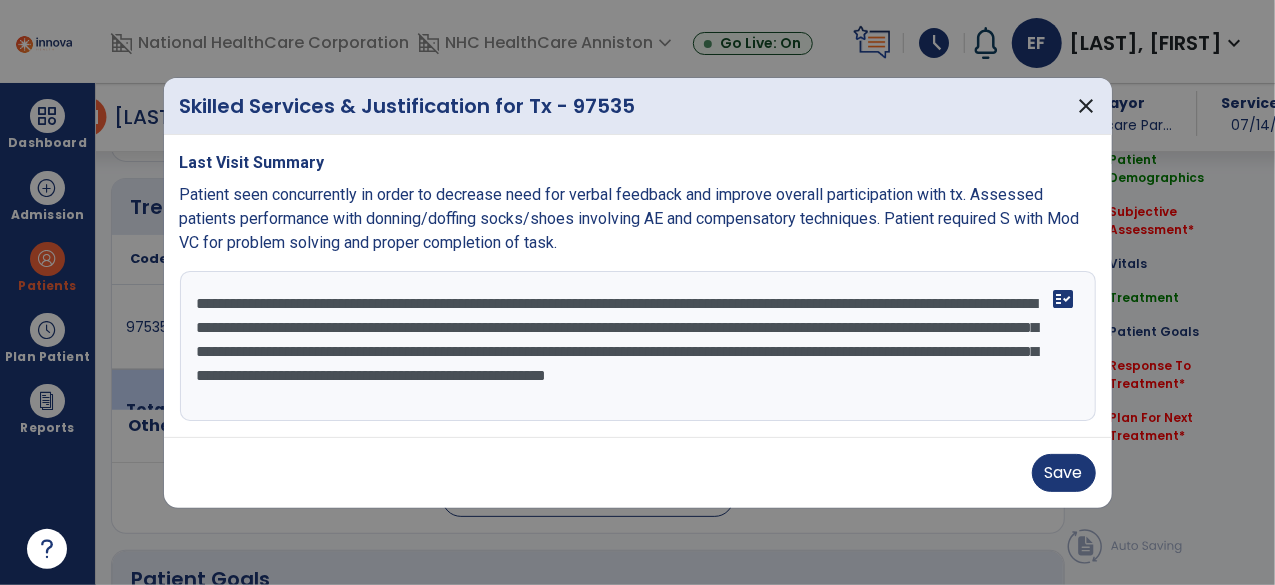 drag, startPoint x: 400, startPoint y: 402, endPoint x: 681, endPoint y: 404, distance: 281.0071 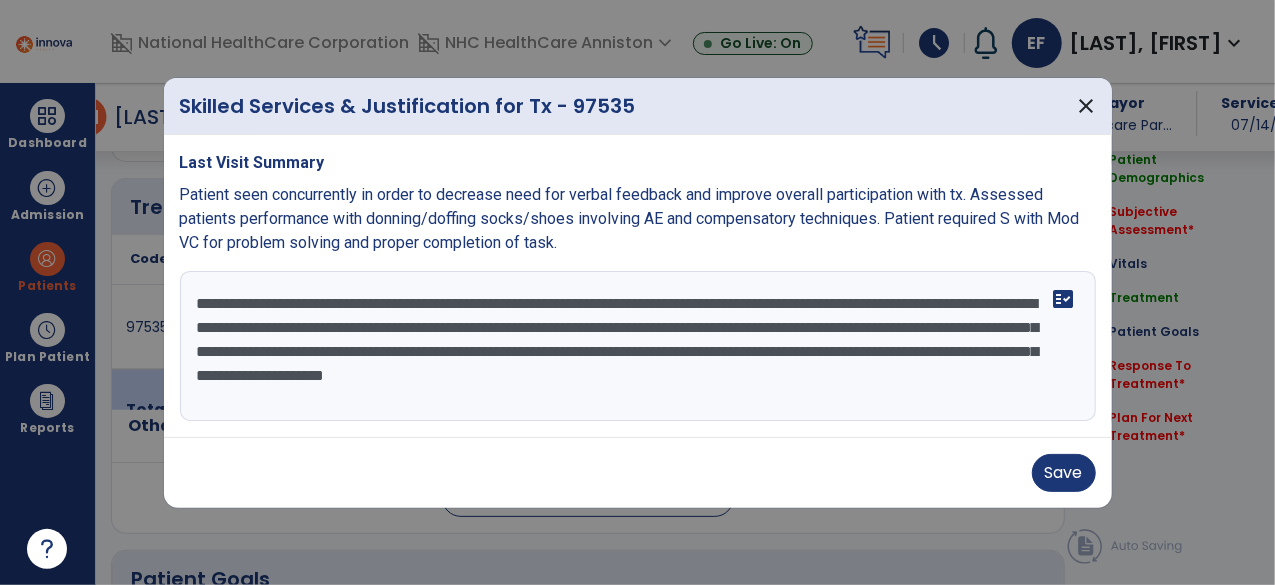 drag, startPoint x: 398, startPoint y: 392, endPoint x: 554, endPoint y: 421, distance: 158.67262 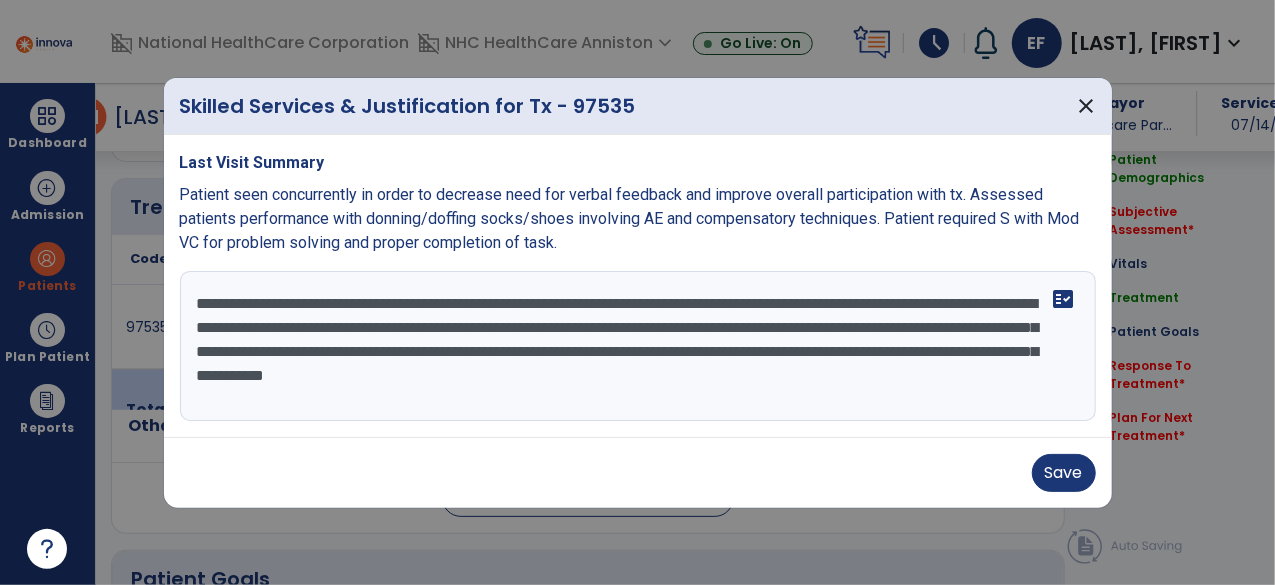 click on "**********" at bounding box center [638, 346] 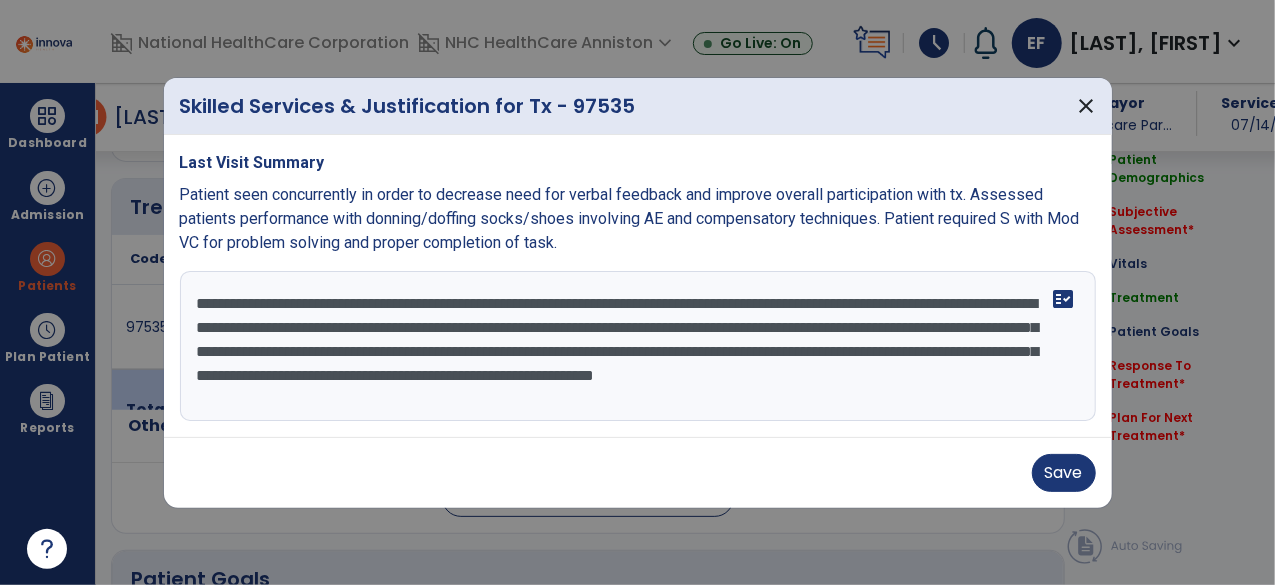 click on "**********" at bounding box center (638, 346) 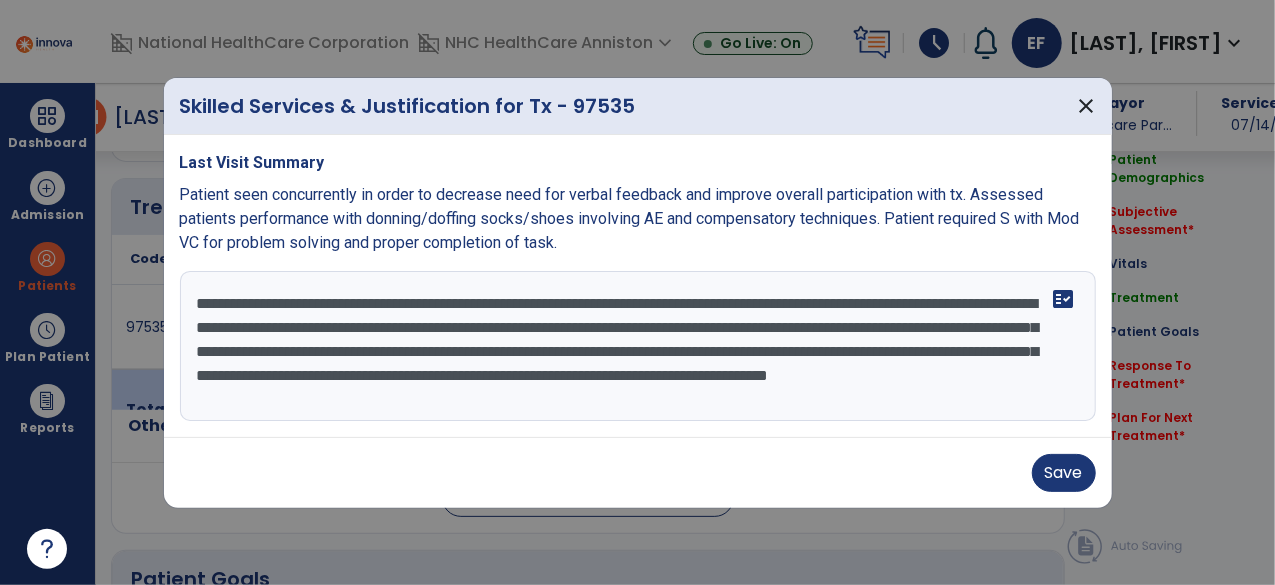 scroll, scrollTop: 15, scrollLeft: 0, axis: vertical 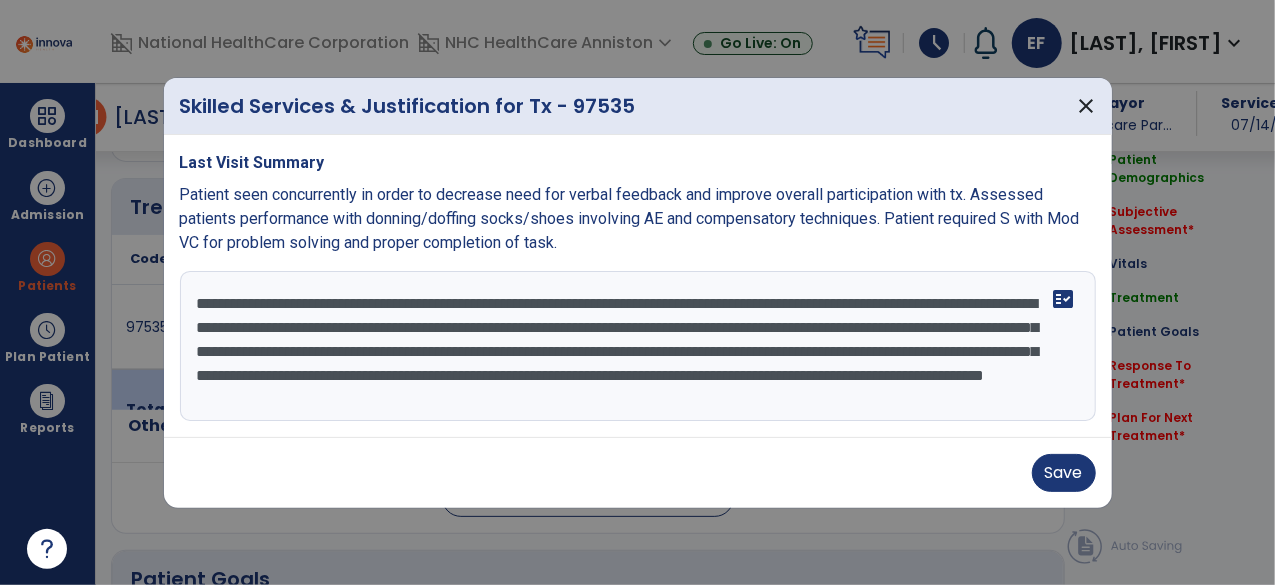click on "**********" at bounding box center (638, 346) 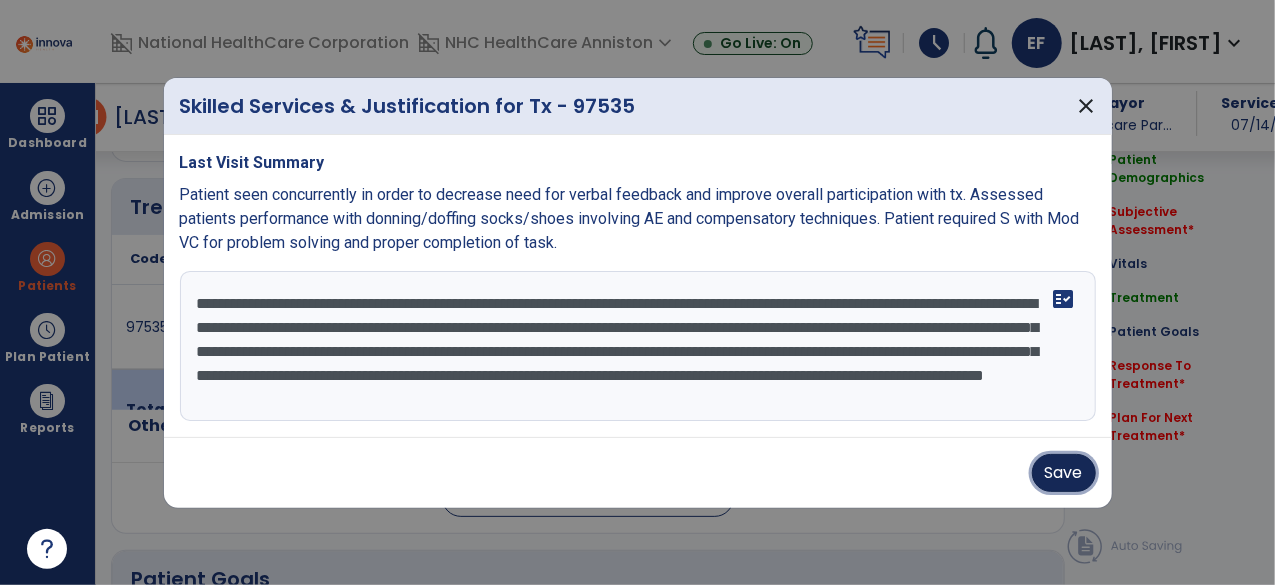 click on "Save" at bounding box center (1064, 473) 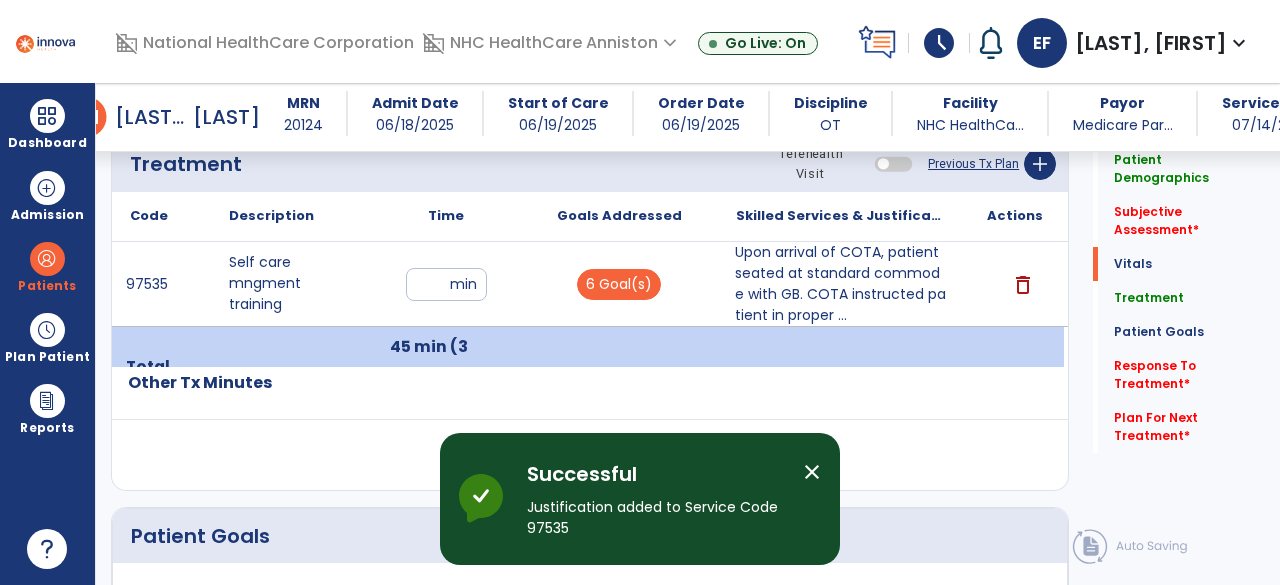 scroll, scrollTop: 1204, scrollLeft: 0, axis: vertical 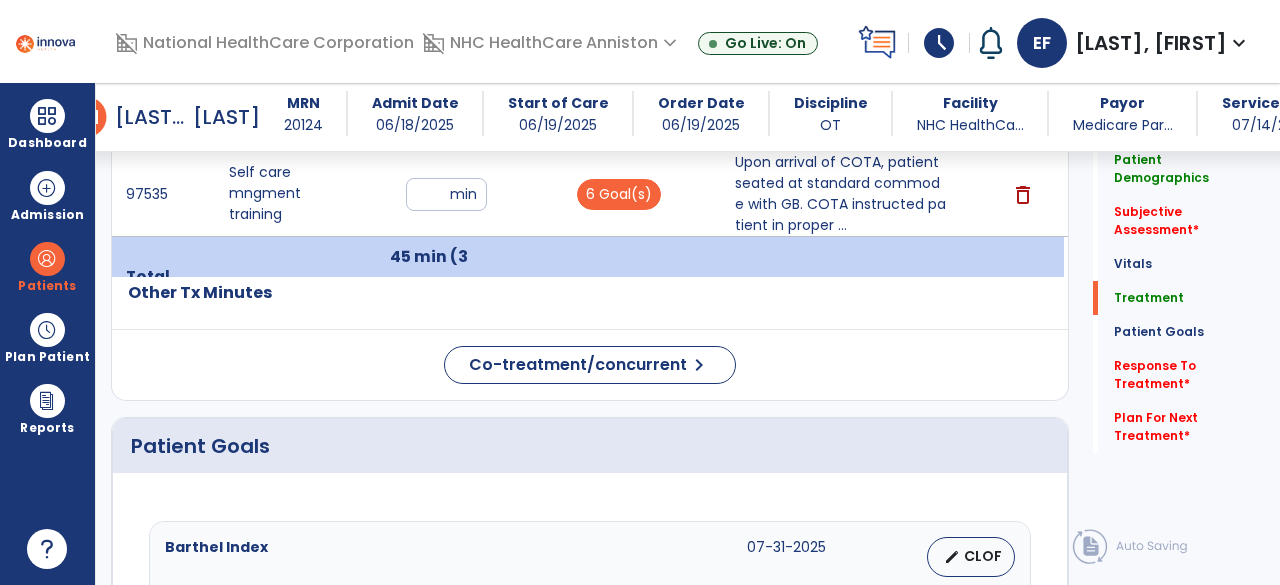 click 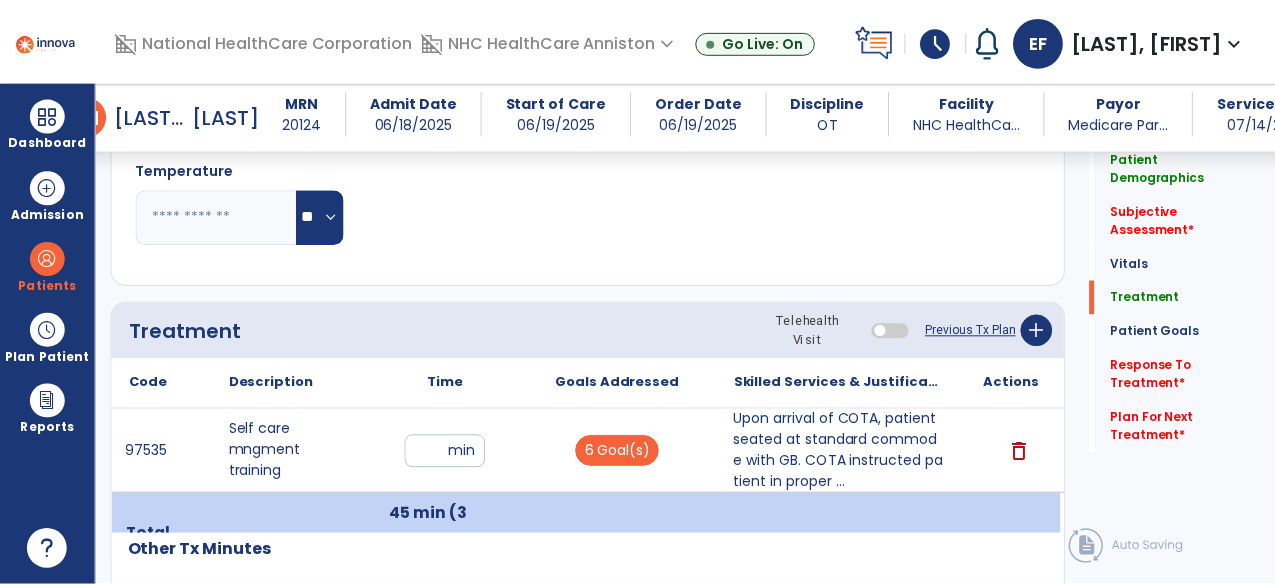 scroll, scrollTop: 946, scrollLeft: 0, axis: vertical 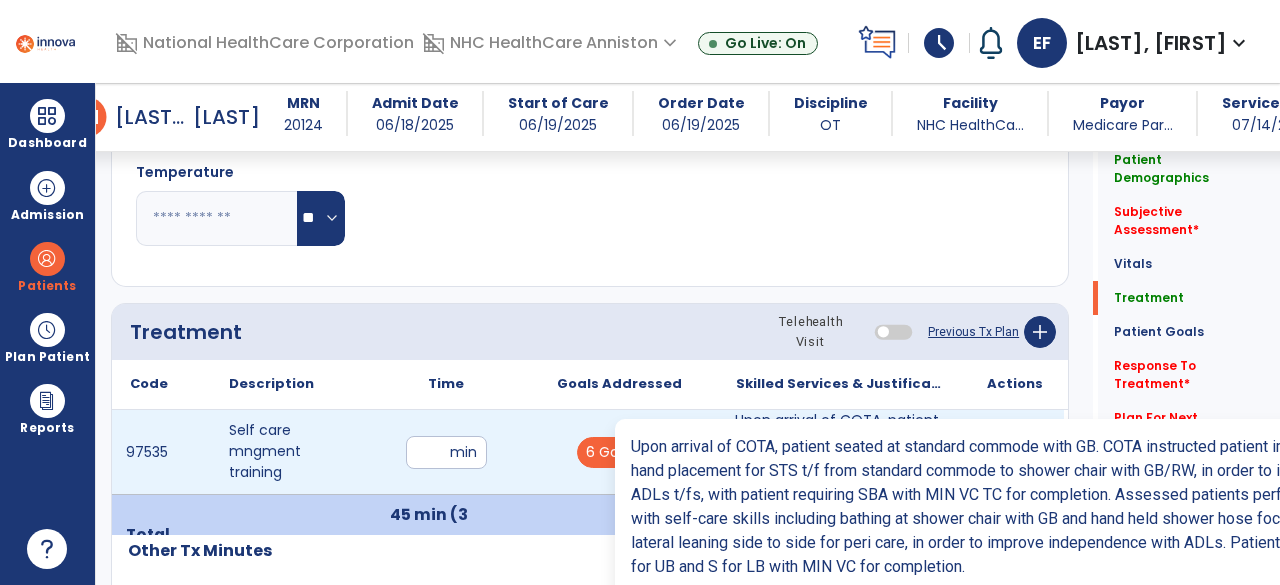 click on "Upon arrival of COTA, patient seated at standard commode with GB. COTA instructed patient in proper ..." at bounding box center (841, 452) 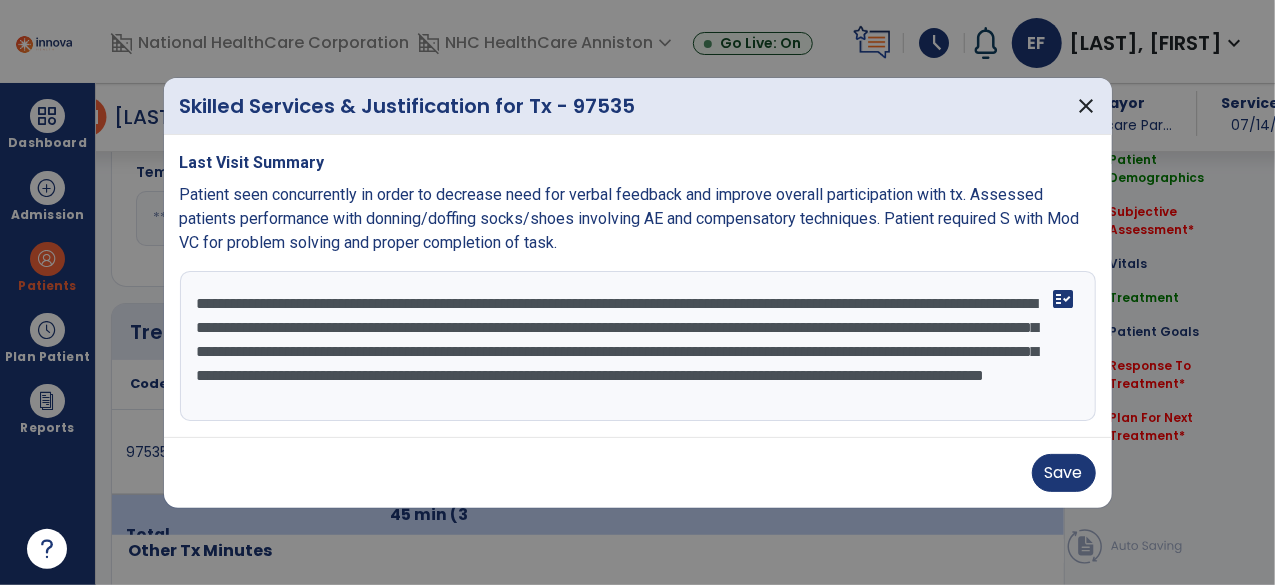scroll, scrollTop: 946, scrollLeft: 0, axis: vertical 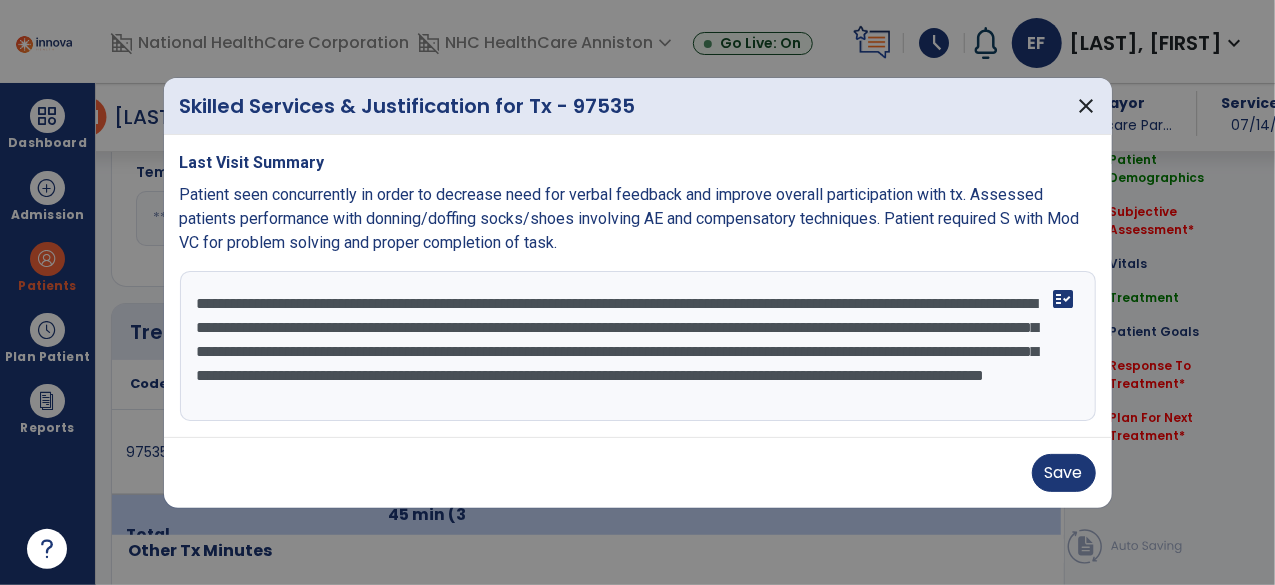 click on "**********" at bounding box center [638, 346] 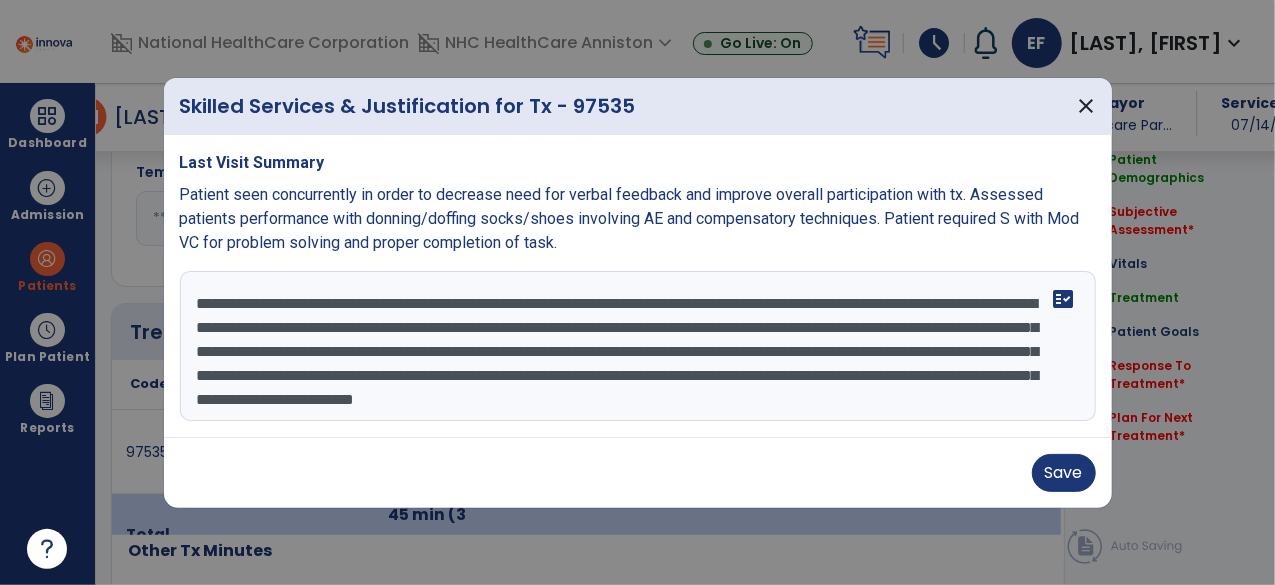 click on "**********" at bounding box center (638, 346) 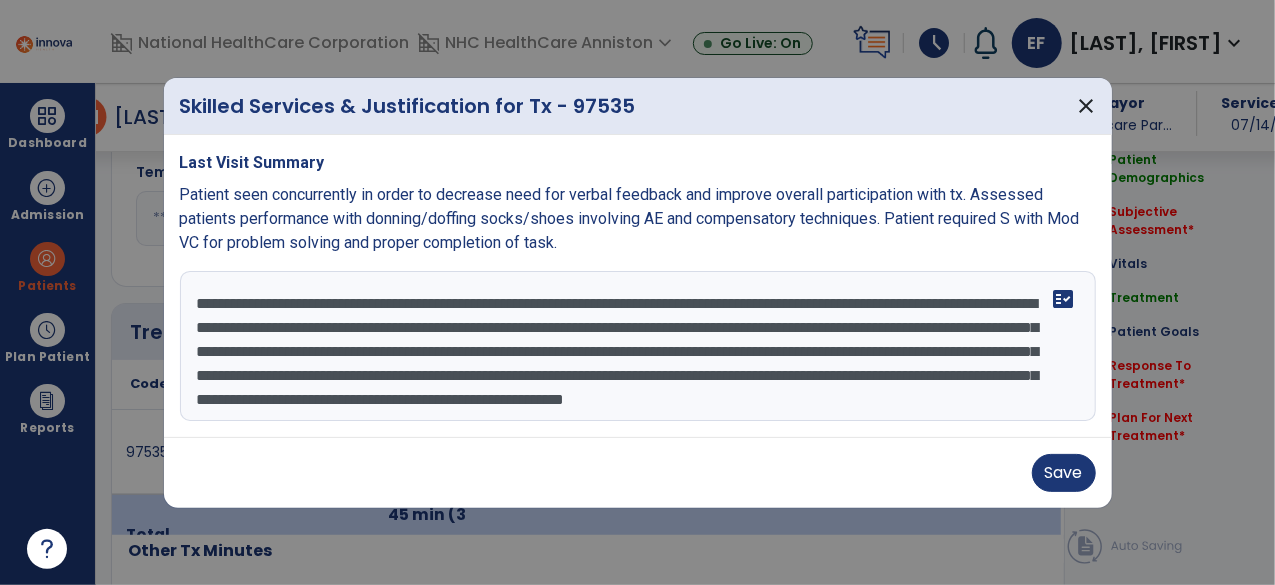 scroll, scrollTop: 39, scrollLeft: 0, axis: vertical 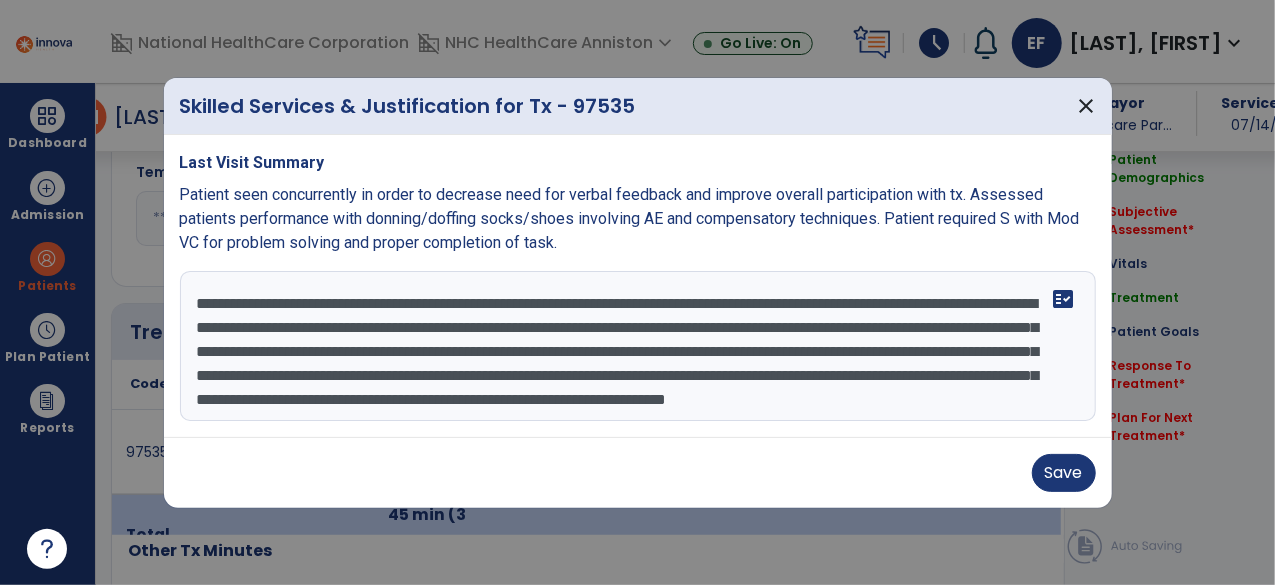click on "**********" at bounding box center [638, 346] 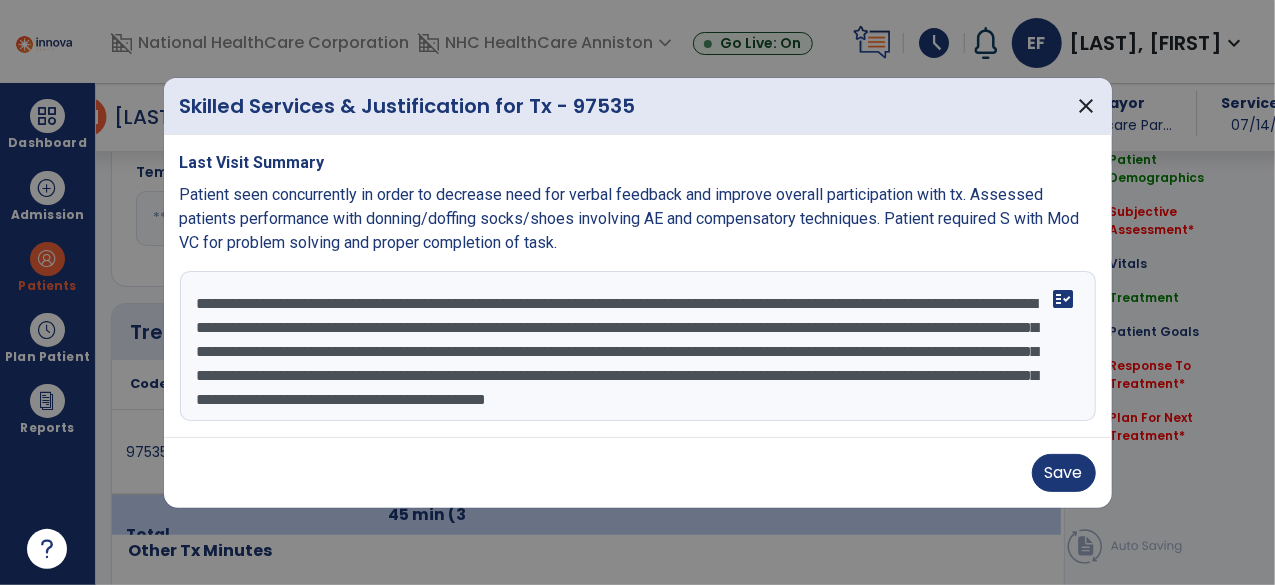 scroll, scrollTop: 24, scrollLeft: 0, axis: vertical 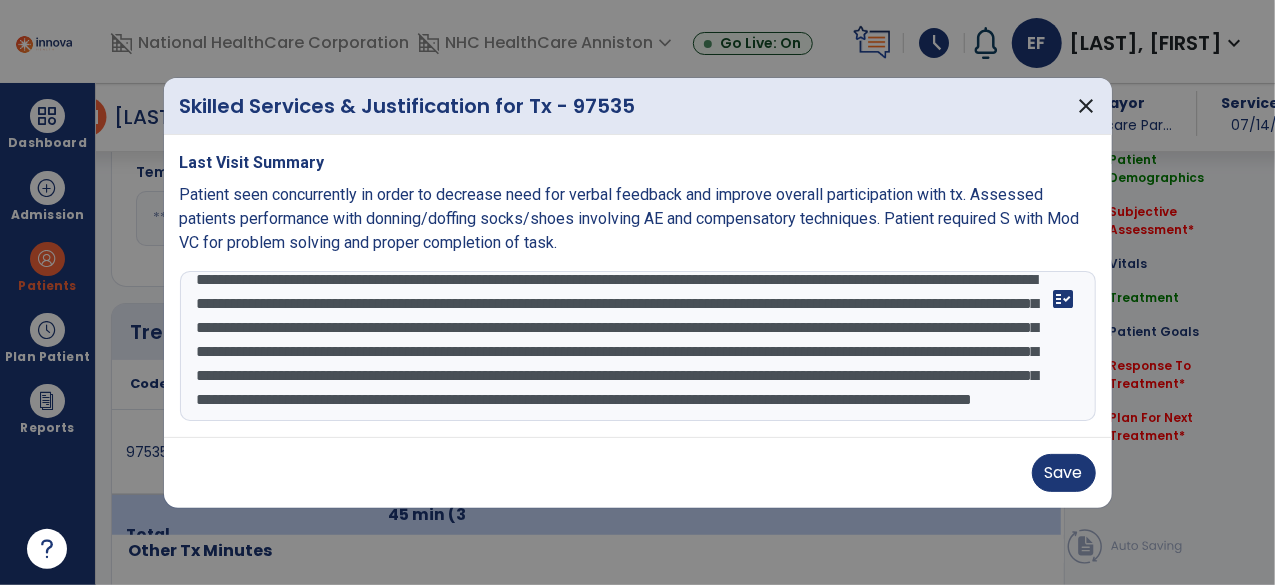 click on "**********" at bounding box center [638, 346] 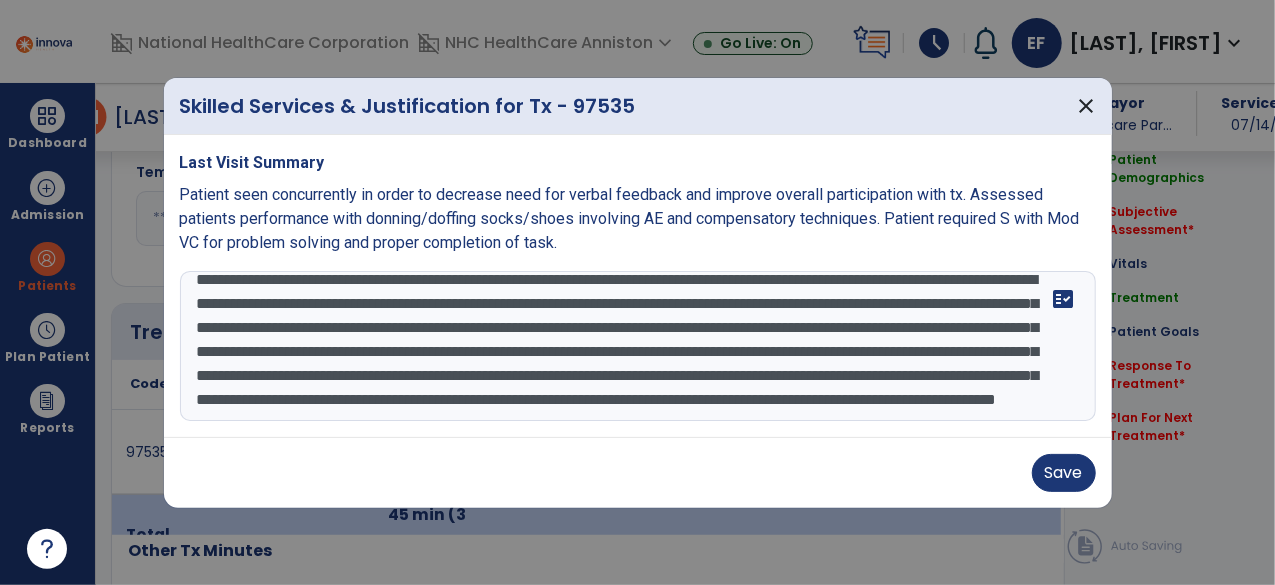 click on "**********" at bounding box center (638, 346) 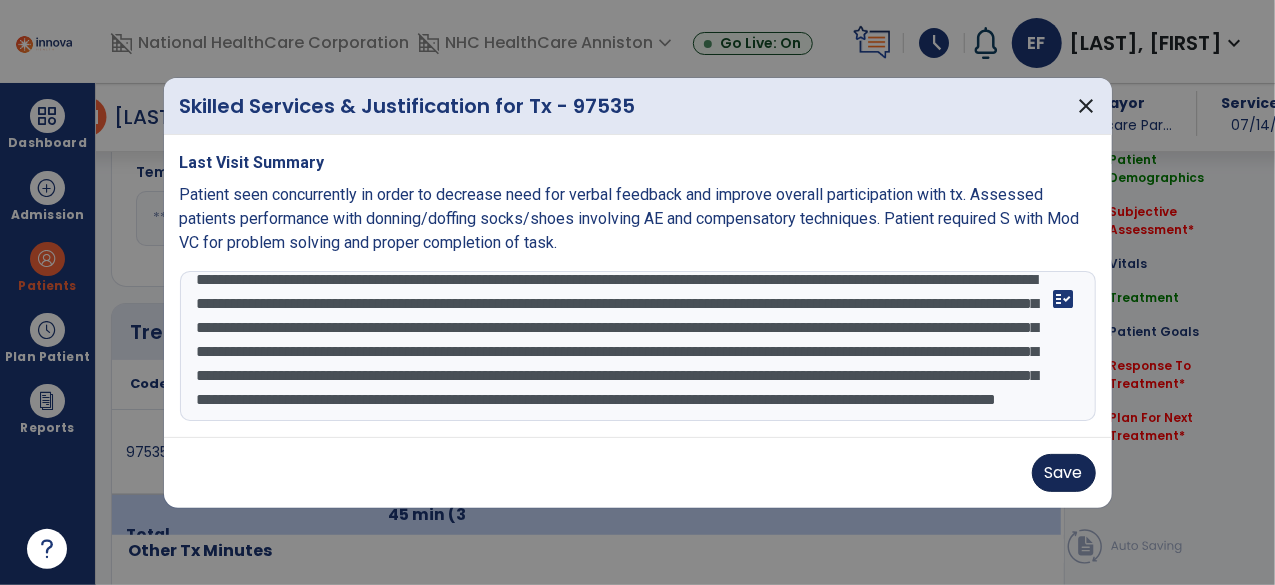 type on "**********" 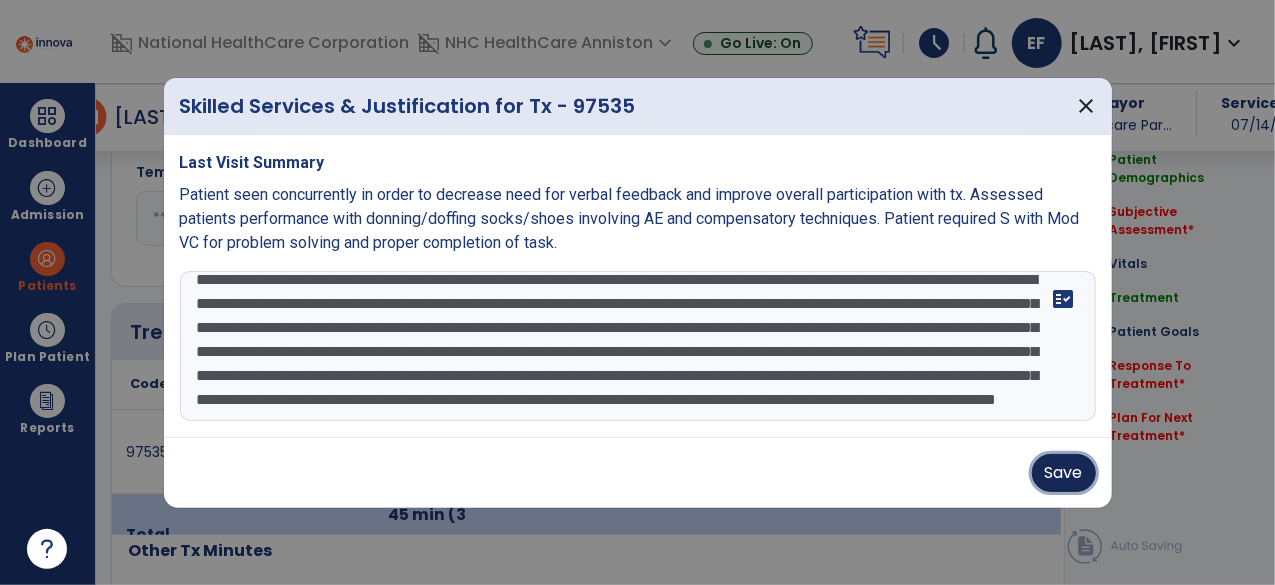 click on "Save" at bounding box center (1064, 473) 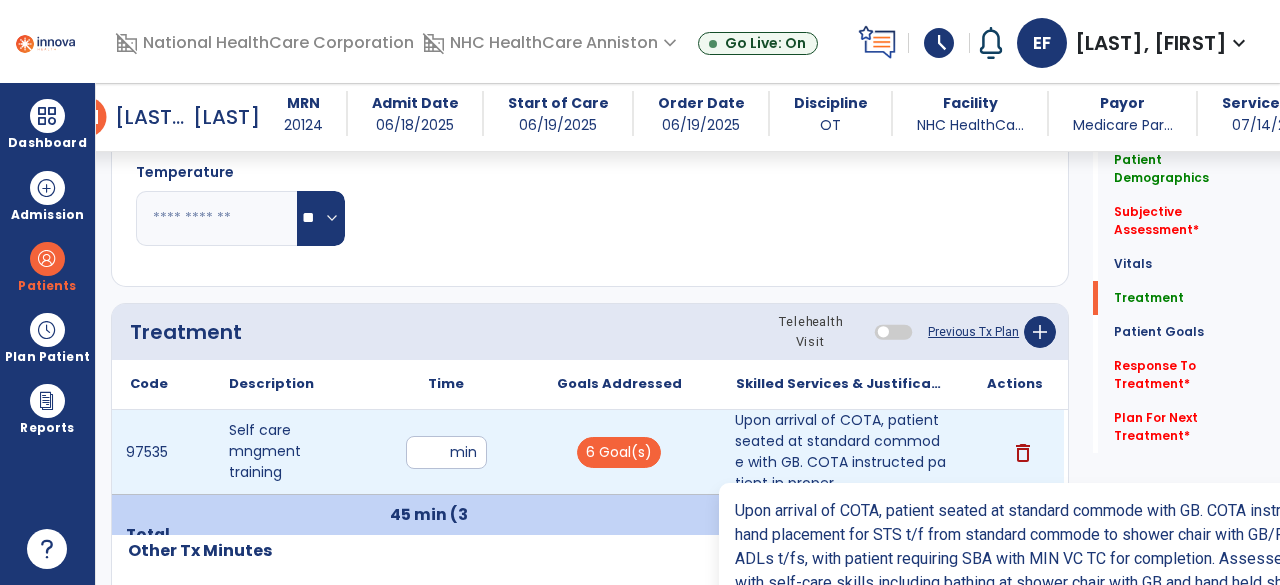 click on "Upon arrival of COTA, patient seated at standard commode with GB. COTA instructed patient in proper ..." at bounding box center [841, 452] 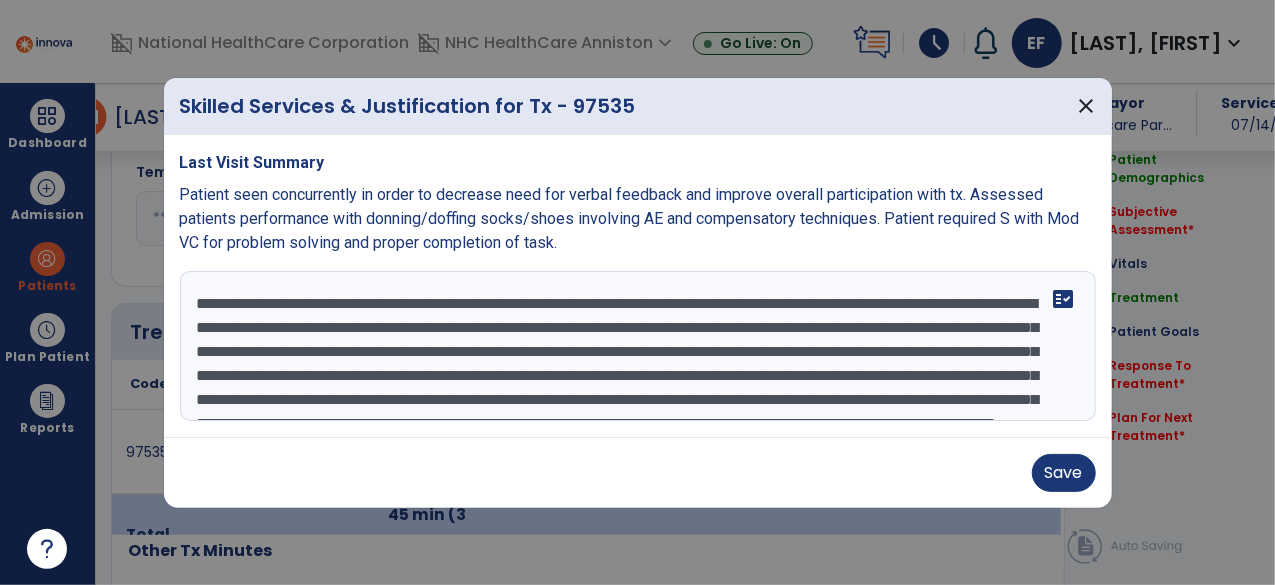 scroll, scrollTop: 946, scrollLeft: 0, axis: vertical 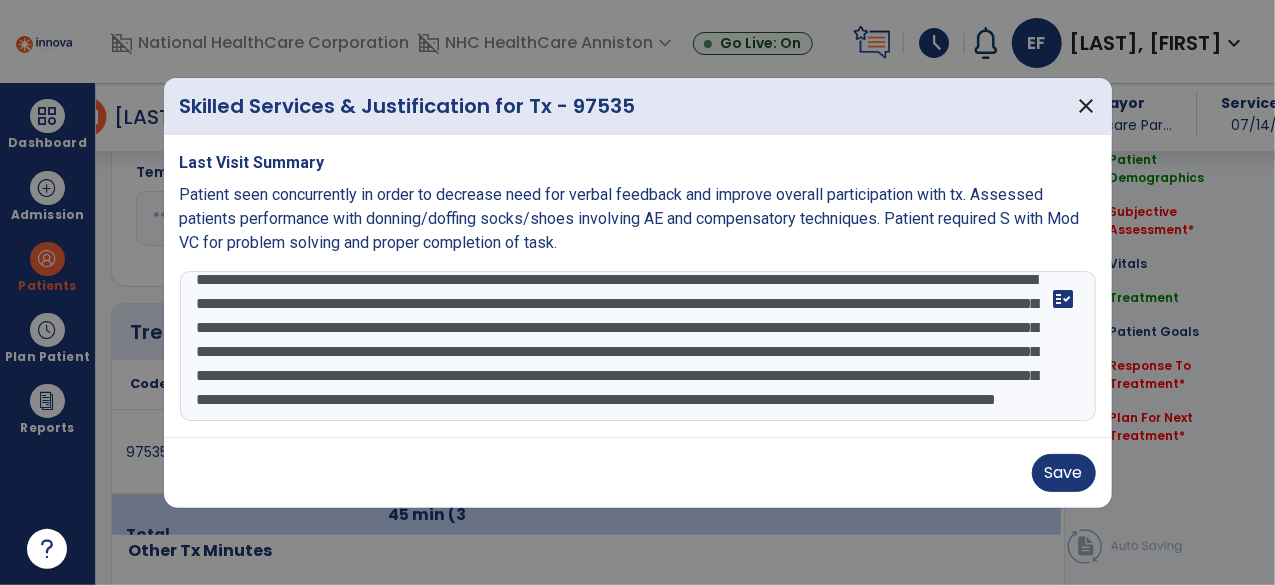 click on "**********" at bounding box center (638, 346) 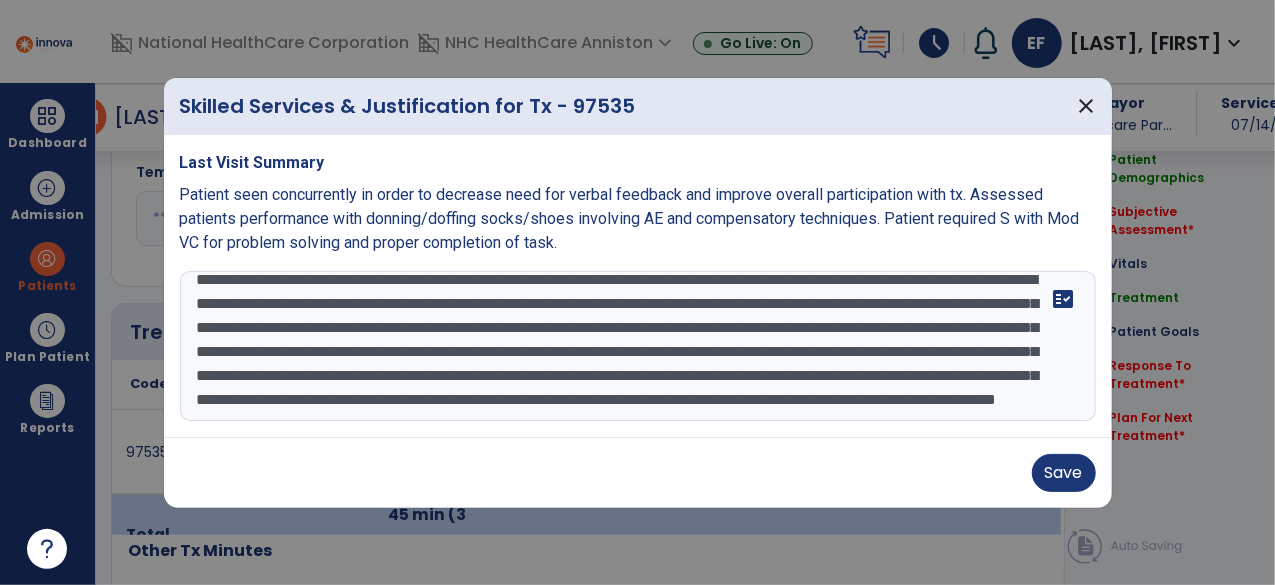 scroll, scrollTop: 0, scrollLeft: 0, axis: both 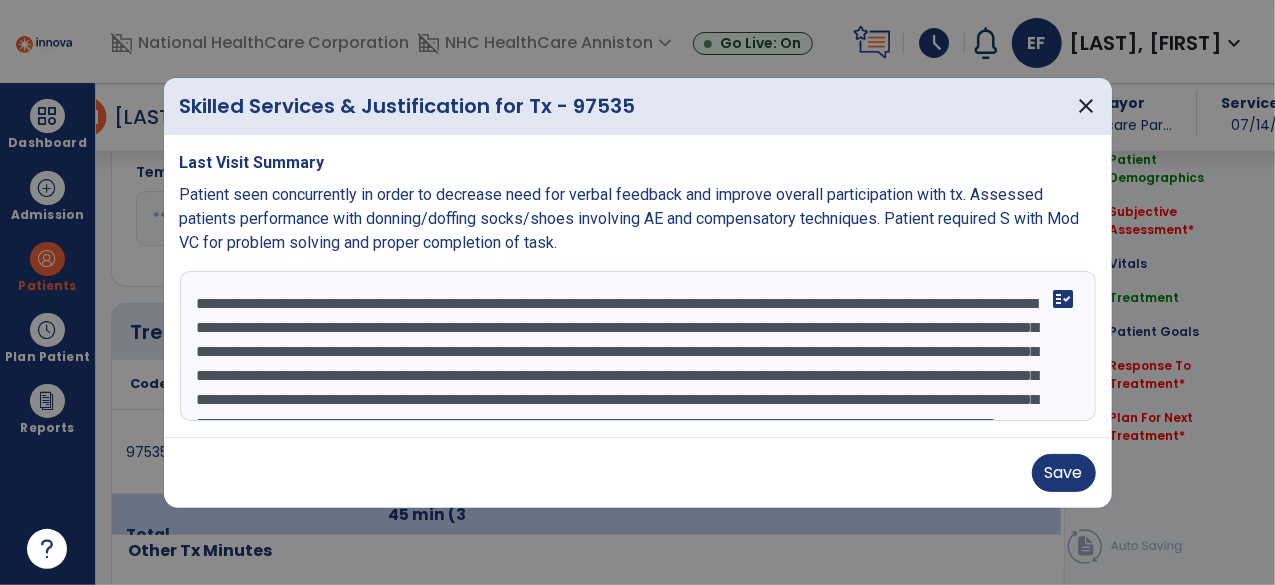 click on "**********" at bounding box center (638, 346) 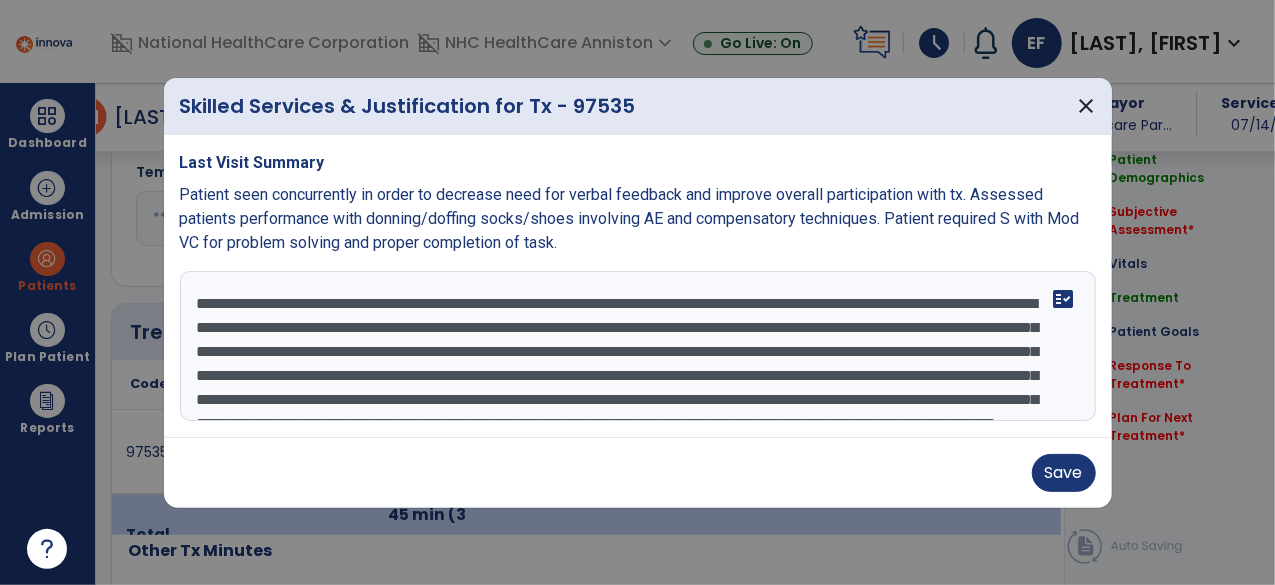 scroll, scrollTop: 96, scrollLeft: 0, axis: vertical 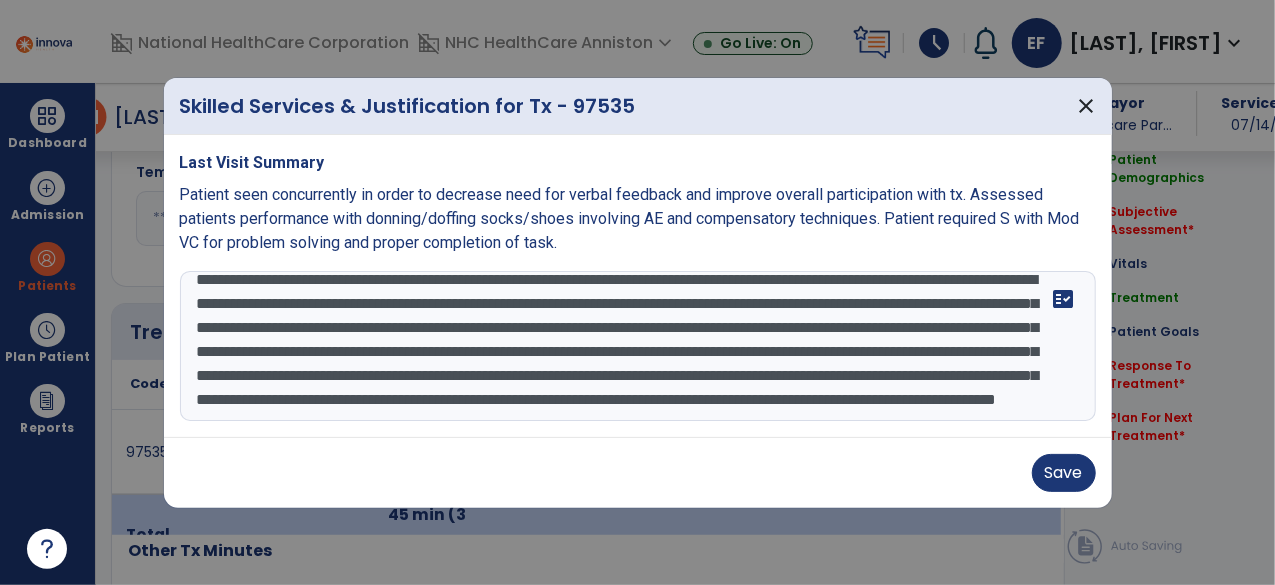 click on "**********" at bounding box center (638, 346) 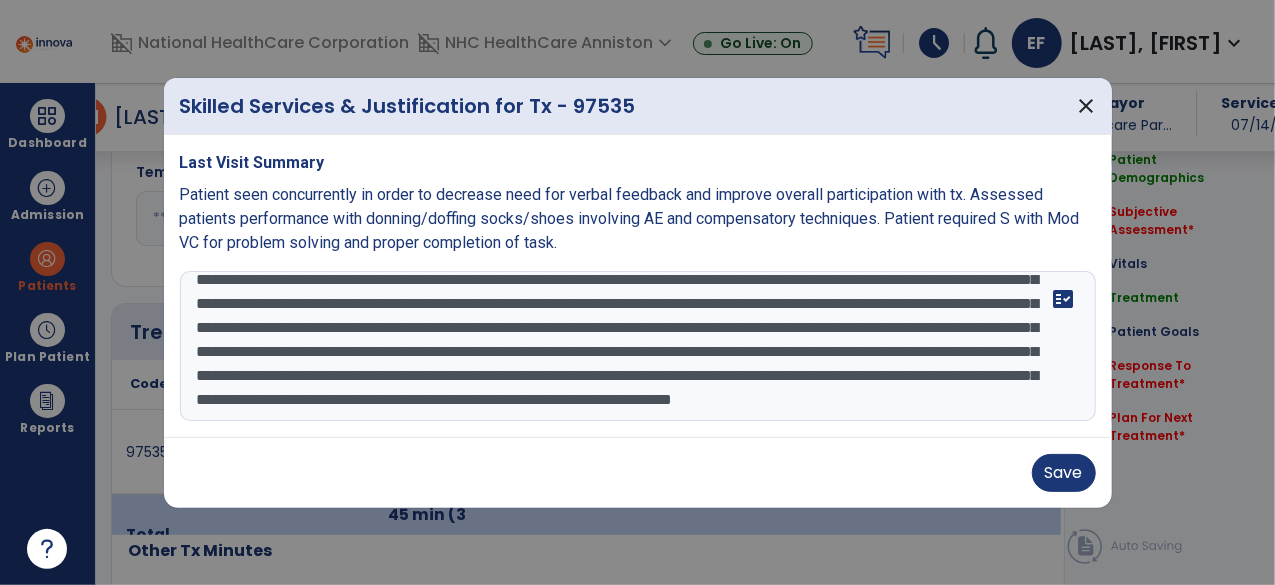 scroll, scrollTop: 111, scrollLeft: 0, axis: vertical 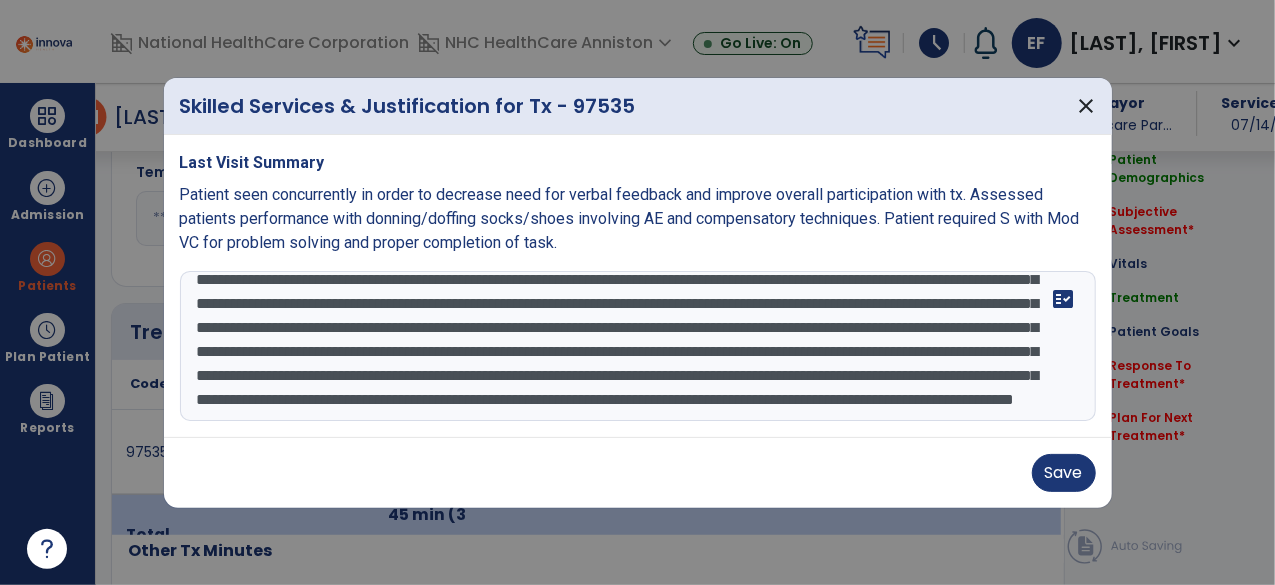 click on "**********" at bounding box center (638, 346) 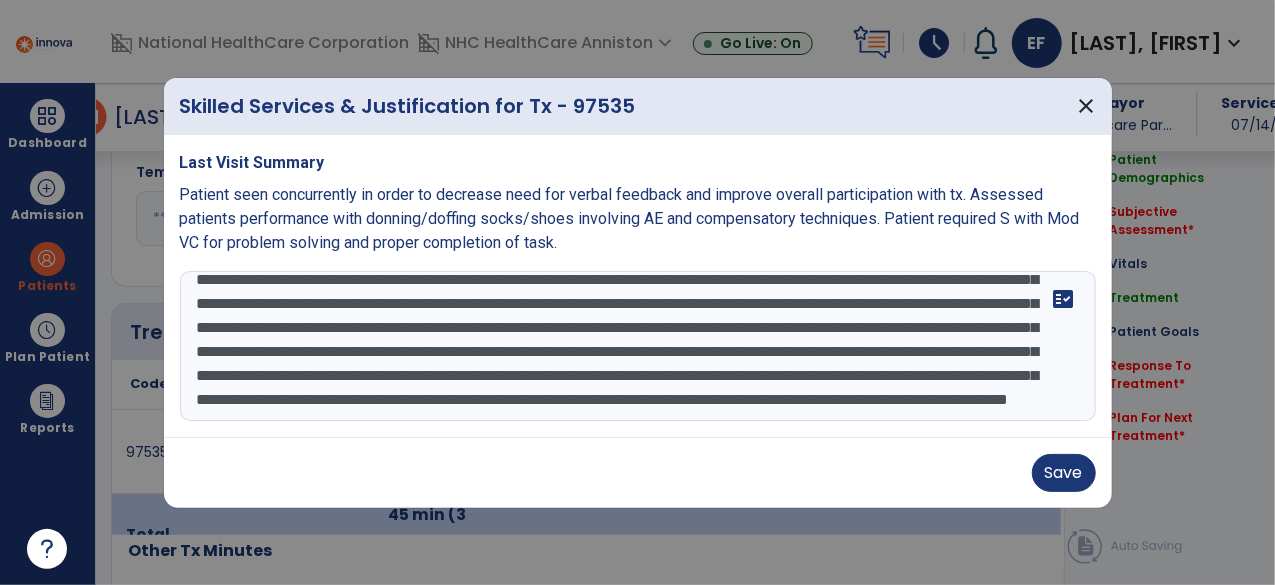 click on "**********" at bounding box center (638, 346) 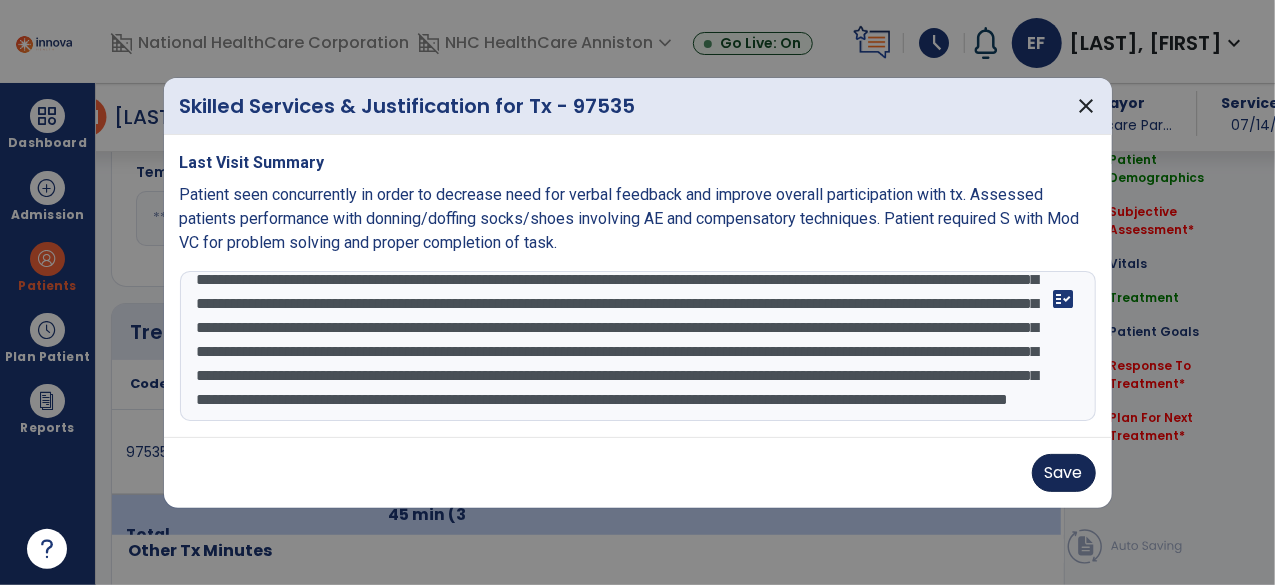 type on "**********" 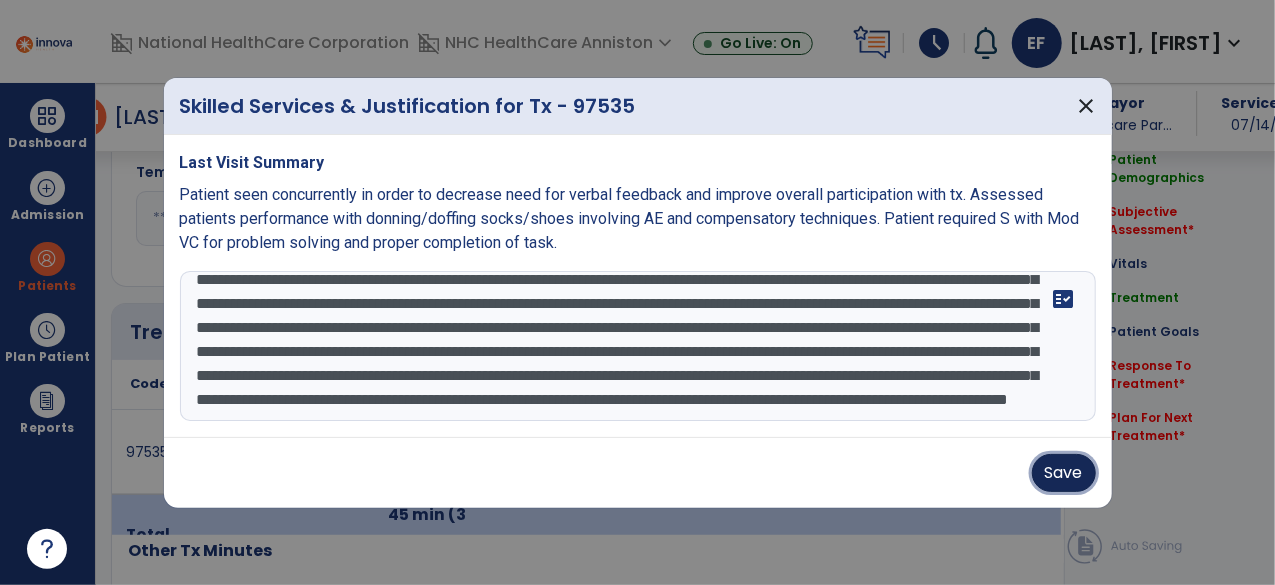 click on "Save" at bounding box center (1064, 473) 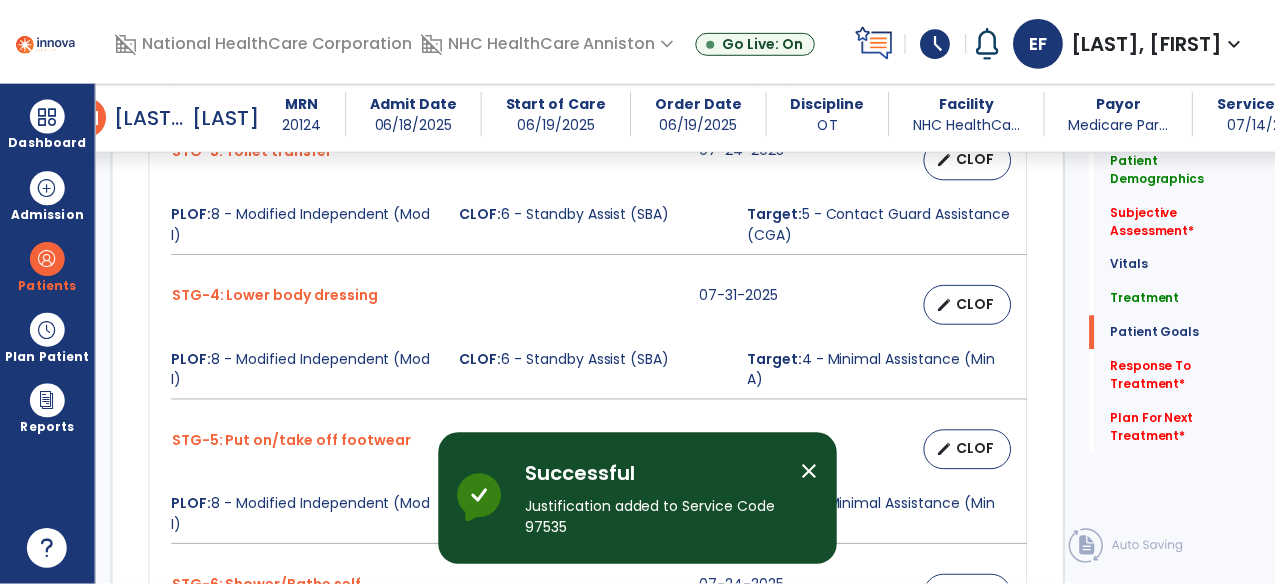 scroll, scrollTop: 2038, scrollLeft: 0, axis: vertical 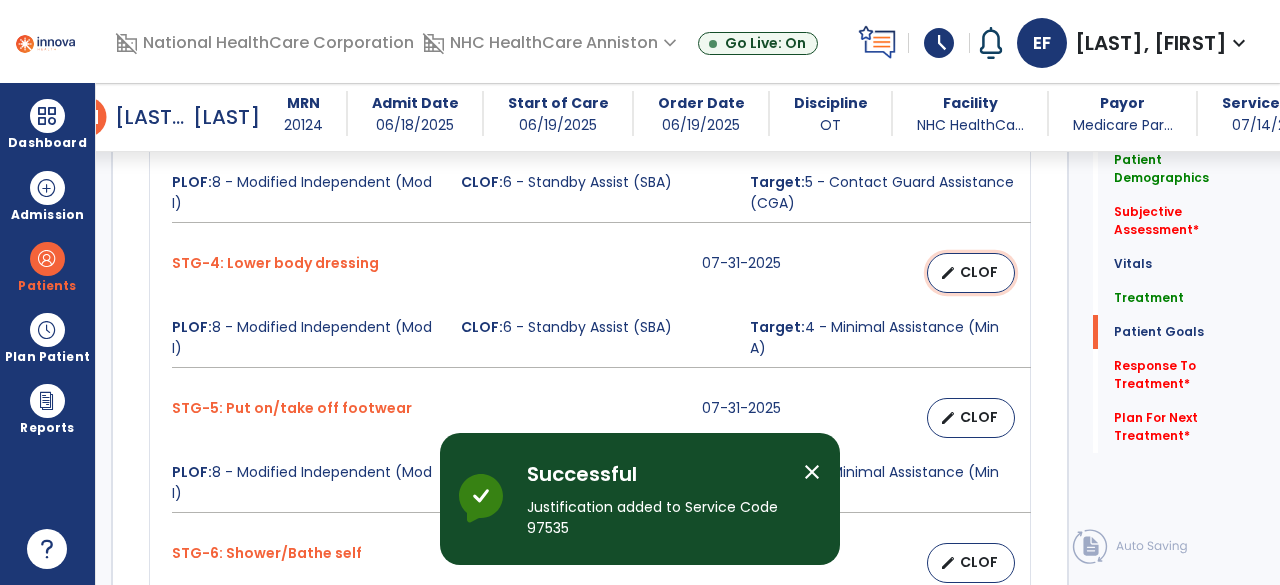 click on "edit   CLOF" at bounding box center [971, 273] 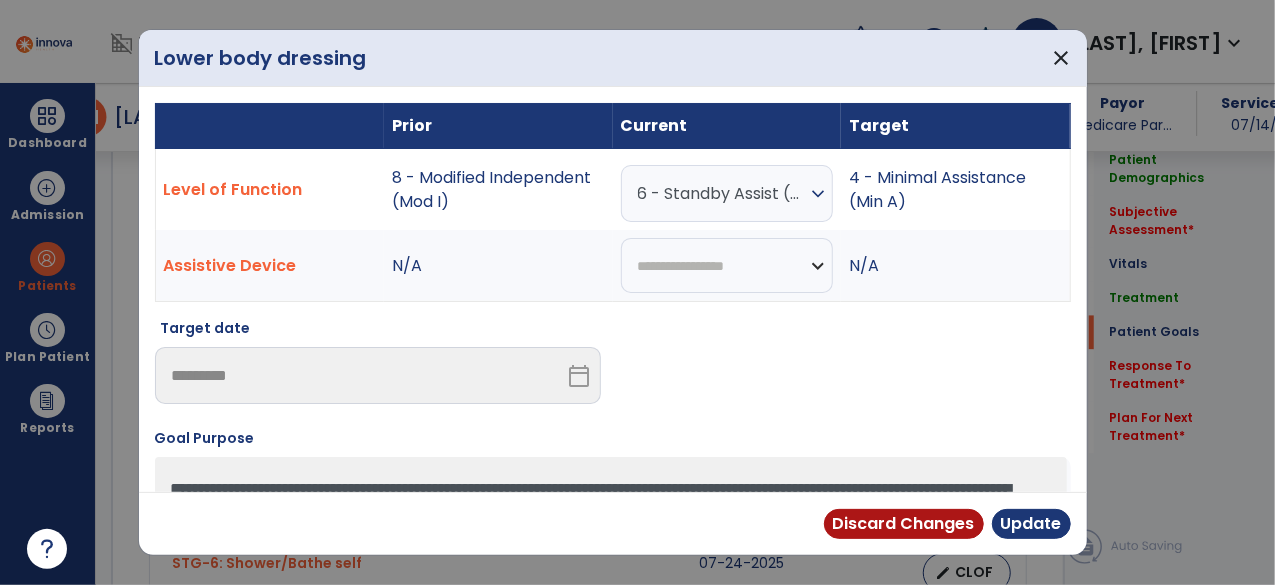 scroll, scrollTop: 2038, scrollLeft: 0, axis: vertical 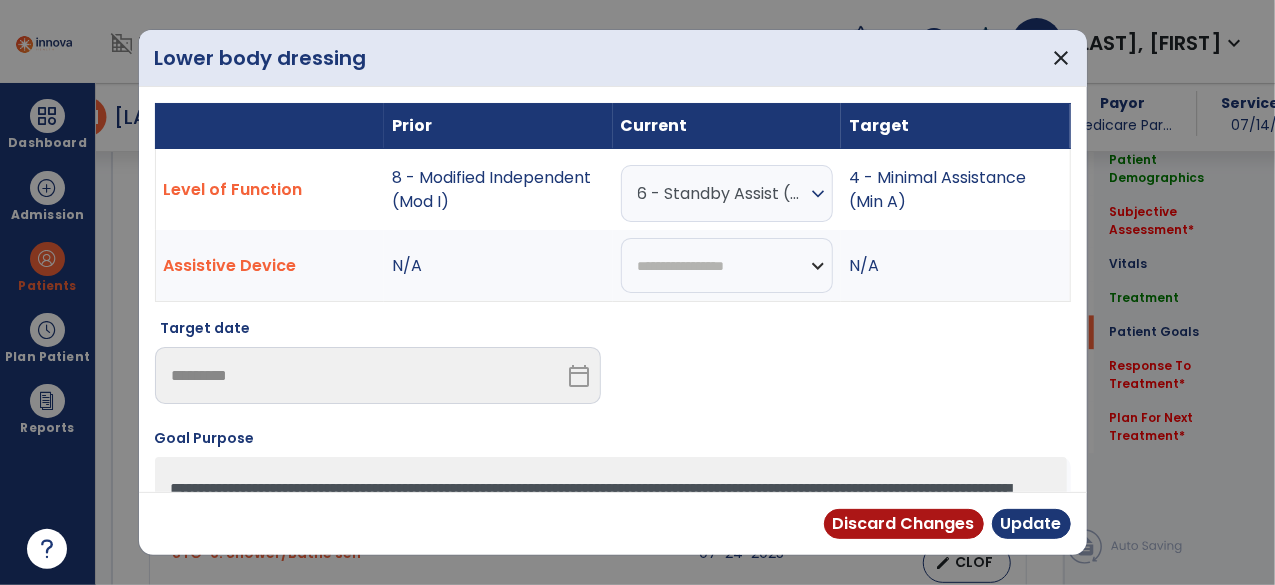 click on "6 - Standby Assist (SBA)" at bounding box center (722, 193) 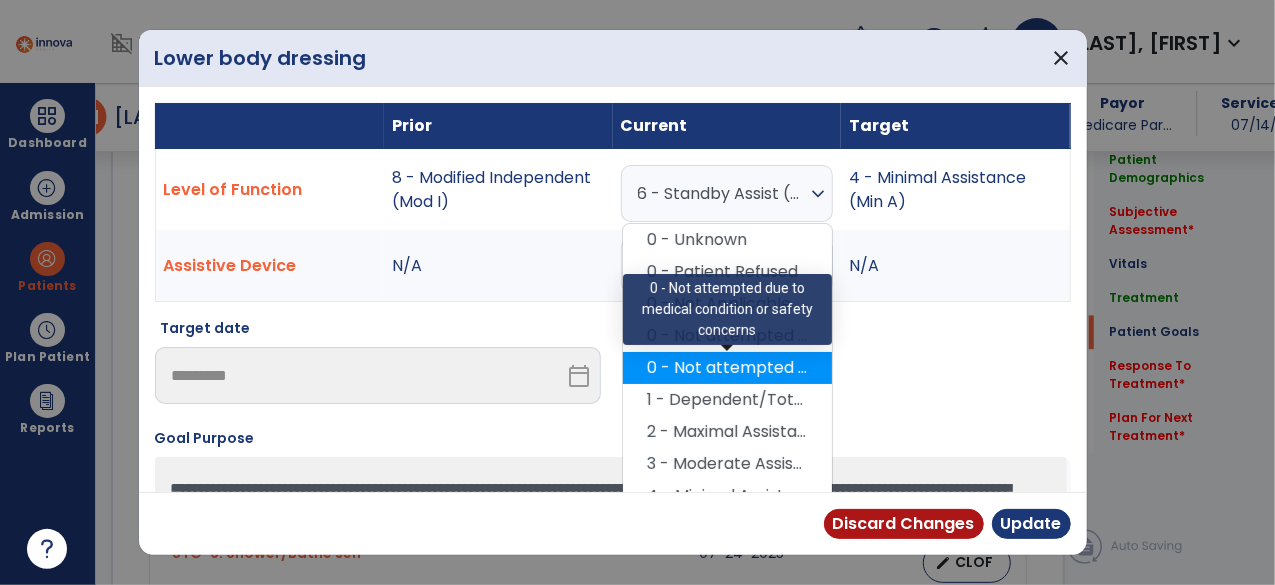 scroll, scrollTop: 209, scrollLeft: 0, axis: vertical 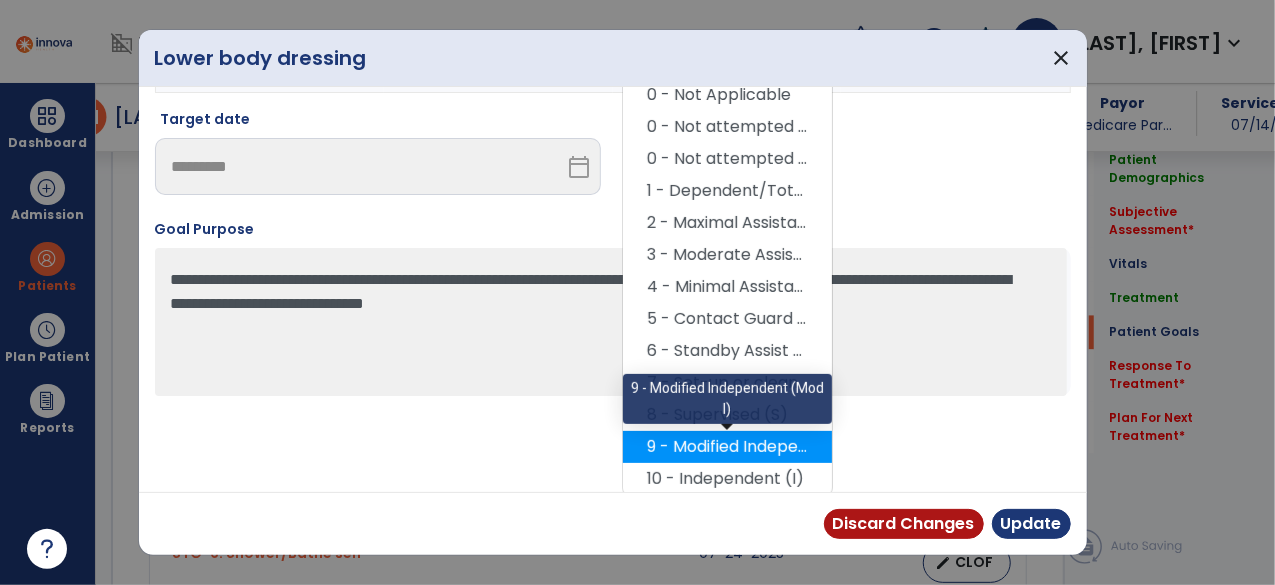 click on "9 - Modified Independent (Mod I)" at bounding box center [727, 447] 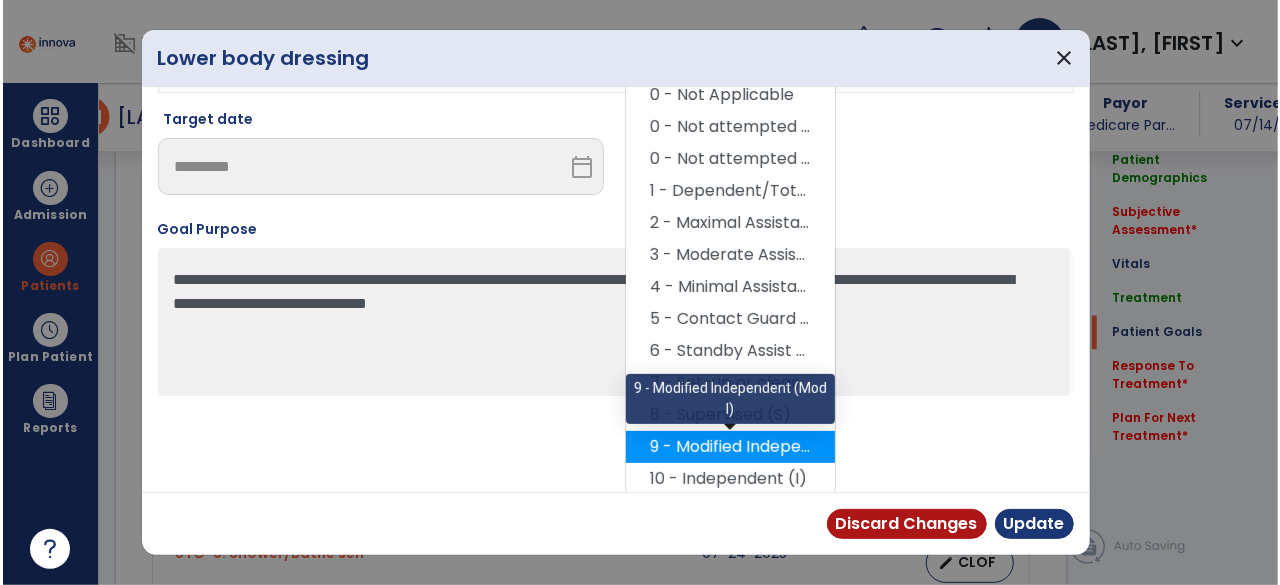 scroll, scrollTop: 125, scrollLeft: 0, axis: vertical 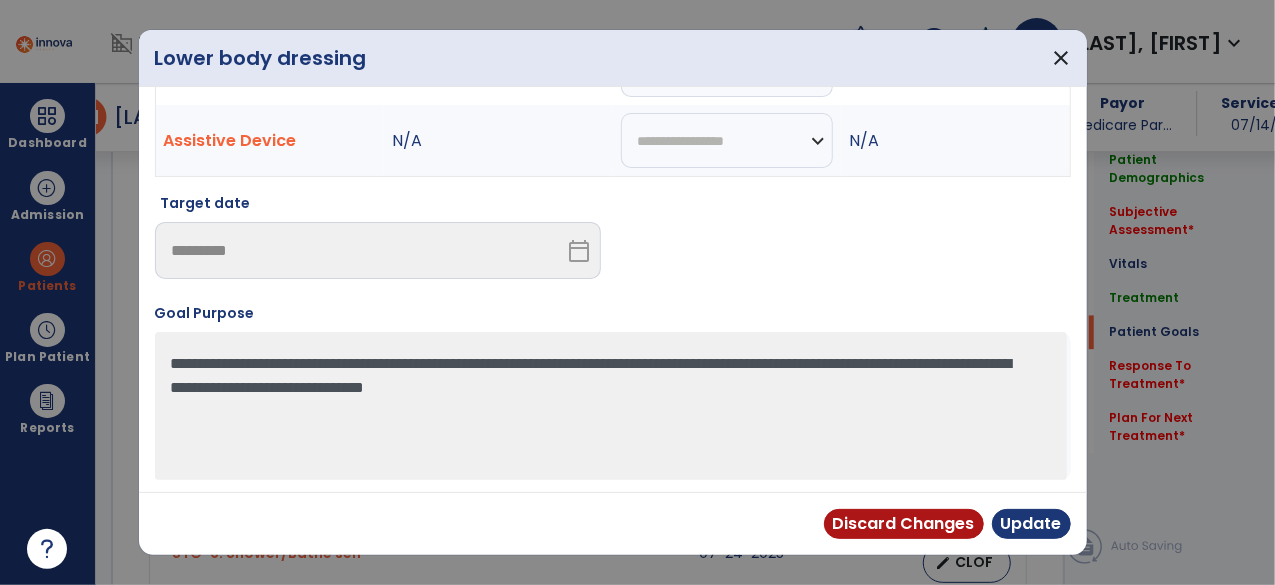 click on "Discard Changes  Update" at bounding box center (613, 523) 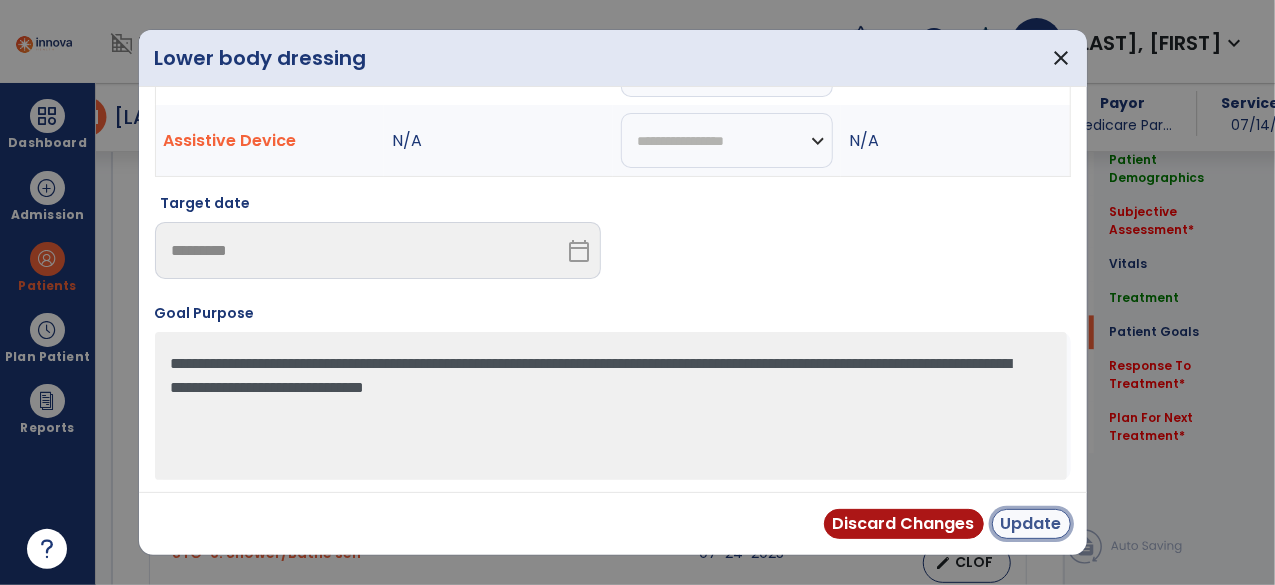 click on "Update" at bounding box center (1031, 524) 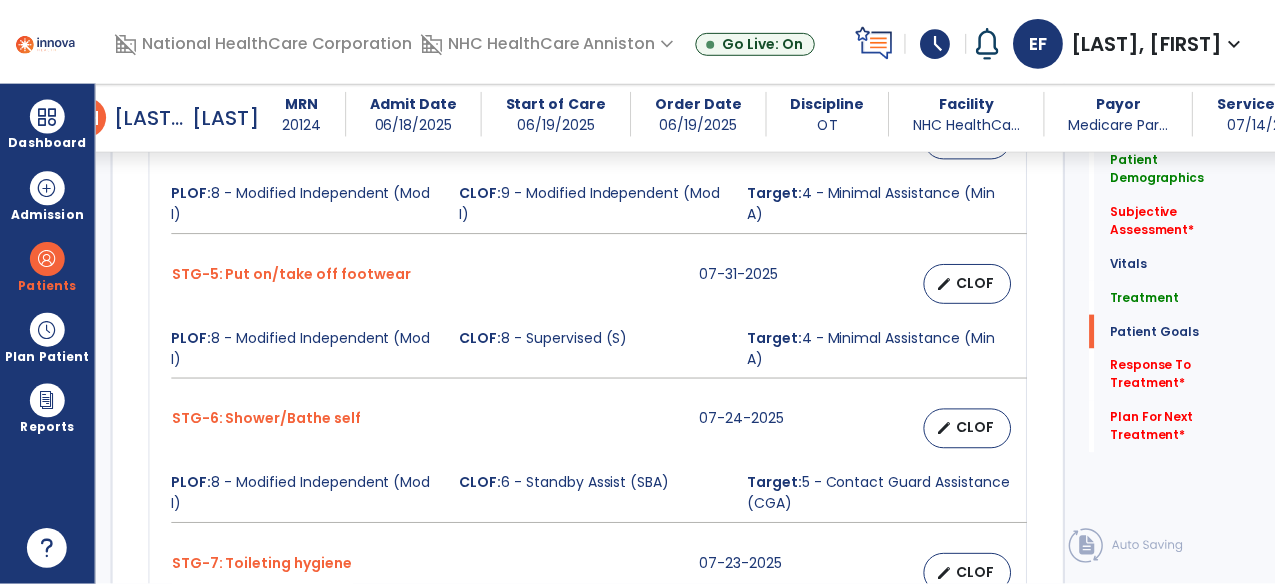 scroll, scrollTop: 2173, scrollLeft: 0, axis: vertical 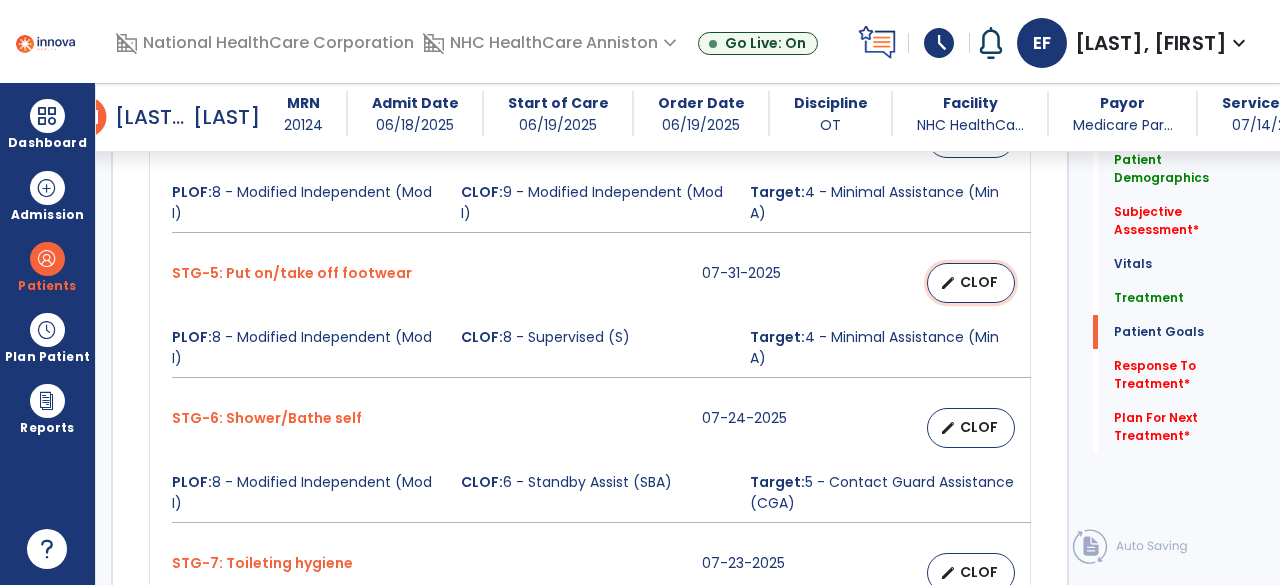 click on "CLOF" at bounding box center (979, 282) 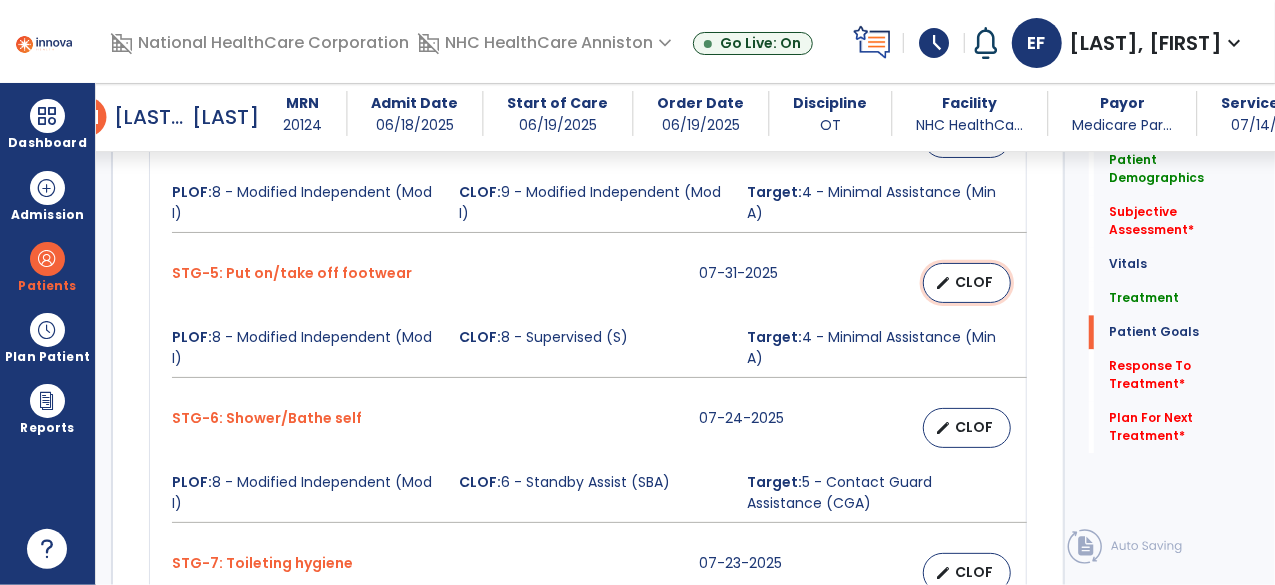 select on "********" 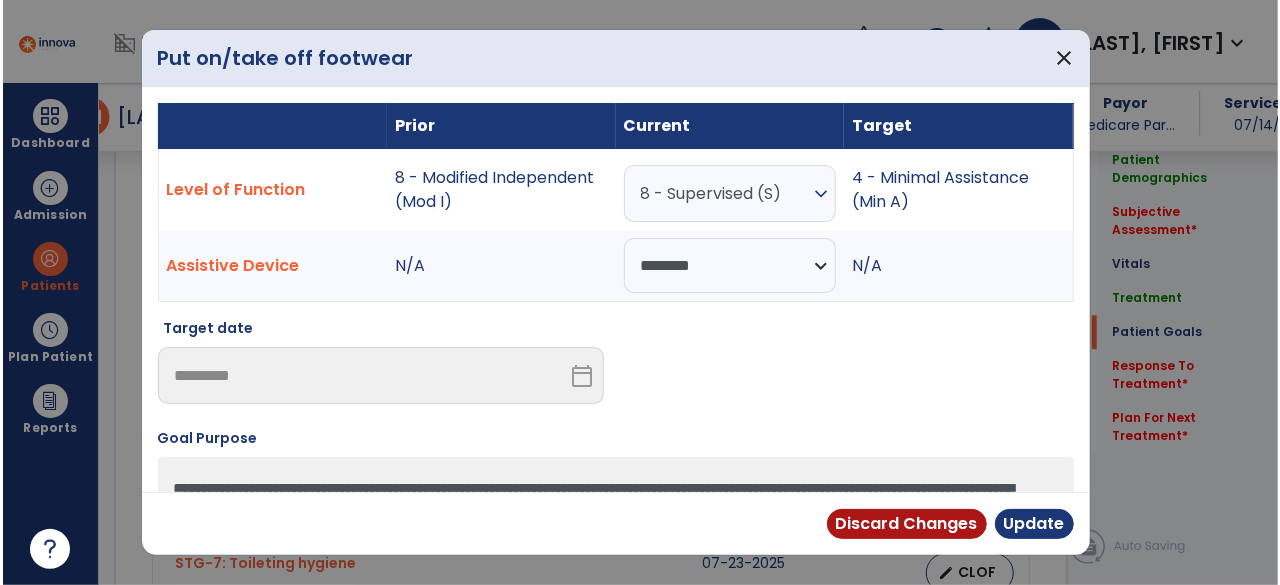 scroll, scrollTop: 2173, scrollLeft: 0, axis: vertical 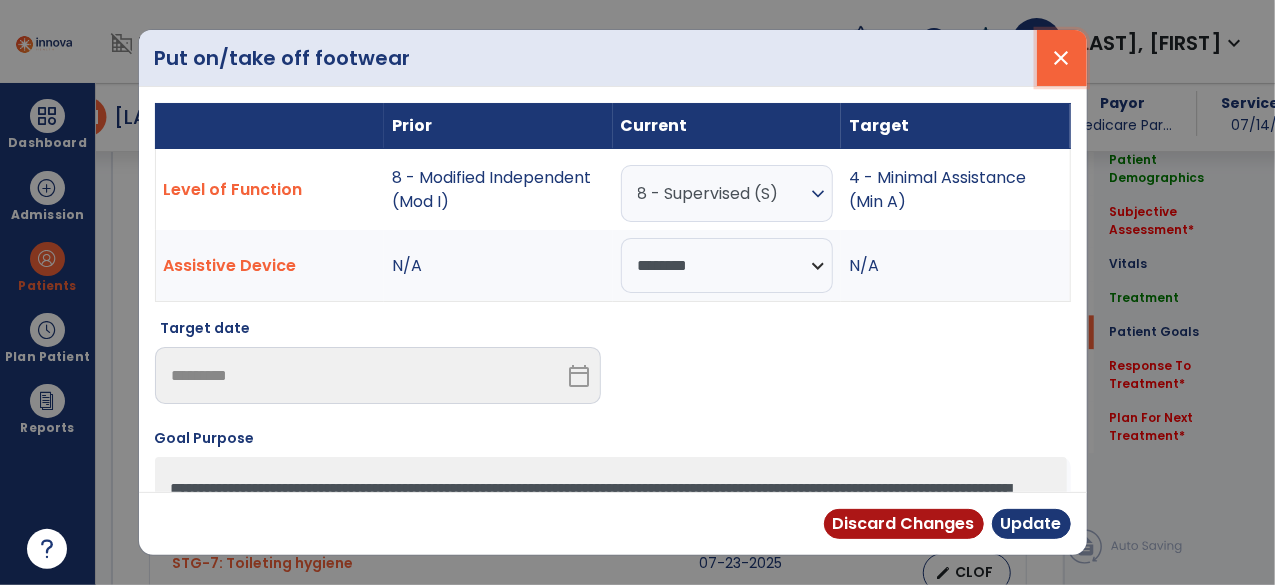 click on "close" at bounding box center (1062, 58) 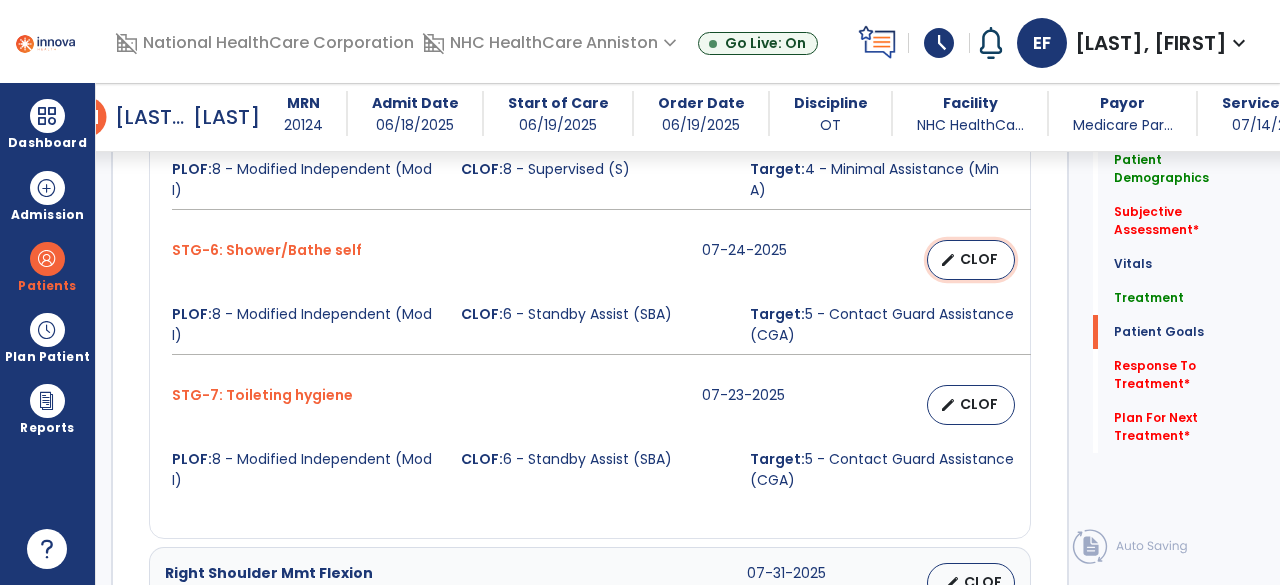 click on "CLOF" at bounding box center [979, 259] 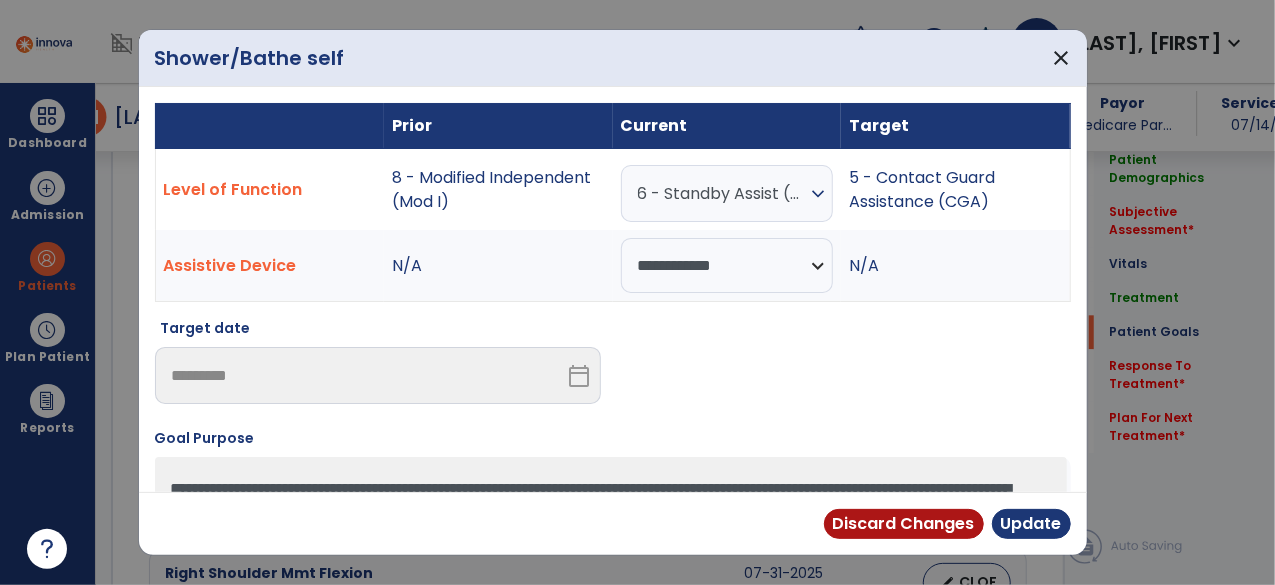 scroll, scrollTop: 2341, scrollLeft: 0, axis: vertical 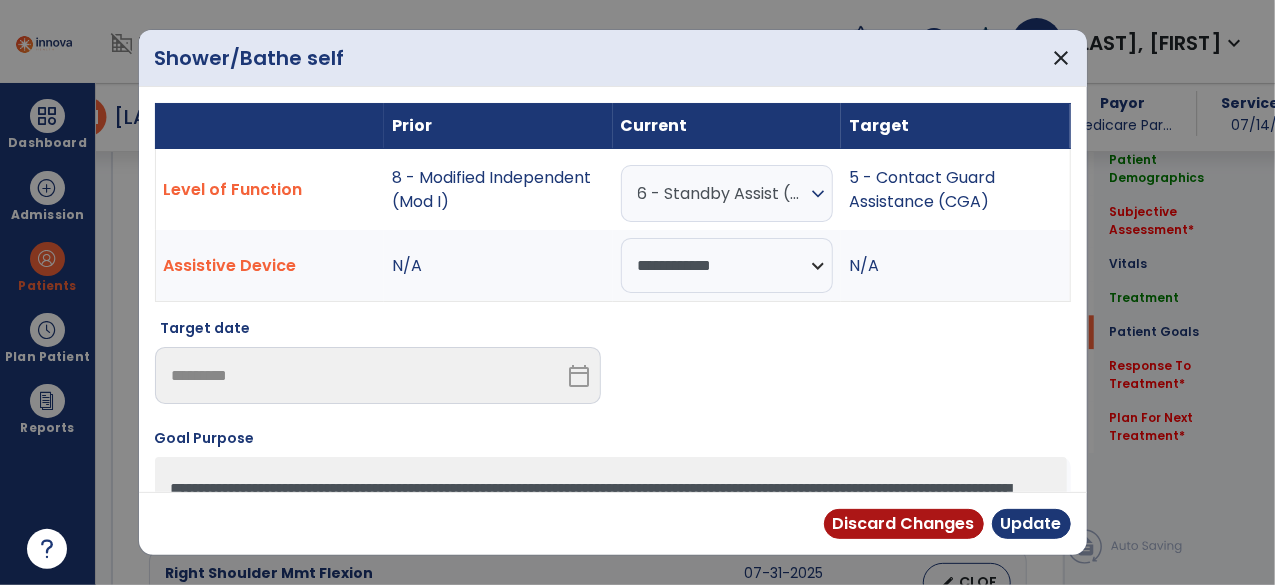 click on "6 - Standby Assist (SBA)" at bounding box center [722, 193] 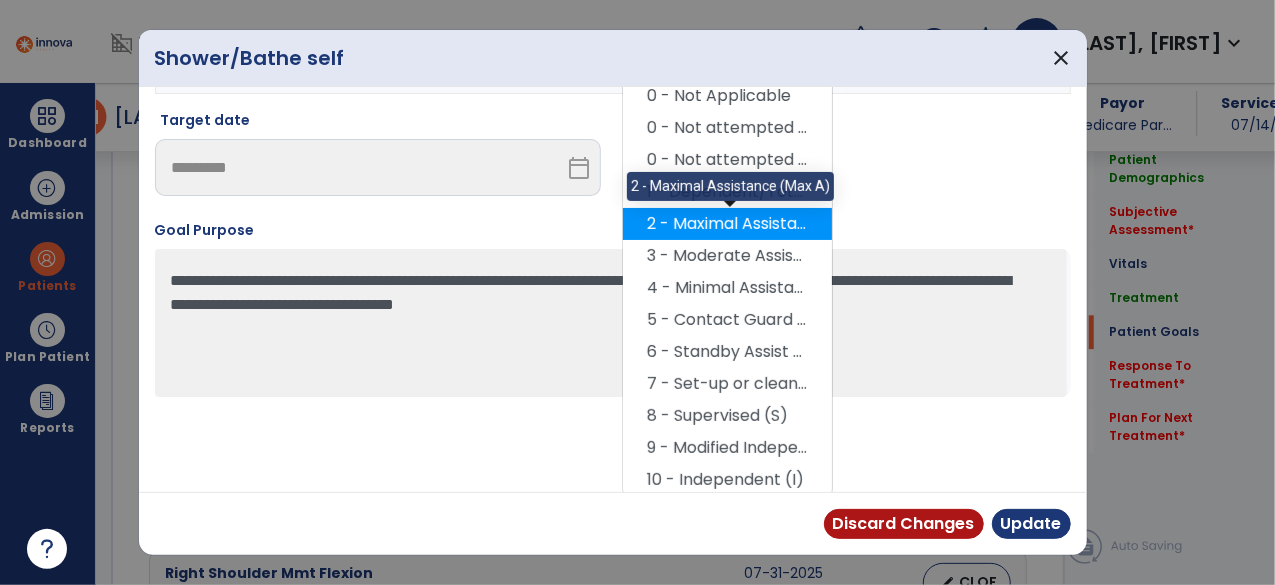 scroll, scrollTop: 209, scrollLeft: 0, axis: vertical 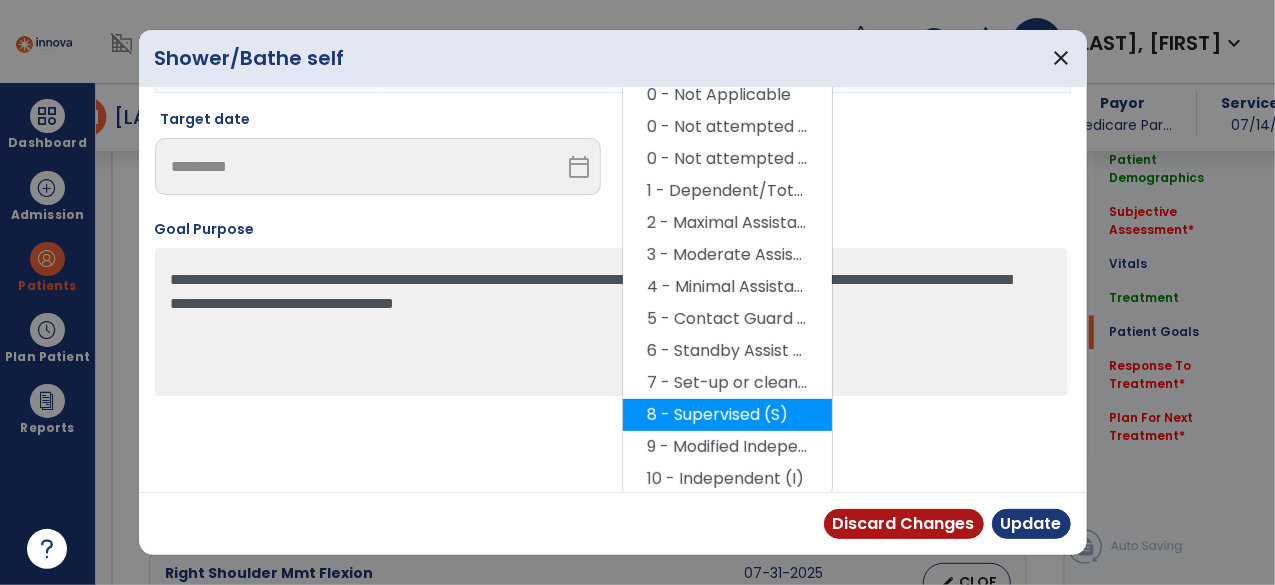 click on "8 - Supervised (S)" at bounding box center [727, 415] 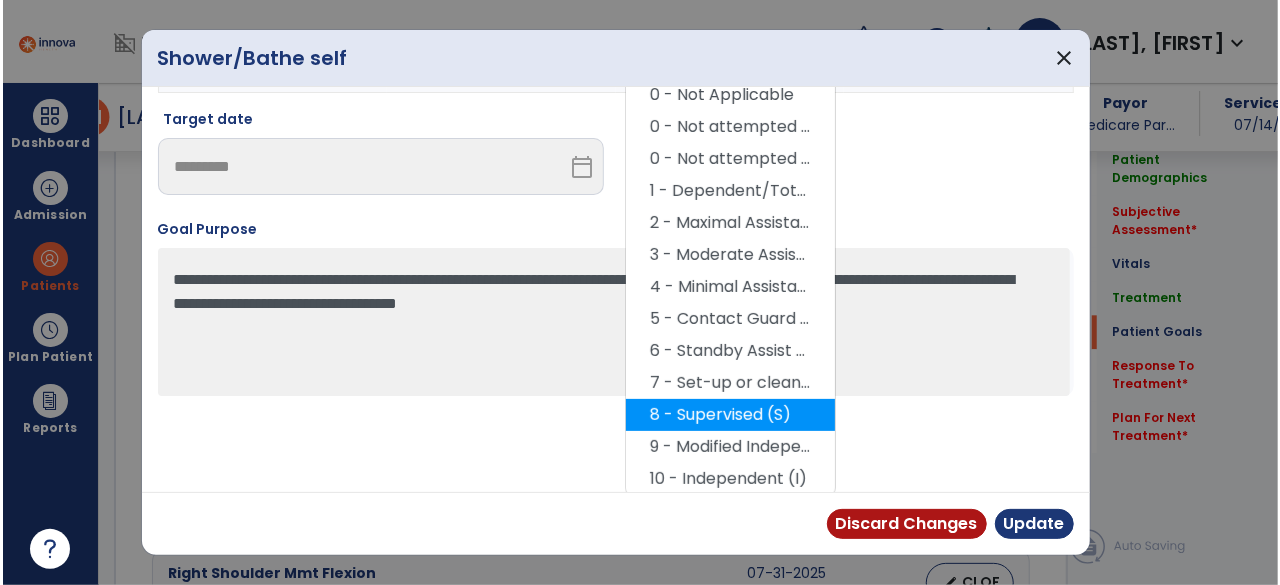 scroll, scrollTop: 125, scrollLeft: 0, axis: vertical 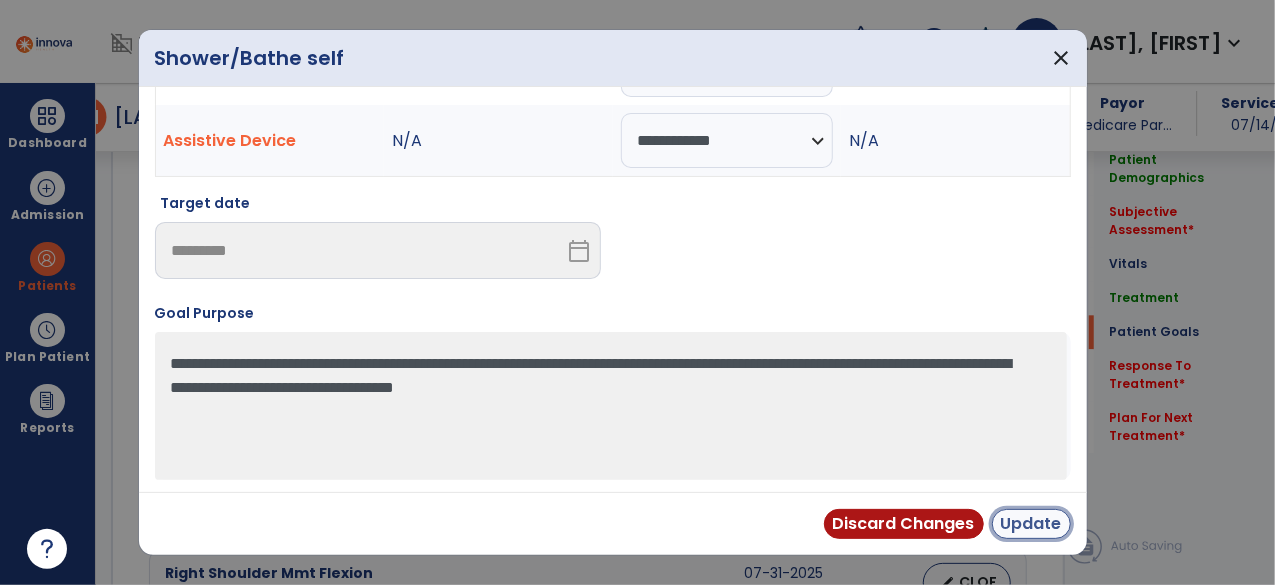 click on "Update" at bounding box center (1031, 524) 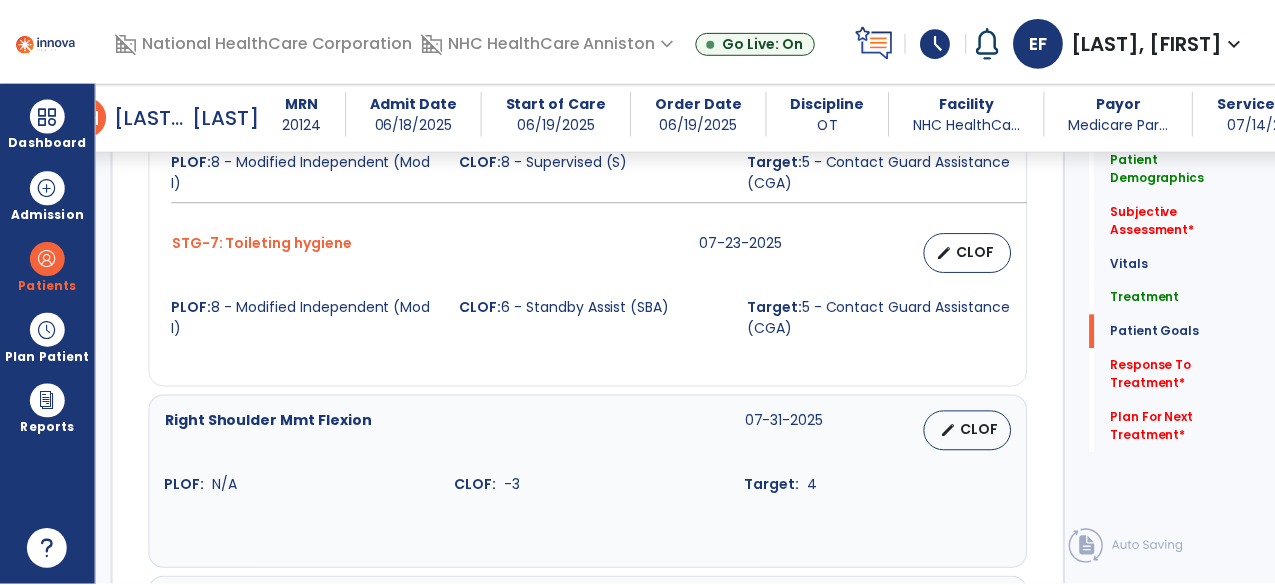 scroll, scrollTop: 2521, scrollLeft: 0, axis: vertical 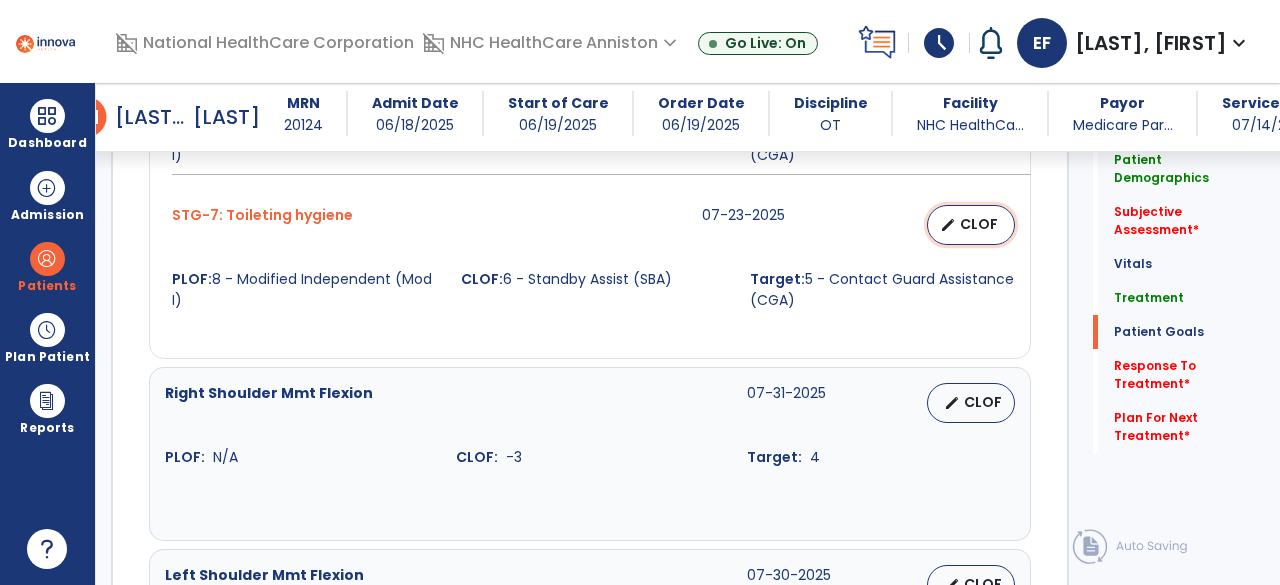 click on "edit   CLOF" at bounding box center [971, 225] 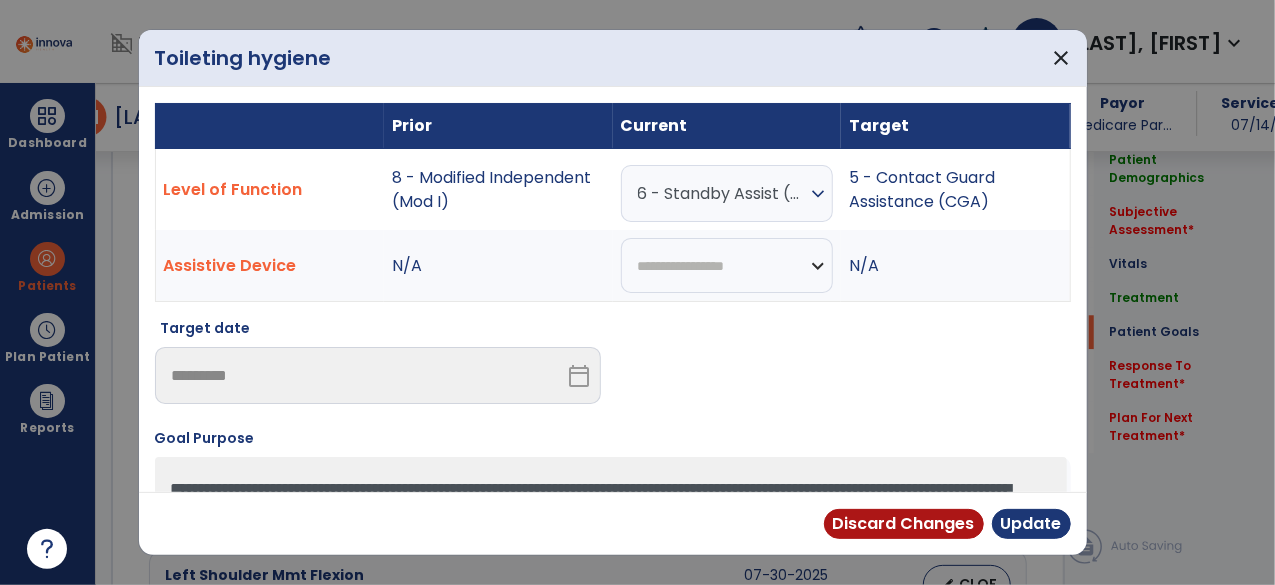 scroll, scrollTop: 2521, scrollLeft: 0, axis: vertical 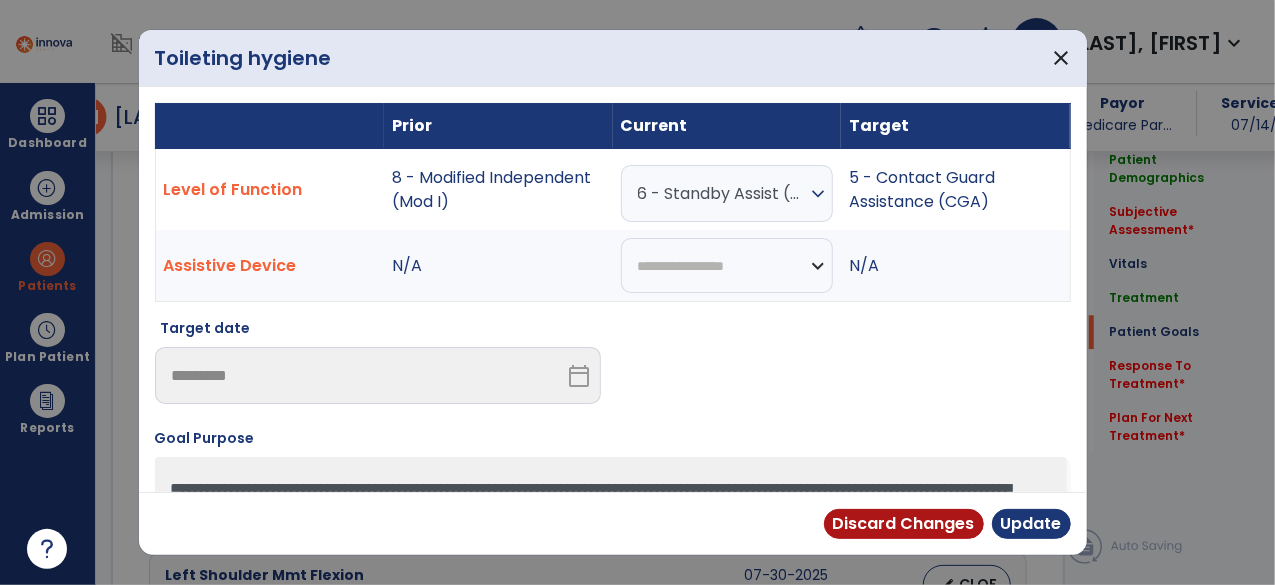 click on "6 - Standby Assist (SBA)" at bounding box center (722, 193) 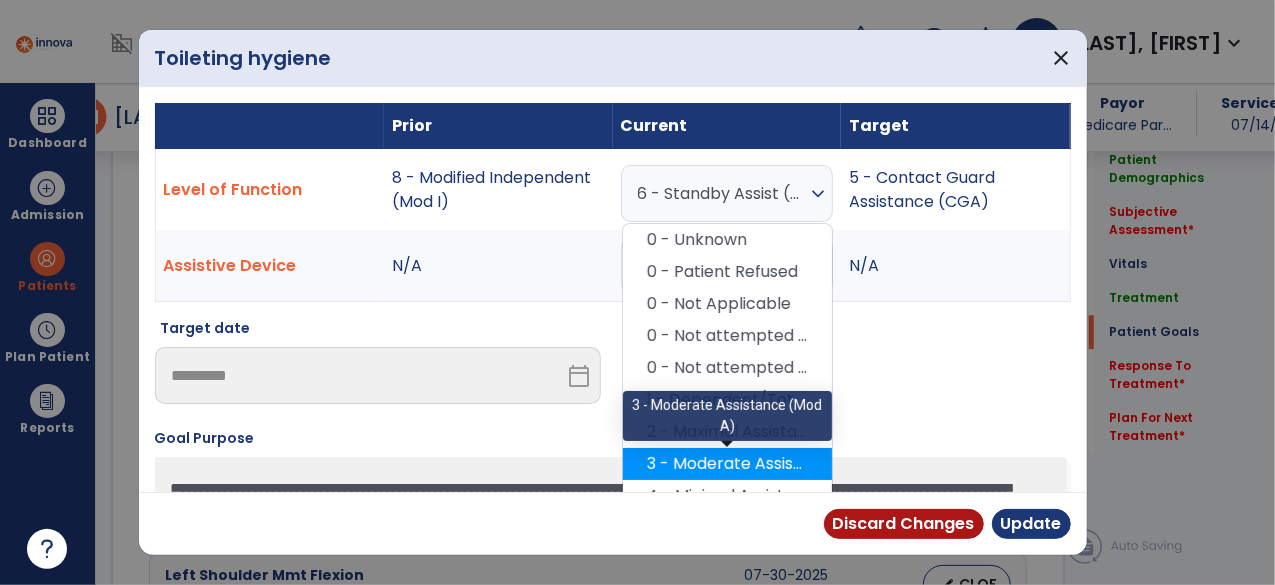 scroll, scrollTop: 145, scrollLeft: 0, axis: vertical 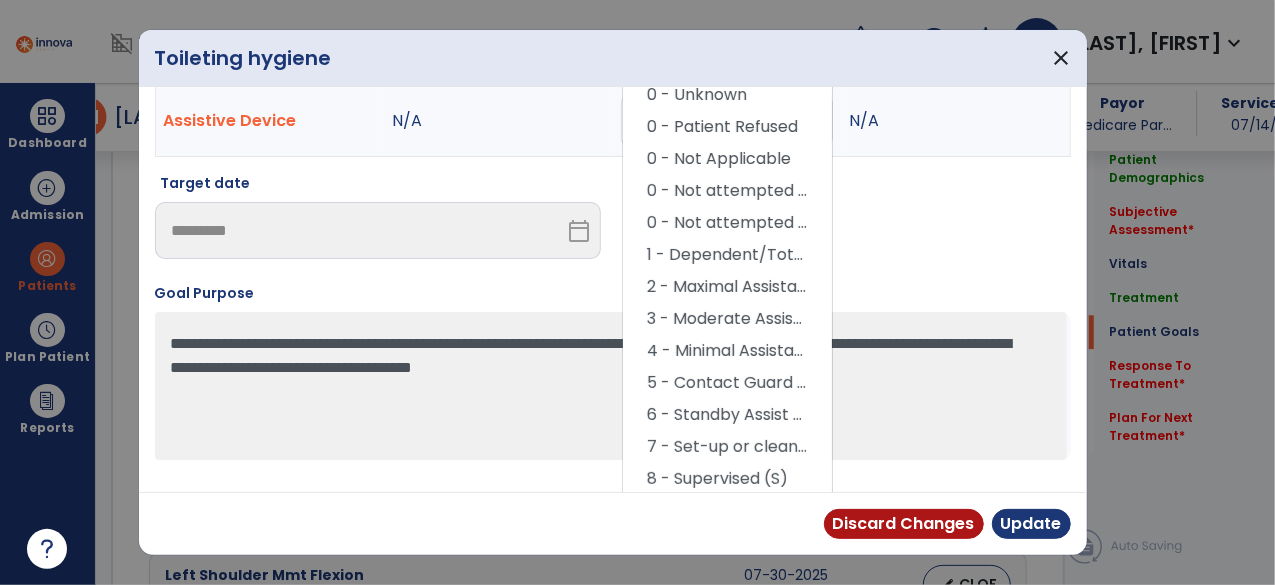click on "Discard Changes  Update" at bounding box center (613, 523) 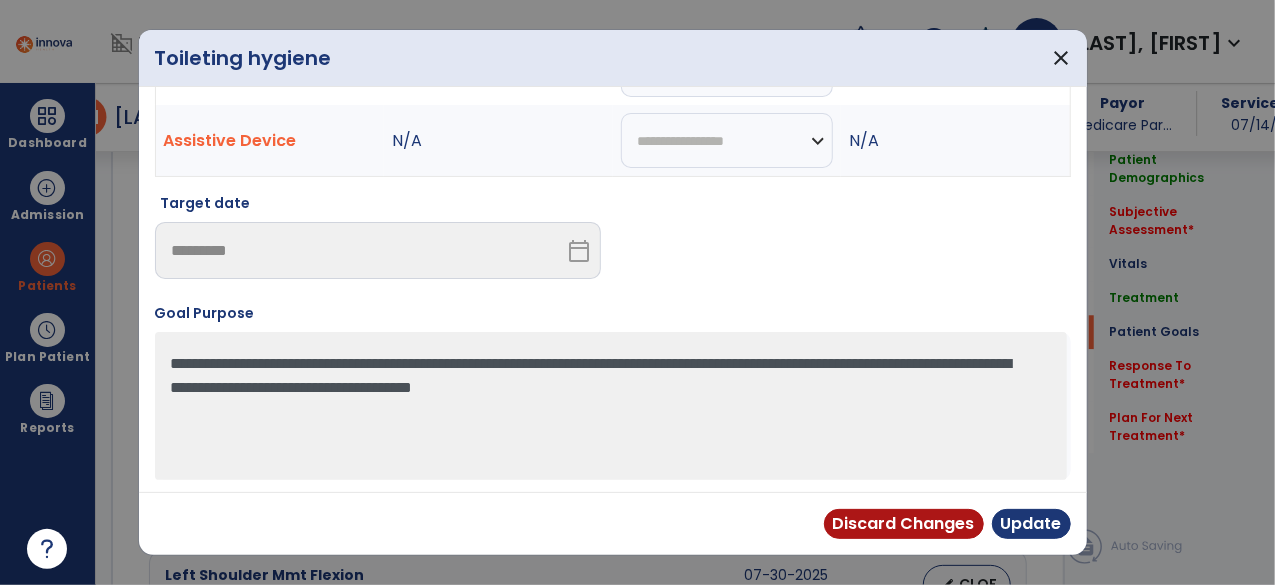 scroll, scrollTop: 0, scrollLeft: 0, axis: both 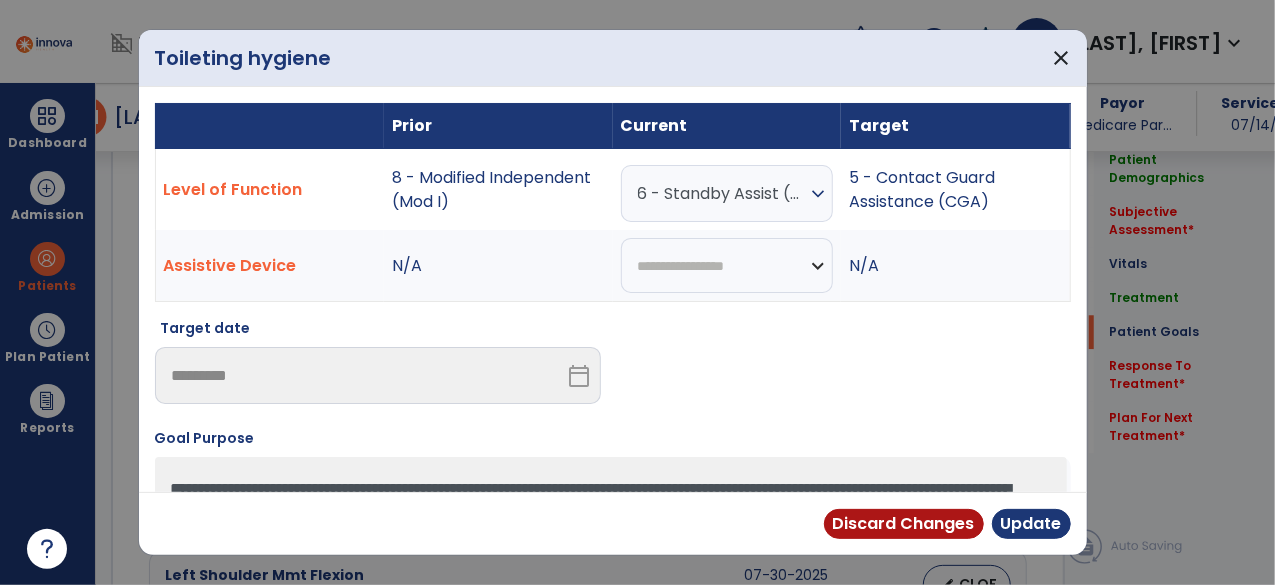 click on "6 - Standby Assist (SBA)" at bounding box center [722, 193] 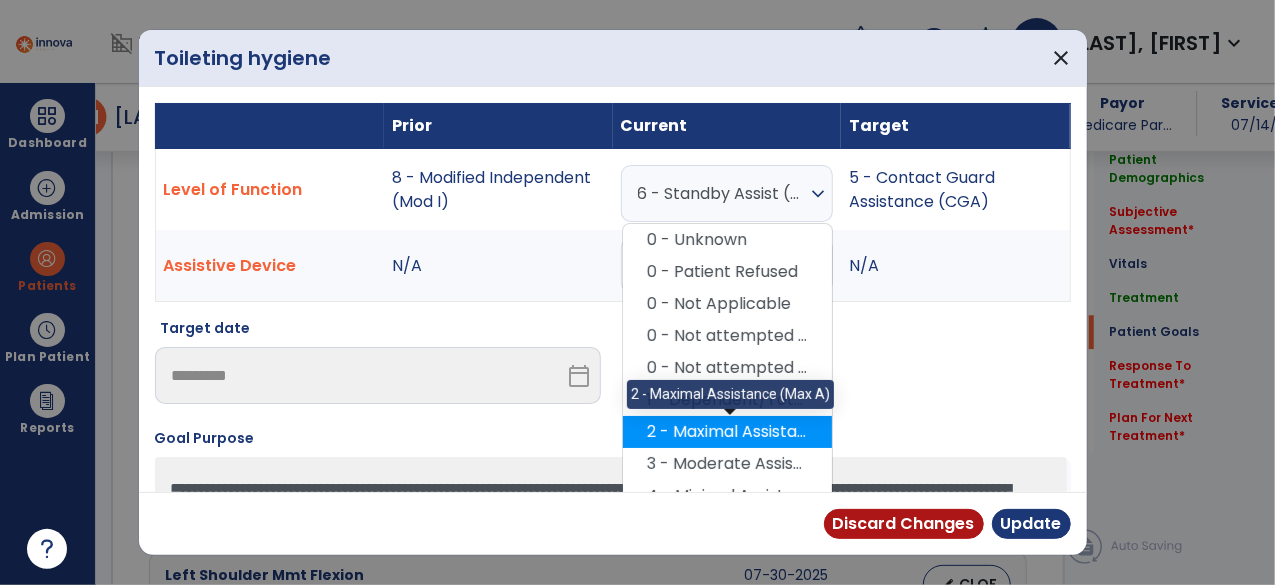 scroll, scrollTop: 209, scrollLeft: 0, axis: vertical 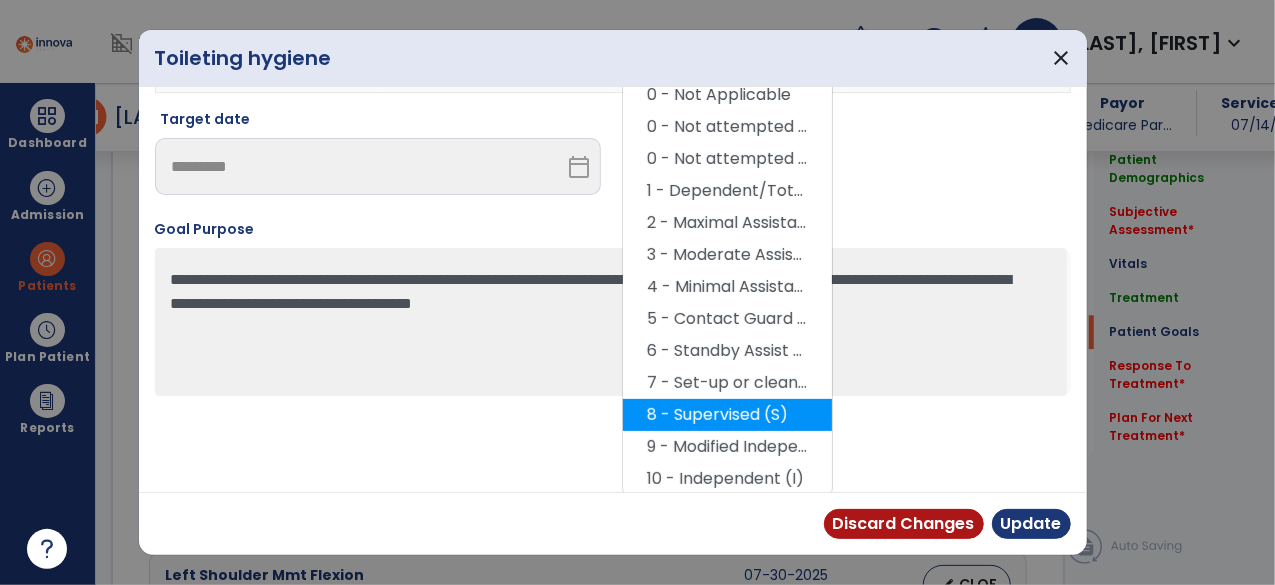 click on "8 - Supervised (S)" at bounding box center (727, 415) 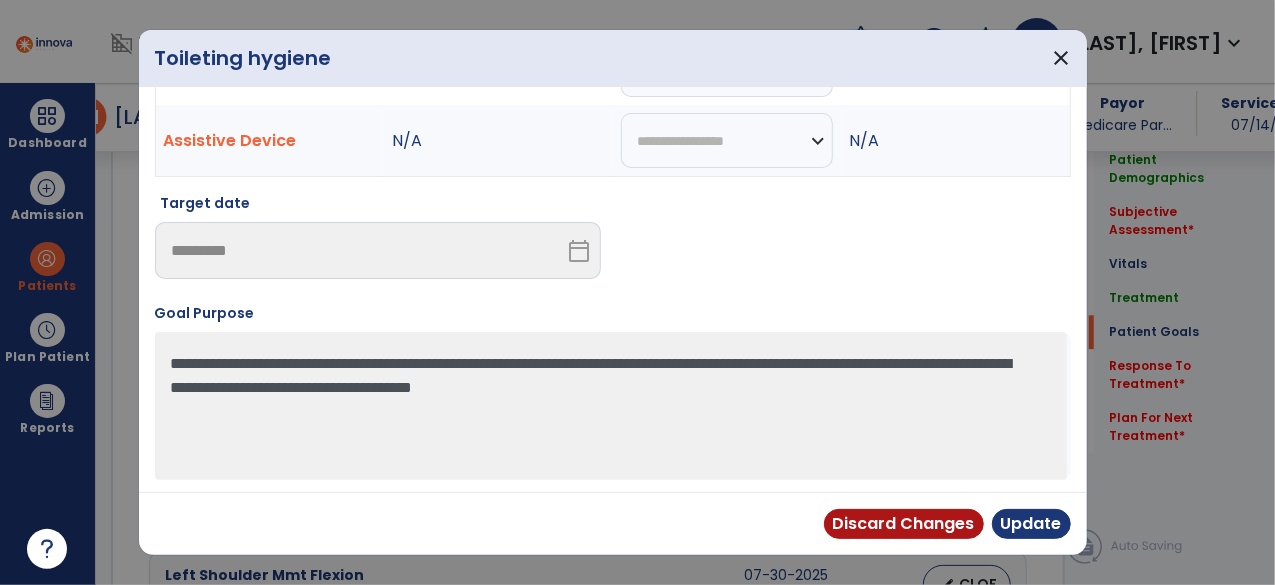scroll, scrollTop: 0, scrollLeft: 0, axis: both 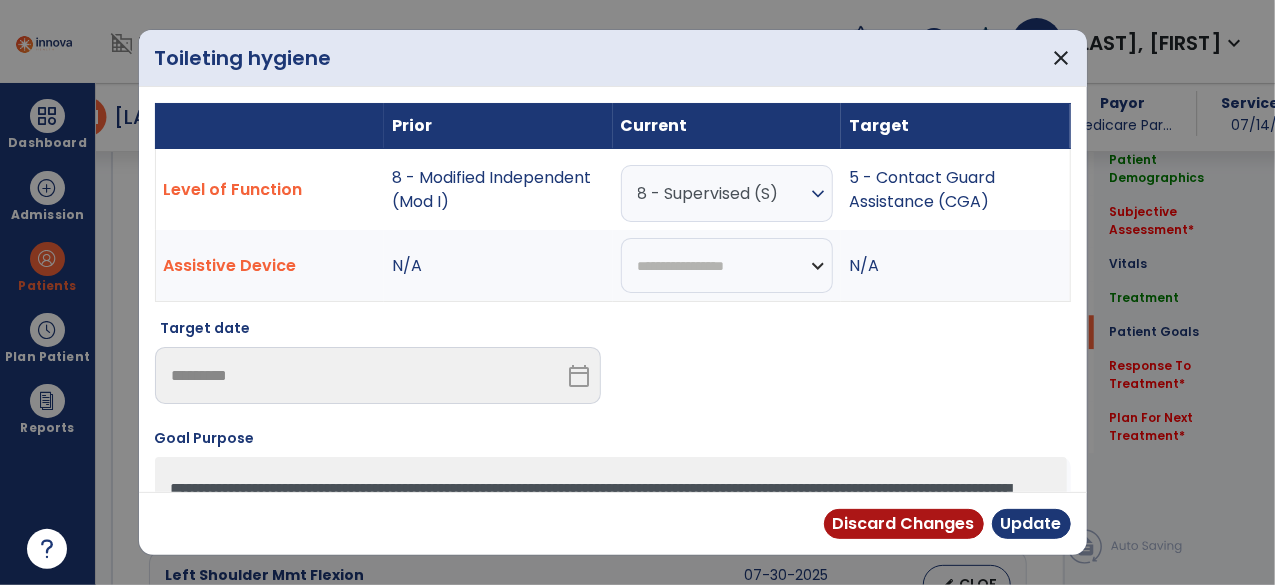 click on "8 - Supervised (S)" at bounding box center [722, 193] 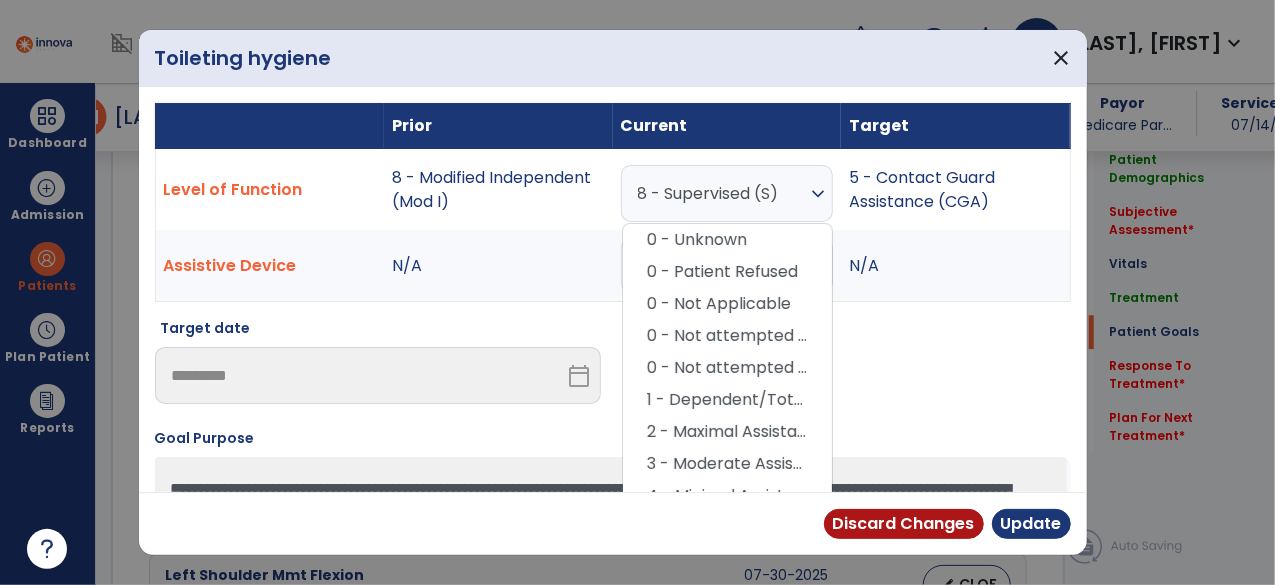 click on "8 - Supervised (S)" at bounding box center [722, 193] 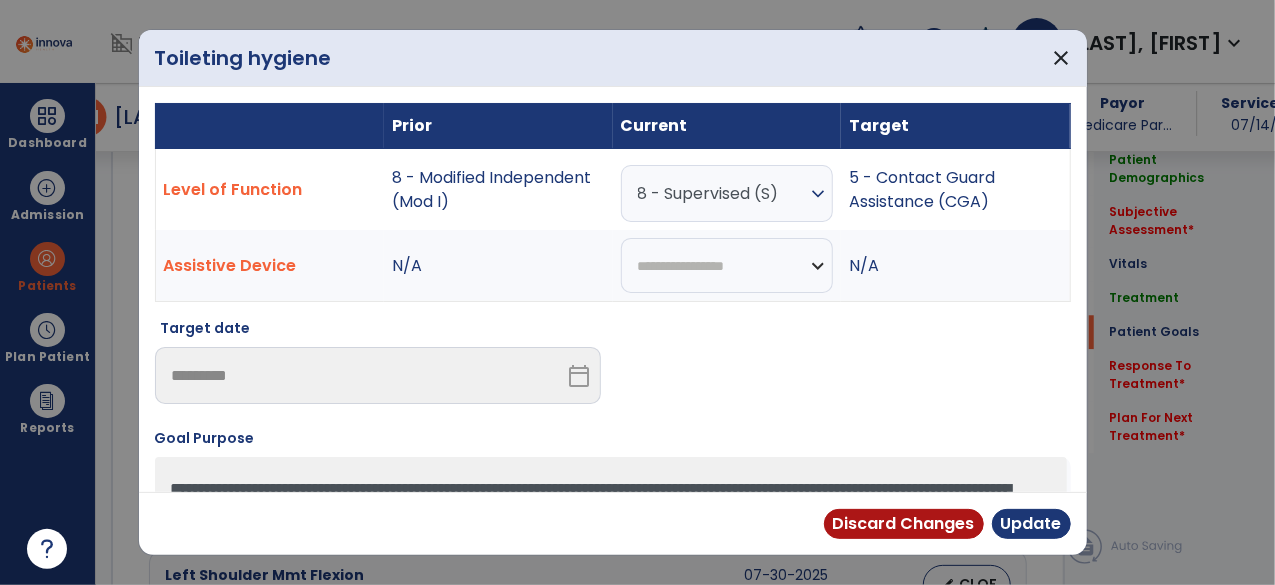 click on "8 - Supervised (S)" at bounding box center (722, 193) 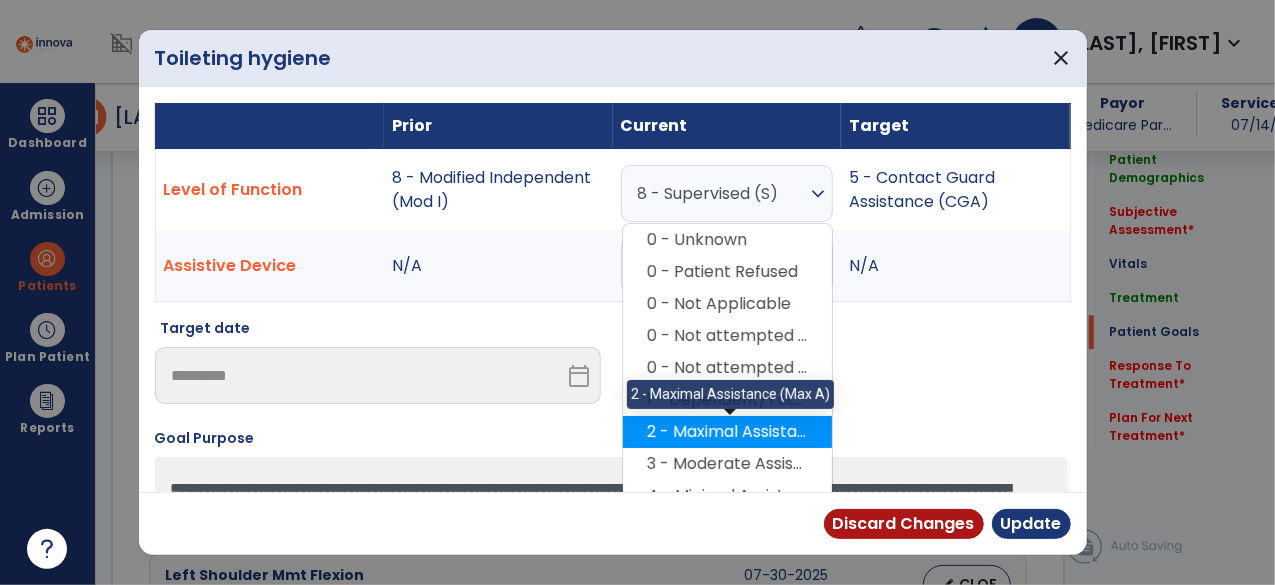 scroll, scrollTop: 209, scrollLeft: 0, axis: vertical 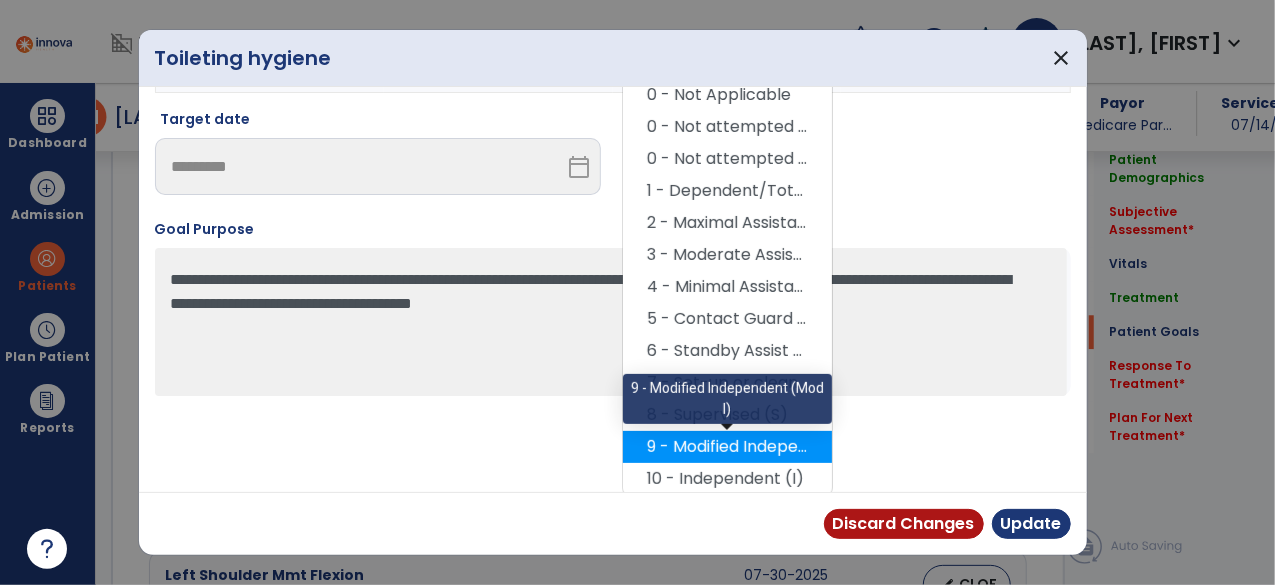 click on "9 - Modified Independent (Mod I)" at bounding box center [727, 447] 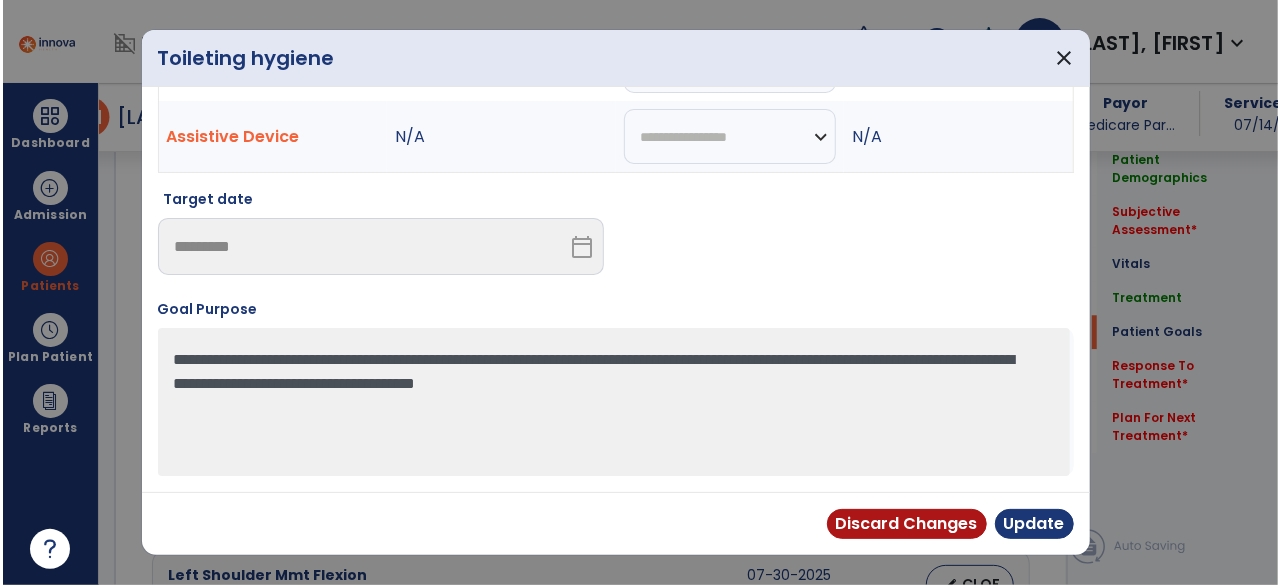 scroll, scrollTop: 125, scrollLeft: 0, axis: vertical 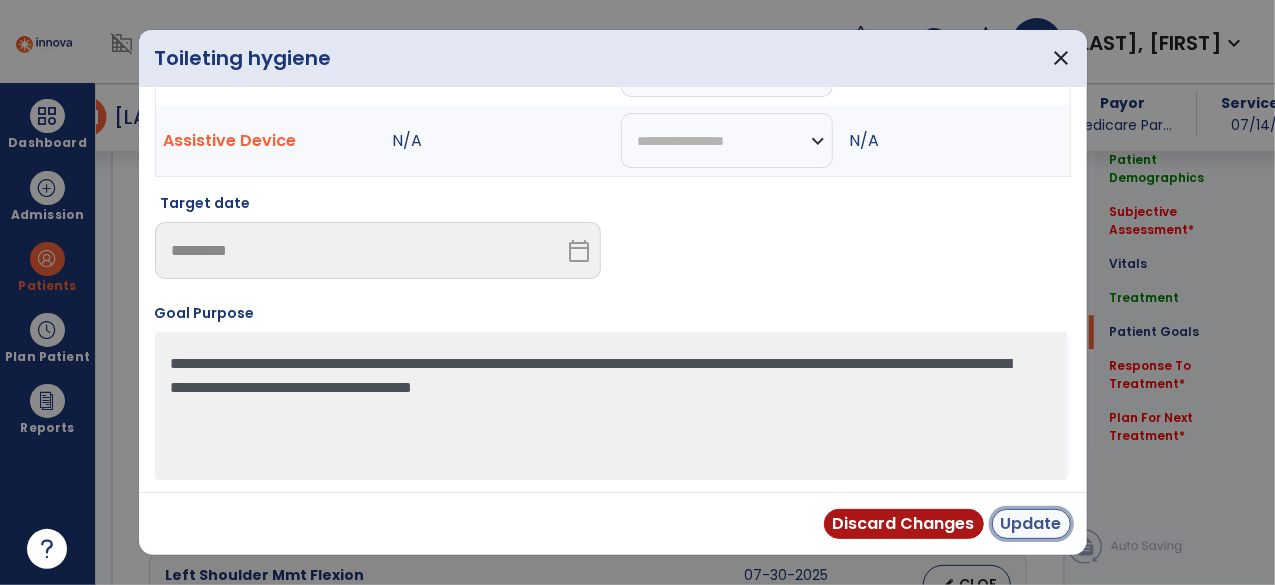 click on "Update" at bounding box center [1031, 524] 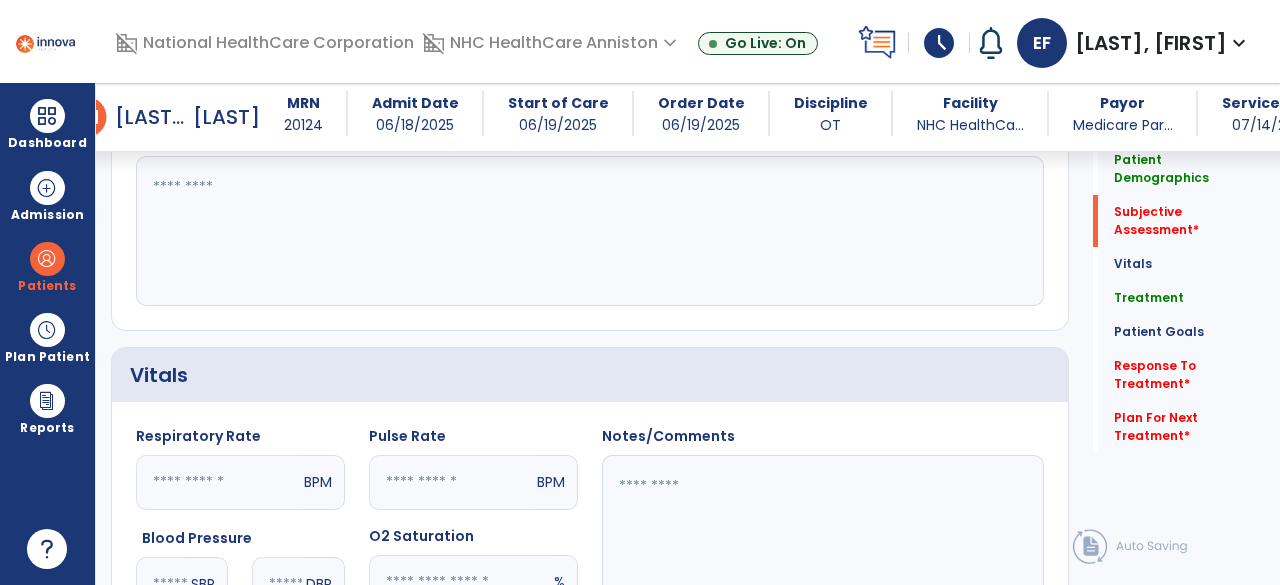 scroll, scrollTop: 410, scrollLeft: 0, axis: vertical 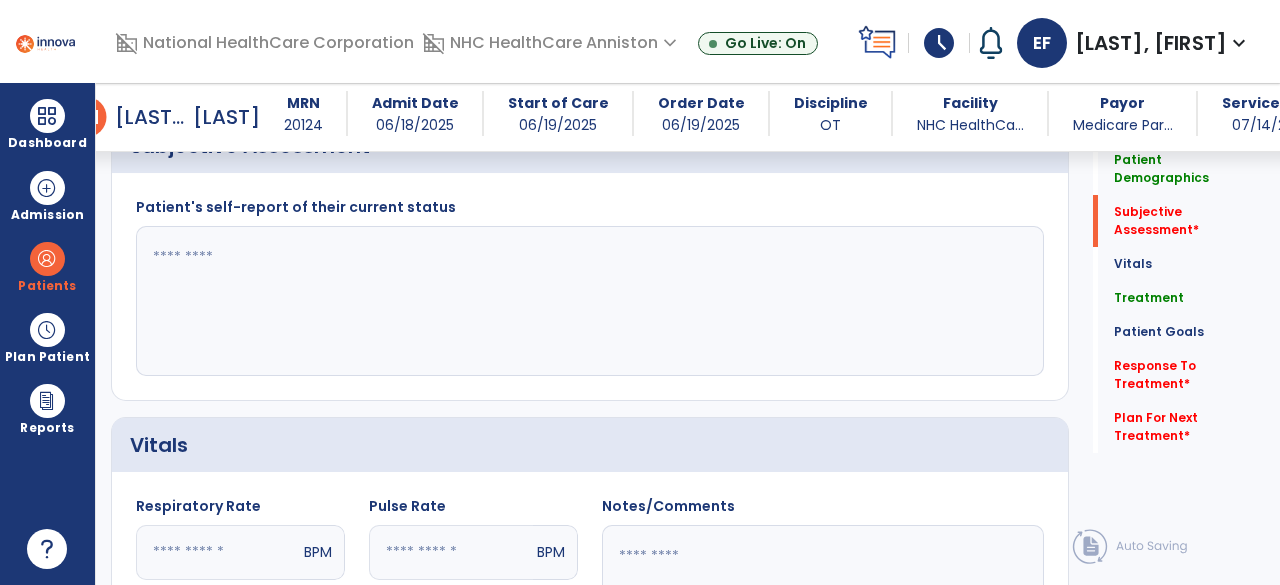 click 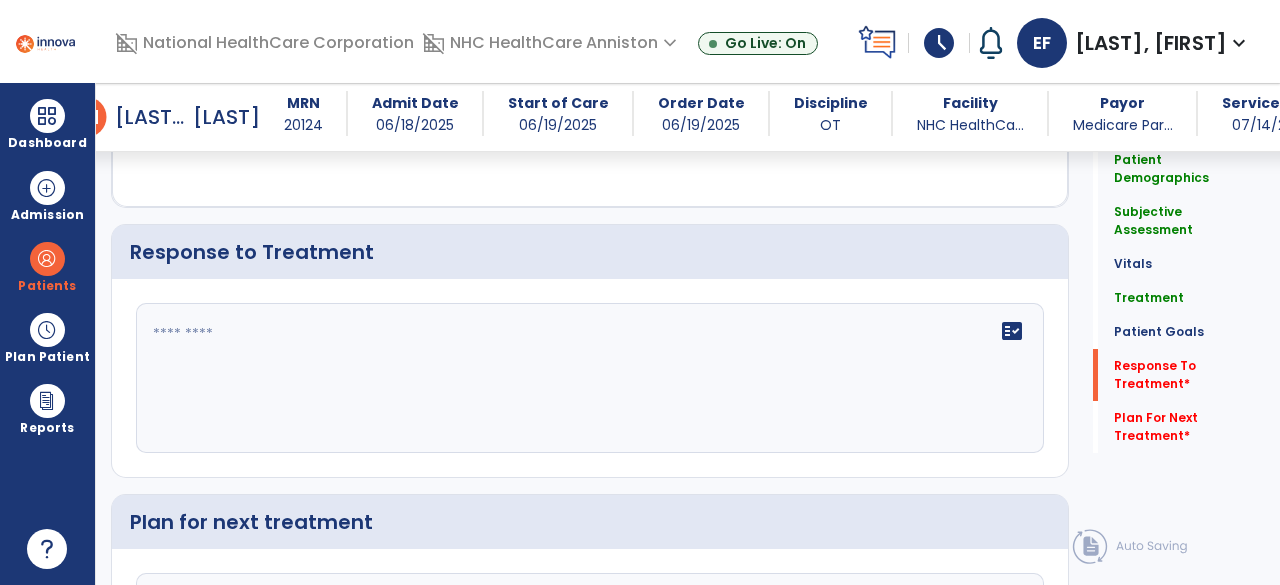 scroll, scrollTop: 3095, scrollLeft: 0, axis: vertical 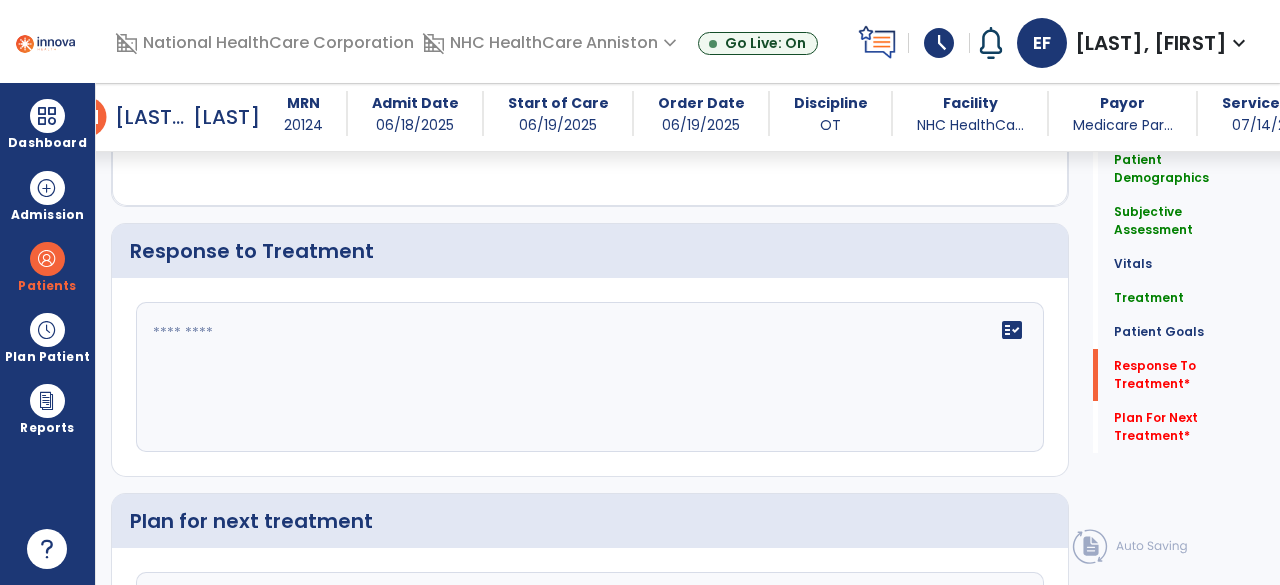 type on "**********" 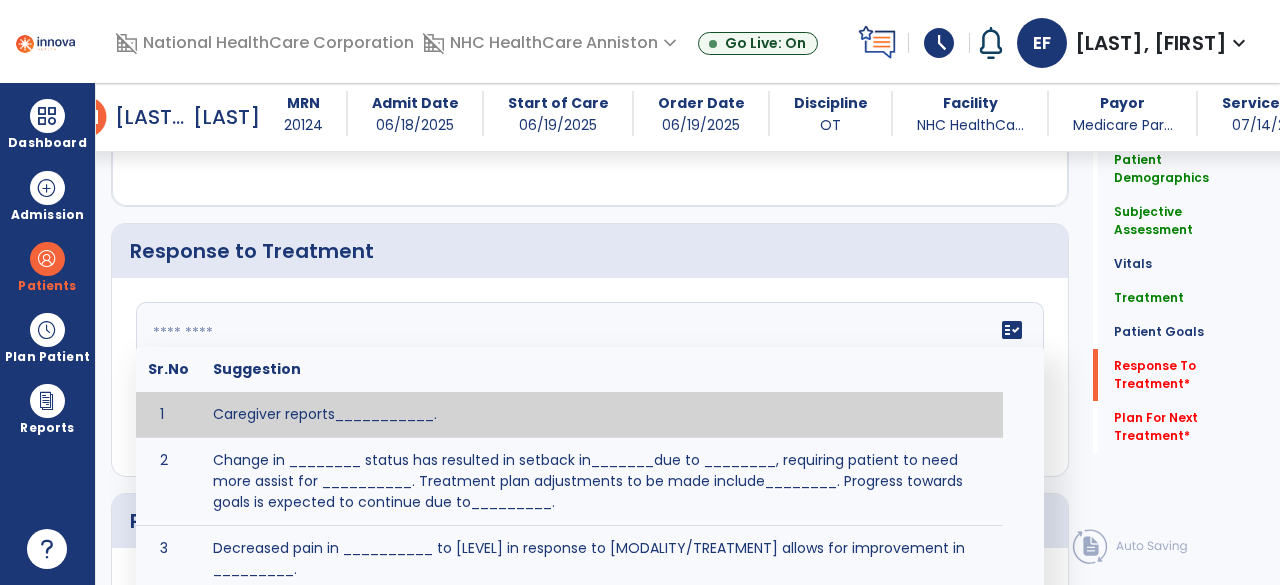 type on "*" 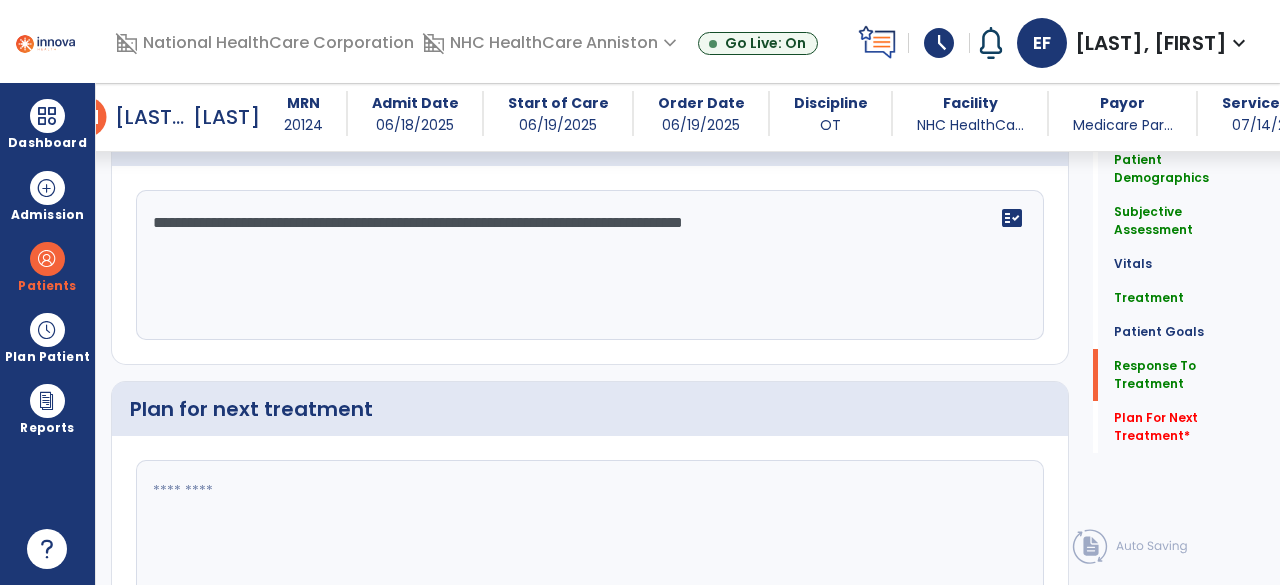 scroll, scrollTop: 3214, scrollLeft: 0, axis: vertical 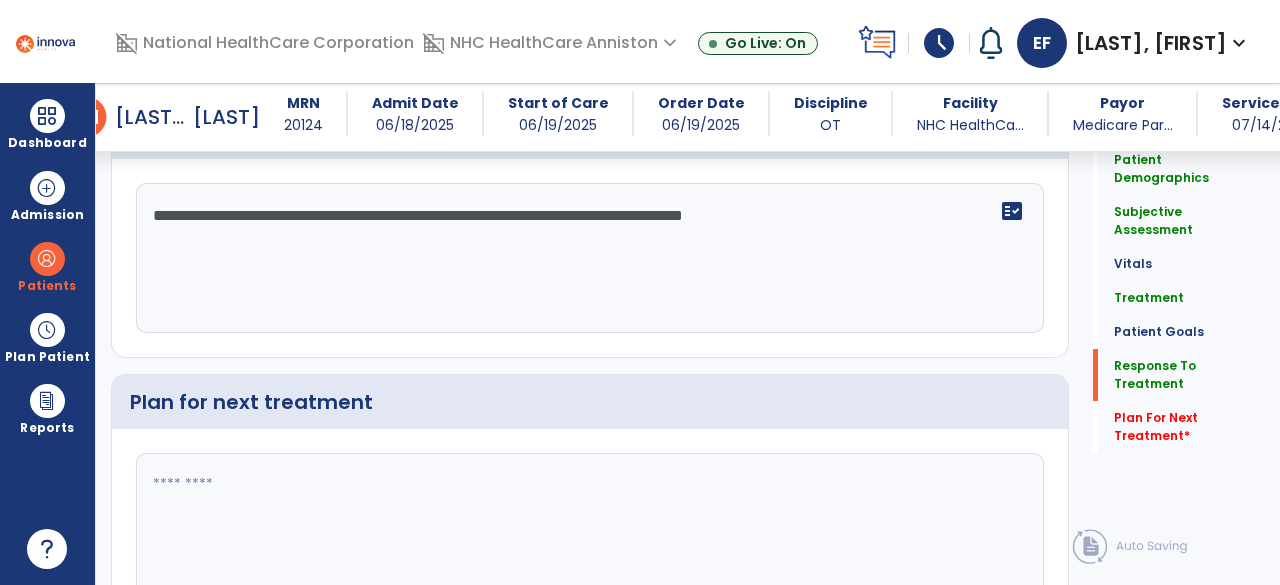 type on "**********" 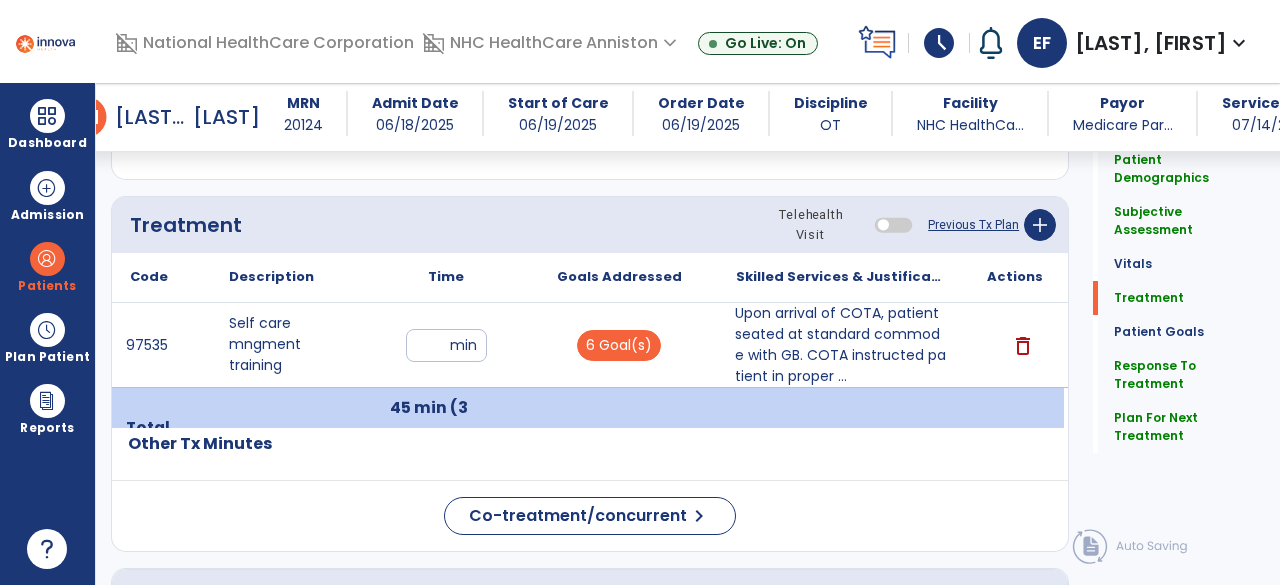 scroll, scrollTop: 1052, scrollLeft: 0, axis: vertical 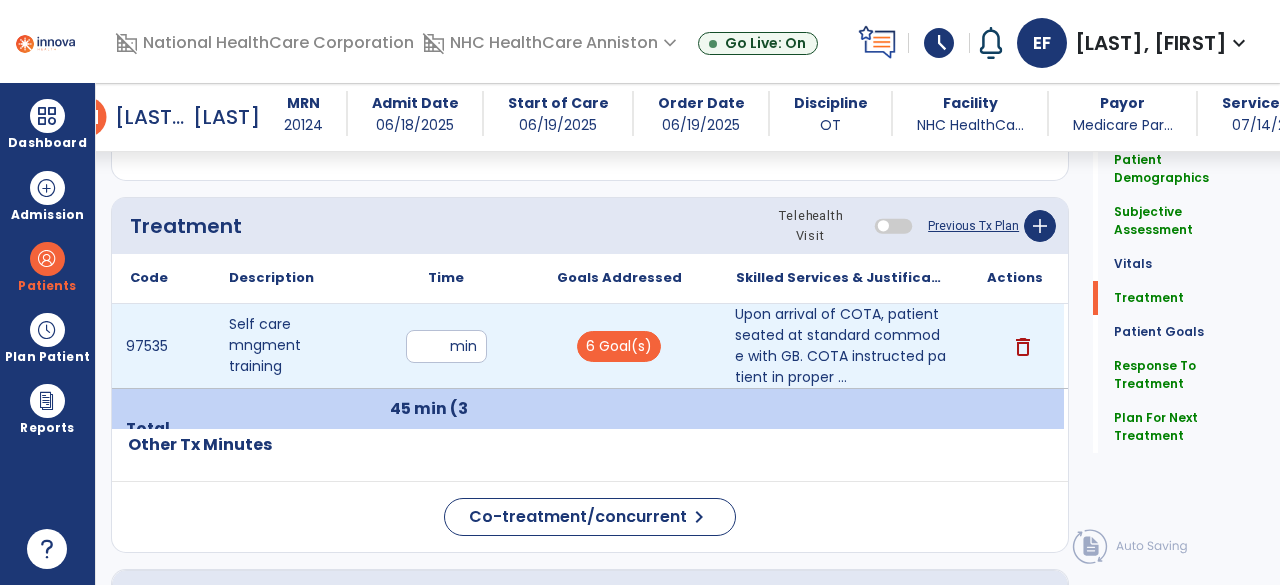 type on "**********" 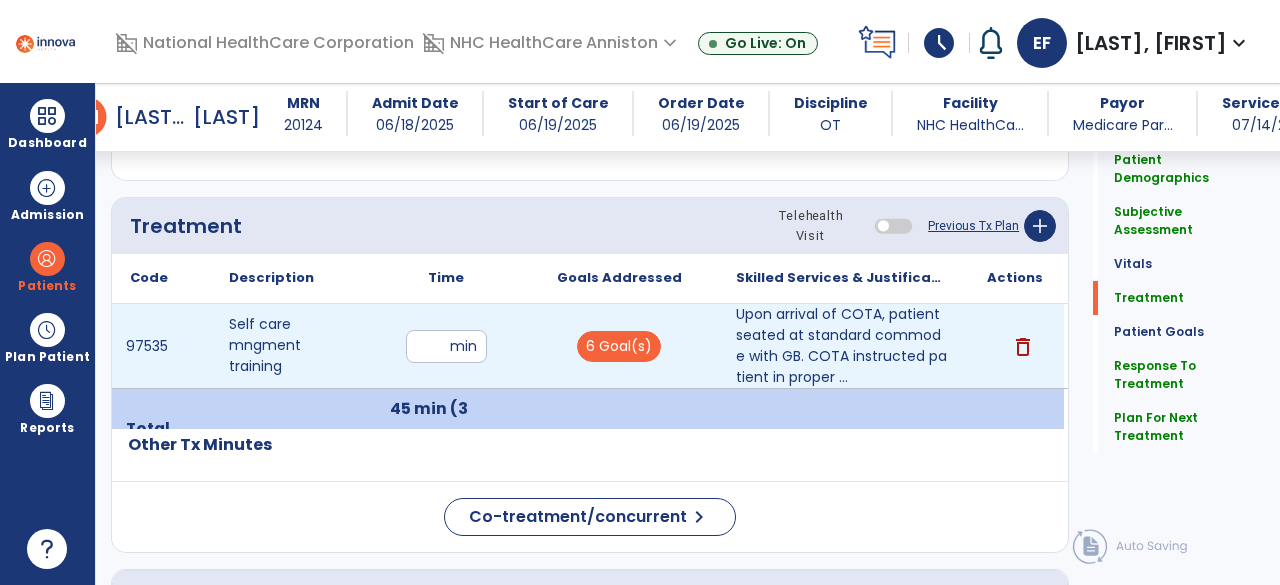 click on "**" at bounding box center (446, 346) 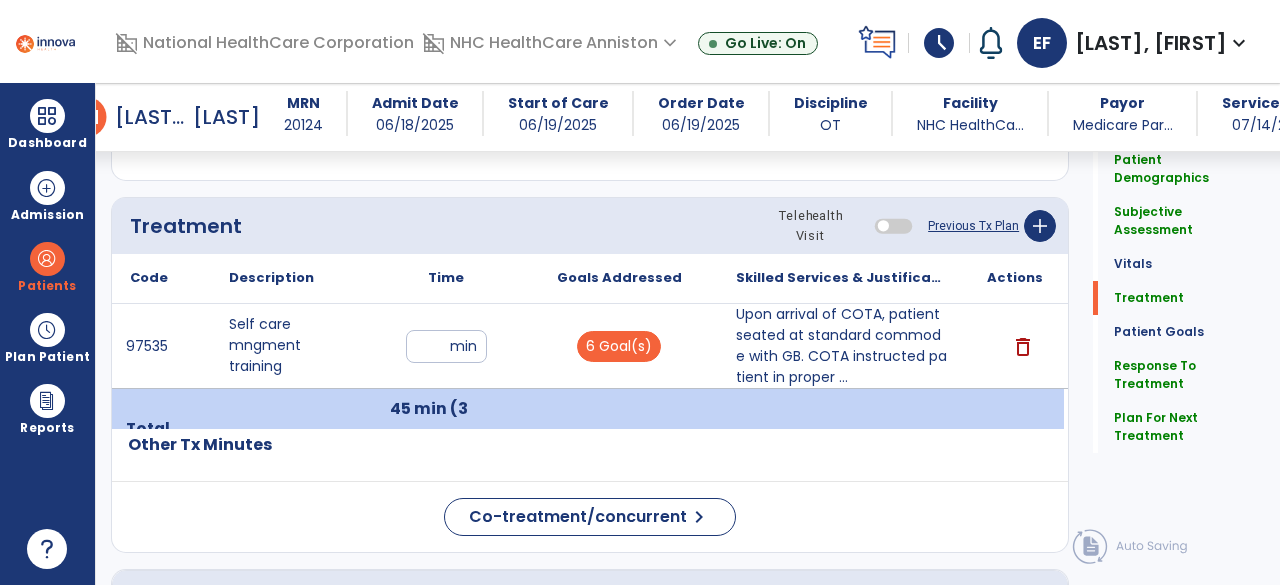 click on "Code
Description
Time" 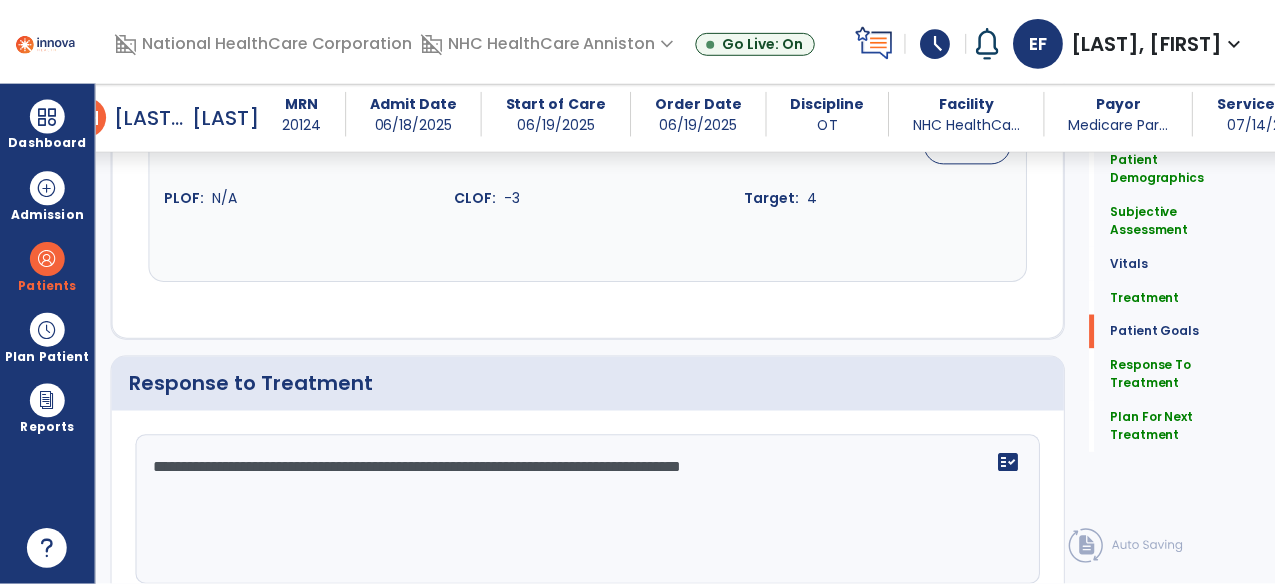 scroll, scrollTop: 3310, scrollLeft: 0, axis: vertical 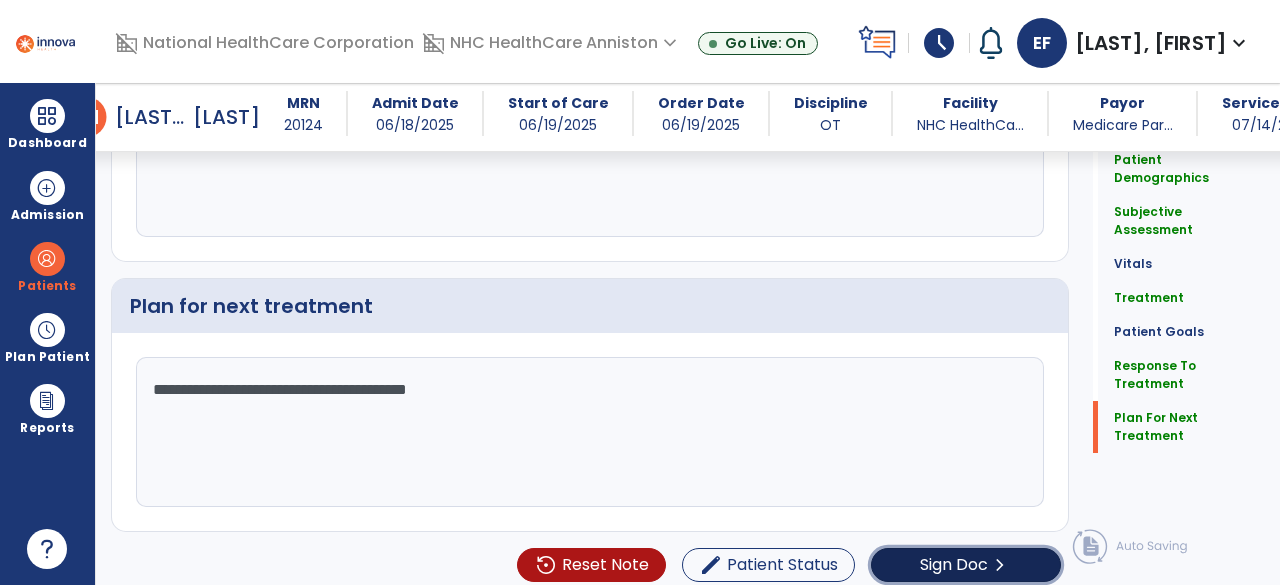 click on "Sign Doc" 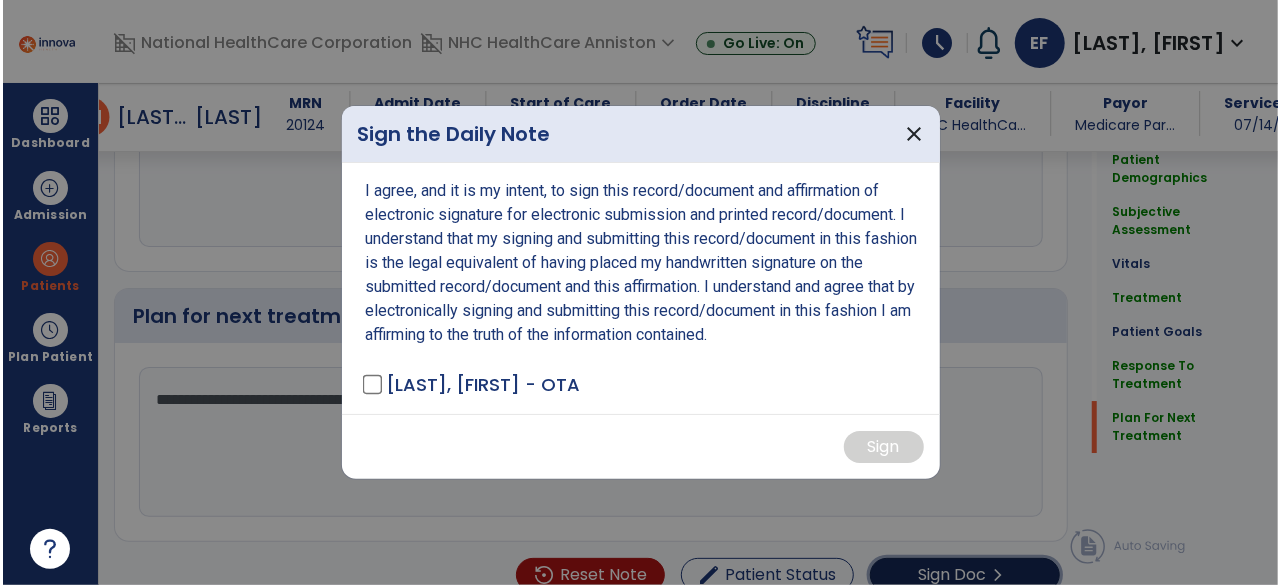 scroll, scrollTop: 3310, scrollLeft: 0, axis: vertical 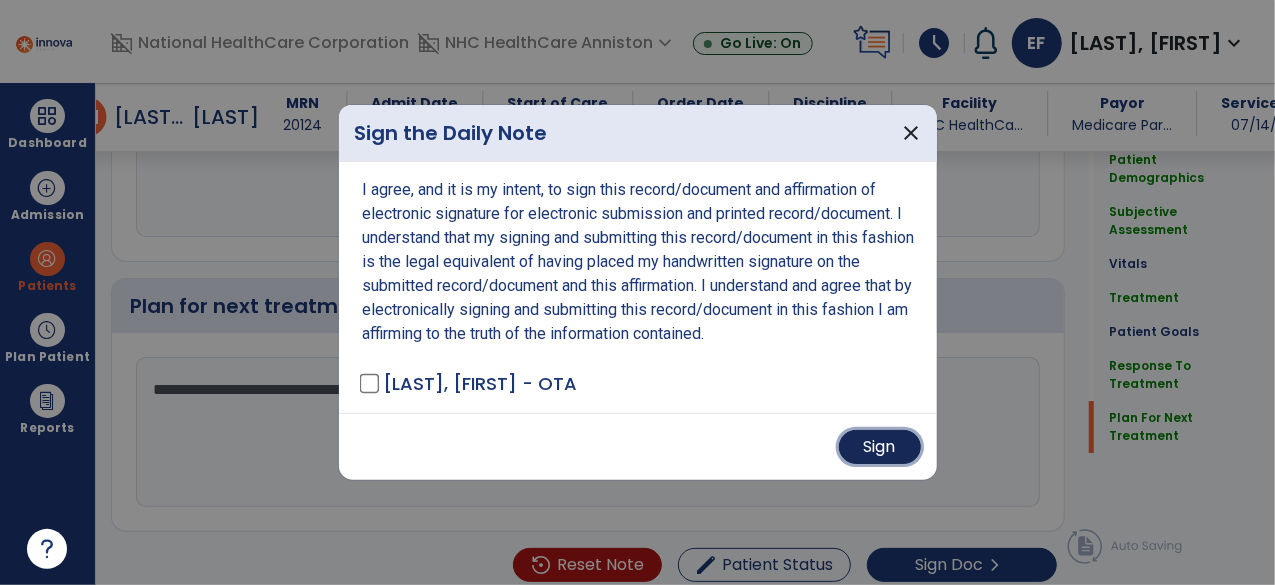 click on "Sign" at bounding box center (880, 447) 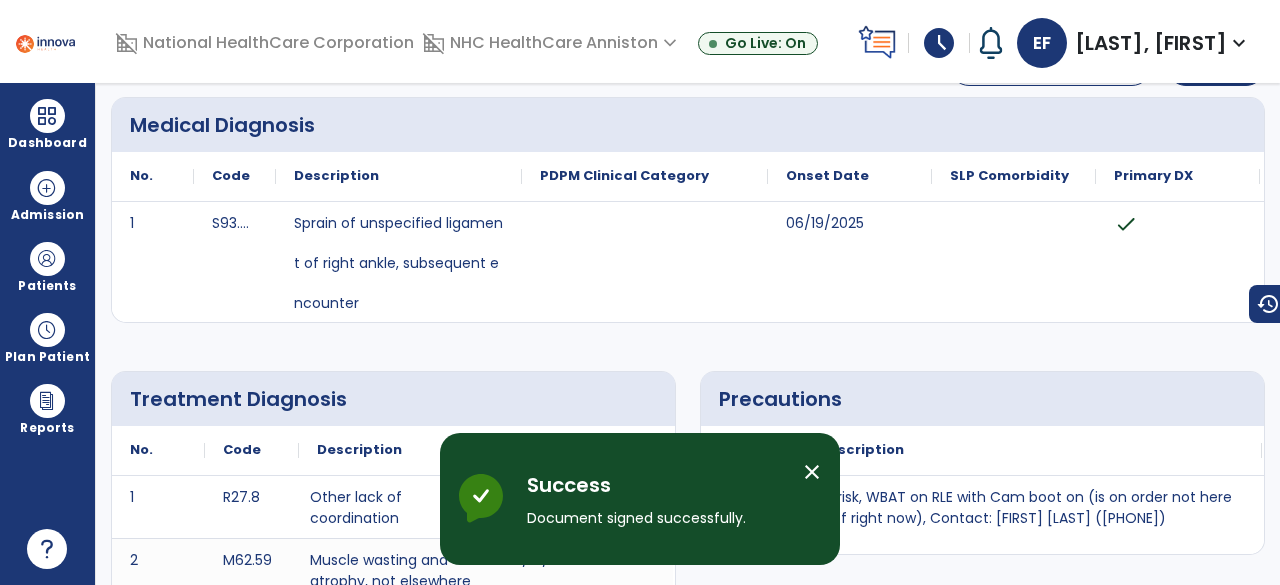 scroll, scrollTop: 0, scrollLeft: 0, axis: both 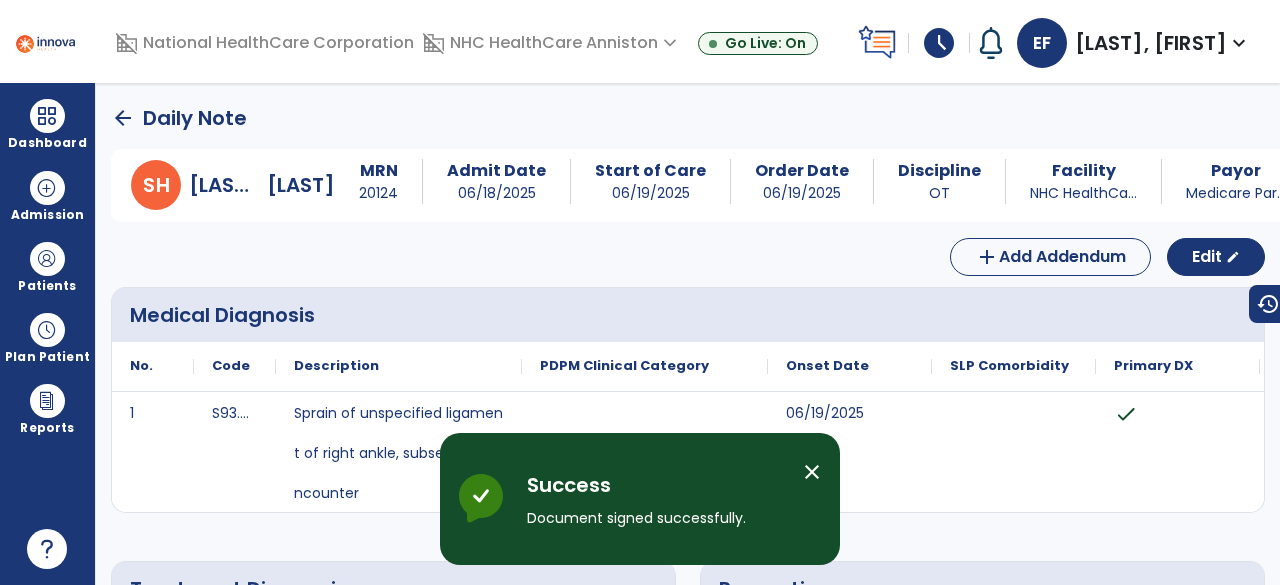 click on "arrow_back" 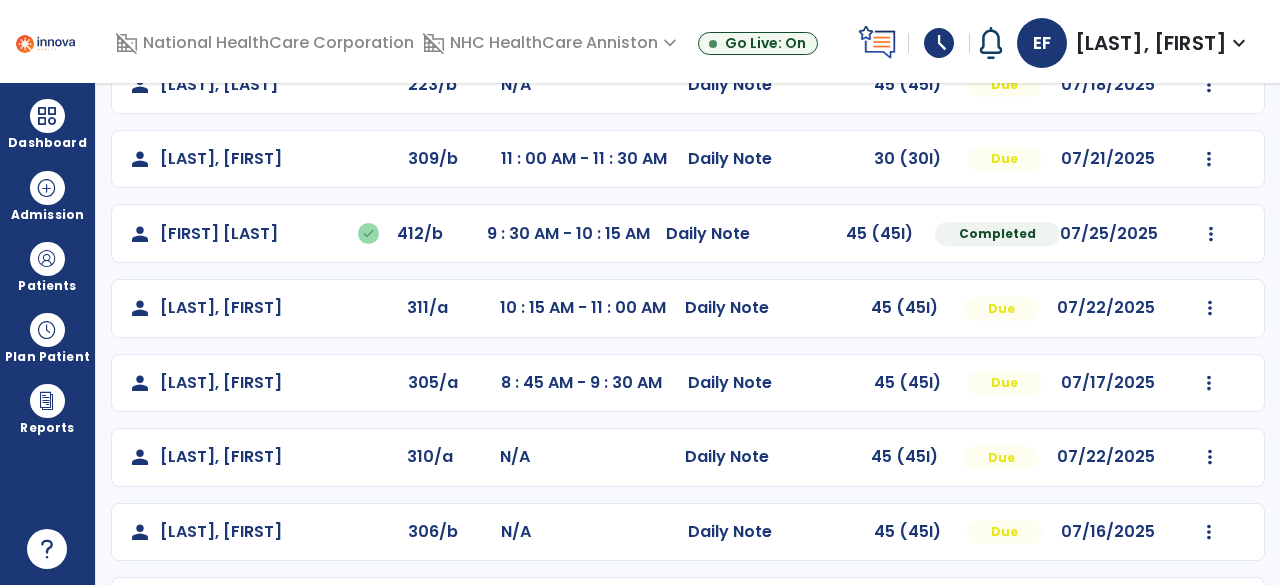 scroll, scrollTop: 314, scrollLeft: 0, axis: vertical 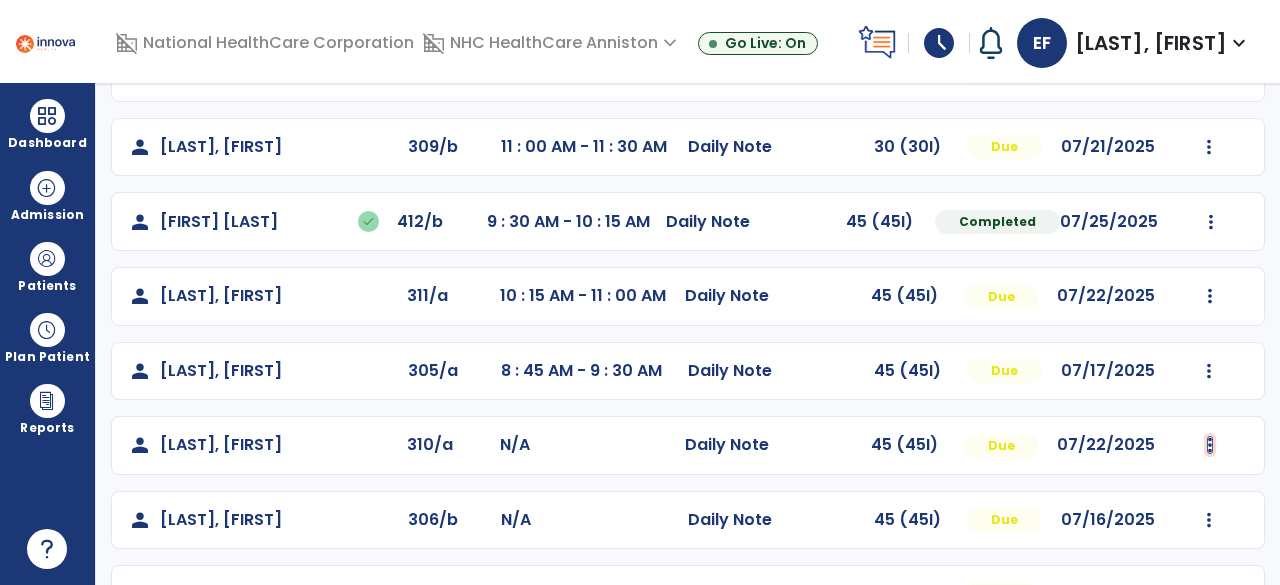 click at bounding box center (1209, -2) 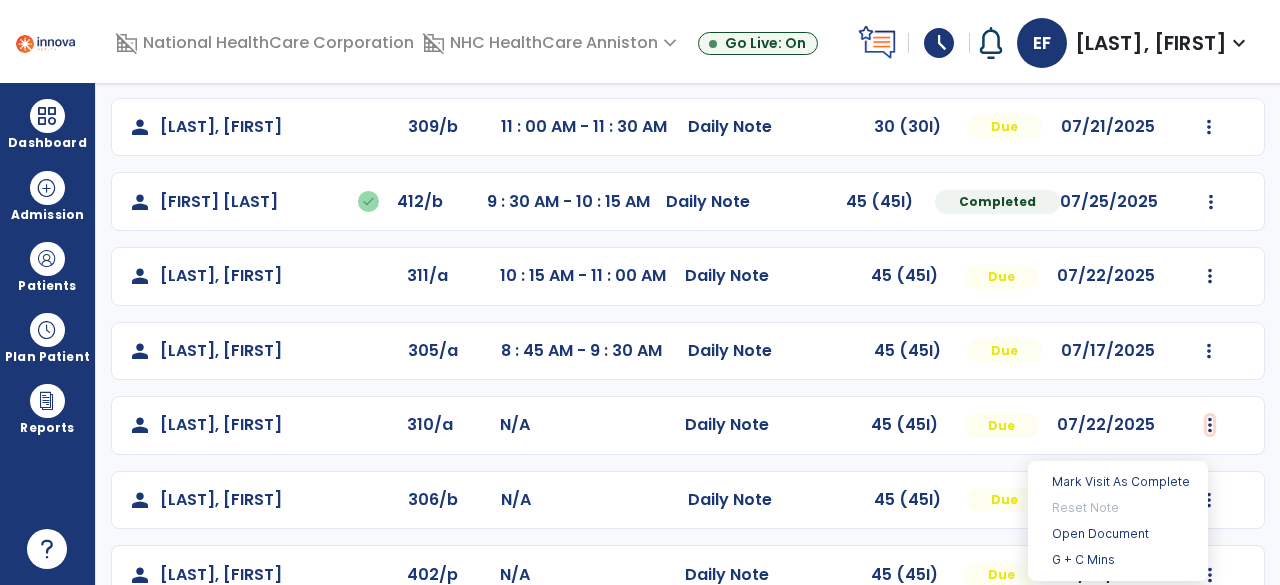 scroll, scrollTop: 379, scrollLeft: 0, axis: vertical 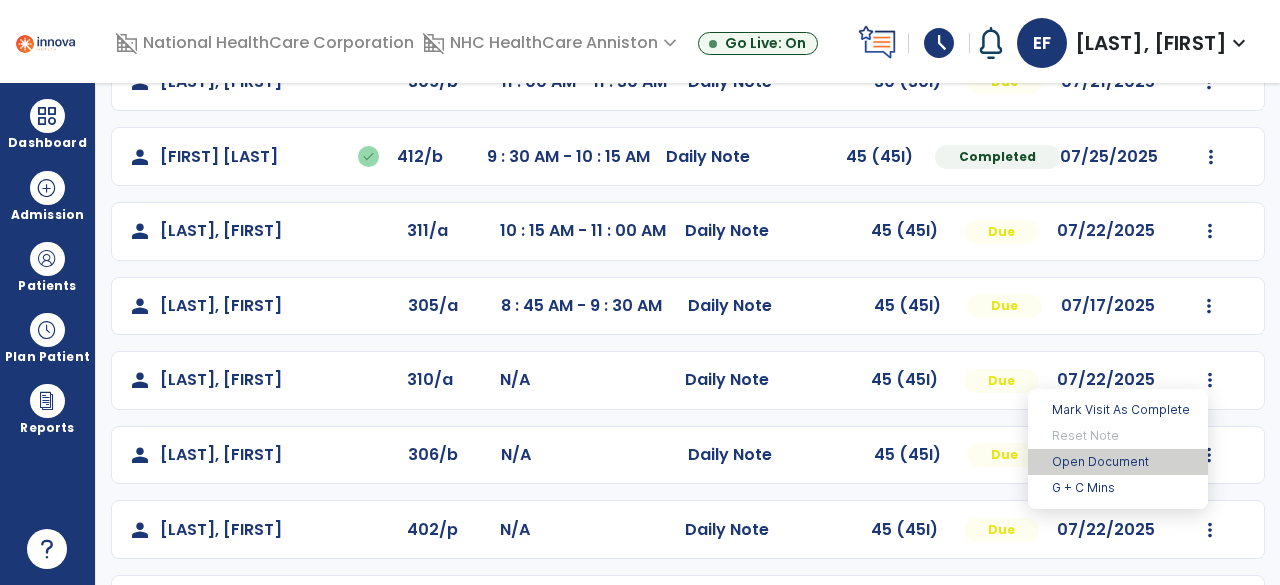 click on "Open Document" at bounding box center [1118, 462] 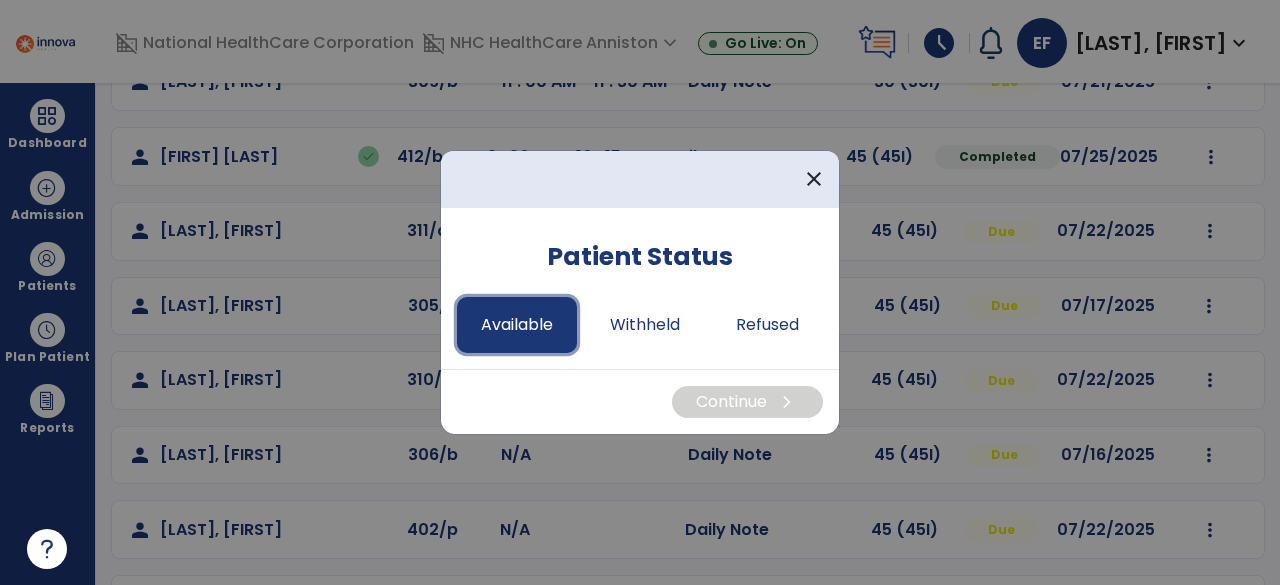 click on "Available" at bounding box center [517, 325] 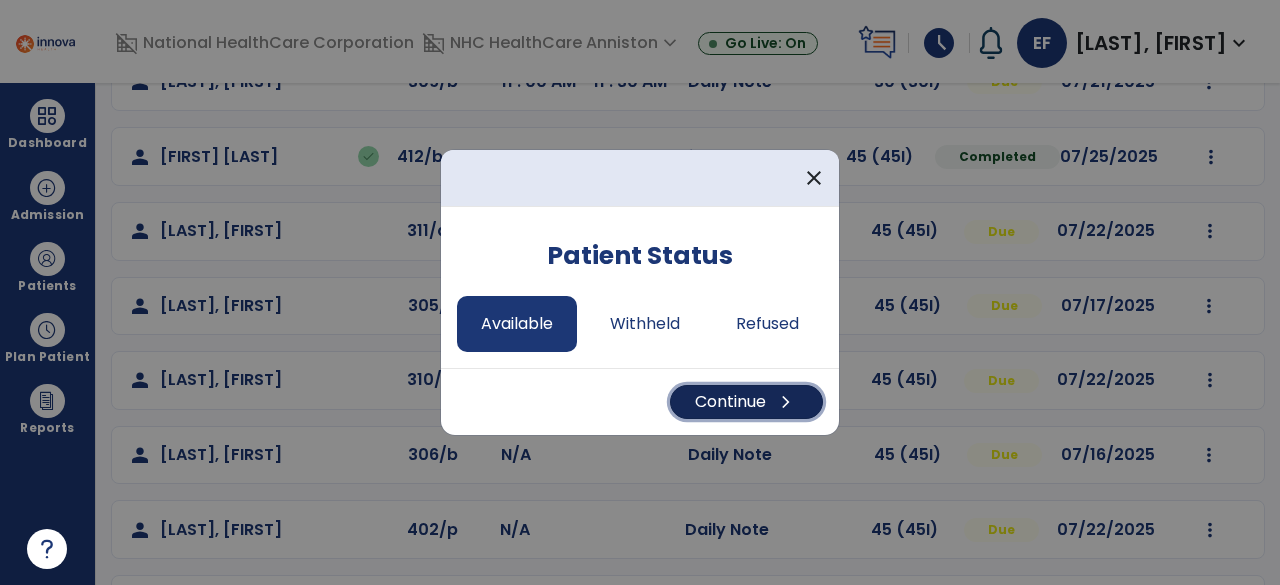 click on "Continue   chevron_right" at bounding box center [746, 402] 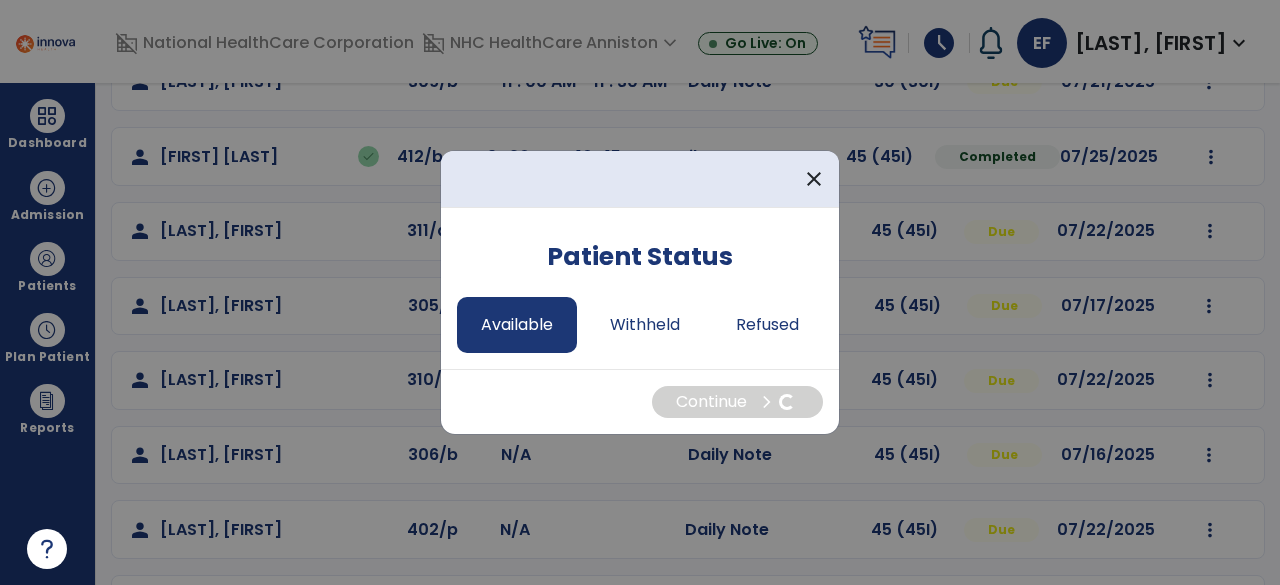 select on "*" 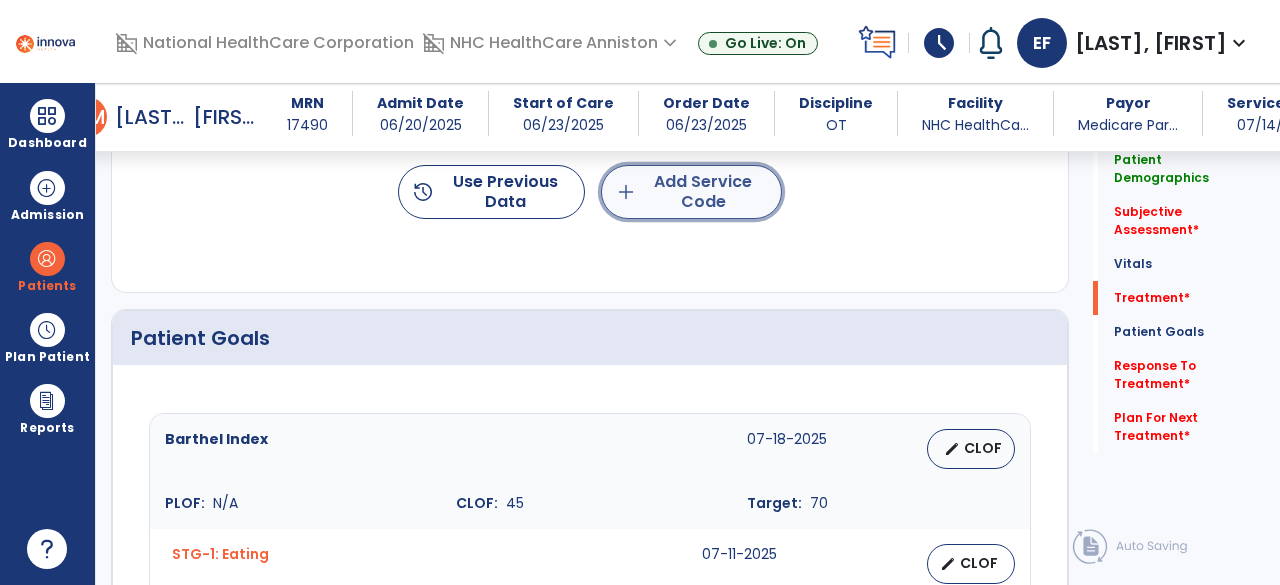 click on "add  Add Service Code" 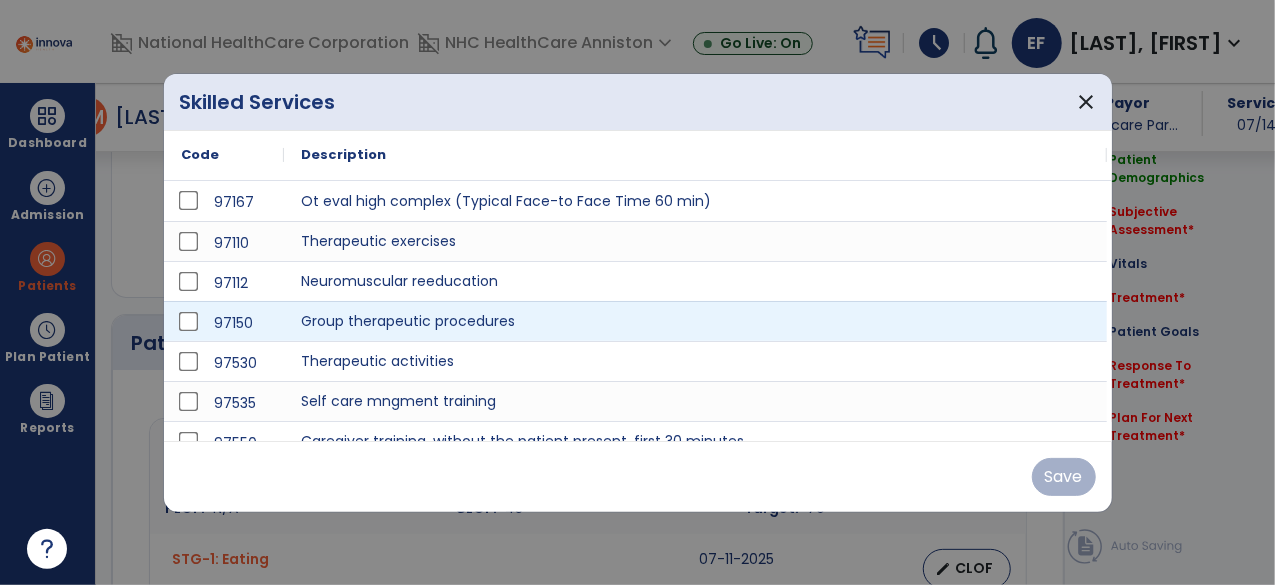 scroll, scrollTop: 1212, scrollLeft: 0, axis: vertical 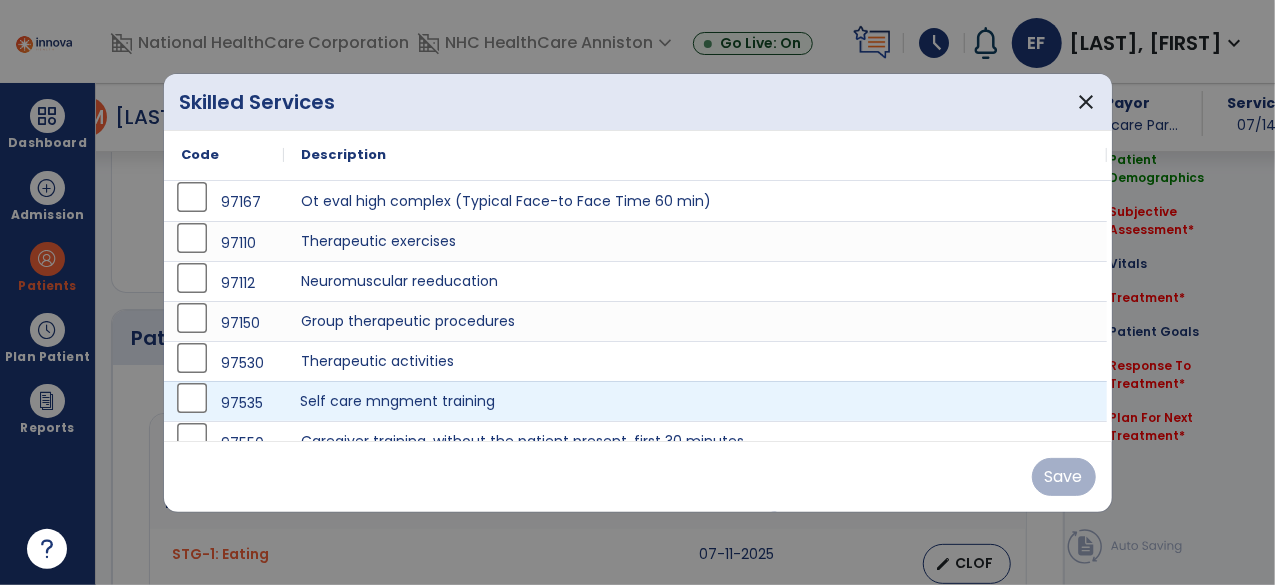 click on "Self care mngment training" at bounding box center [696, 401] 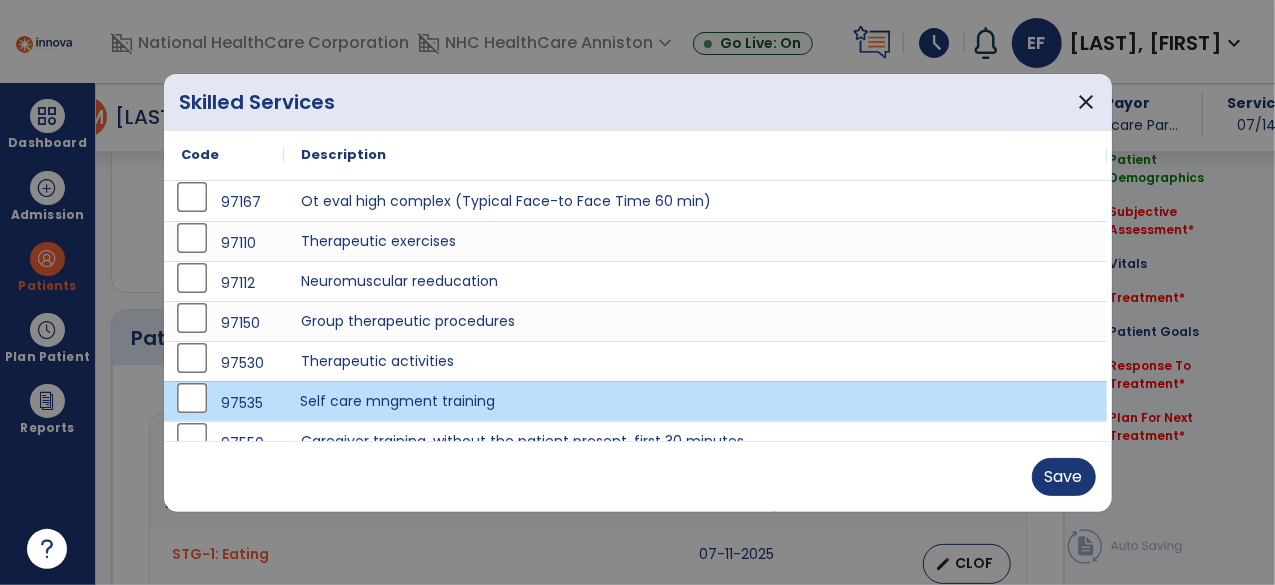 click on "Save" at bounding box center (638, 476) 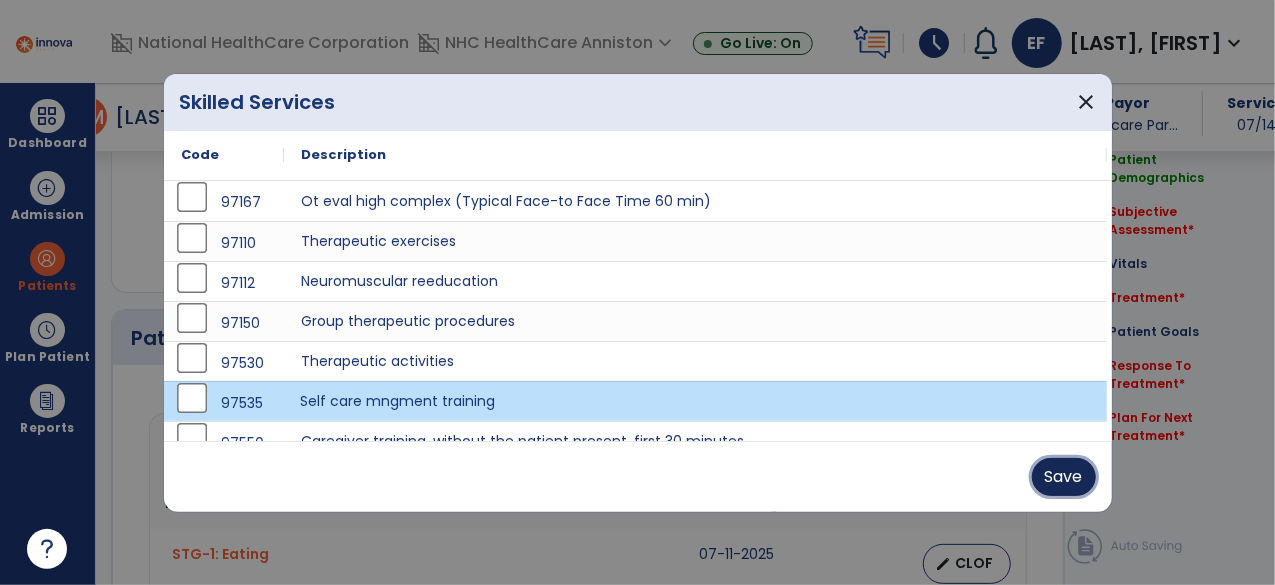 click on "Save" at bounding box center [1064, 477] 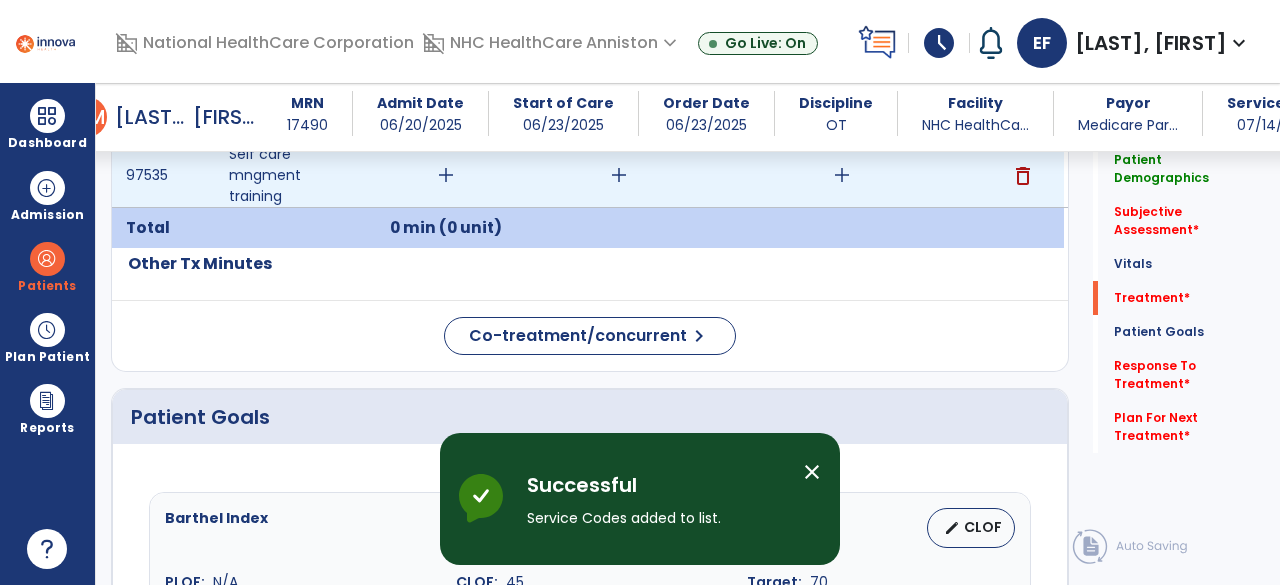click on "add" at bounding box center [446, 175] 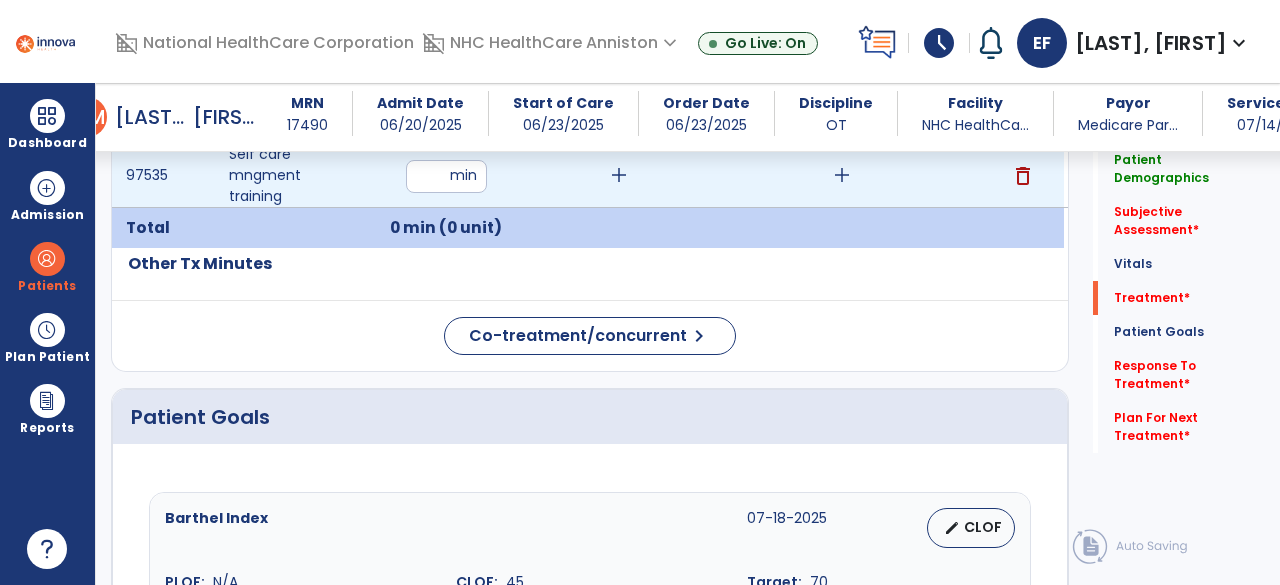 type on "**" 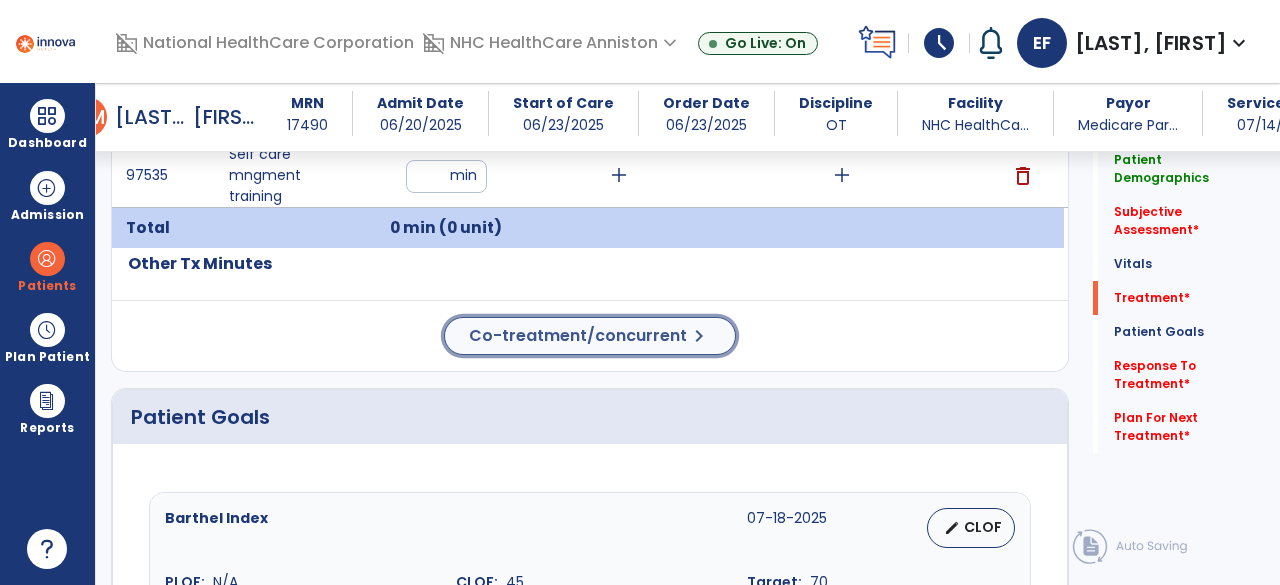 click on "Treatment Telehealth Visit  Previous Tx Plan   add
Code
Description
Time" 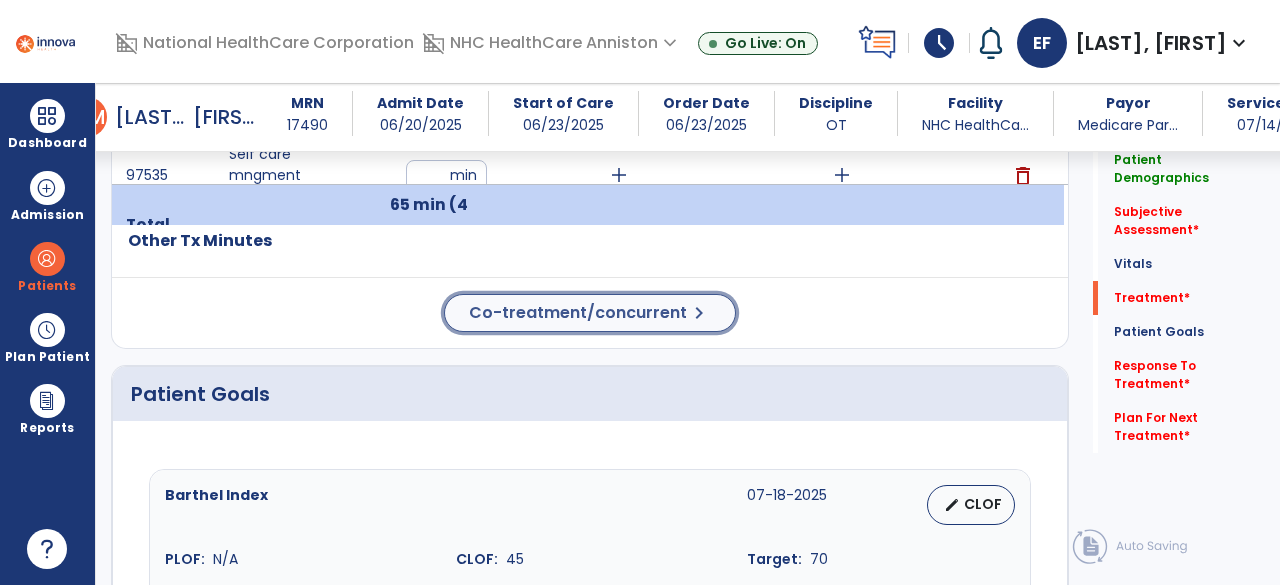 click on "Co-treatment/concurrent" 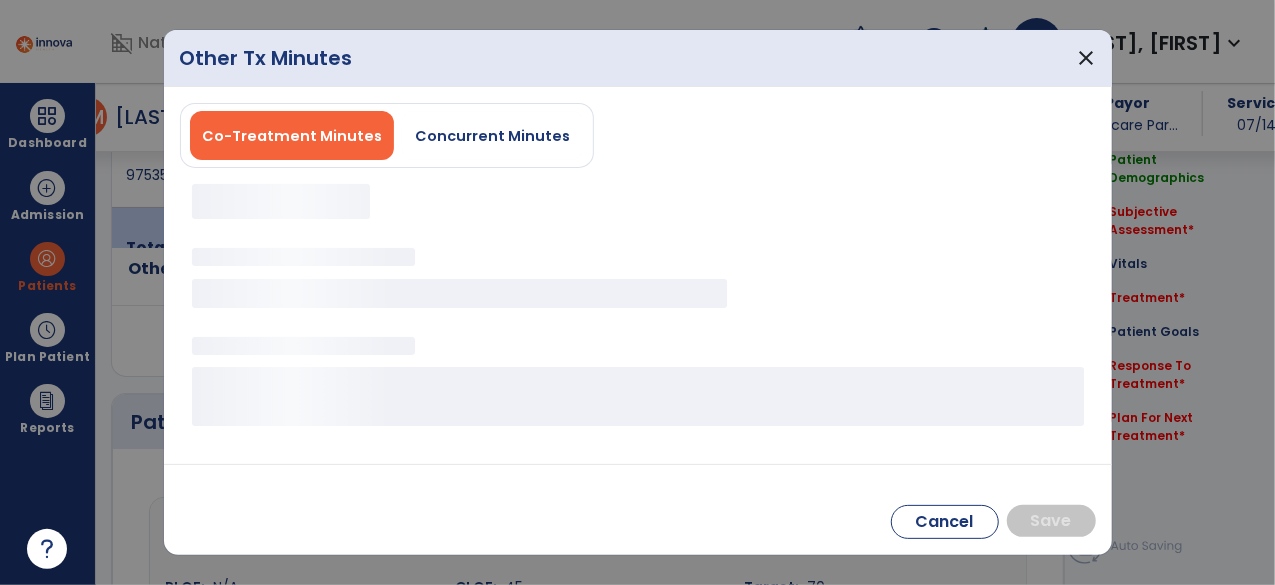 scroll, scrollTop: 1212, scrollLeft: 0, axis: vertical 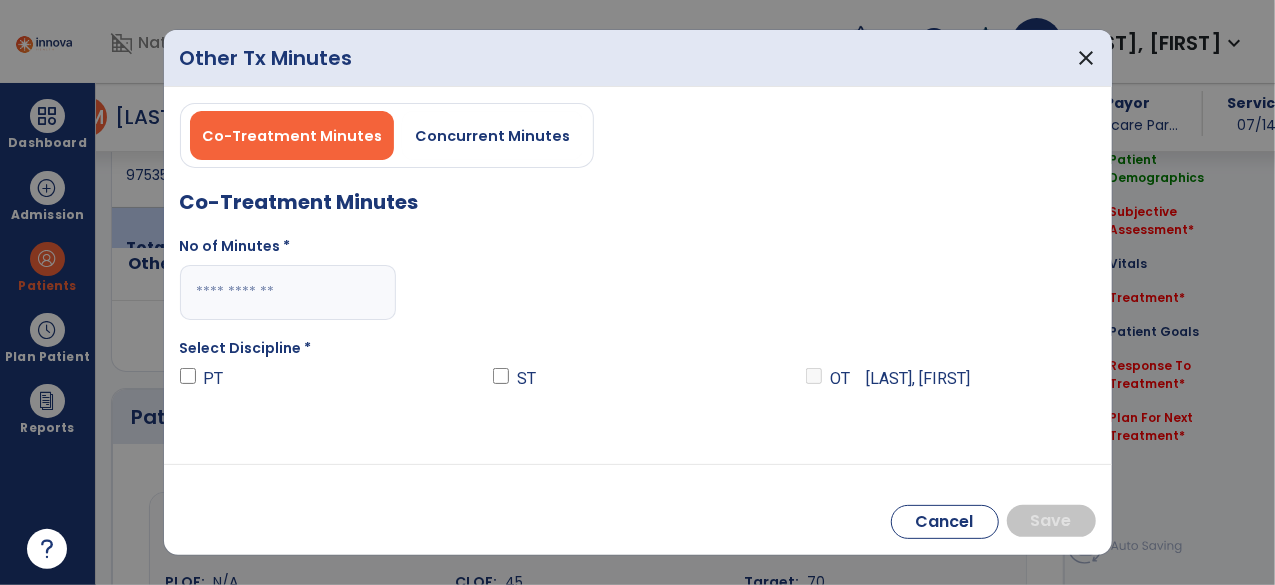 click at bounding box center [288, 292] 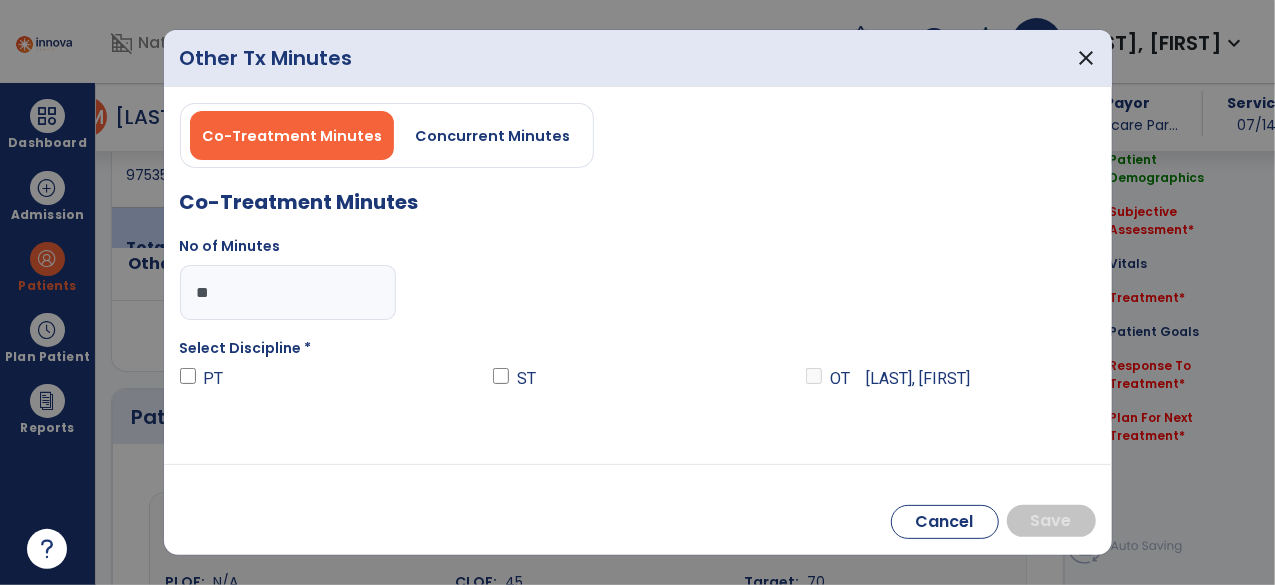 type on "**" 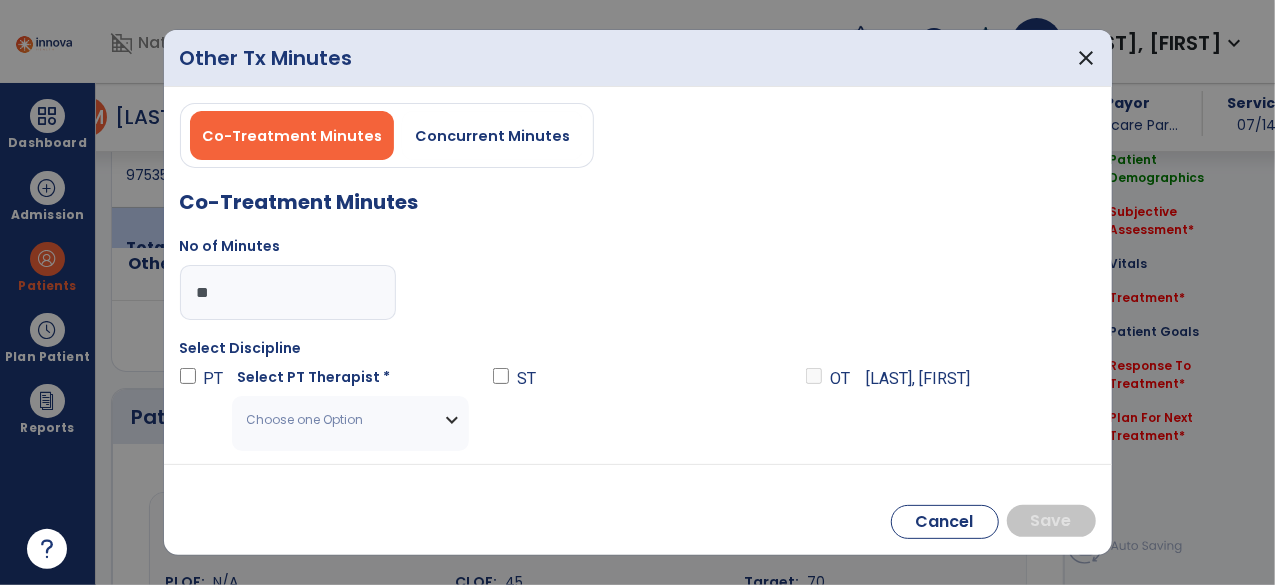 click on "Choose one Option" at bounding box center (338, 420) 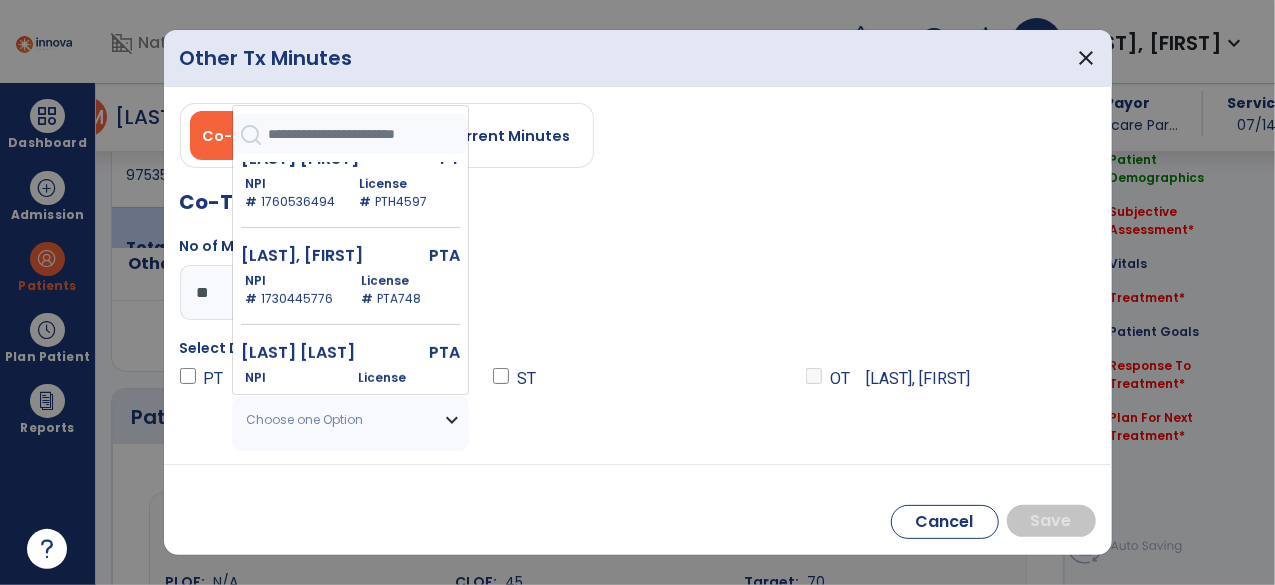 scroll, scrollTop: 522, scrollLeft: 0, axis: vertical 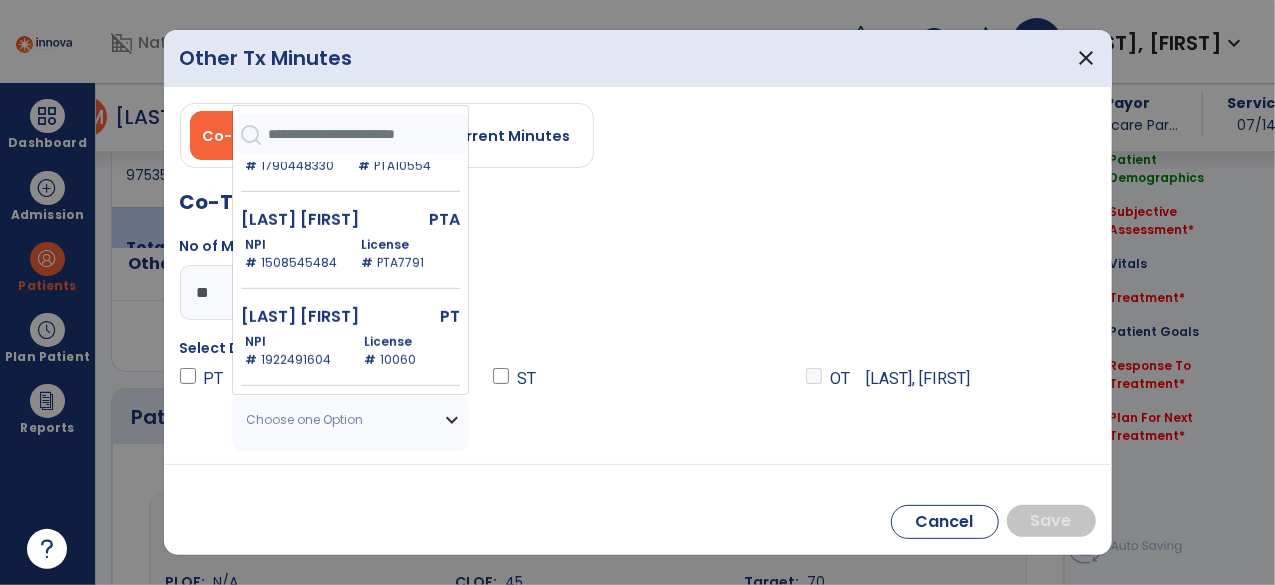click on "[LAST] [FIRST]  PTA   NPI #  [PHONE]  License #  [PHONE]" at bounding box center (350, 252) 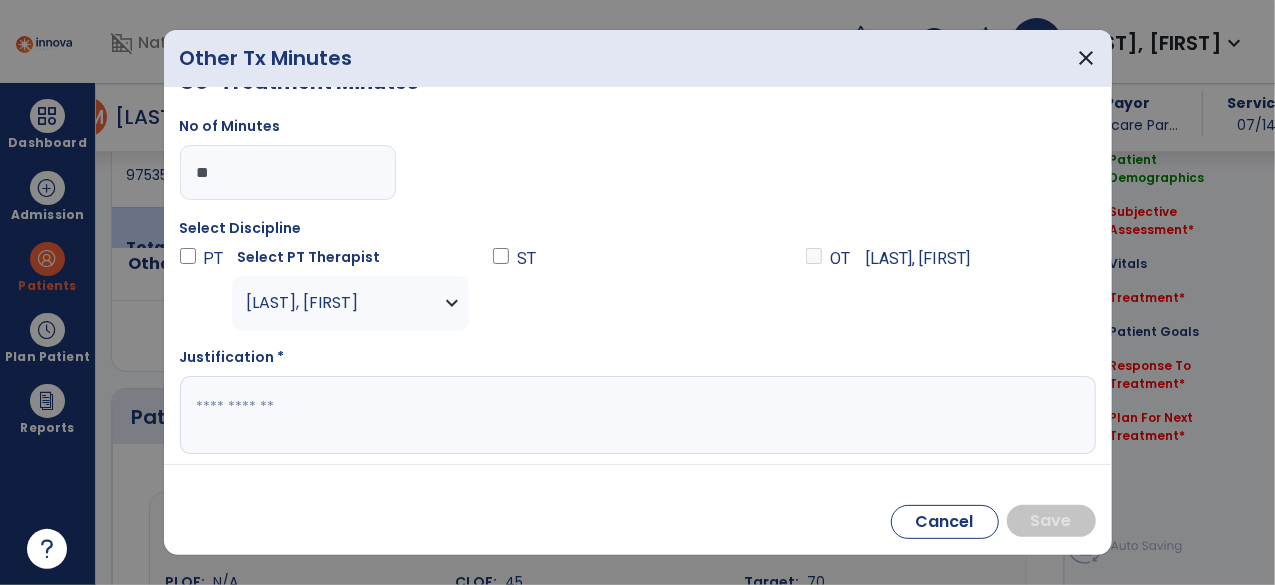 scroll, scrollTop: 124, scrollLeft: 0, axis: vertical 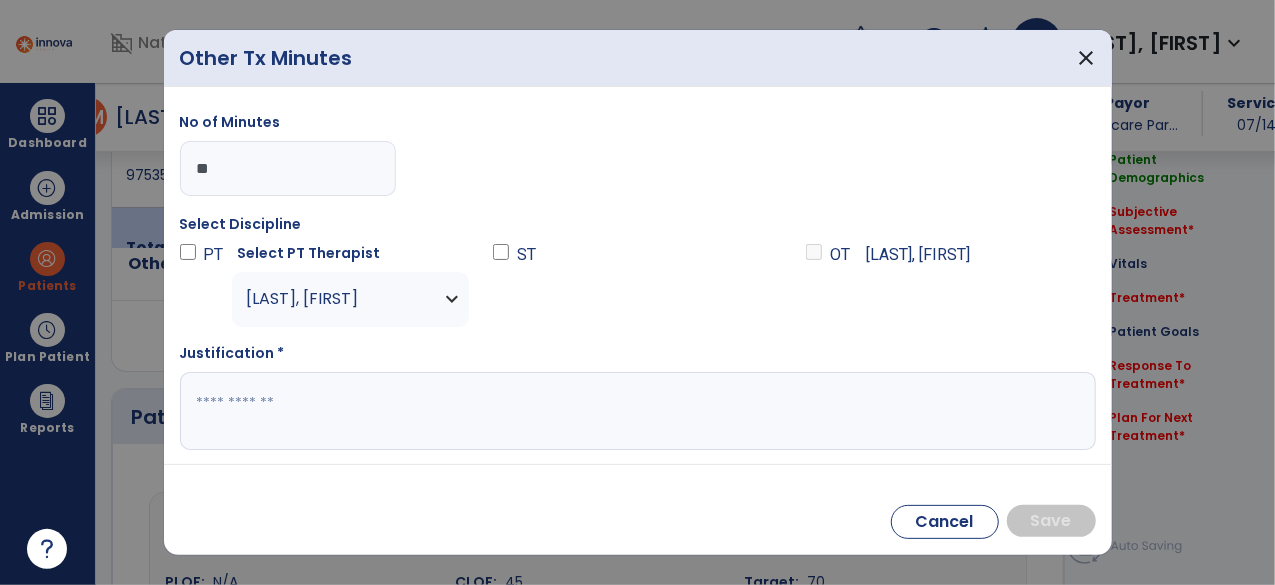 click on "Cancel Save" at bounding box center (638, 509) 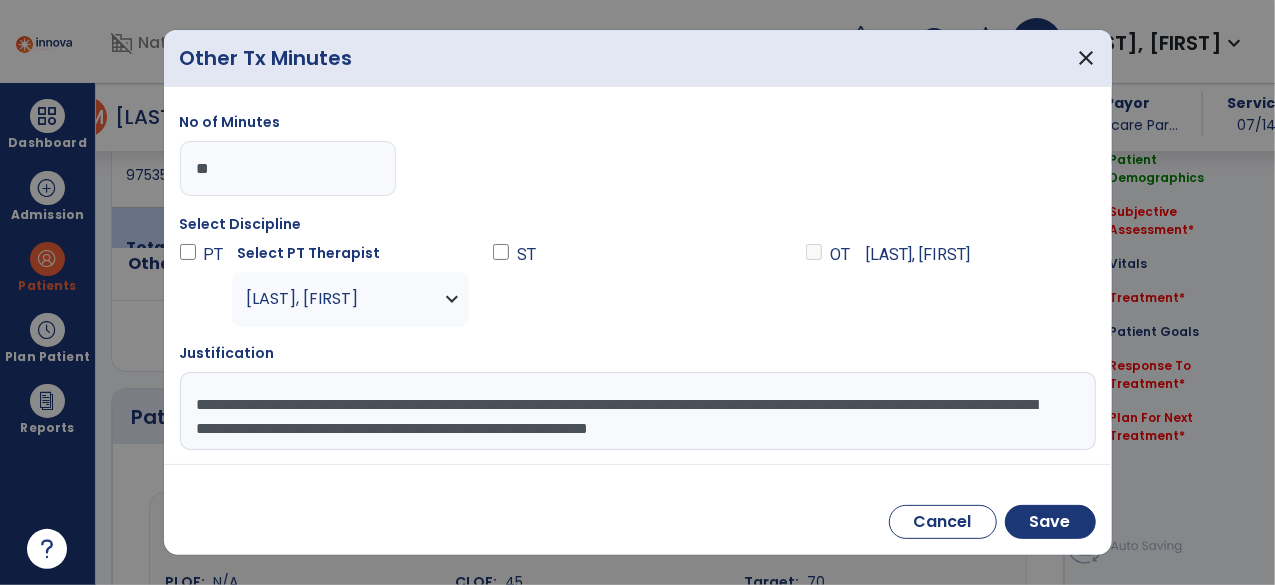 scroll, scrollTop: 15, scrollLeft: 0, axis: vertical 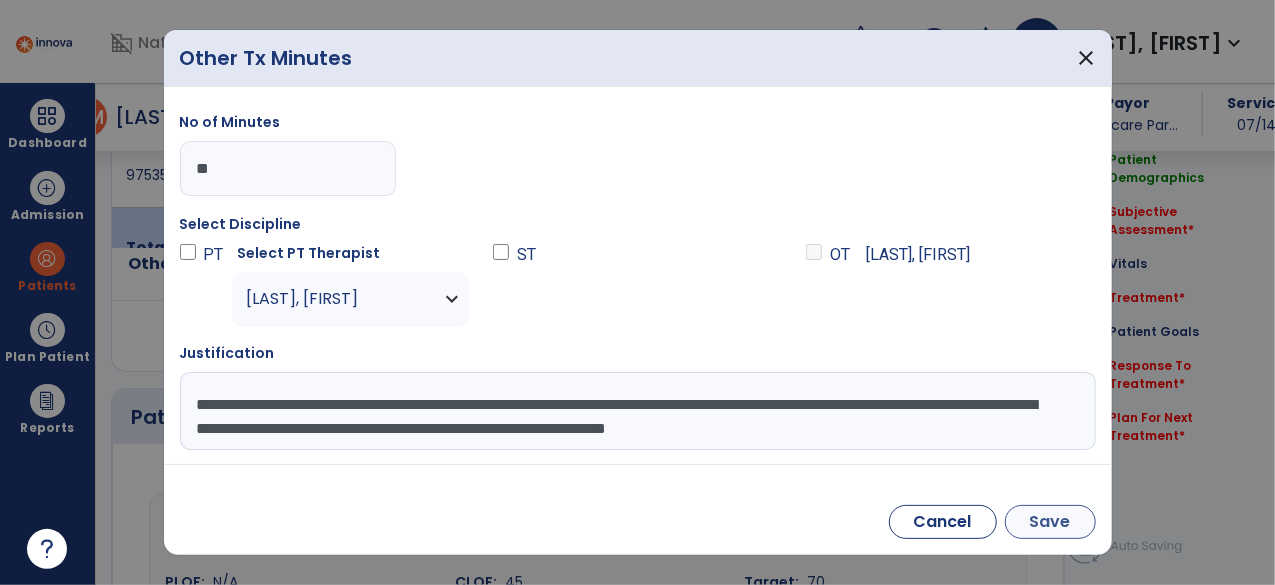 type on "**********" 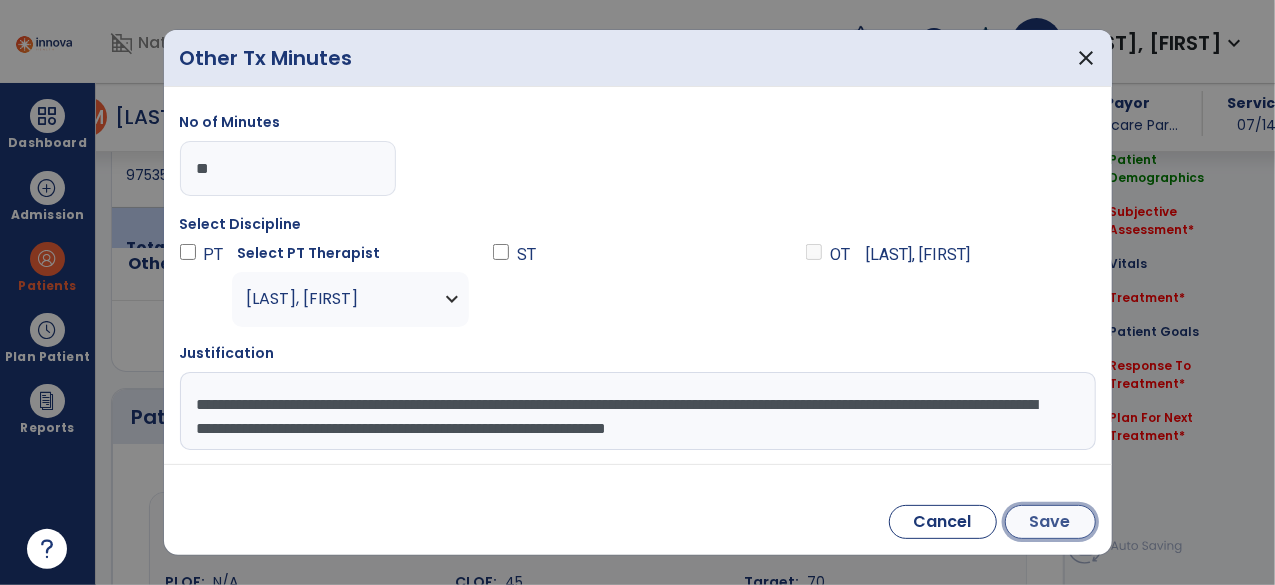 click on "Save" at bounding box center [1050, 522] 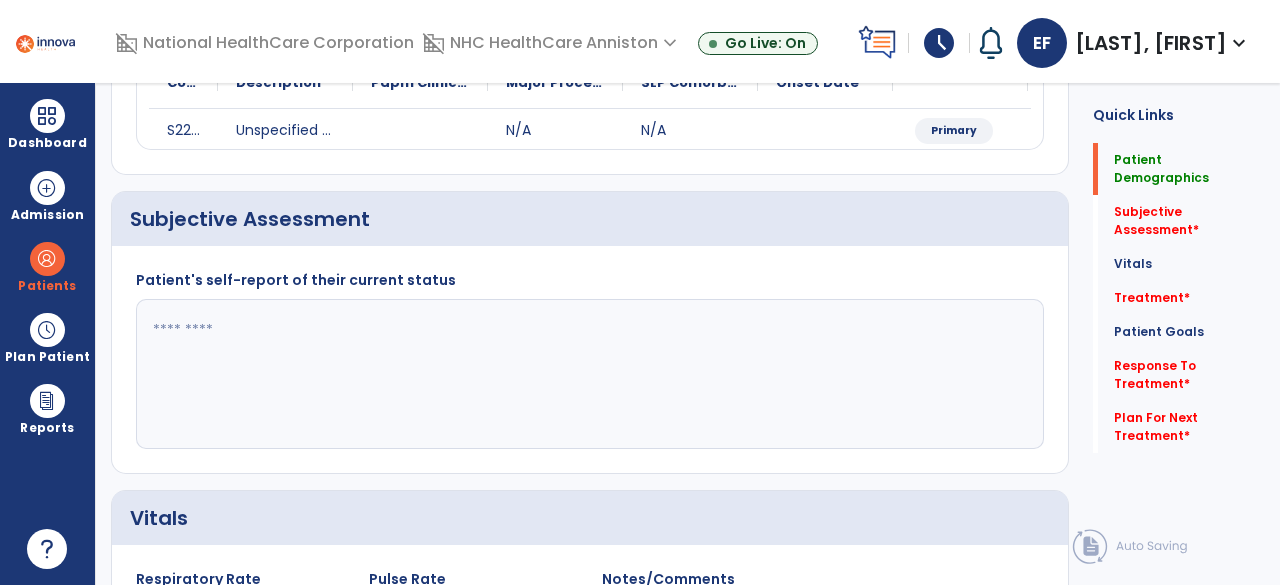 scroll, scrollTop: 0, scrollLeft: 0, axis: both 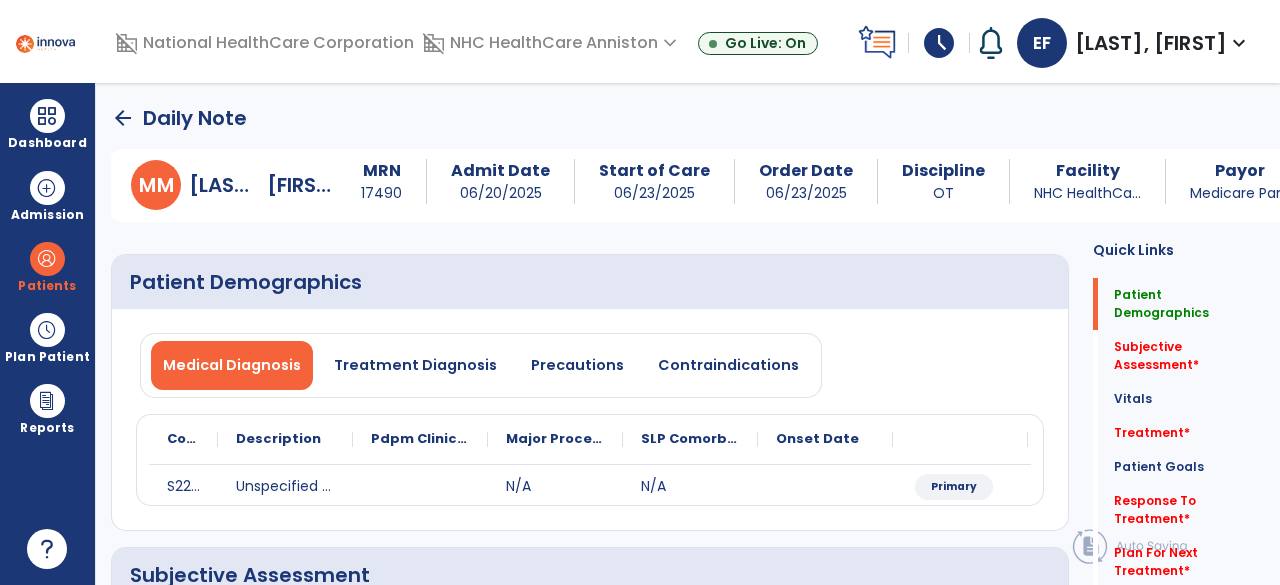 click on "arrow_back" 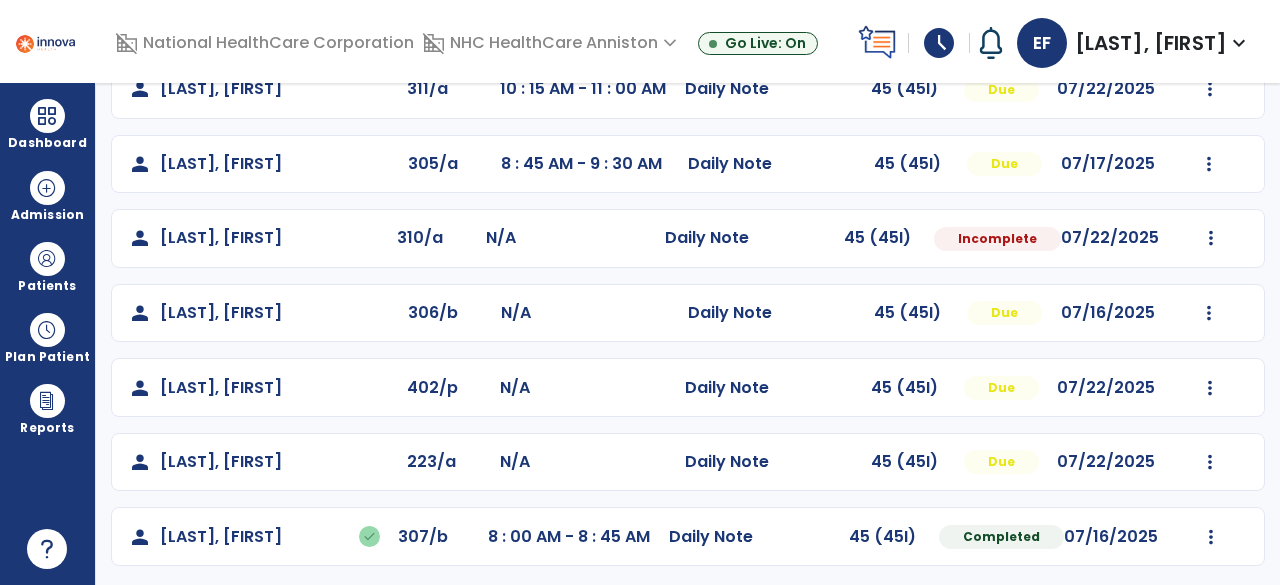 scroll, scrollTop: 520, scrollLeft: 0, axis: vertical 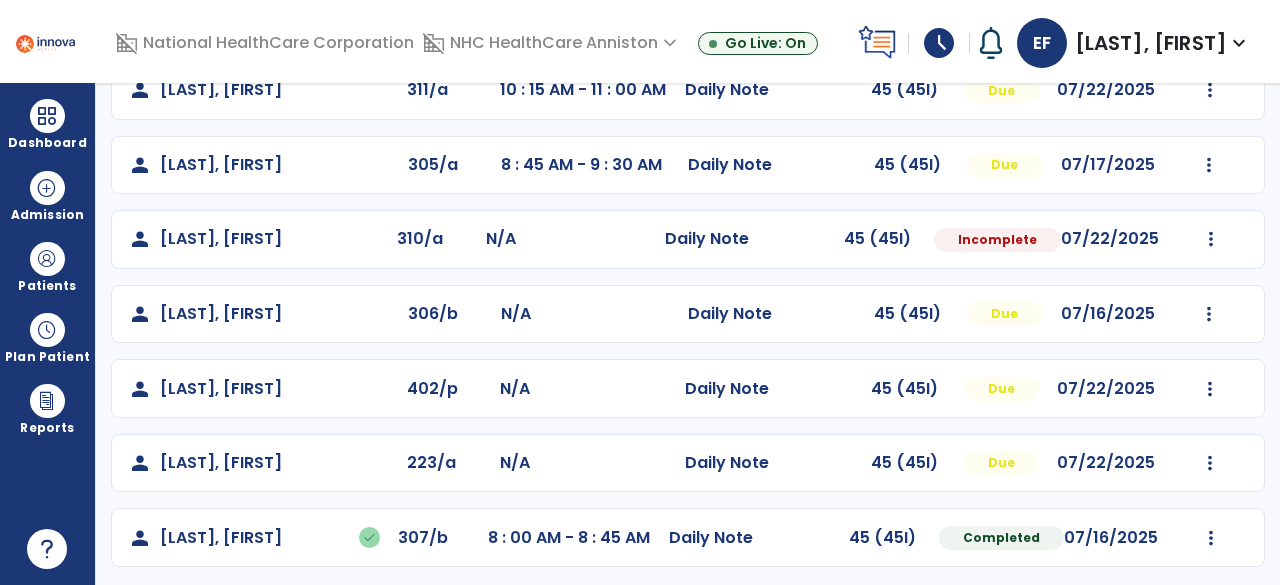 click on "person [LAST], [FIRST] 201/p 11 : 30 AM - 12 : 00 PM Daily Note 30 (30I) Due 07/31/2025 Mark Visit As Complete Reset Note Open Document G + C Mins person [LAST], [FIRST] 223/b N/A Daily Note 45 (45I) Due 07/18/2025 Mark Visit As Complete Reset Note Open Document G + C Mins person [LAST], [FIRST] 309/b 11 : 00 AM - 11 : 30 AM Daily Note 30 (30I) Due 07/21/2025 Mark Visit As Complete Reset Note Open Document G + C Mins person [LAST], [FIRST] done 412/b 9 : 30 AM - 10 : 15 AM Daily Note 45 (45I) Completed 07/25/2025 Undo Visit Status Reset Note Open Document G + C Mins person [LAST], [FIRST] 311/a 10 : 15 AM - 11 : 00 AM Daily Note 45 (45I) Due 07/22/2025 Mark Visit As Complete Reset Note Open Document G + C Mins person [LAST], [FIRST] 305/a 8 : 45 AM - 9 : 30 AM Daily Note 45 (45I) Due 07/17/2025 Mark Visit As Complete Reset Note Open Document G + C Mins person [LAST], [FIRST] 310/a N/A Daily Note 45 (45I) 306/b" 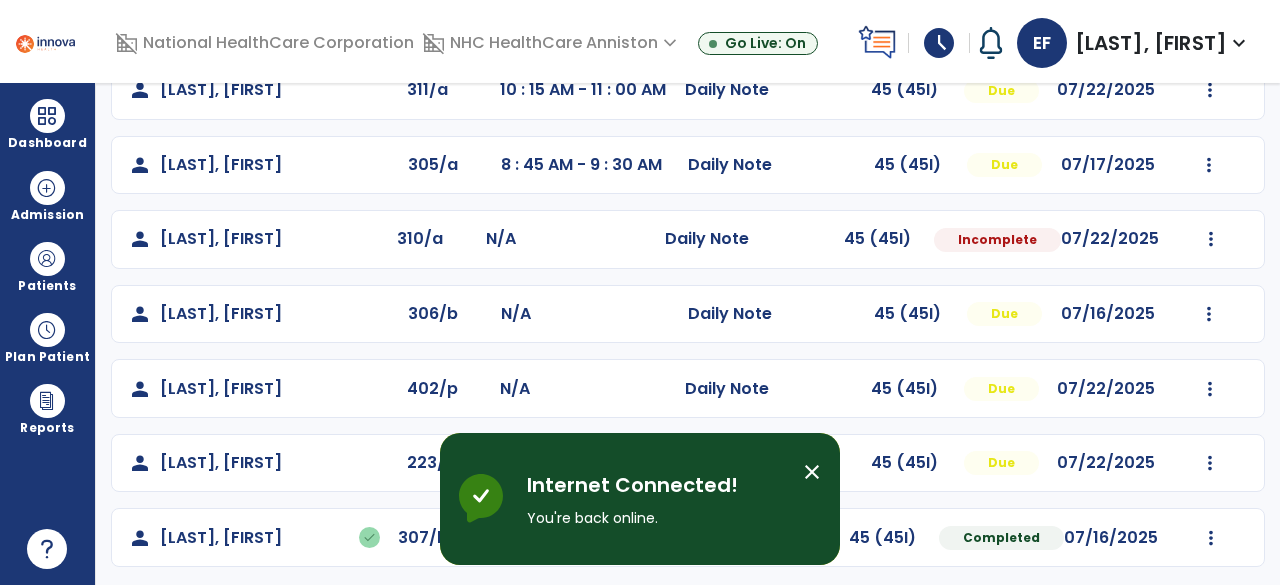 scroll, scrollTop: 146, scrollLeft: 0, axis: vertical 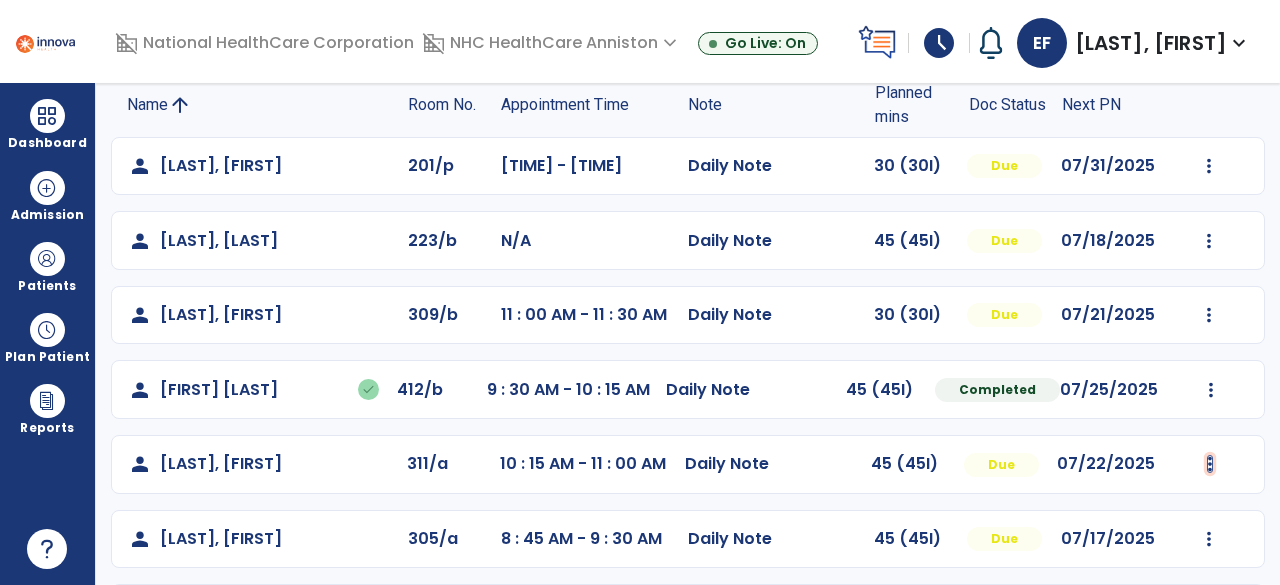 click at bounding box center [1209, 166] 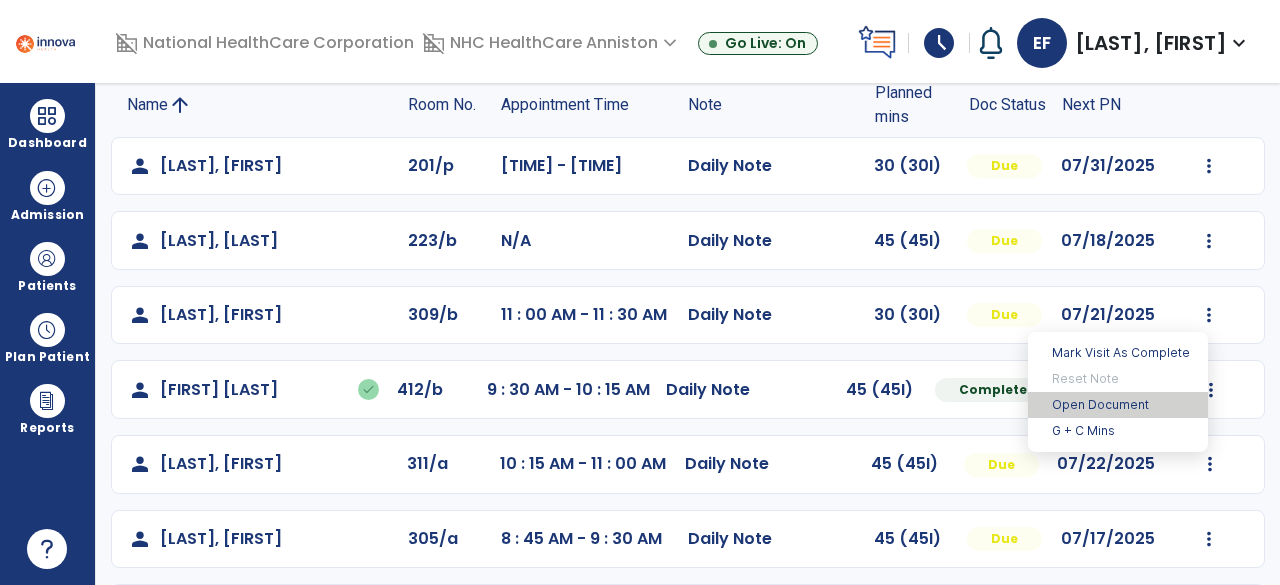 click on "Open Document" at bounding box center (1118, 405) 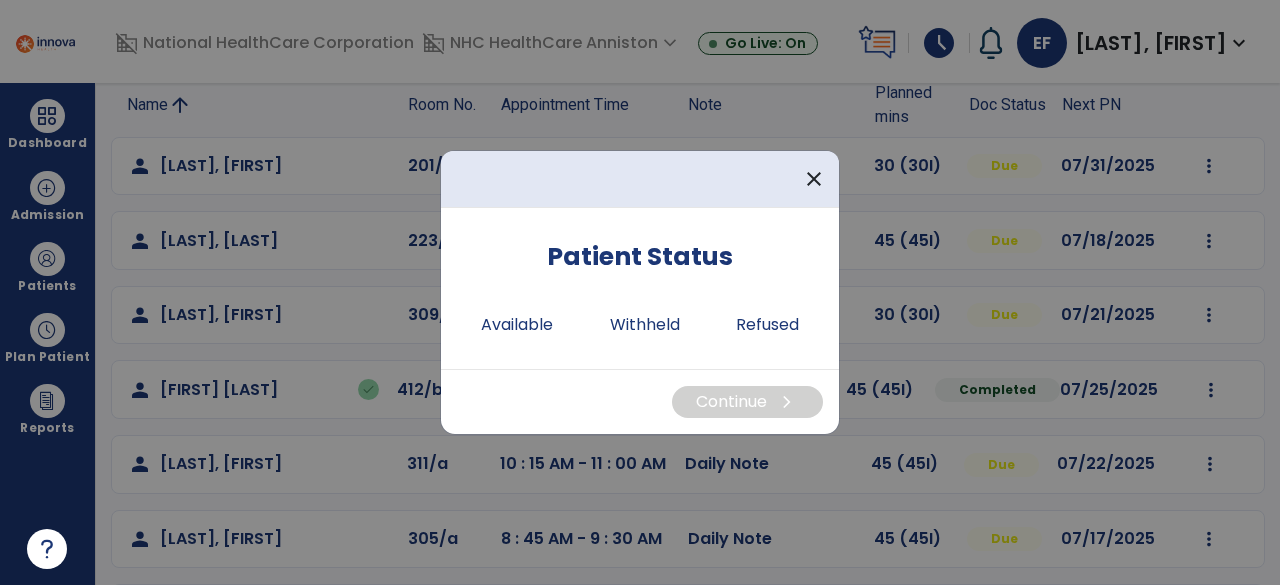 click on "Available   Withheld   Refused" at bounding box center (640, 325) 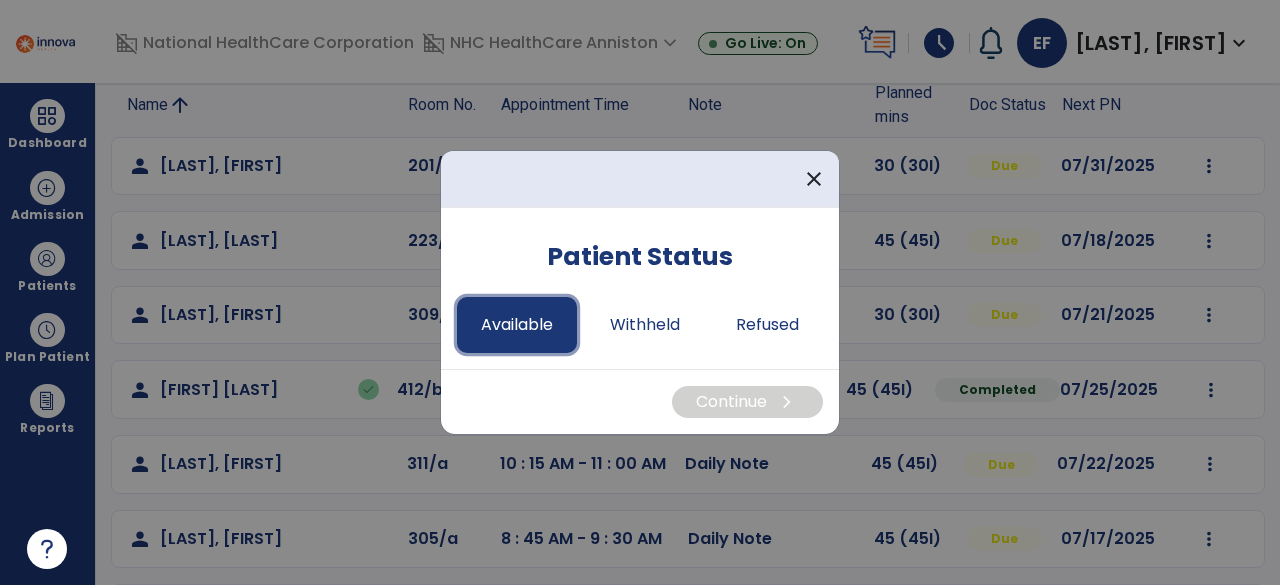 click on "Available" at bounding box center [517, 325] 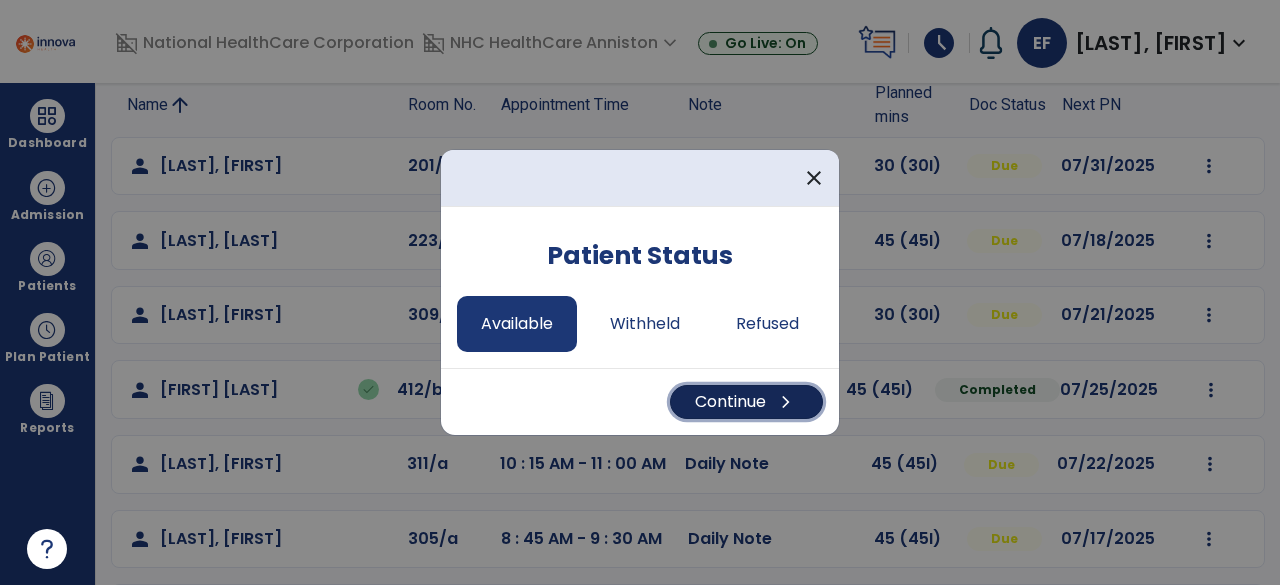 click on "Continue   chevron_right" at bounding box center [746, 402] 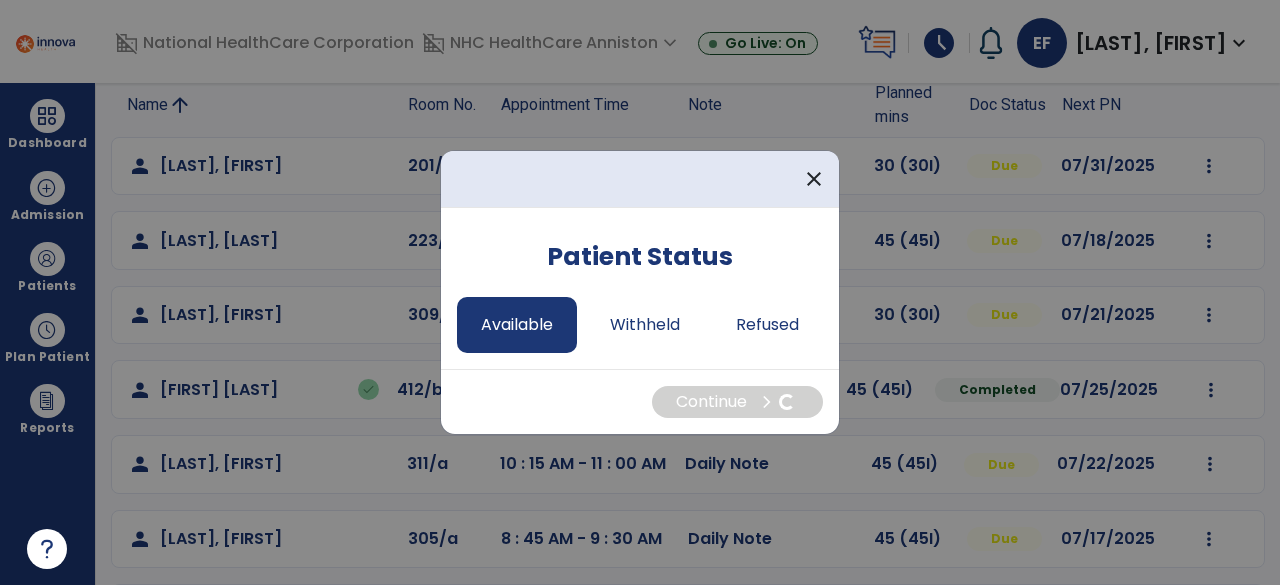 select on "*" 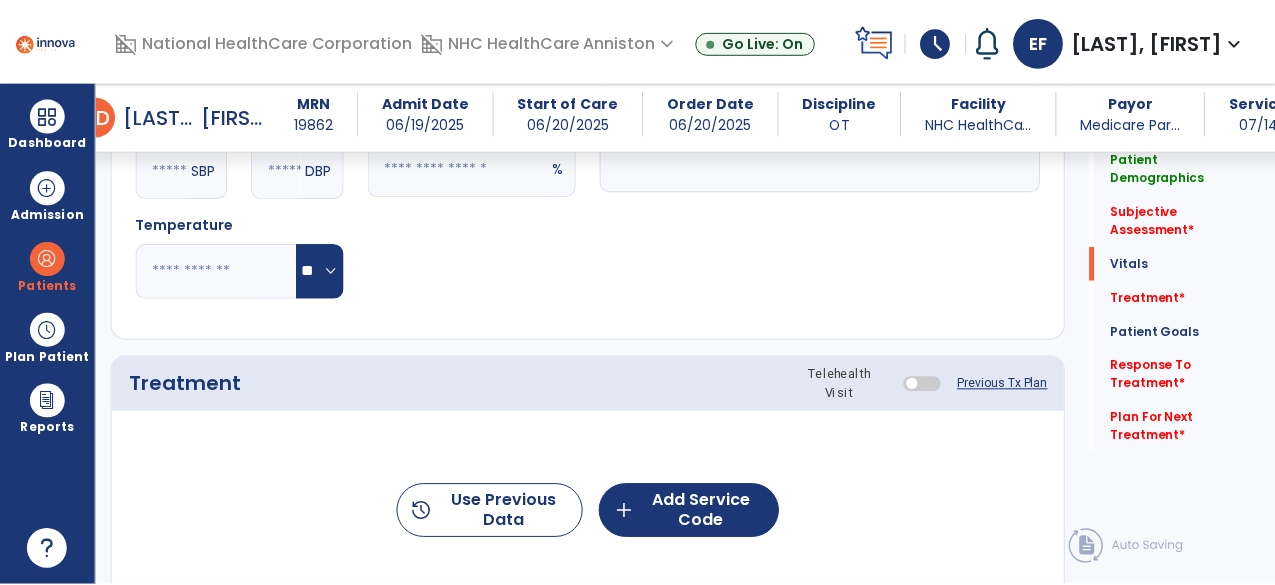 scroll, scrollTop: 894, scrollLeft: 0, axis: vertical 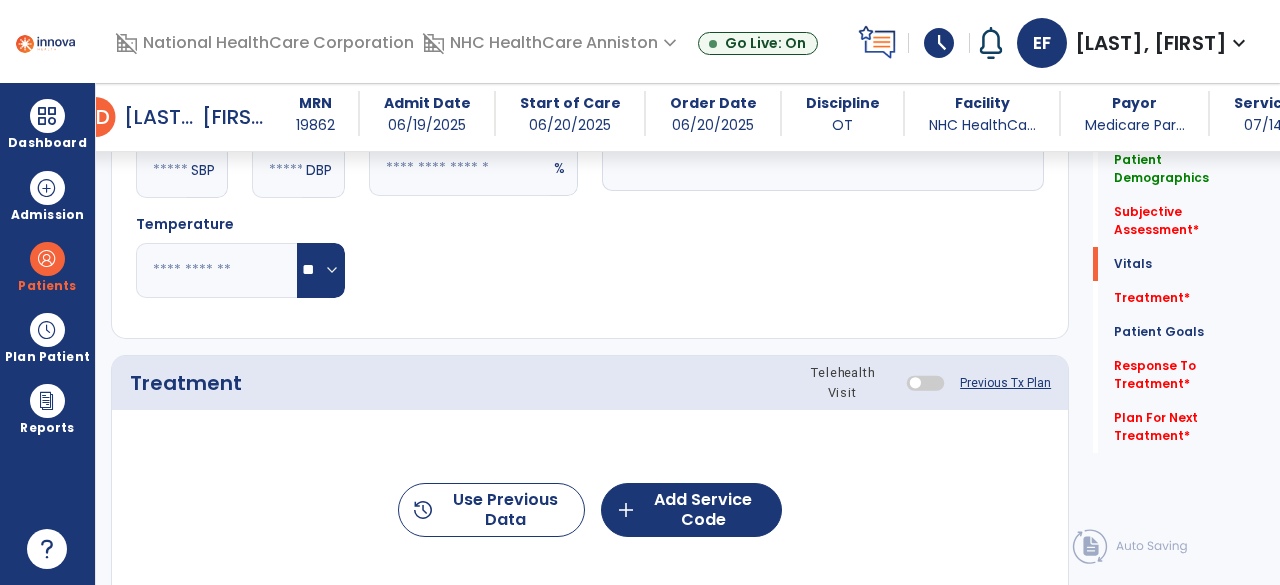 click on "Treatment Telehealth Visit  Previous Tx Plan" 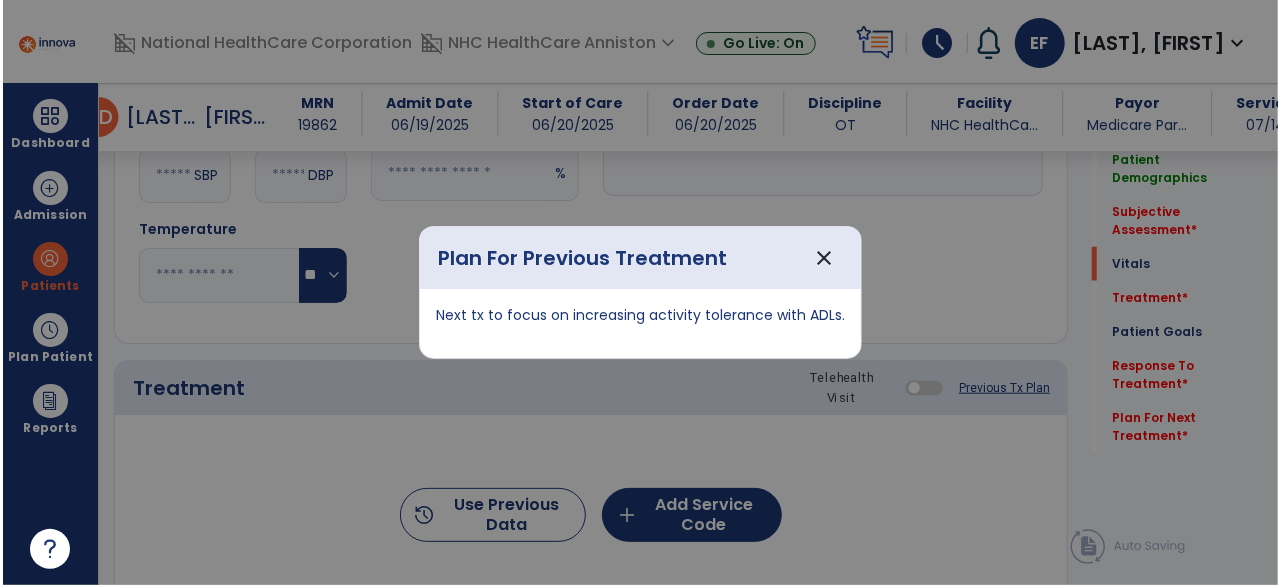 scroll, scrollTop: 894, scrollLeft: 0, axis: vertical 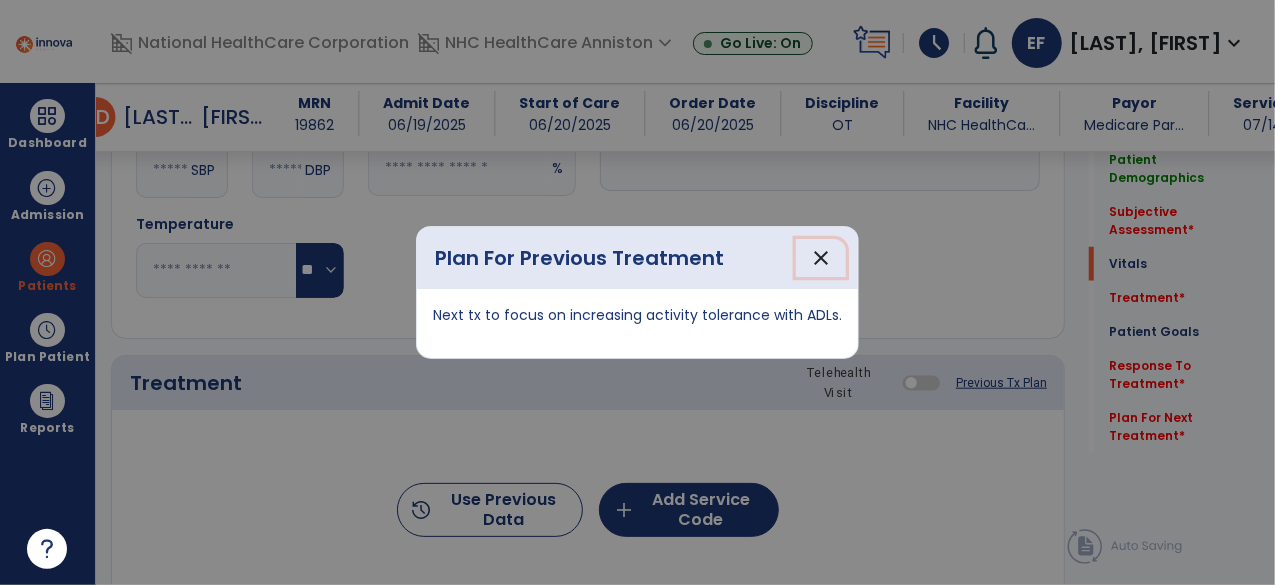 click on "close" at bounding box center (821, 258) 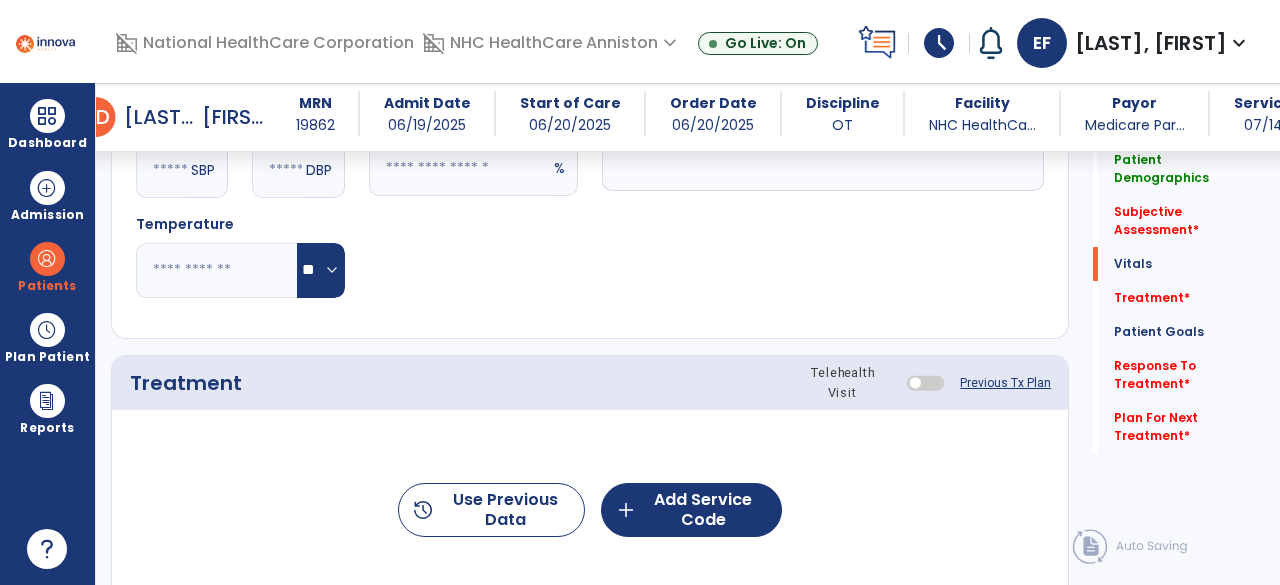scroll, scrollTop: 0, scrollLeft: 0, axis: both 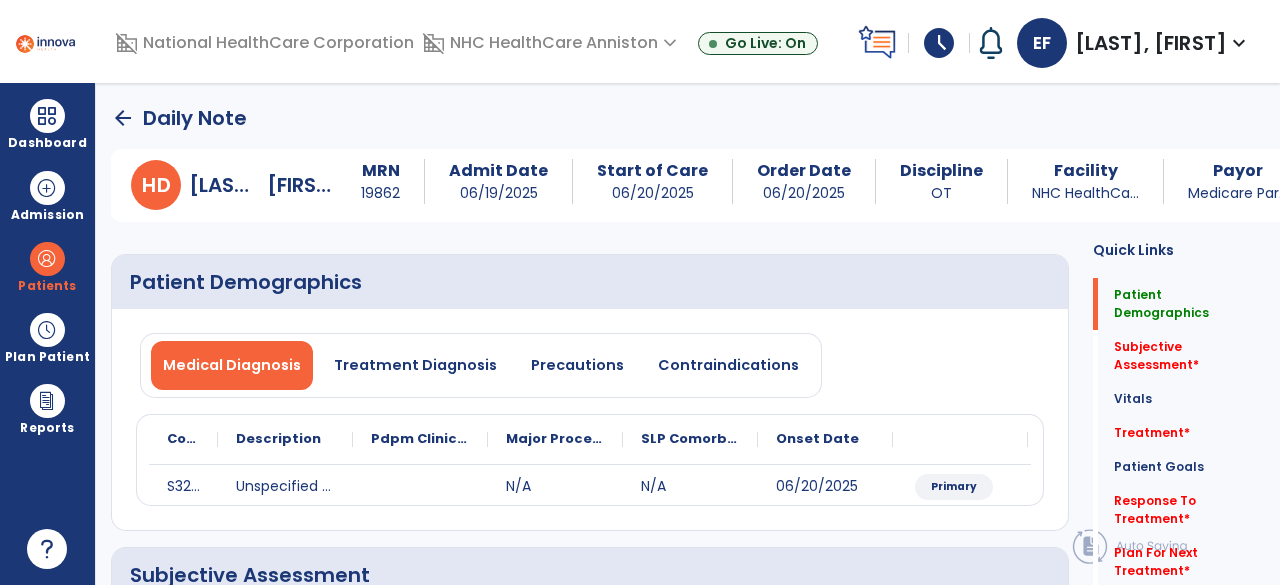 click on "arrow_back" 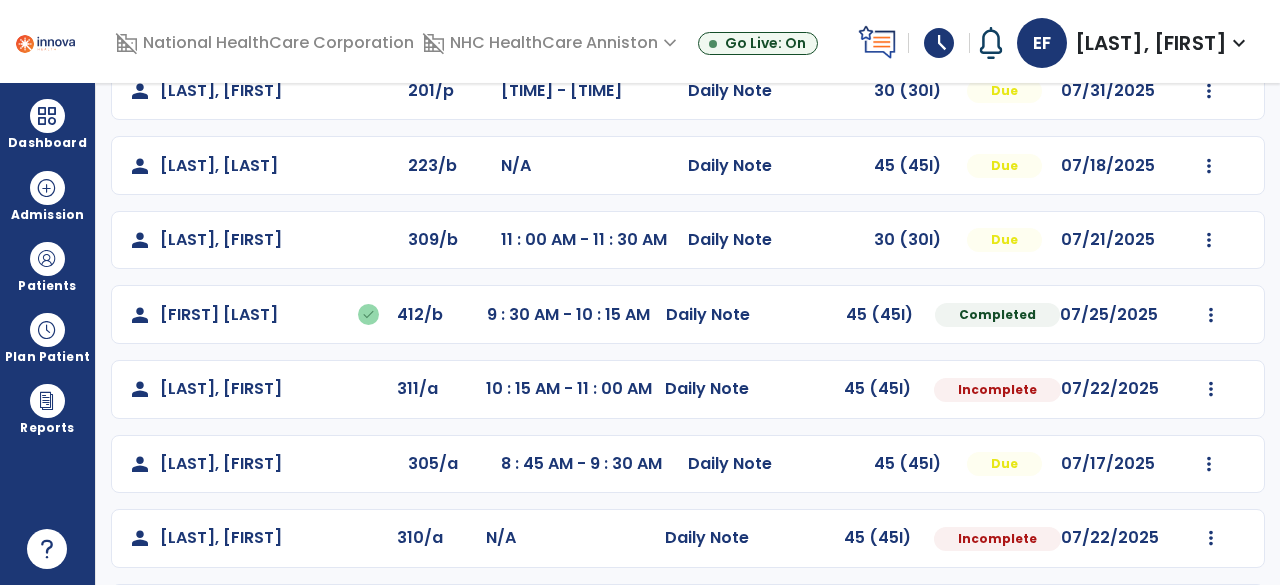 scroll, scrollTop: 222, scrollLeft: 0, axis: vertical 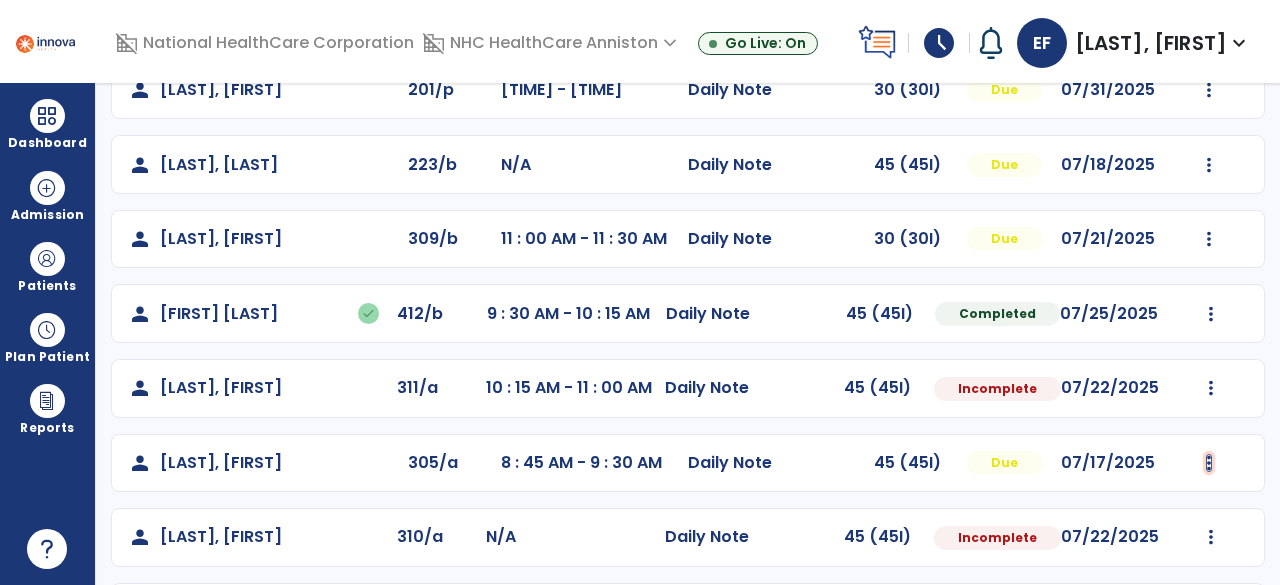 click at bounding box center (1209, 90) 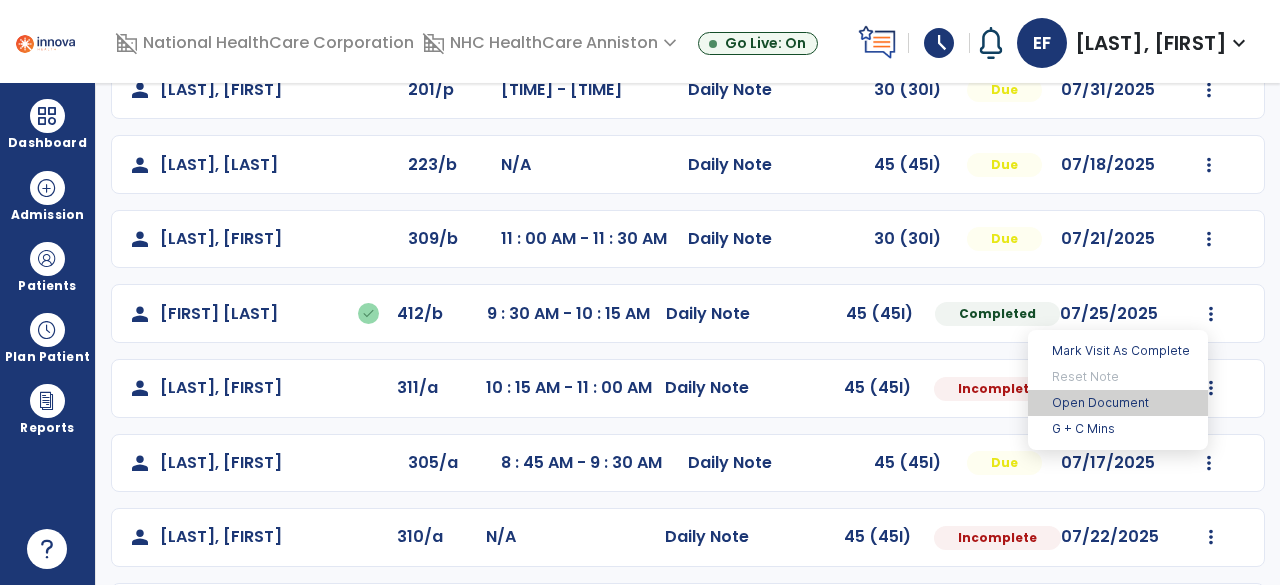 click on "Open Document" at bounding box center (1118, 403) 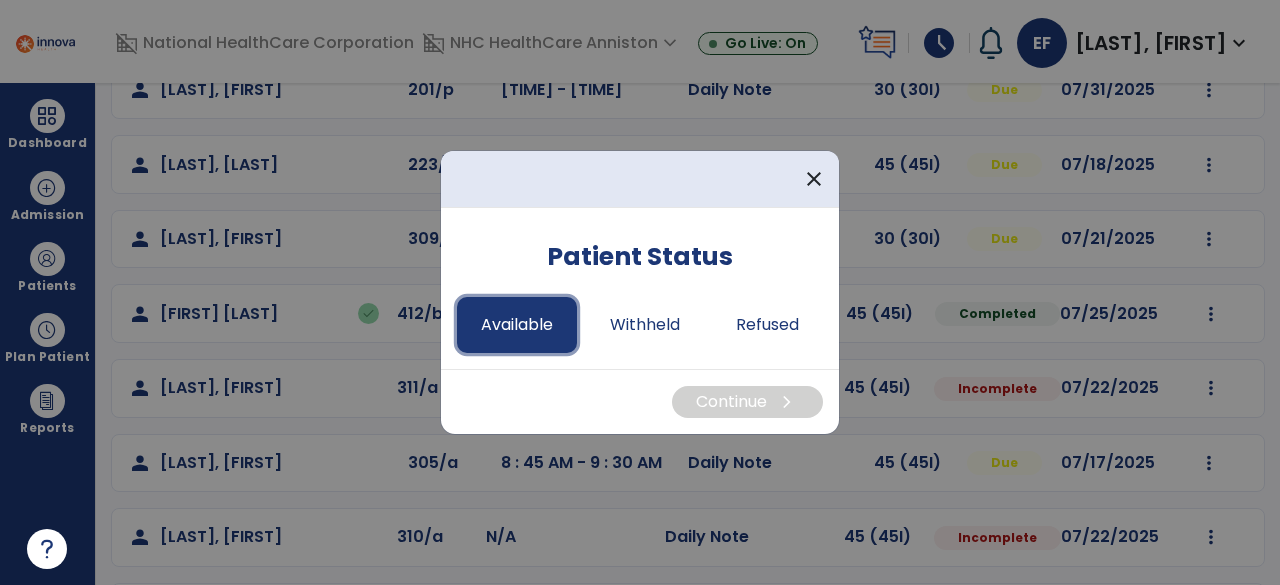 click on "Available" at bounding box center [517, 325] 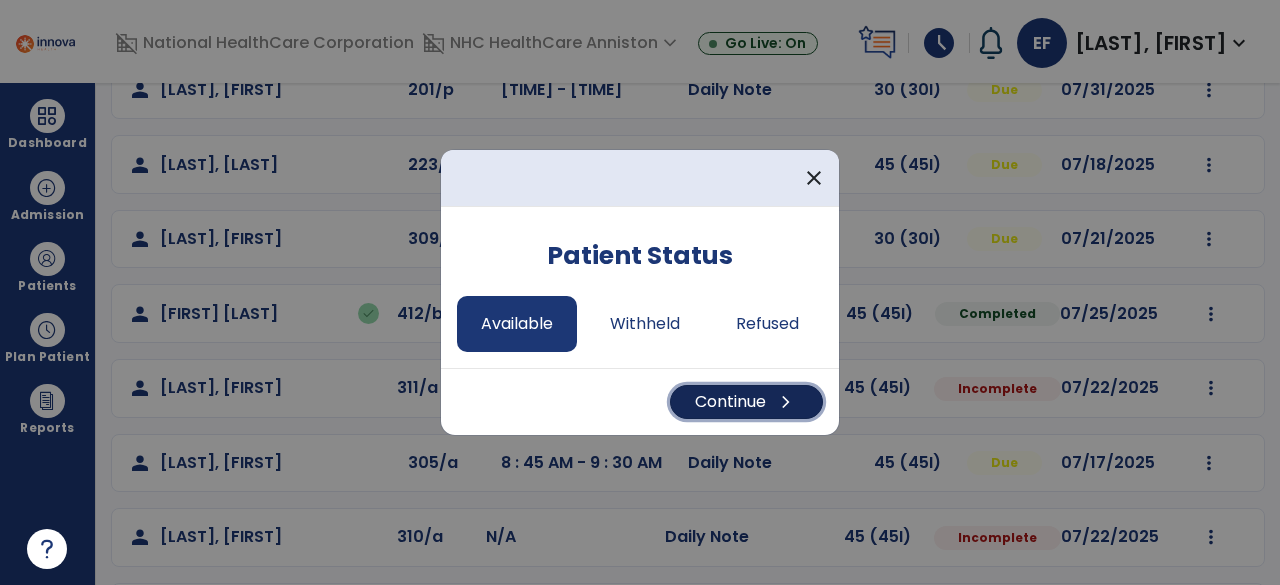 click on "Continue   chevron_right" at bounding box center [746, 402] 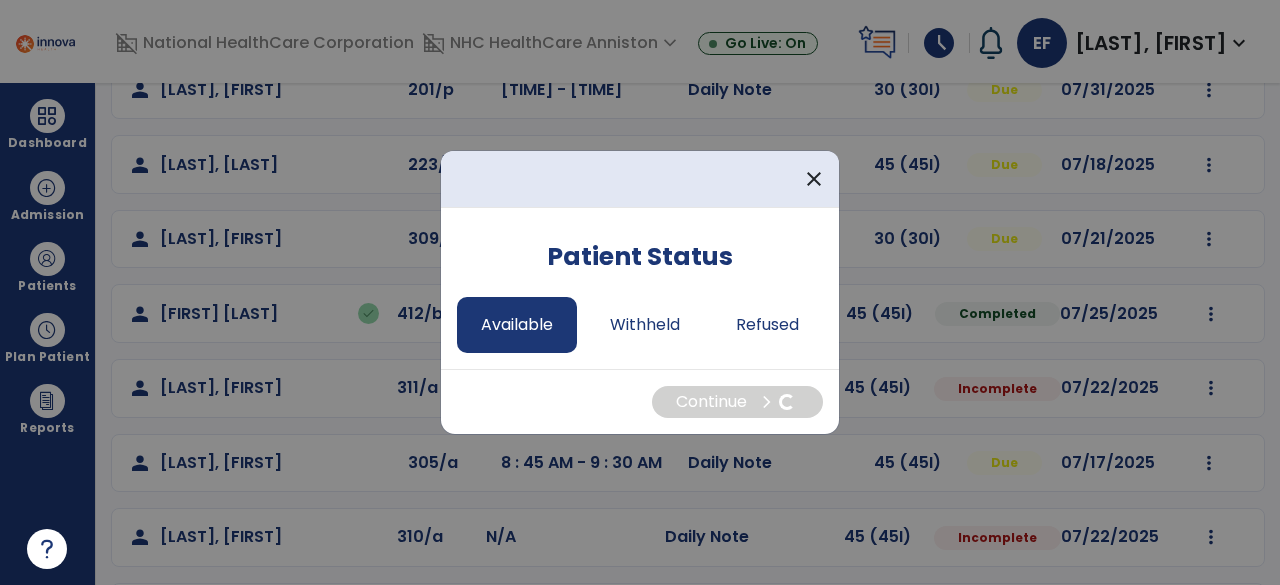 select on "*" 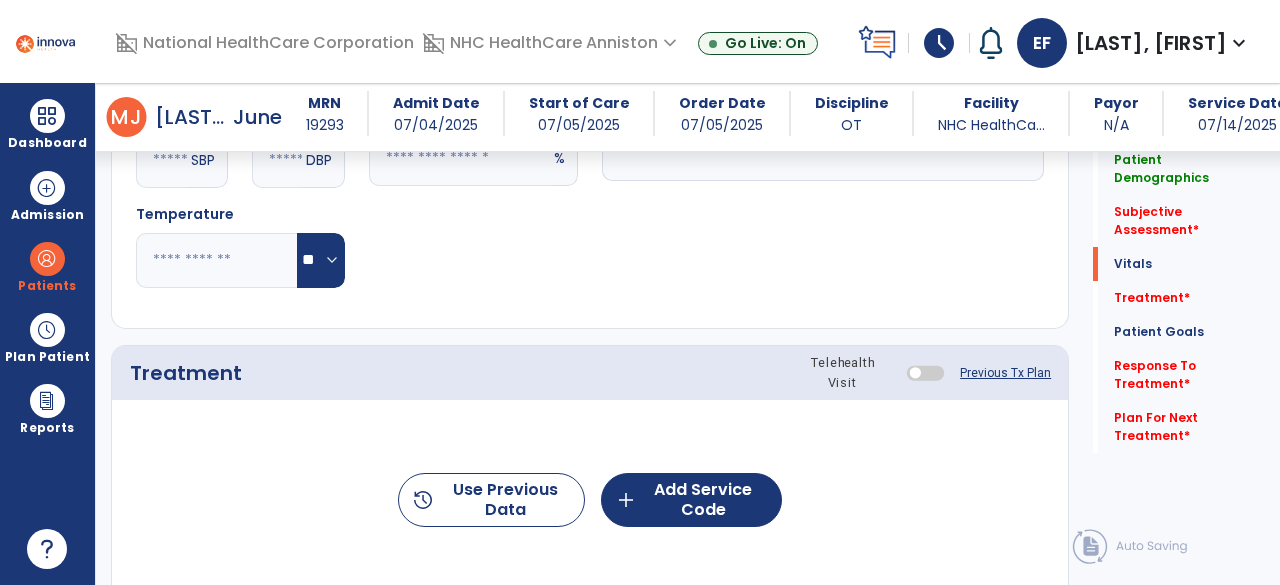 click on "Previous Tx Plan" 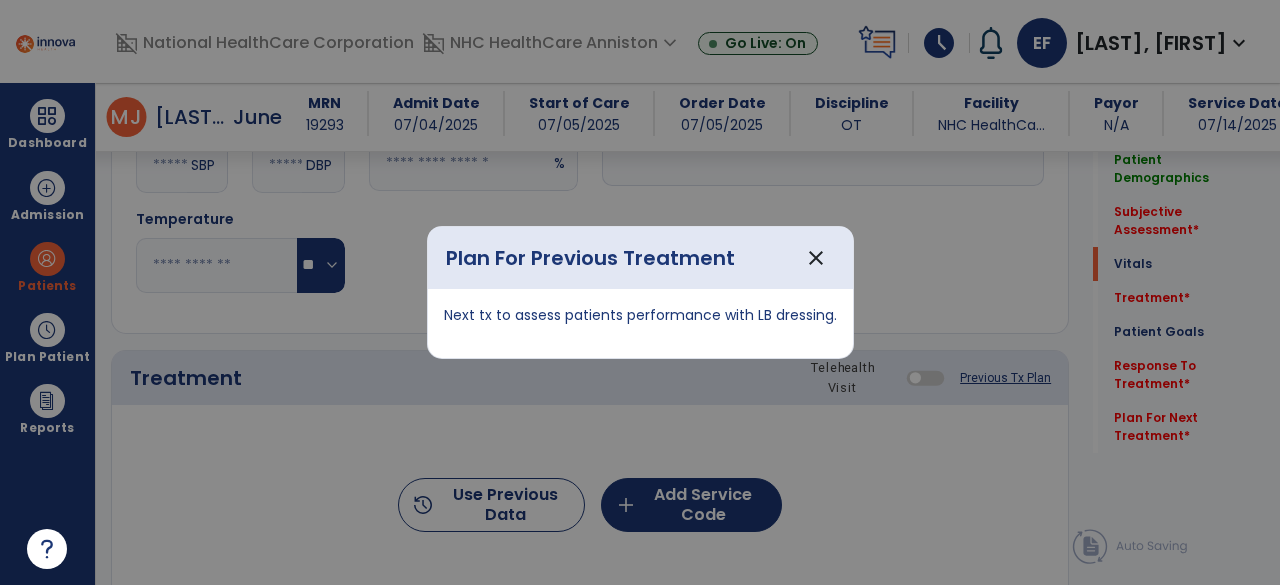 scroll, scrollTop: 904, scrollLeft: 0, axis: vertical 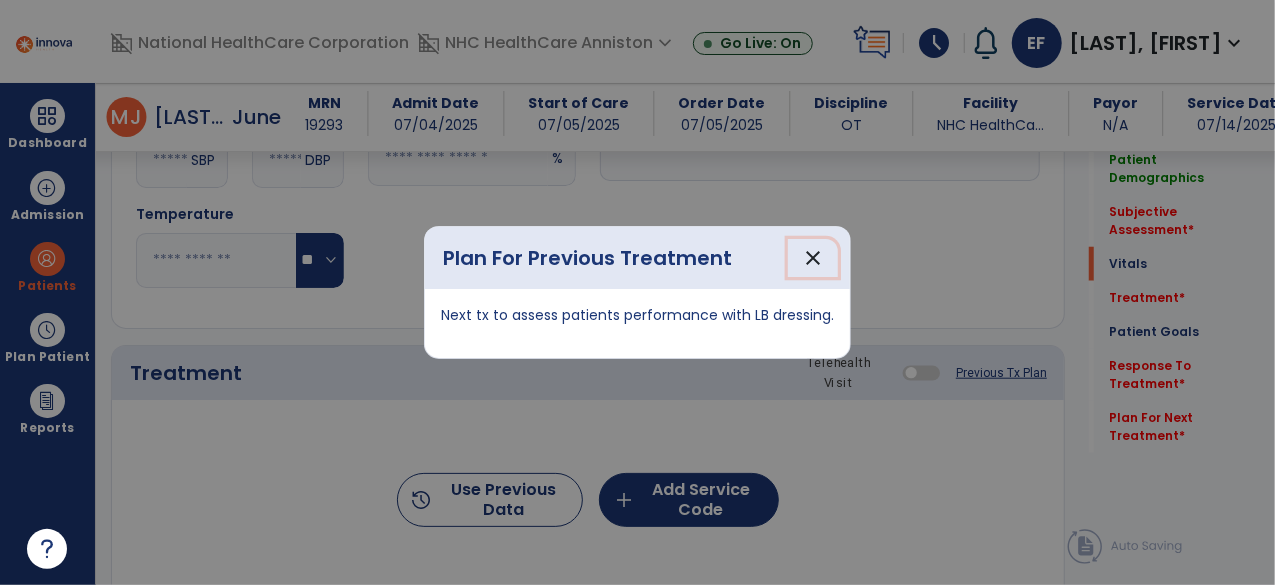 click on "close" at bounding box center [813, 258] 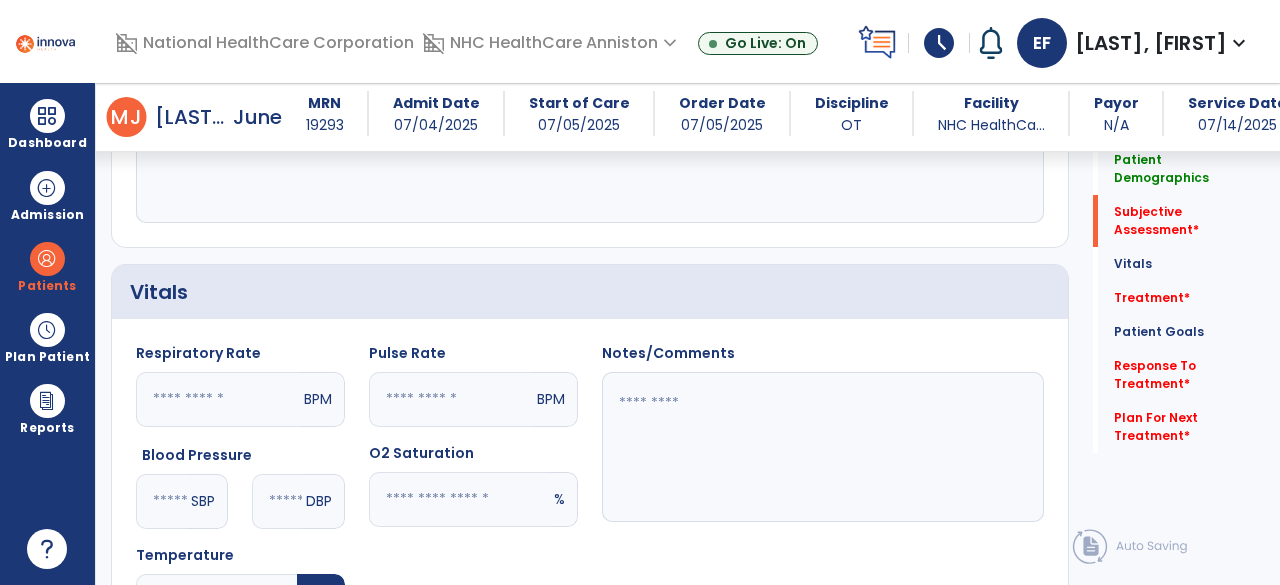 scroll, scrollTop: 372, scrollLeft: 0, axis: vertical 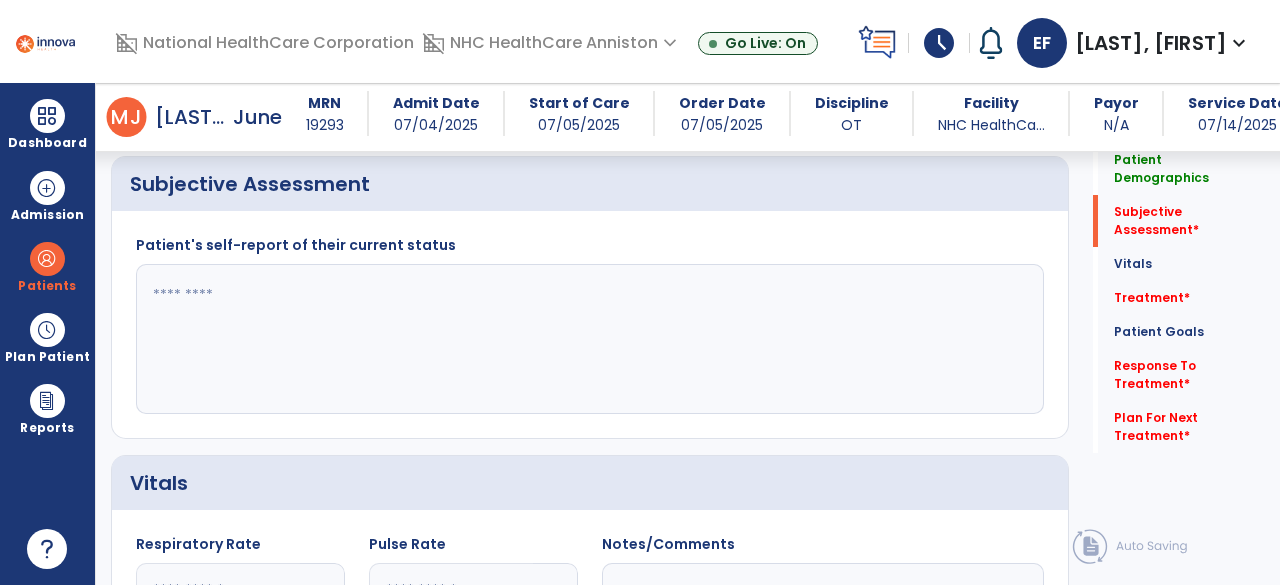 click 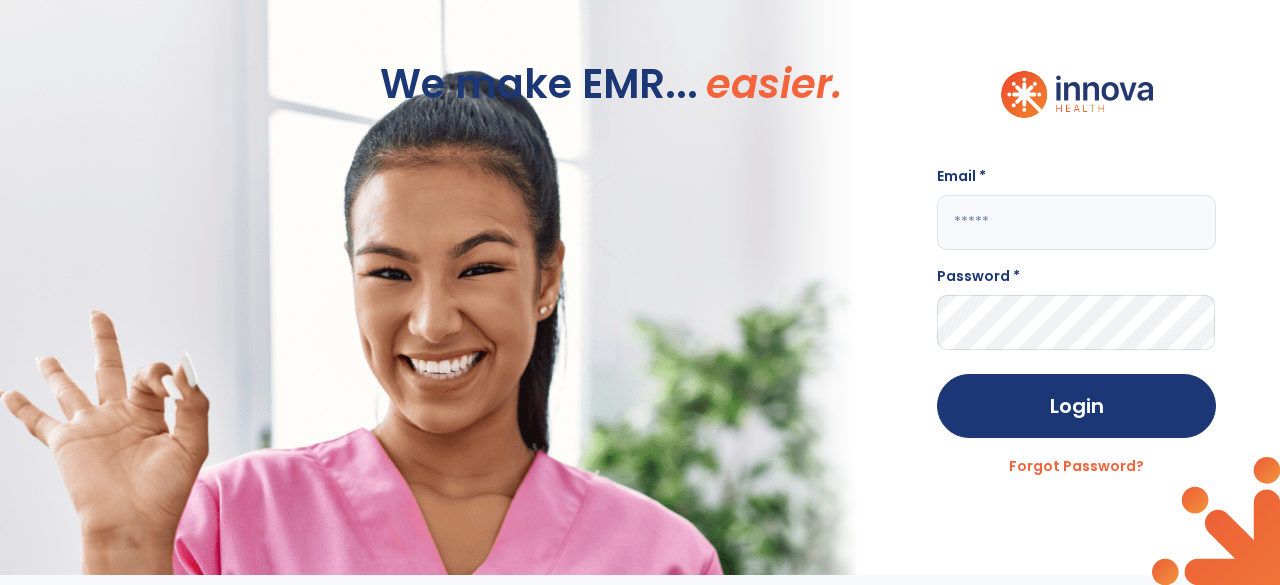 scroll, scrollTop: 0, scrollLeft: 0, axis: both 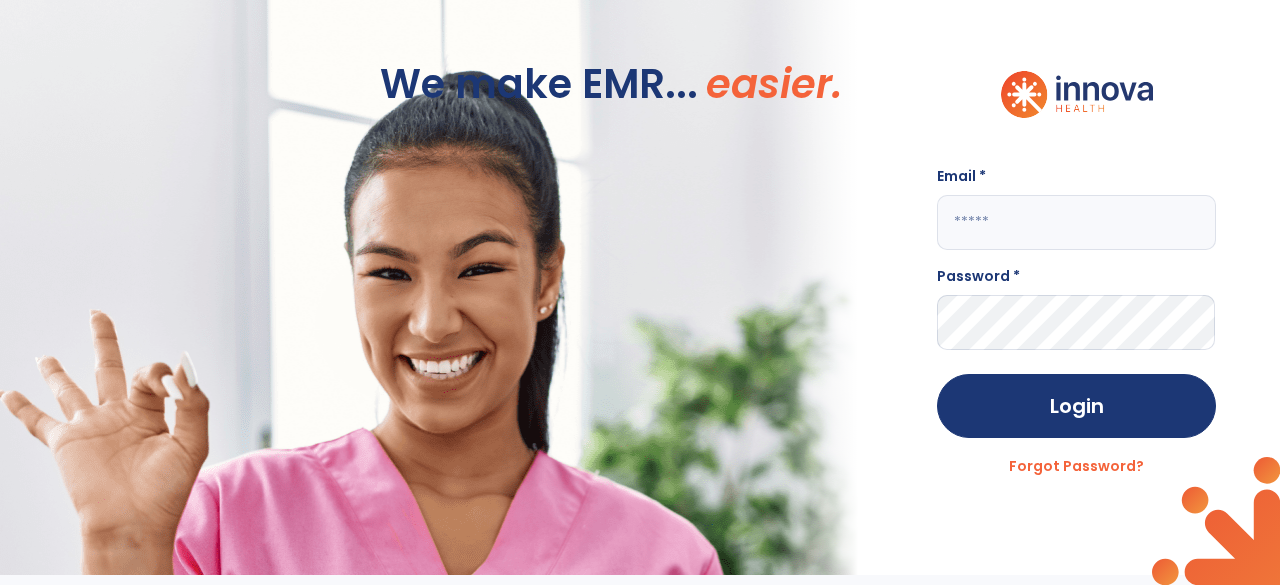click on "We make EMR... easier." 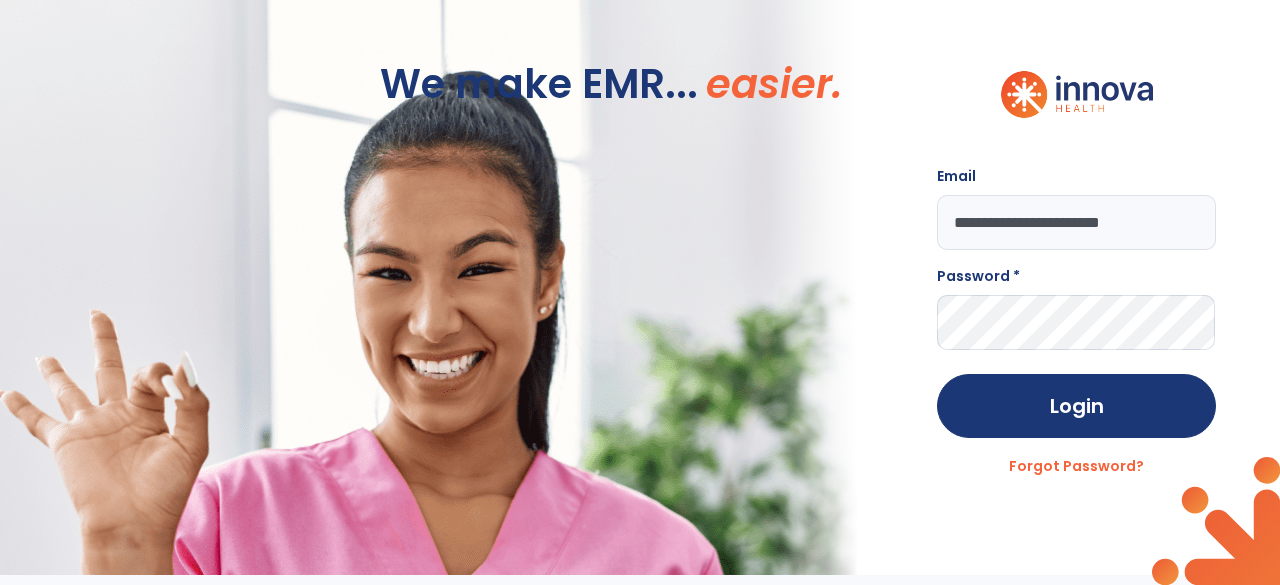 type on "**********" 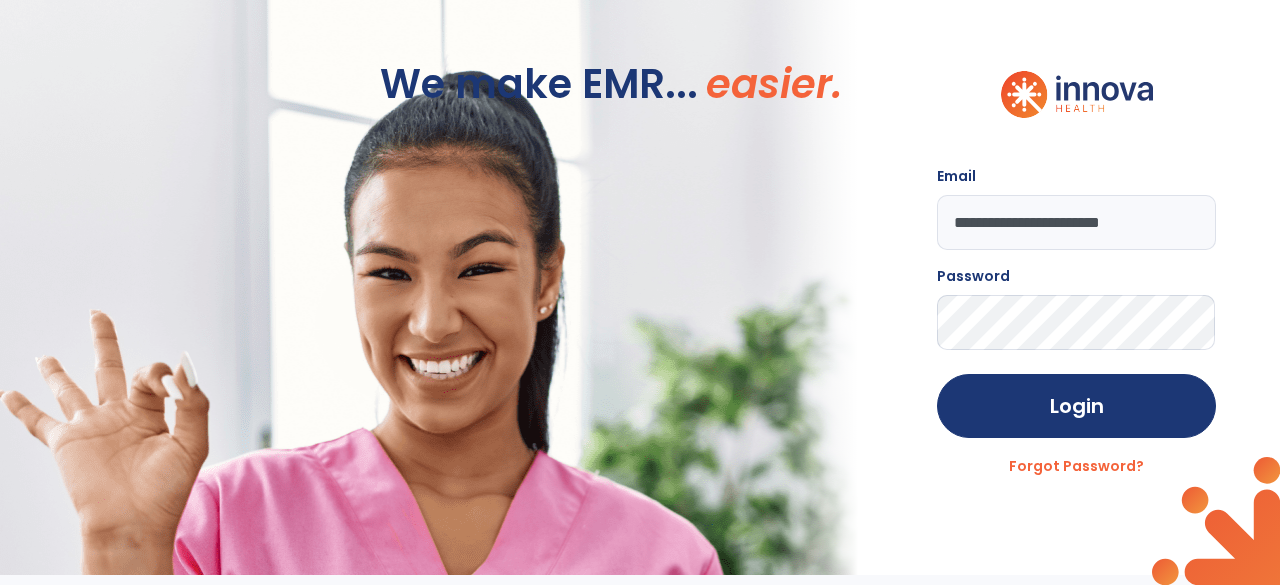 click on "Login" 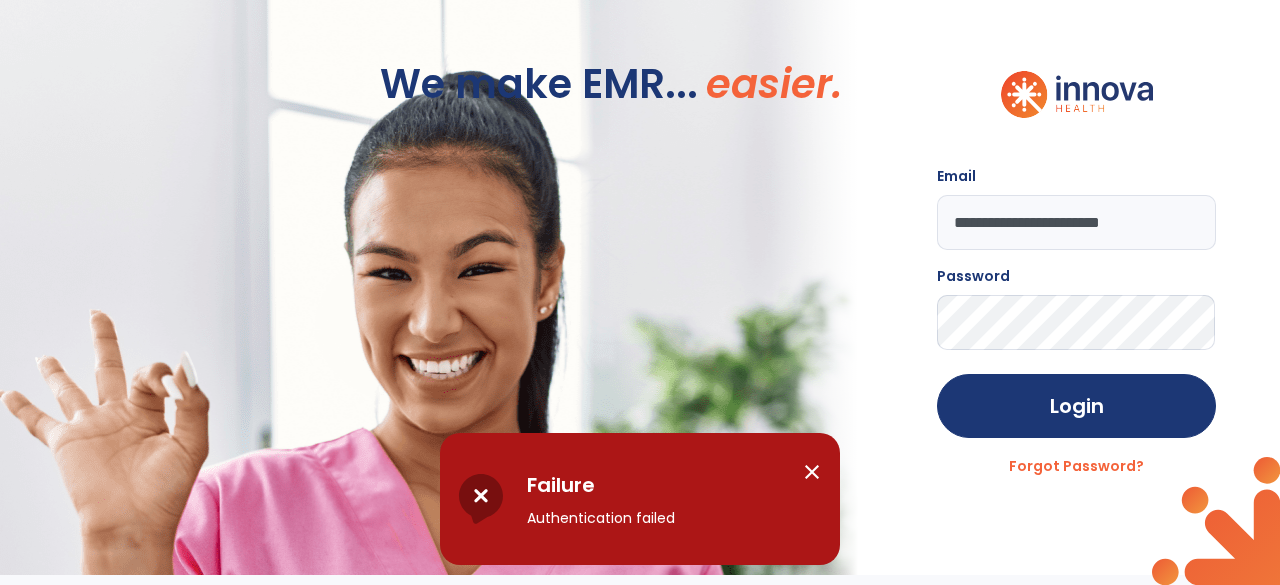 click on "Login" 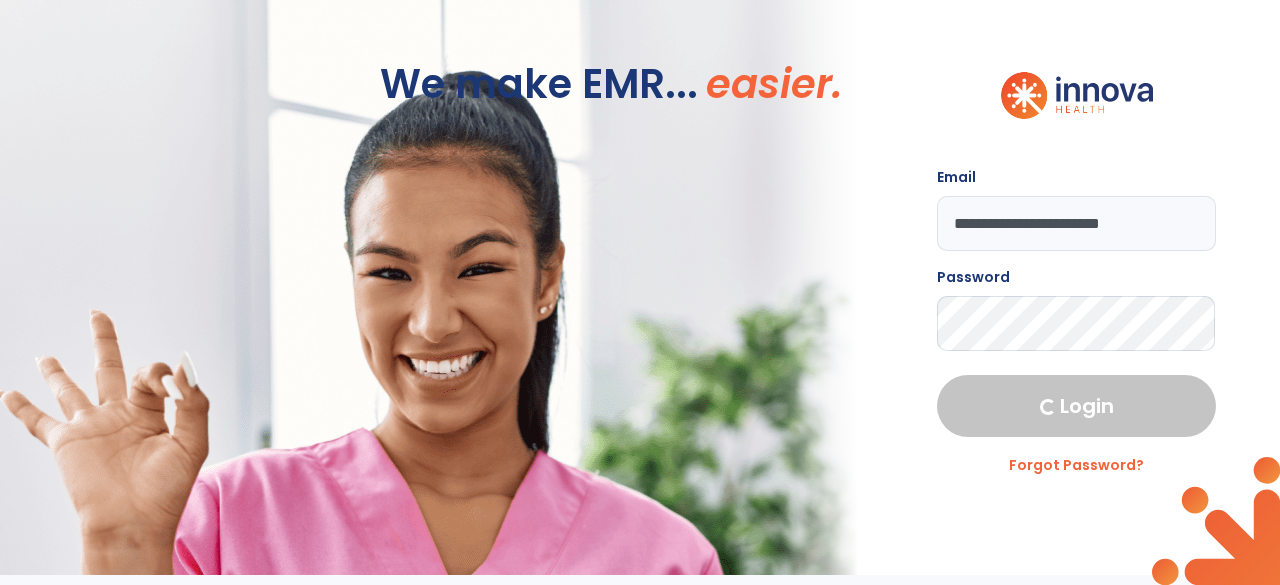 select on "****" 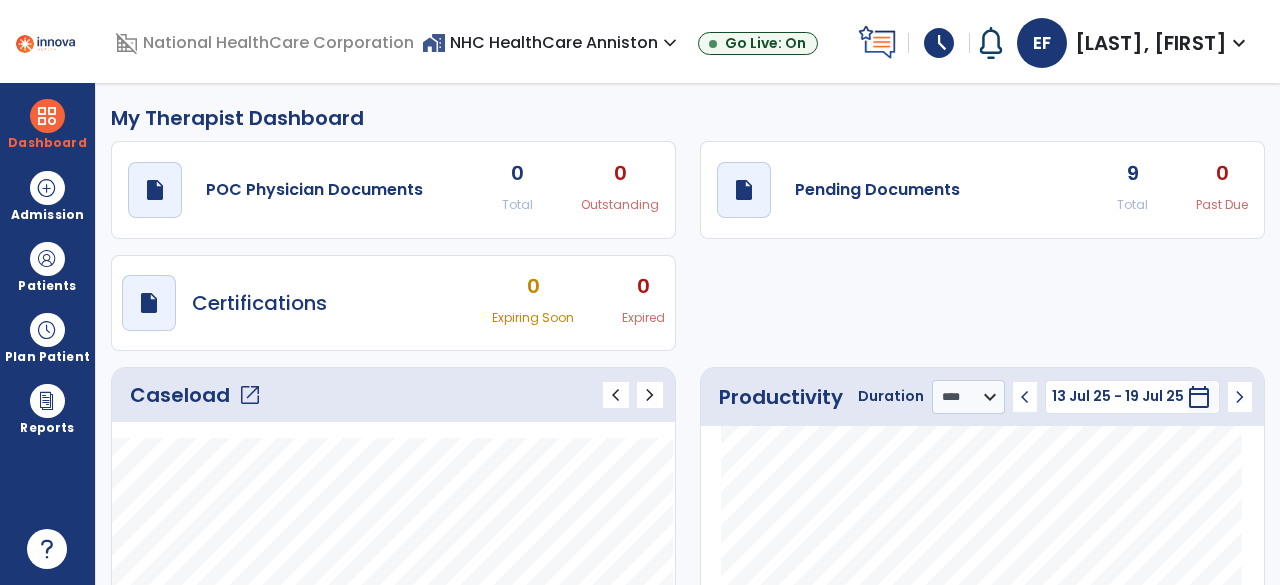 click on "open_in_new" 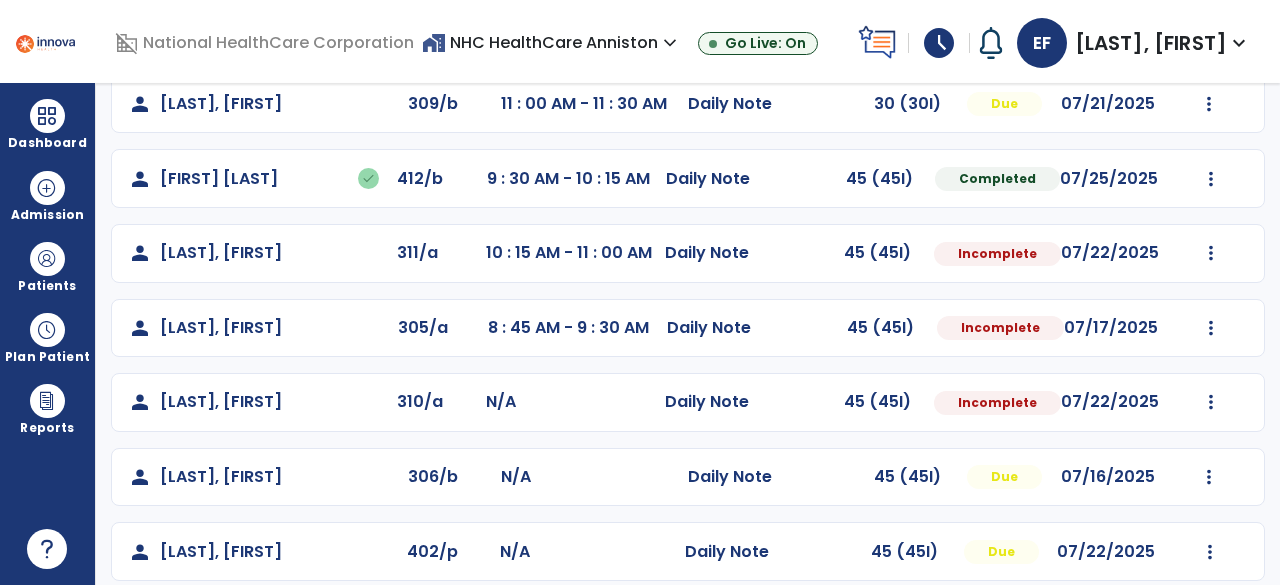 scroll, scrollTop: 358, scrollLeft: 0, axis: vertical 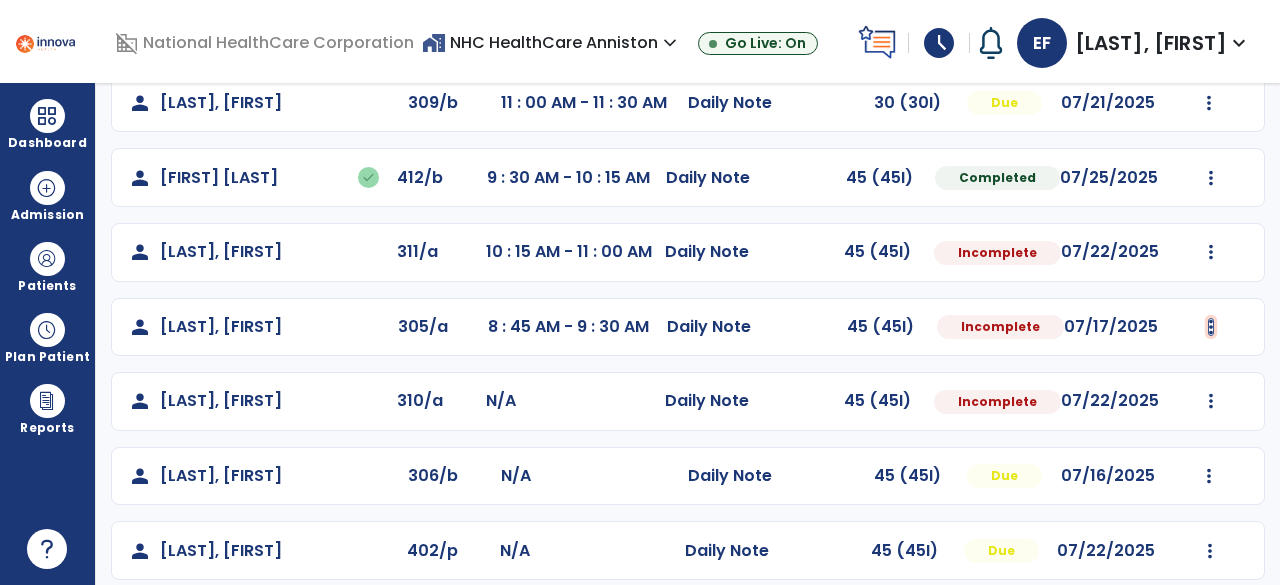 click at bounding box center (1209, -46) 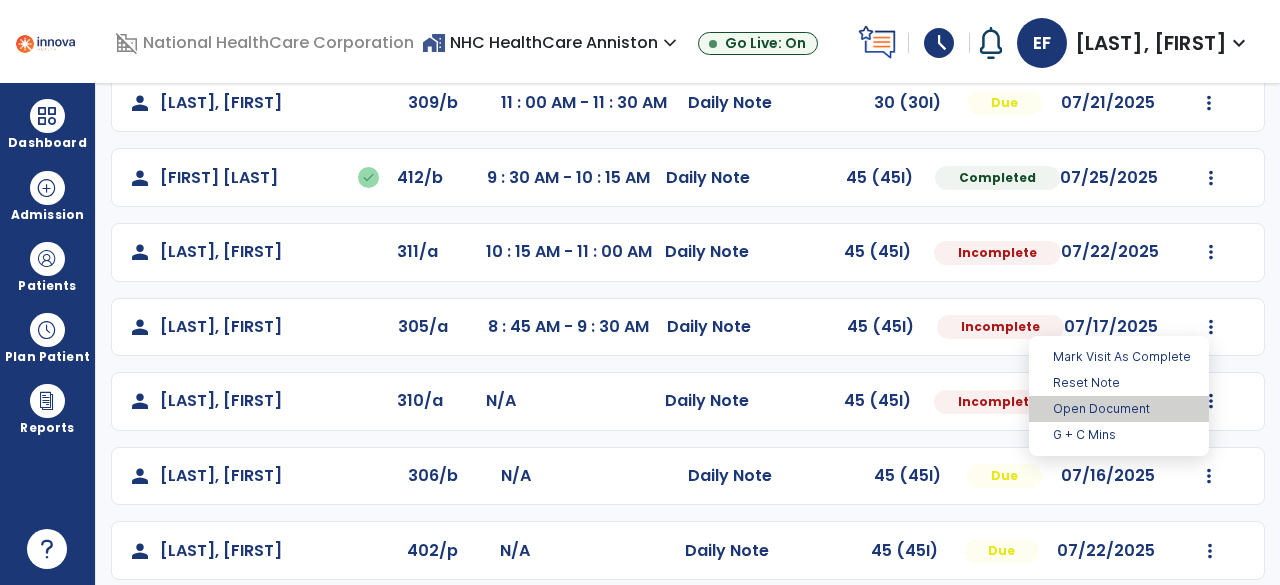 click on "Open Document" at bounding box center (1119, 409) 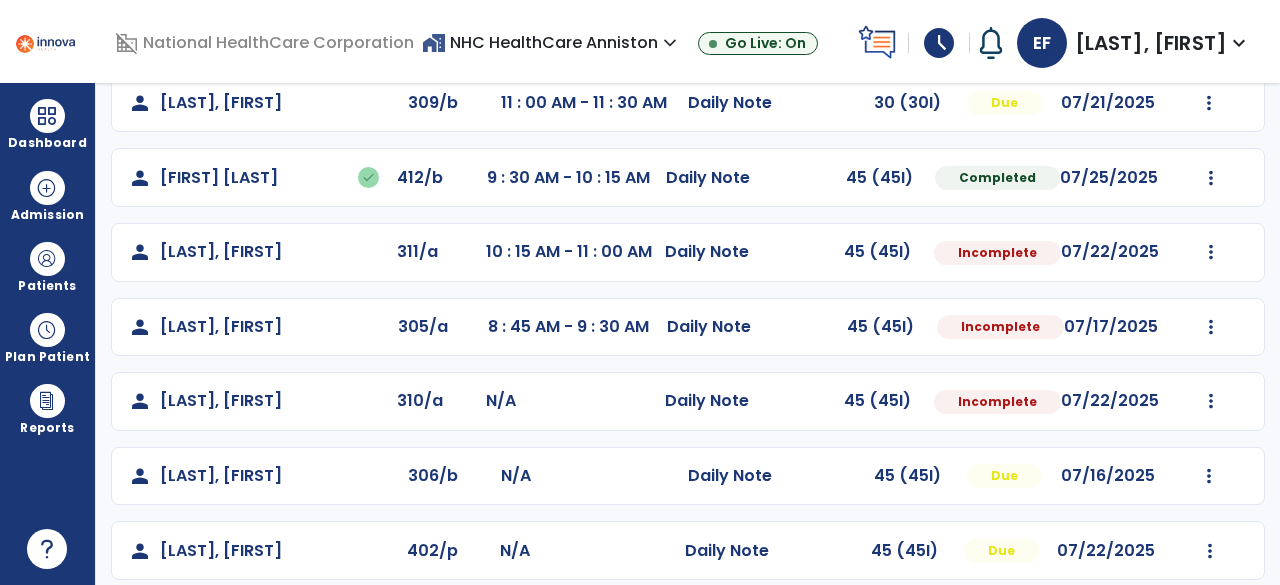 select on "*" 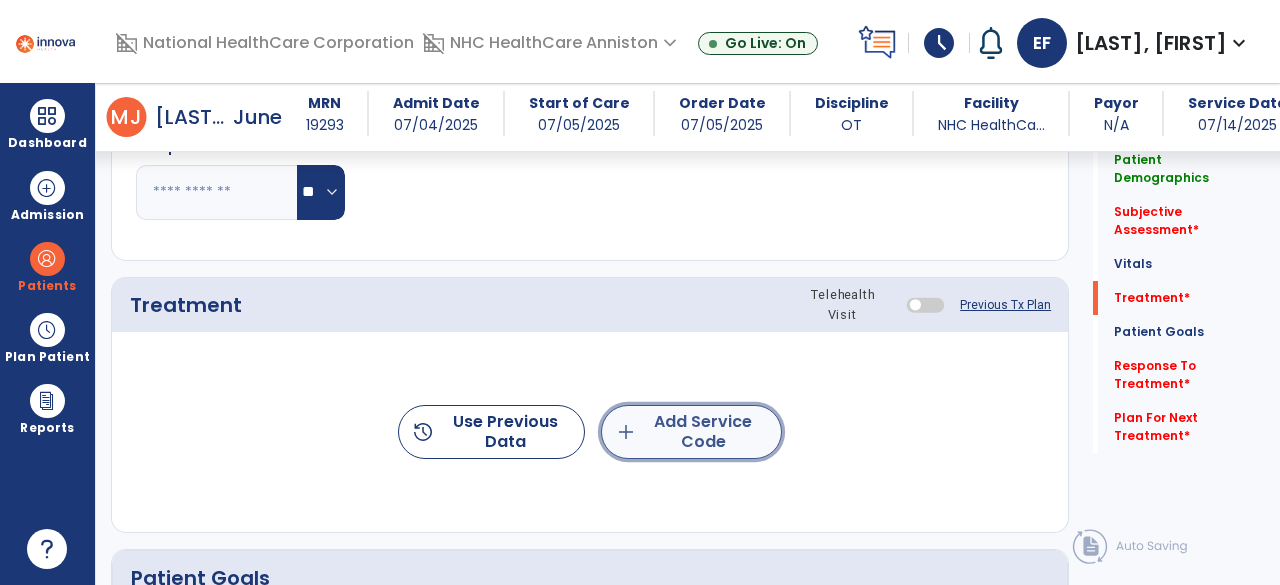 click on "add  Add Service Code" 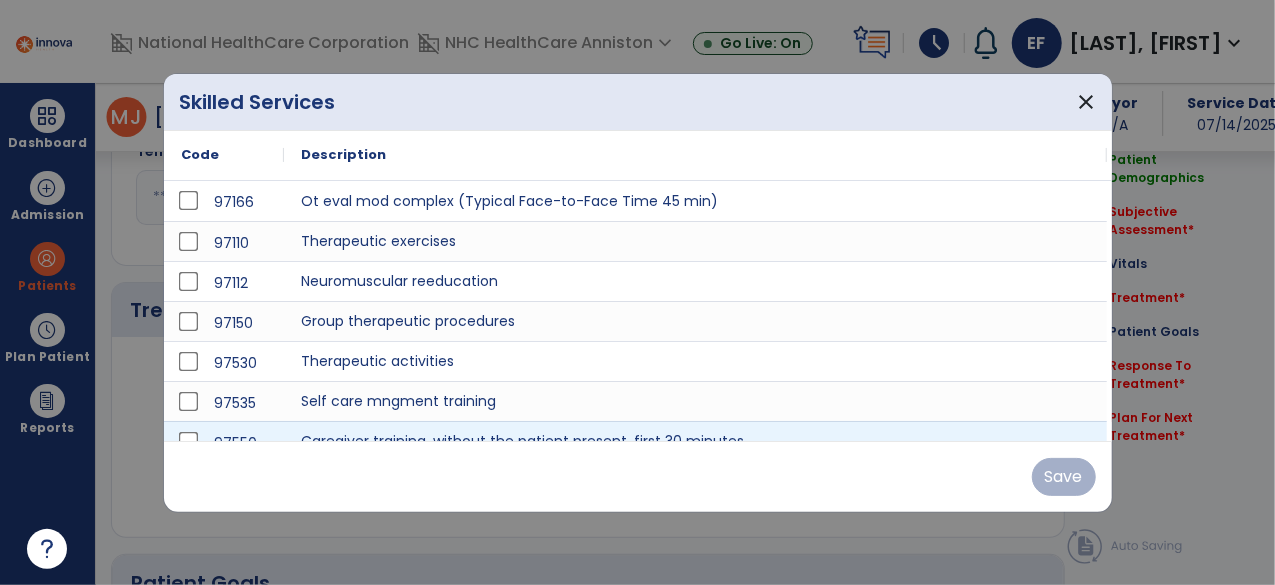 scroll, scrollTop: 972, scrollLeft: 0, axis: vertical 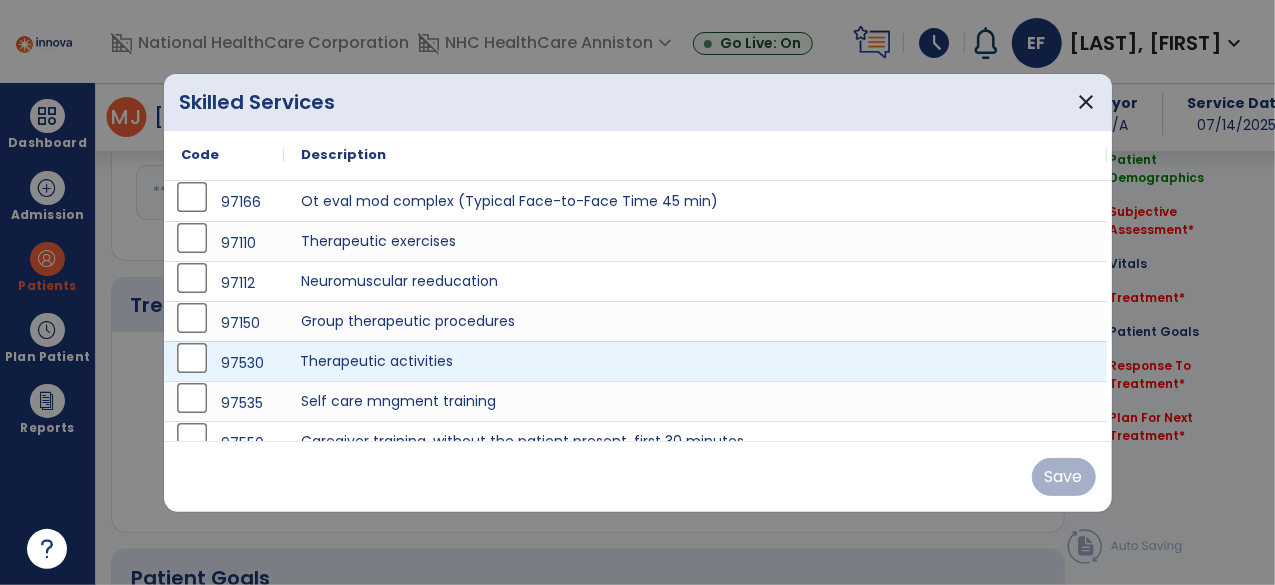 click on "Therapeutic activities" at bounding box center [696, 361] 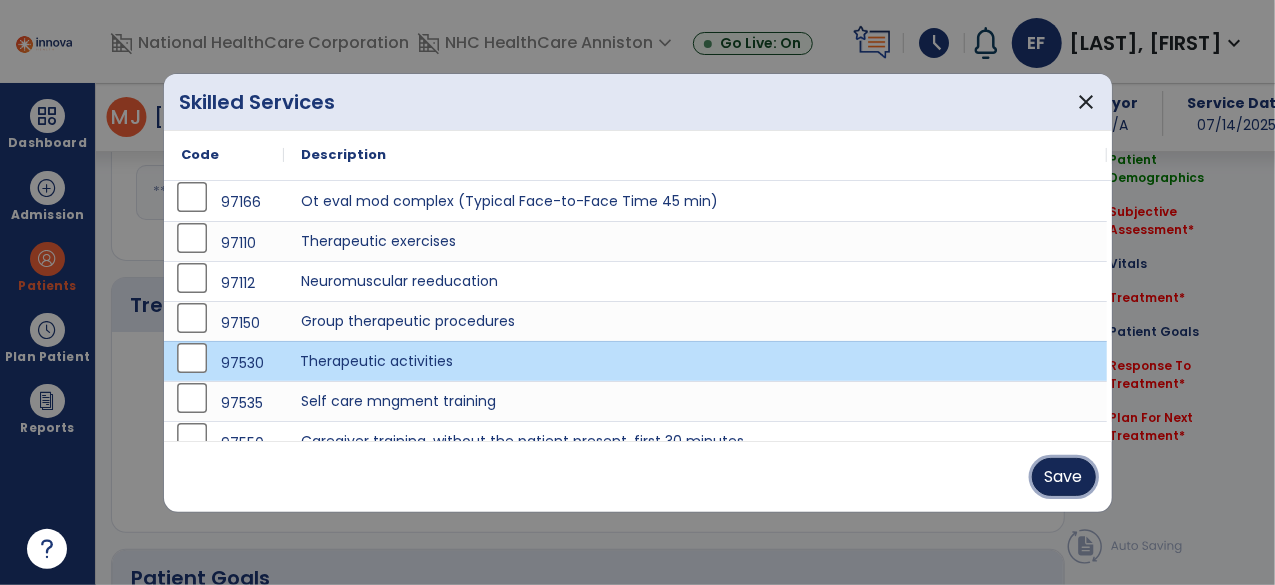 click on "Save" at bounding box center [1064, 477] 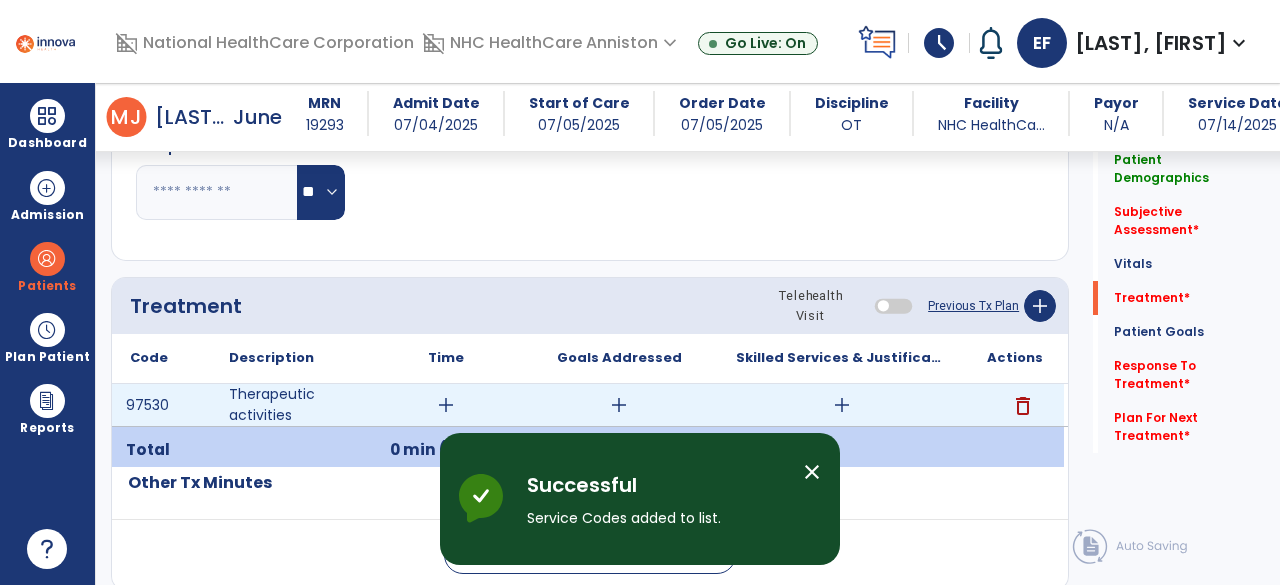 click on "add" at bounding box center (446, 405) 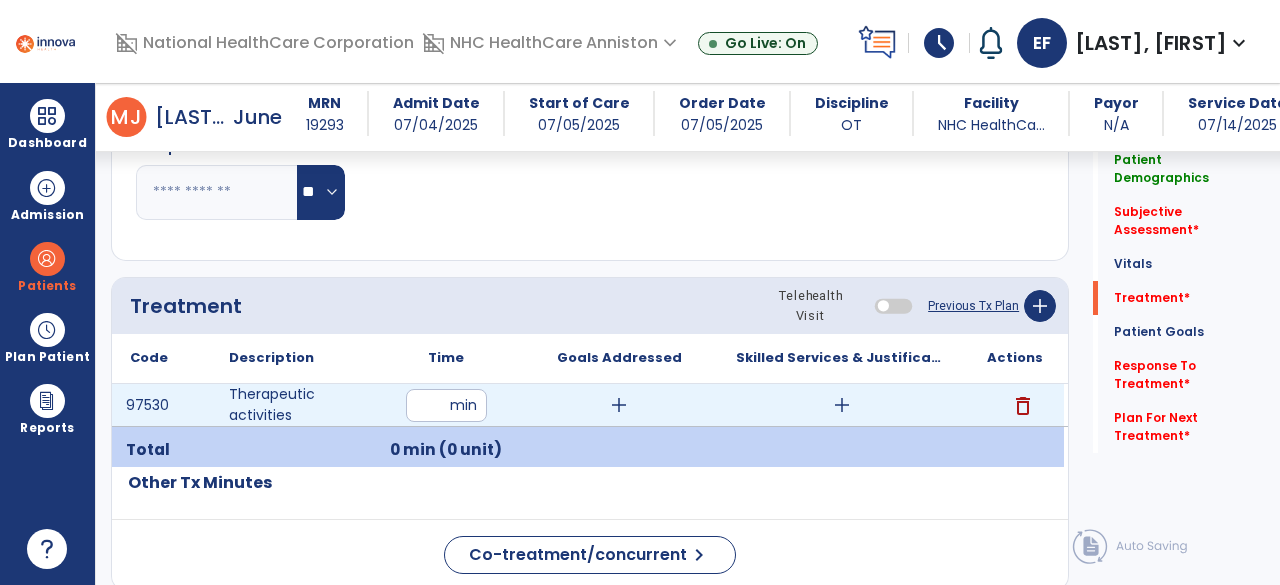 type on "**" 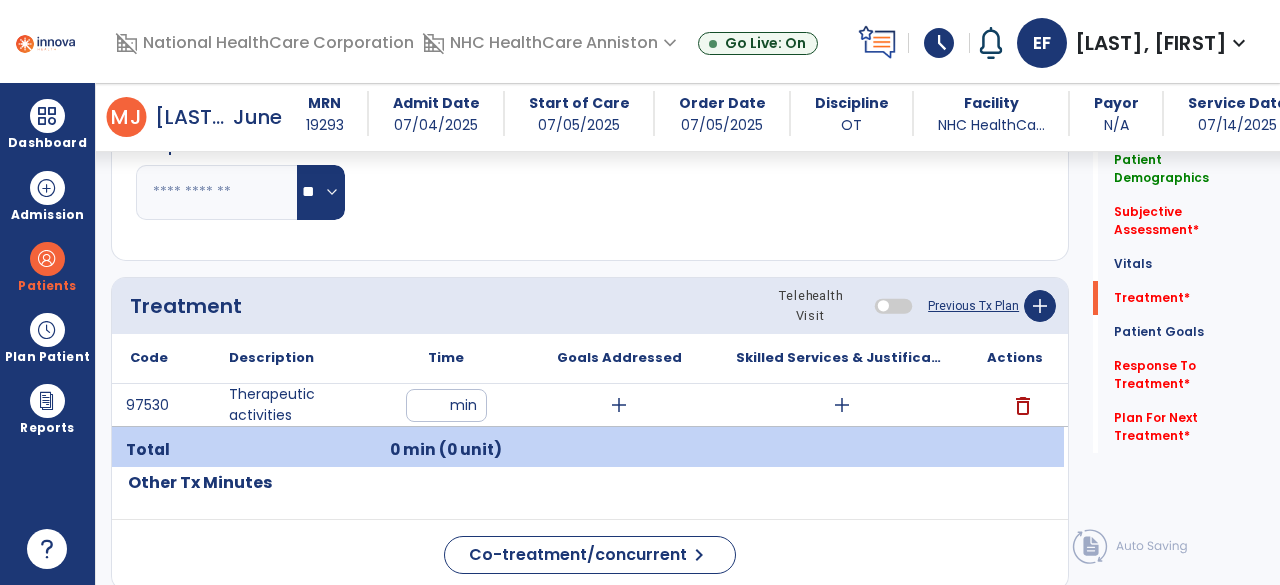 click on "Code
Description
Time" 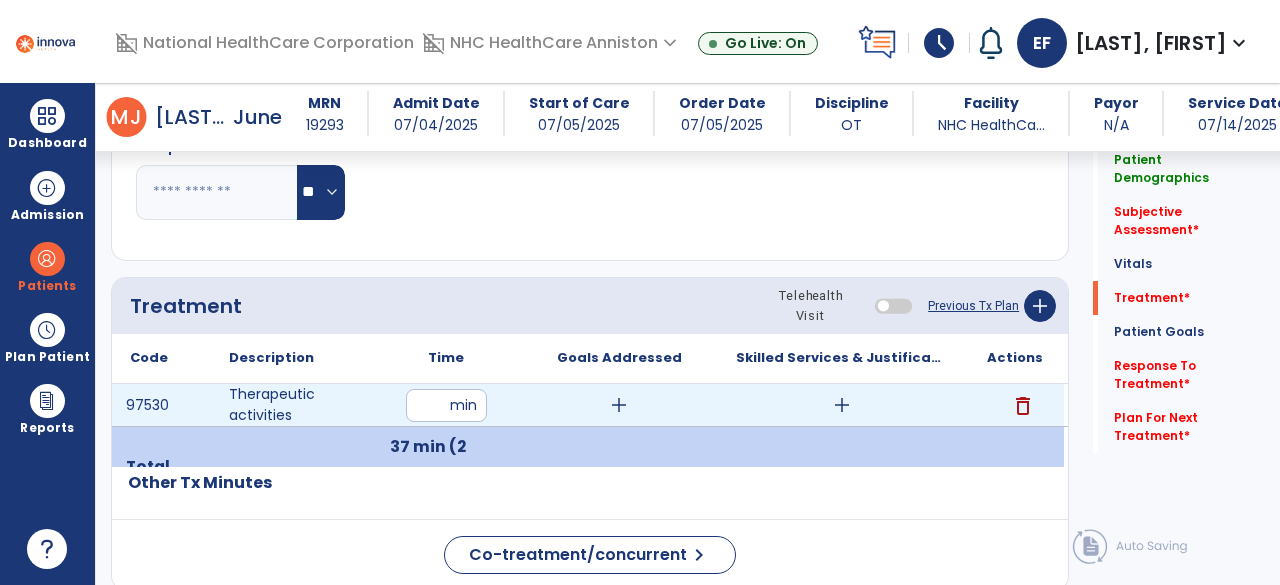 click on "add" at bounding box center (619, 405) 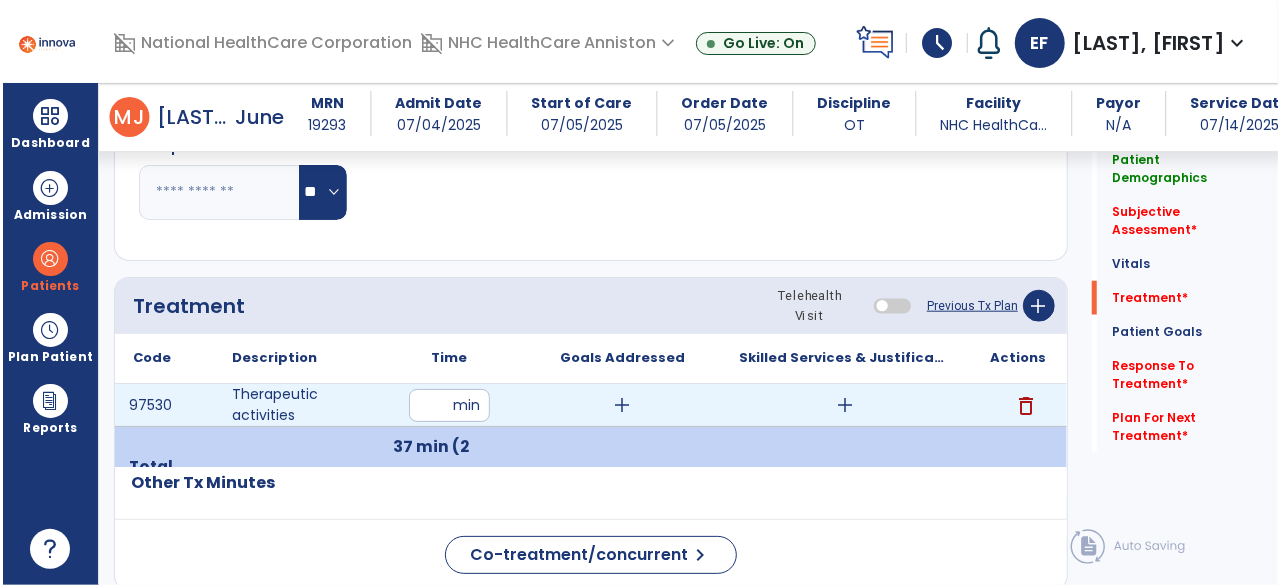 scroll, scrollTop: 972, scrollLeft: 0, axis: vertical 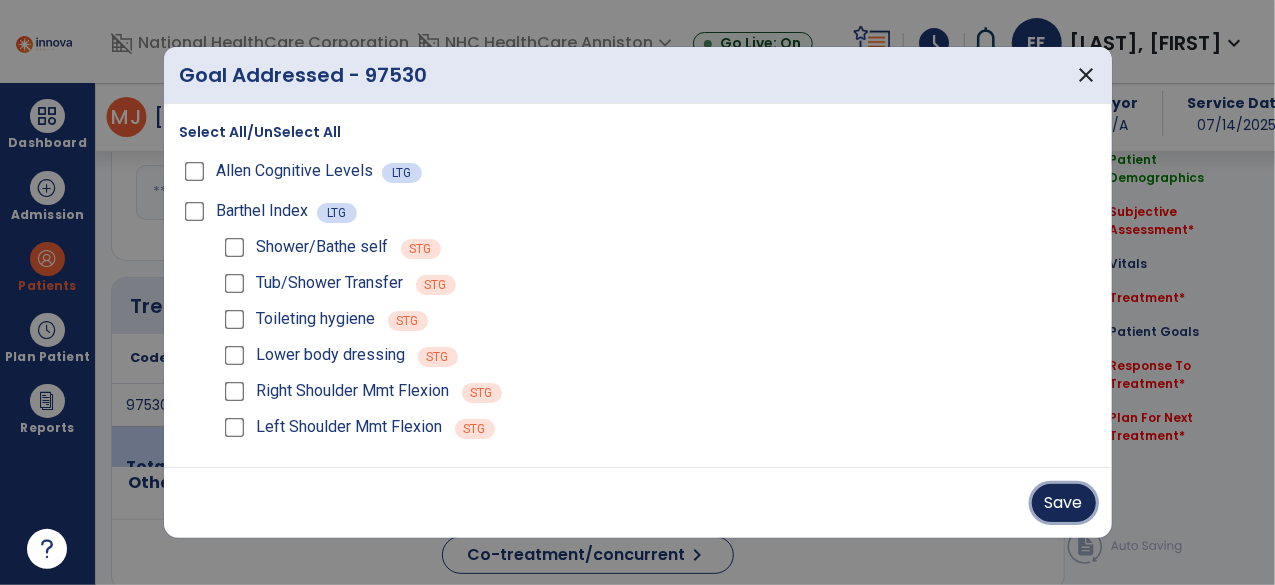 click on "Save" at bounding box center [1064, 503] 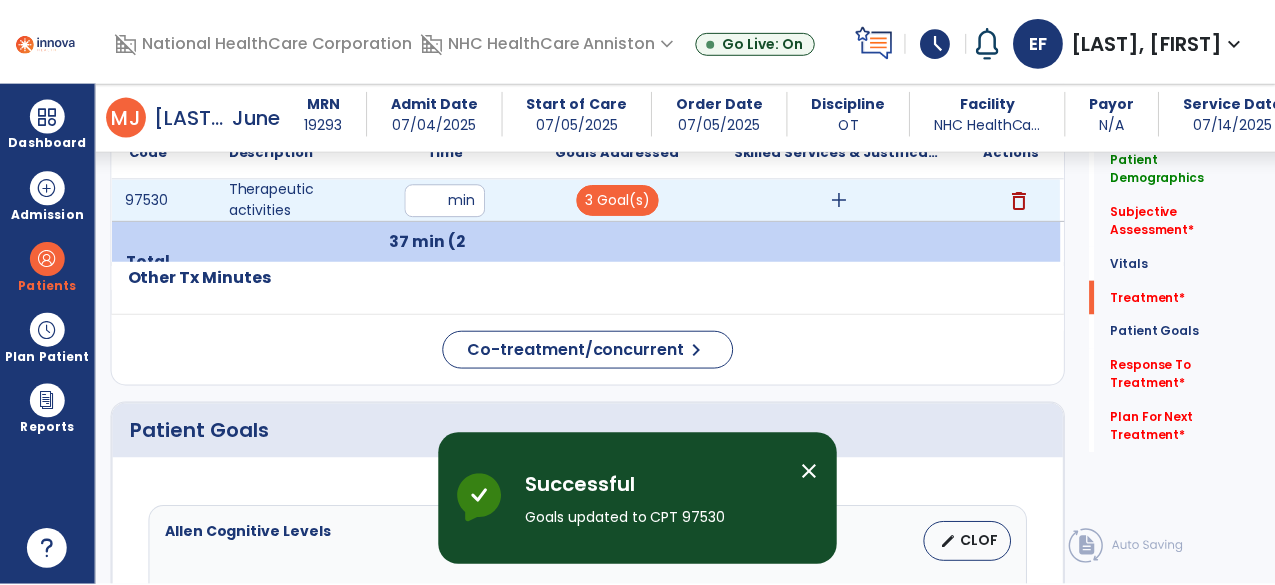 scroll, scrollTop: 1184, scrollLeft: 0, axis: vertical 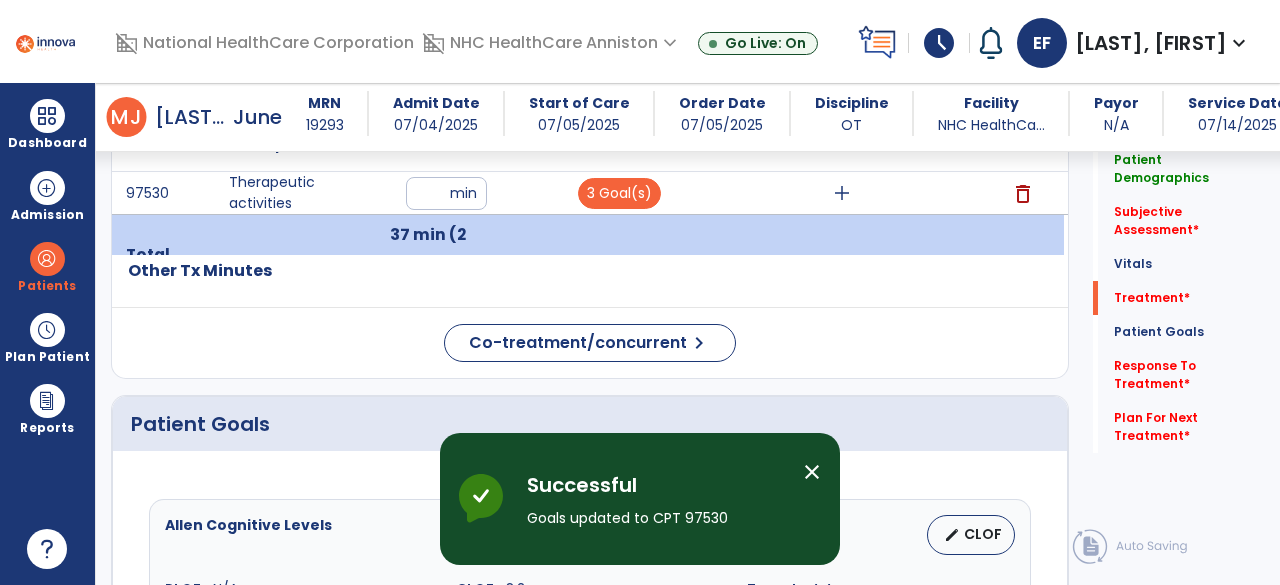 click on "Treatment Telehealth Visit  Previous Tx Plan   add
Code
Description
Time" 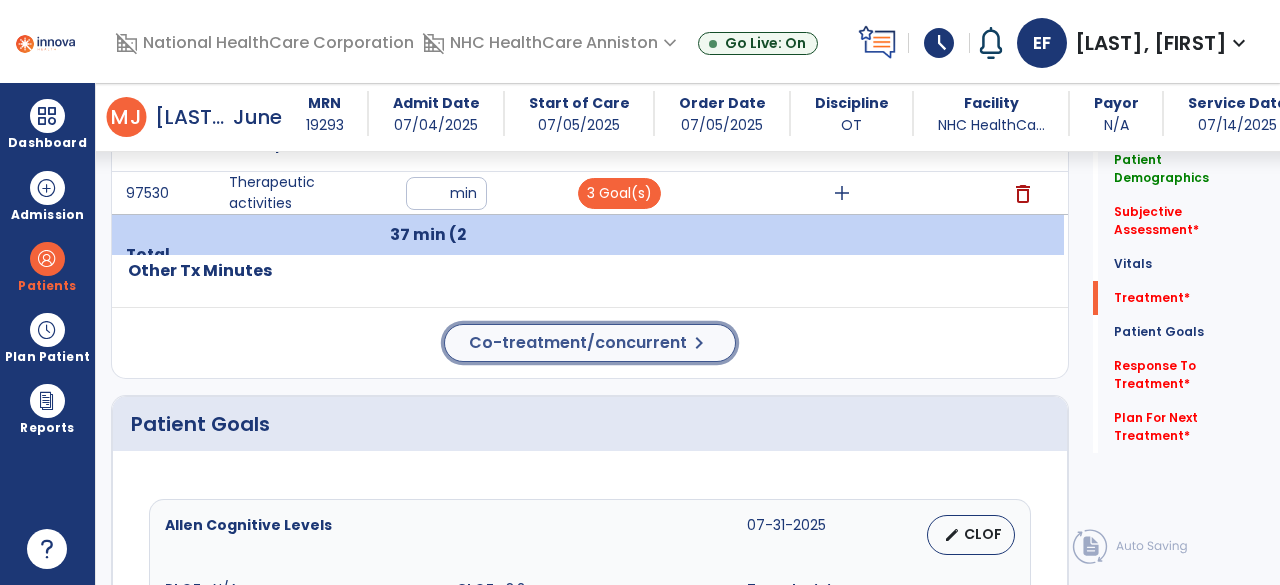 click on "Co-treatment/concurrent" 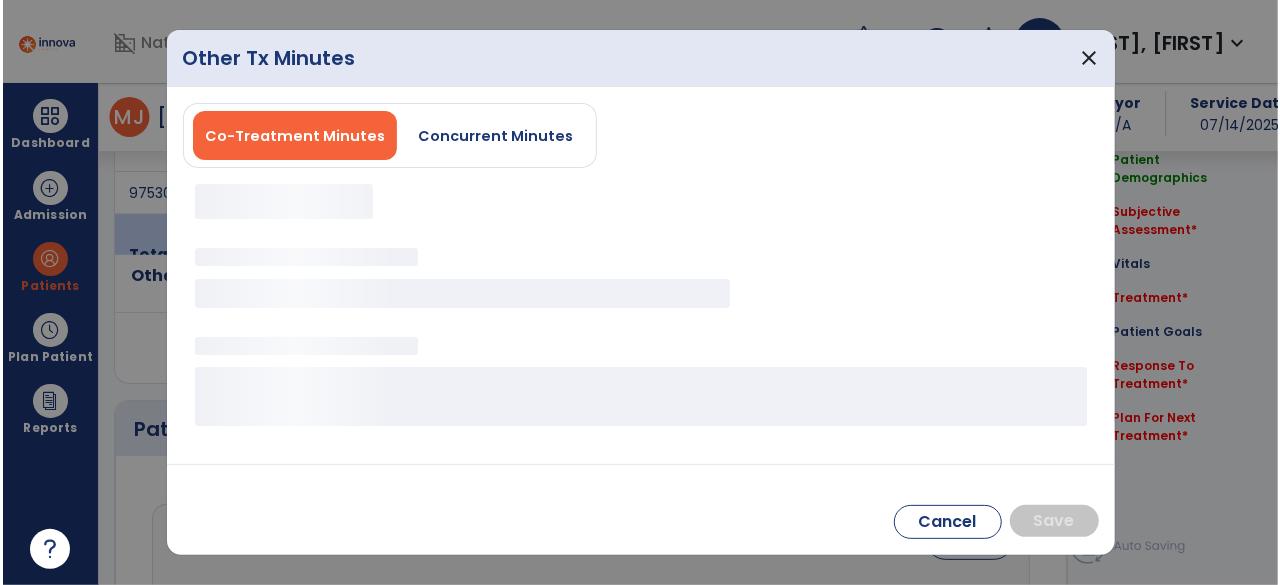 scroll, scrollTop: 1184, scrollLeft: 0, axis: vertical 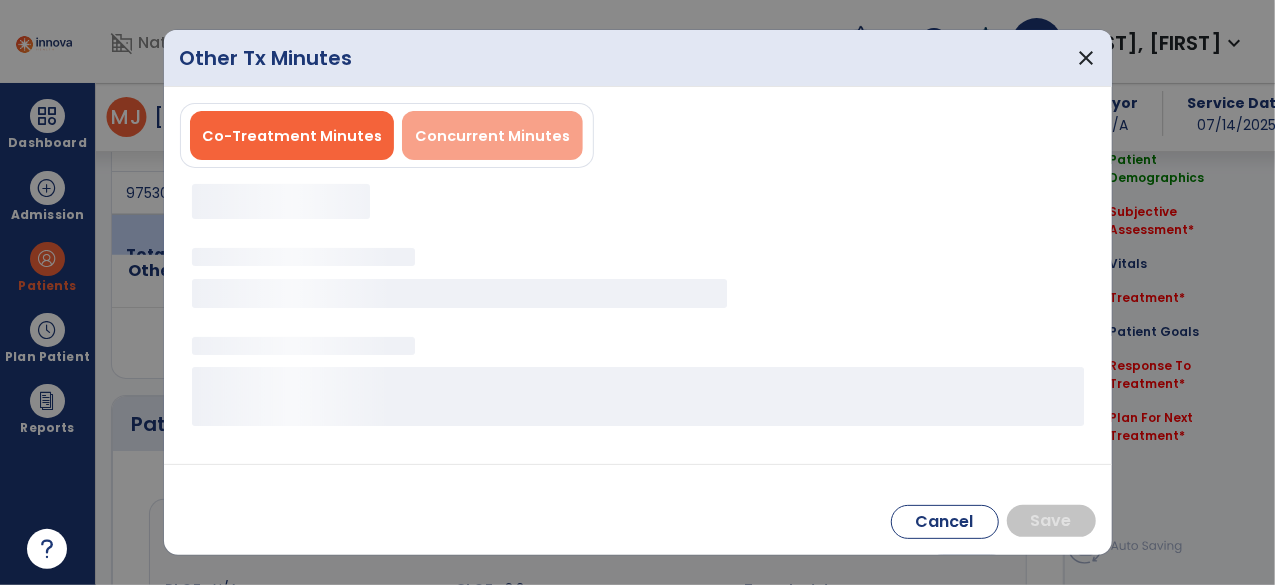 click on "Concurrent Minutes" at bounding box center [492, 135] 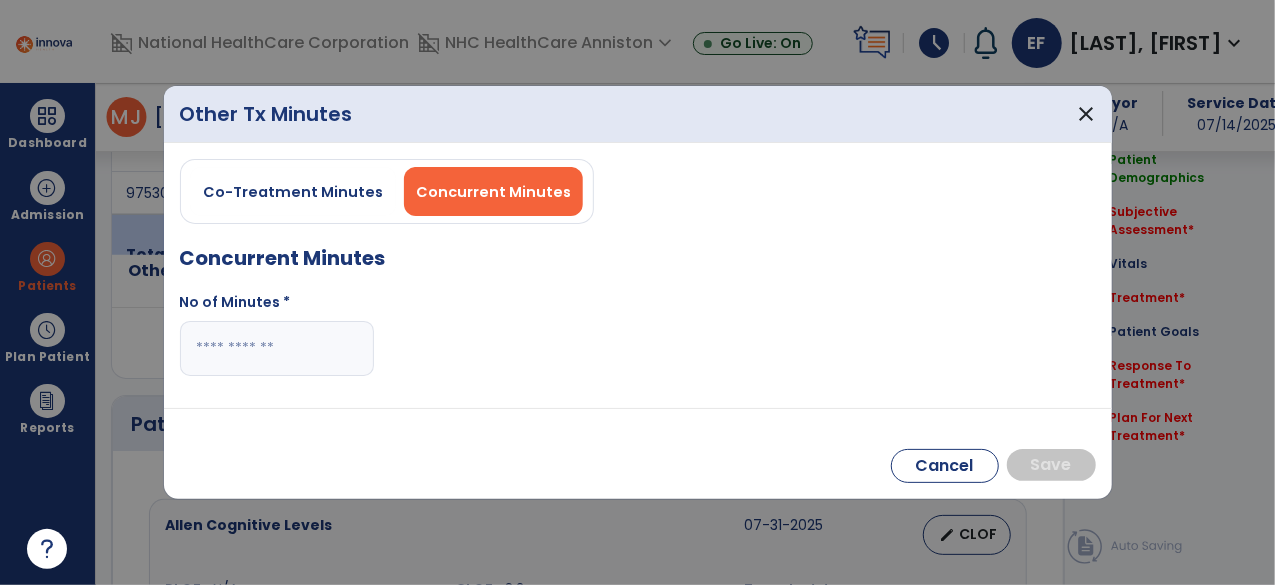 click at bounding box center [277, 348] 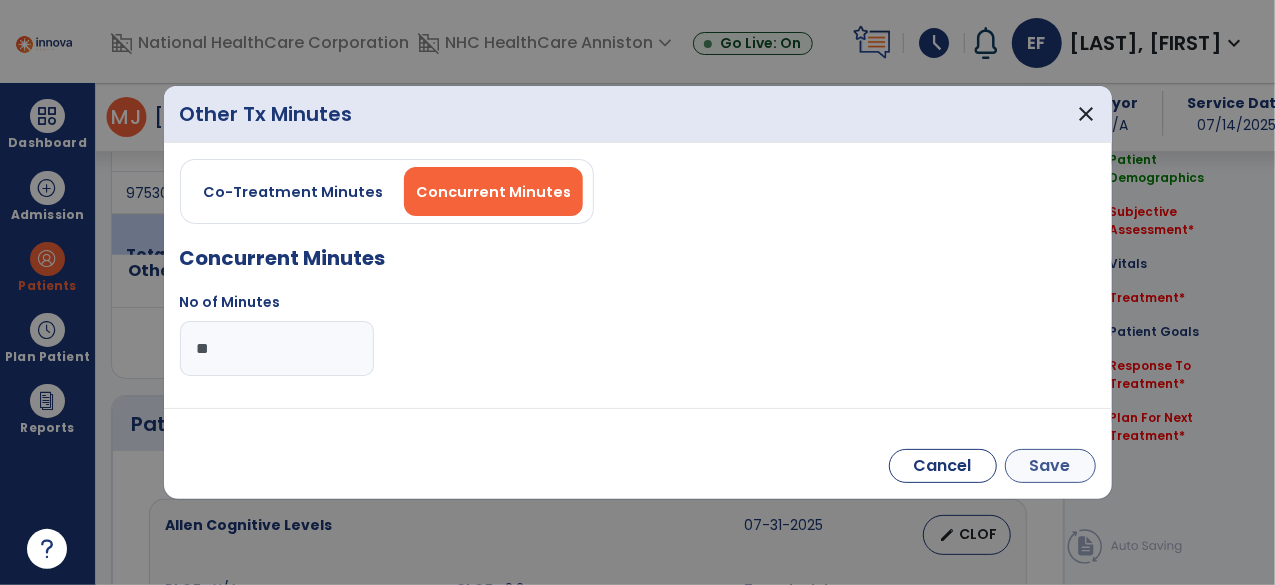 type on "**" 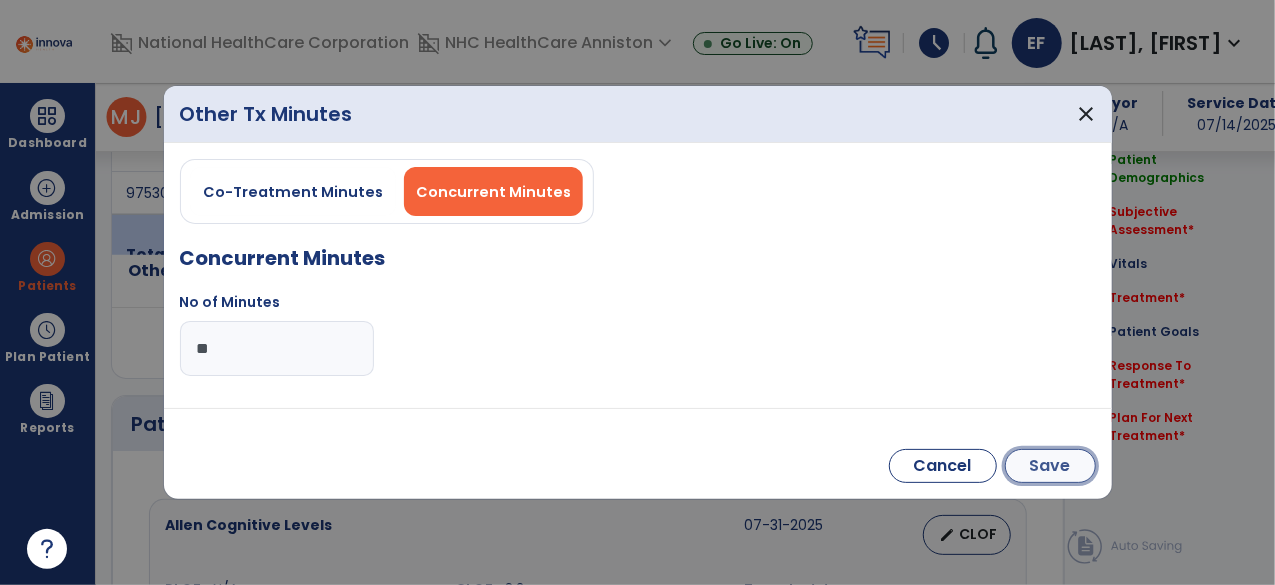 click on "Save" at bounding box center (1050, 466) 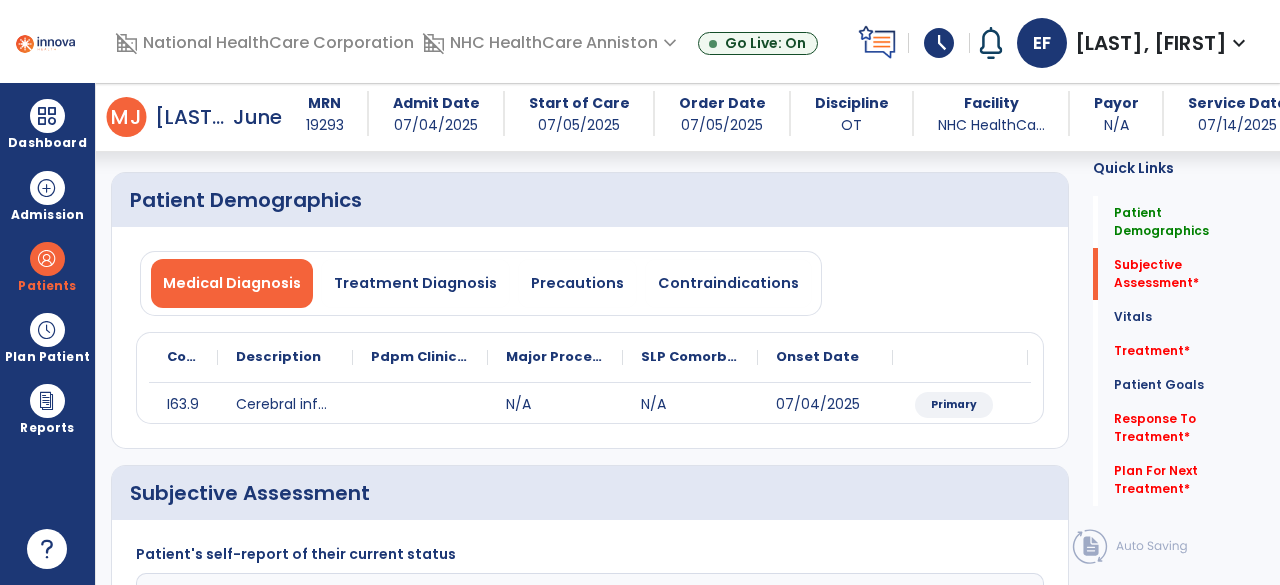 scroll, scrollTop: 0, scrollLeft: 0, axis: both 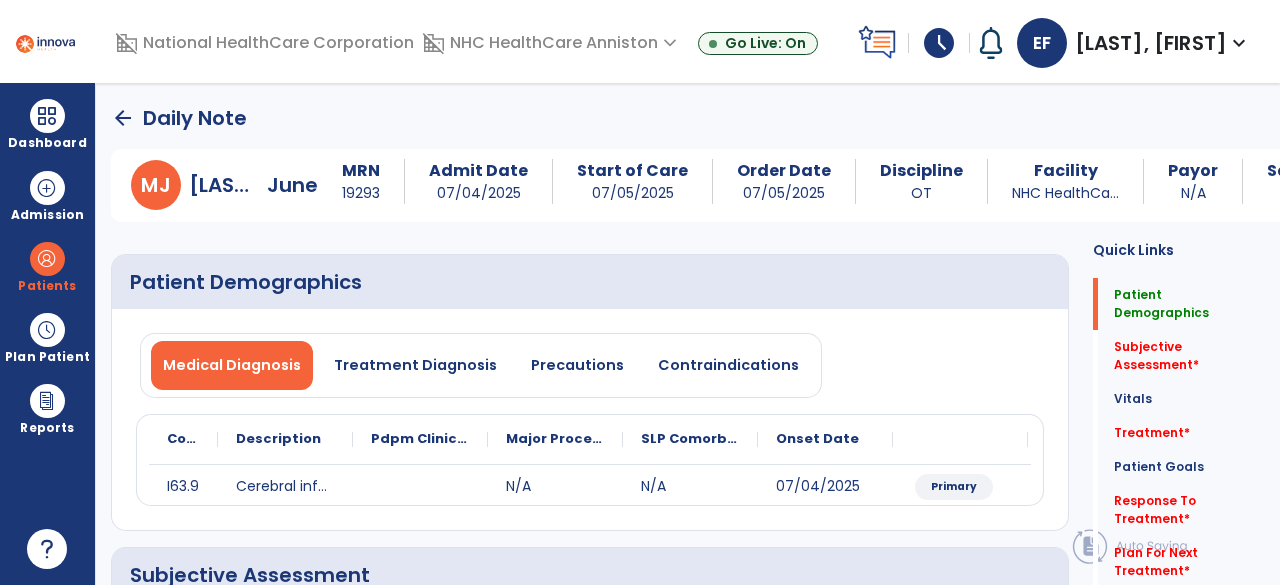 click on "arrow_back" 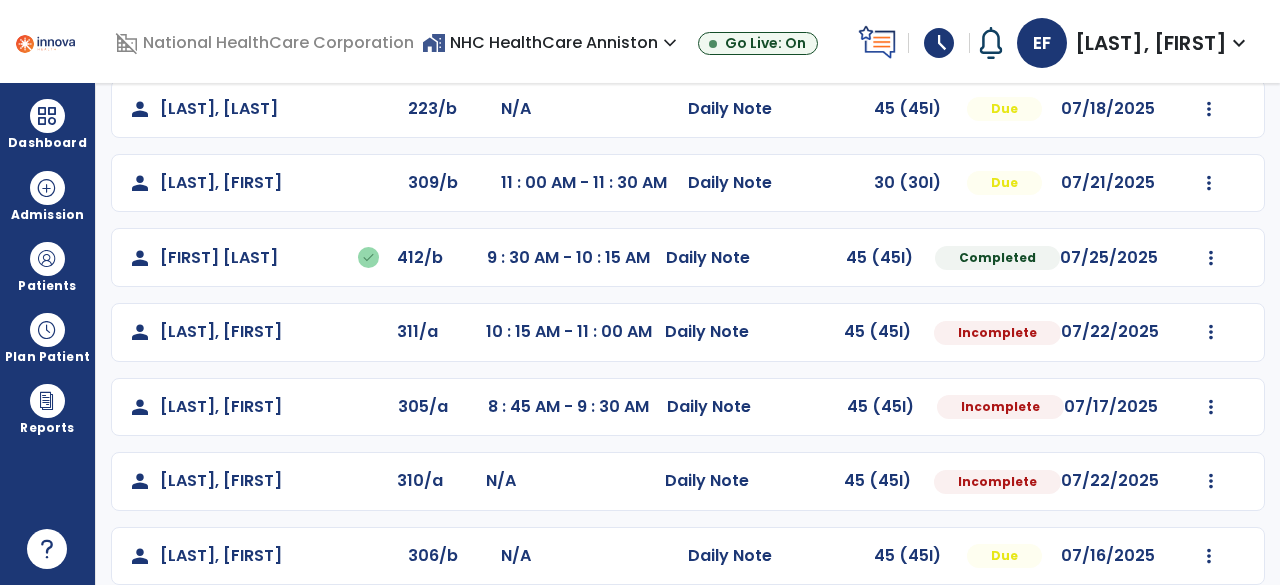 scroll, scrollTop: 280, scrollLeft: 0, axis: vertical 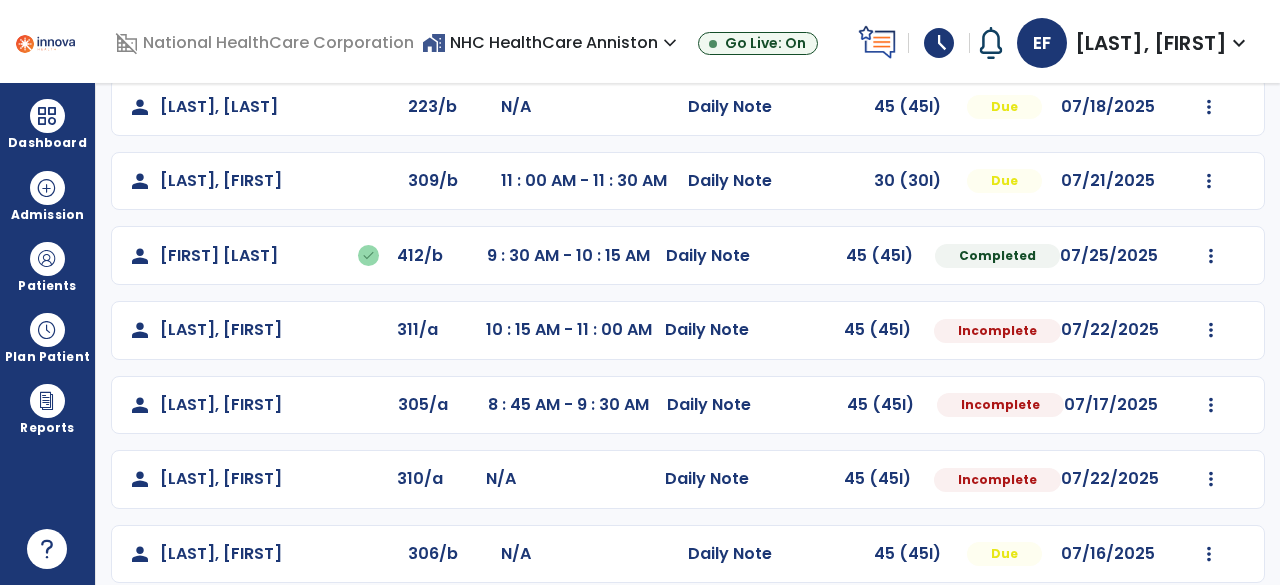 click on "Mark Visit As Complete   Reset Note   Open Document   G + C Mins" 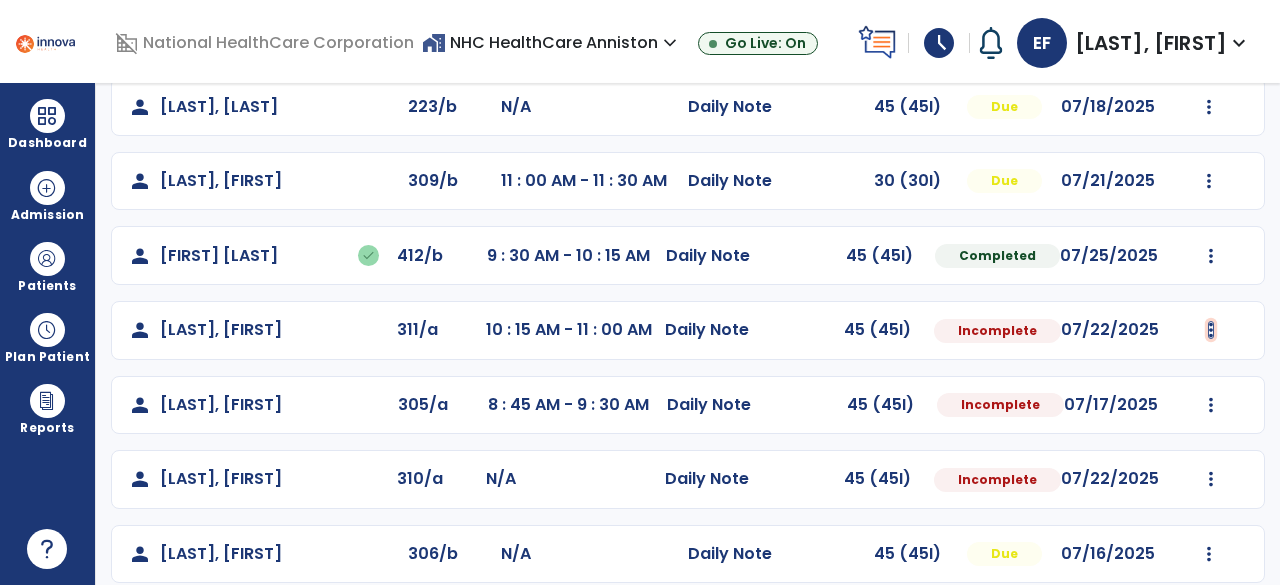 click at bounding box center [1209, 32] 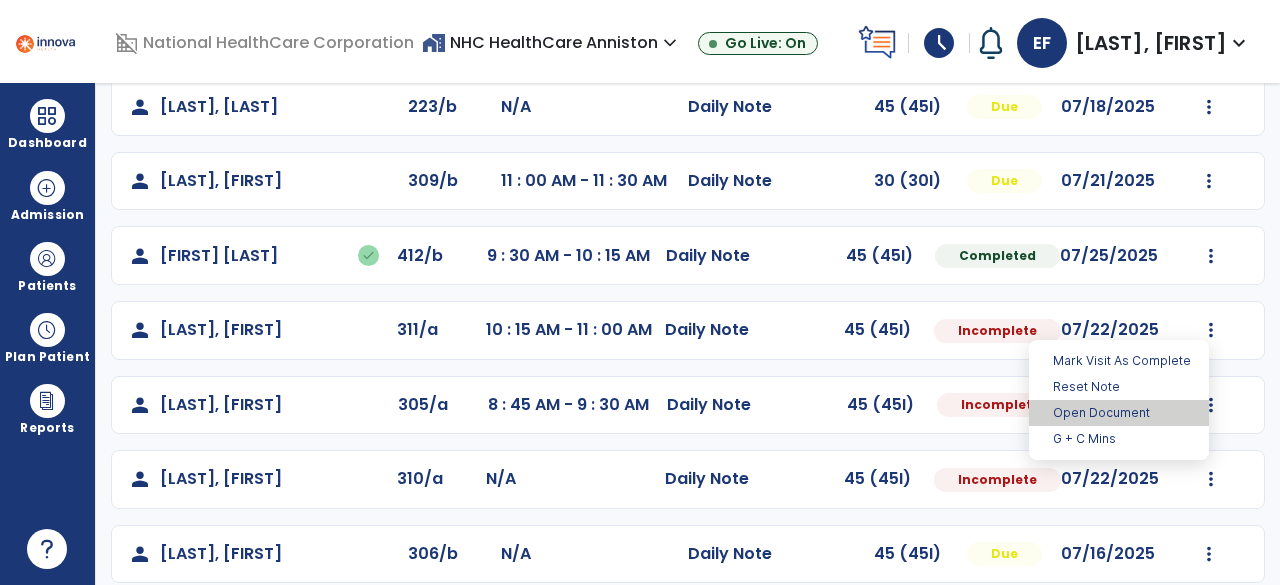 click on "Open Document" at bounding box center (1119, 413) 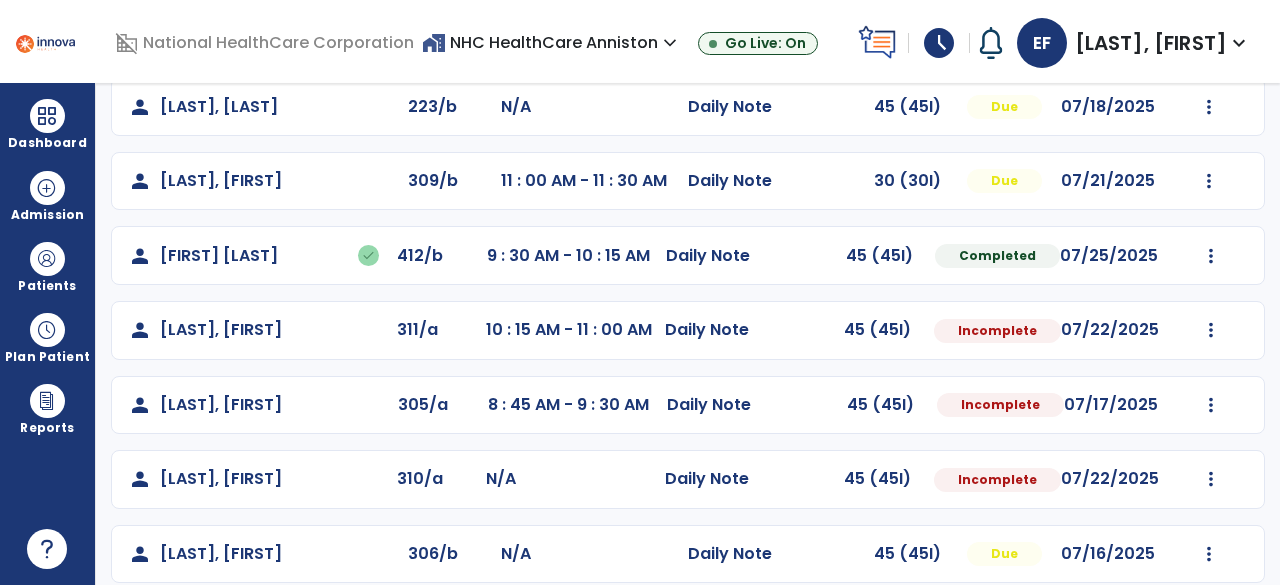select on "*" 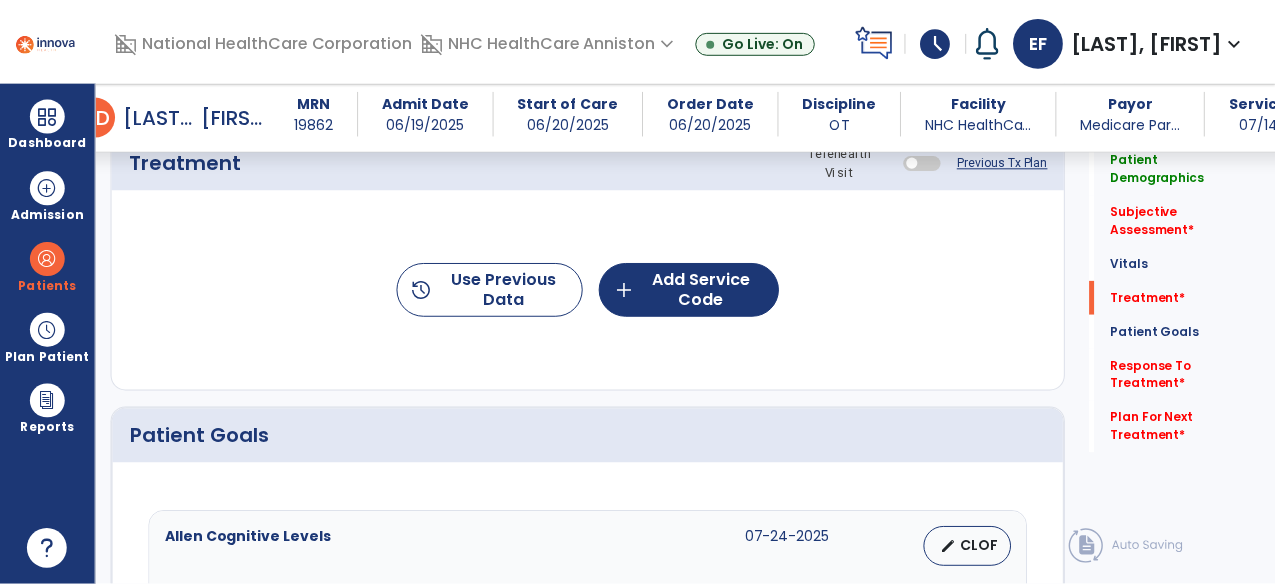 scroll, scrollTop: 1034, scrollLeft: 0, axis: vertical 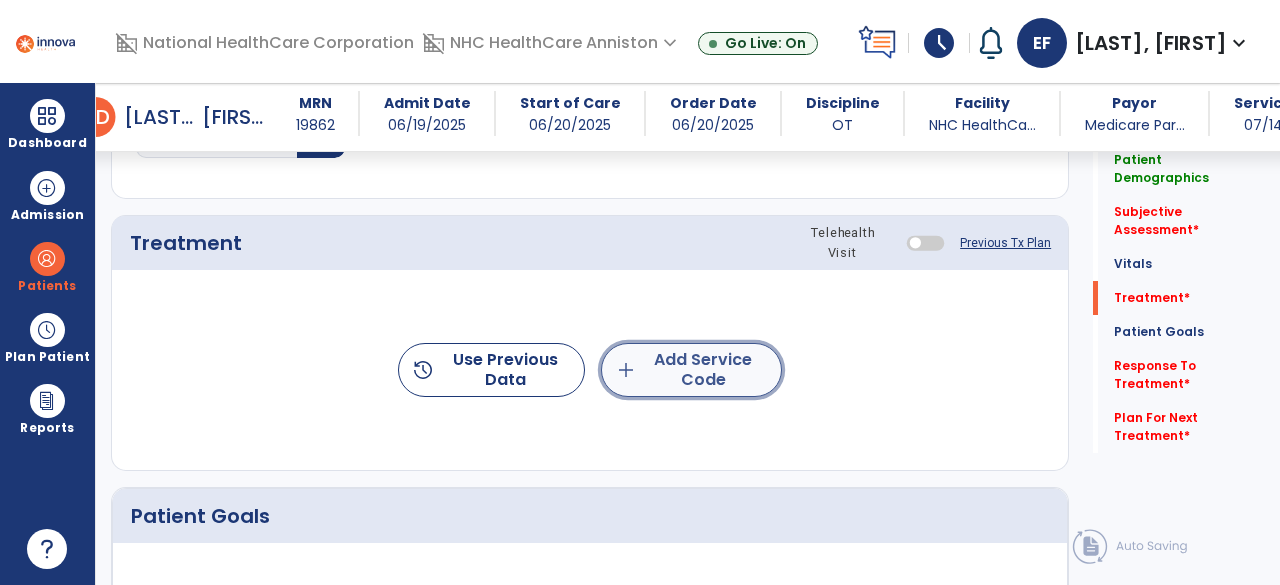click on "add  Add Service Code" 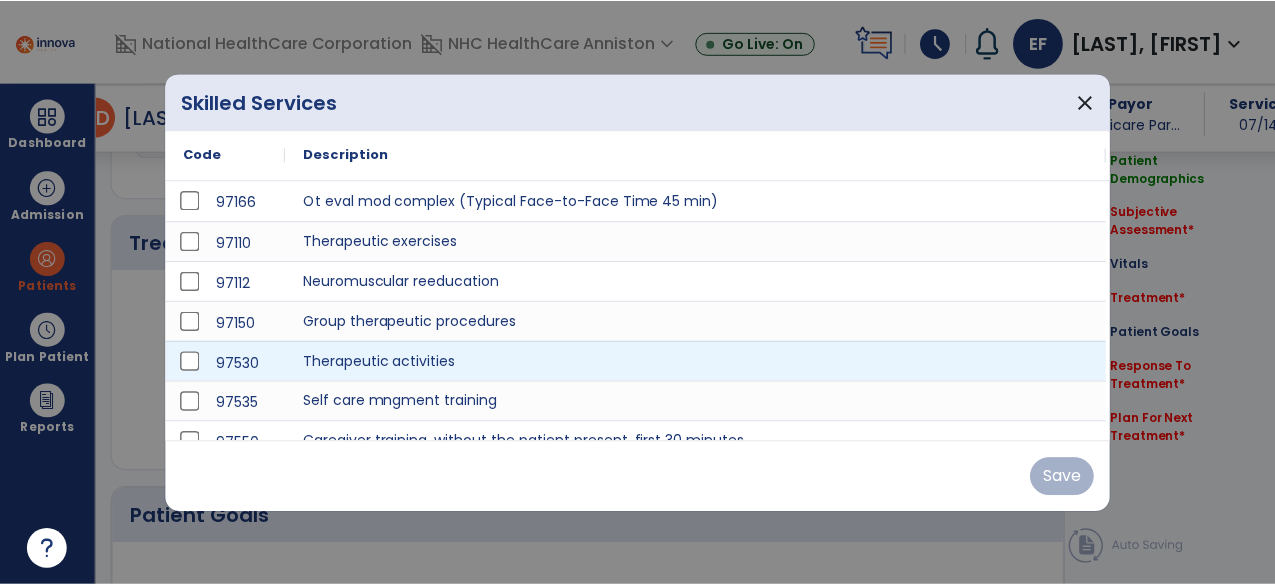 scroll, scrollTop: 1034, scrollLeft: 0, axis: vertical 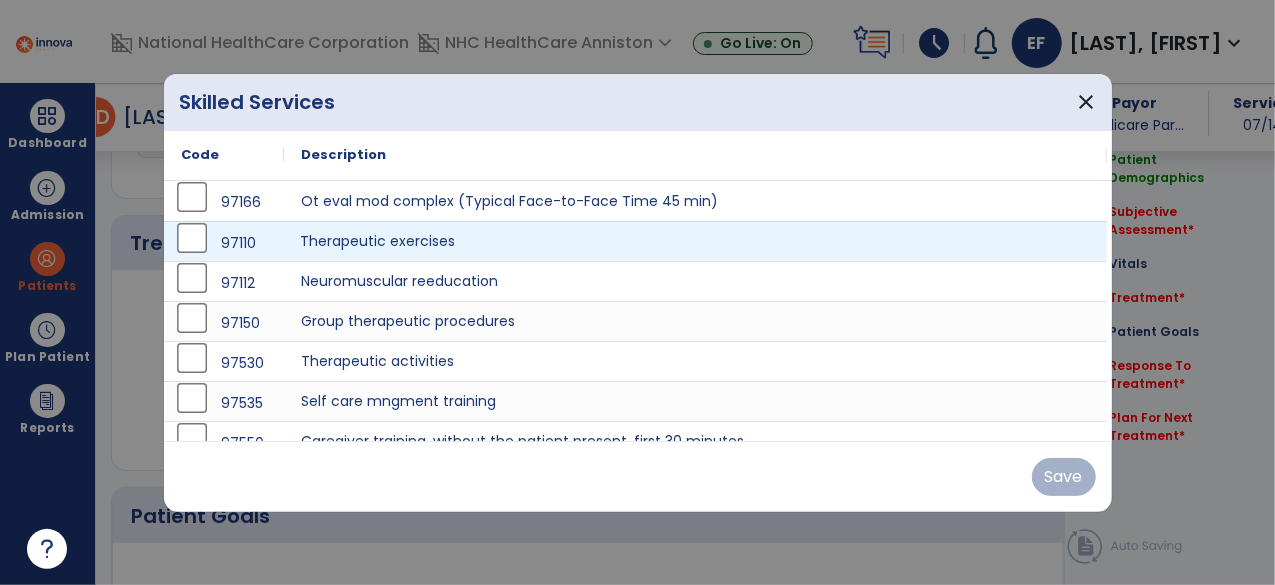 click on "Therapeutic exercises" at bounding box center (696, 241) 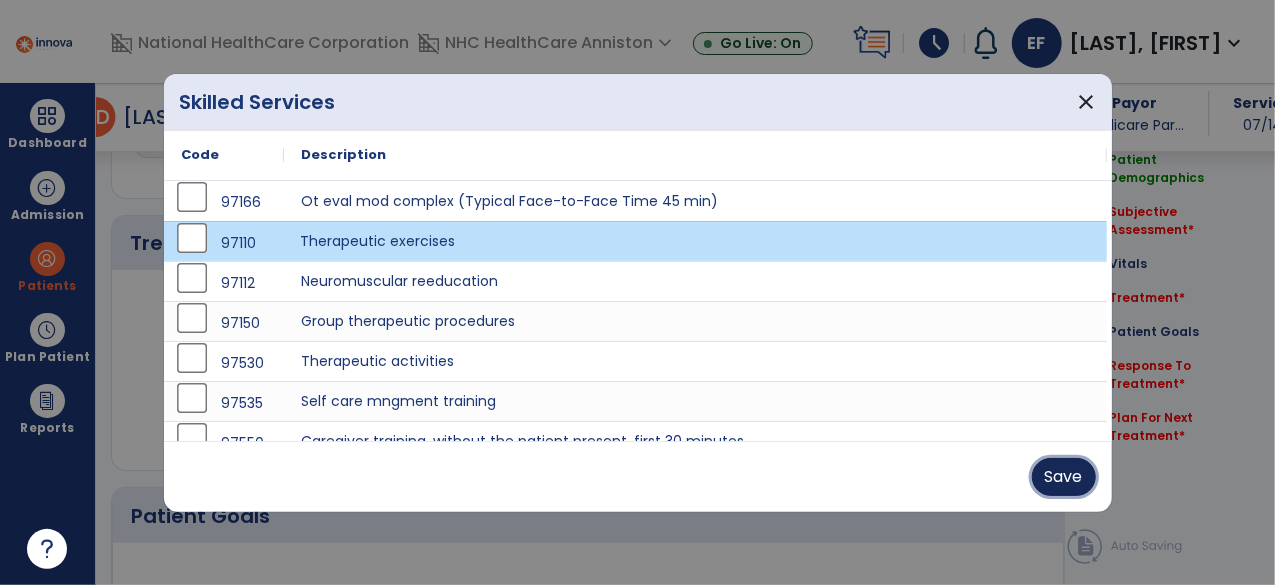click on "Save" at bounding box center [1064, 477] 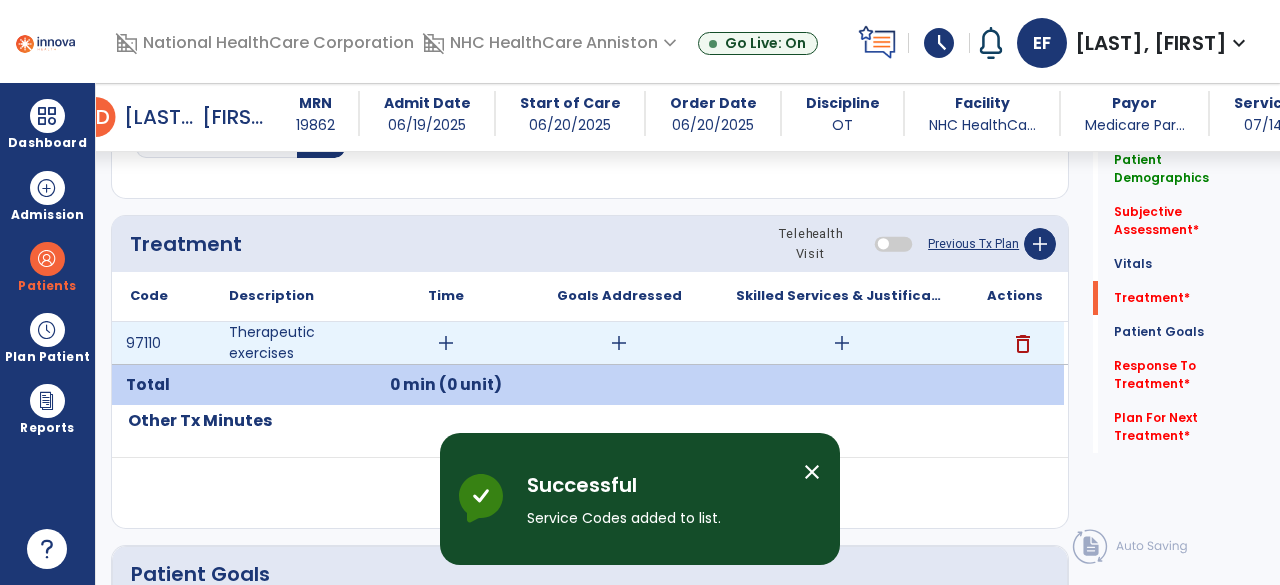 click on "add" at bounding box center [446, 343] 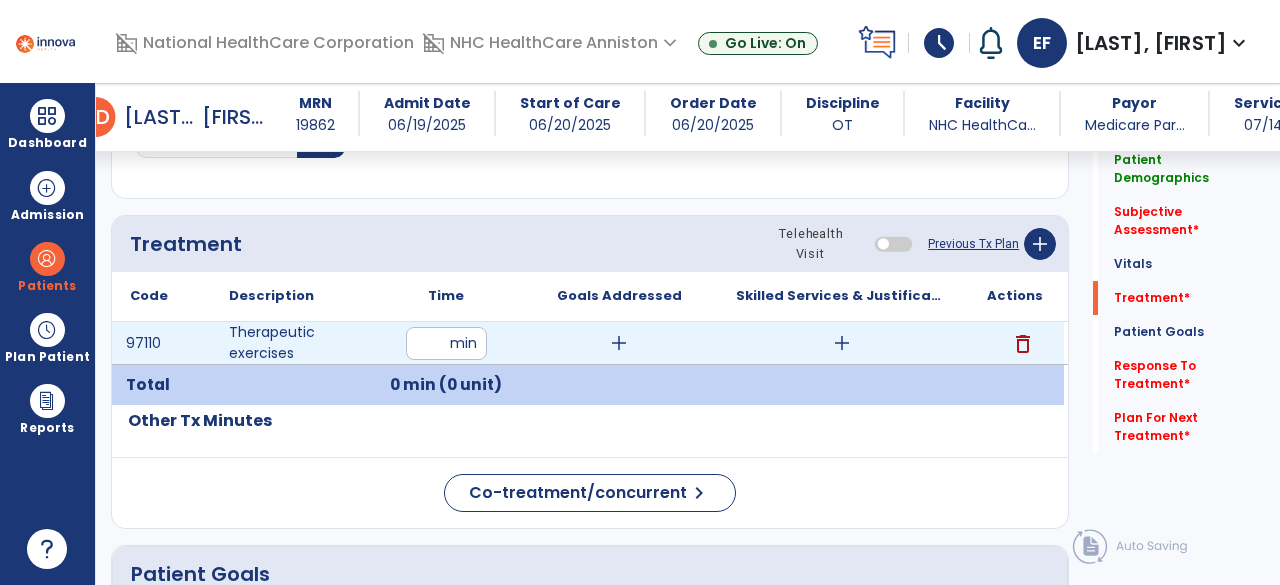 type on "**" 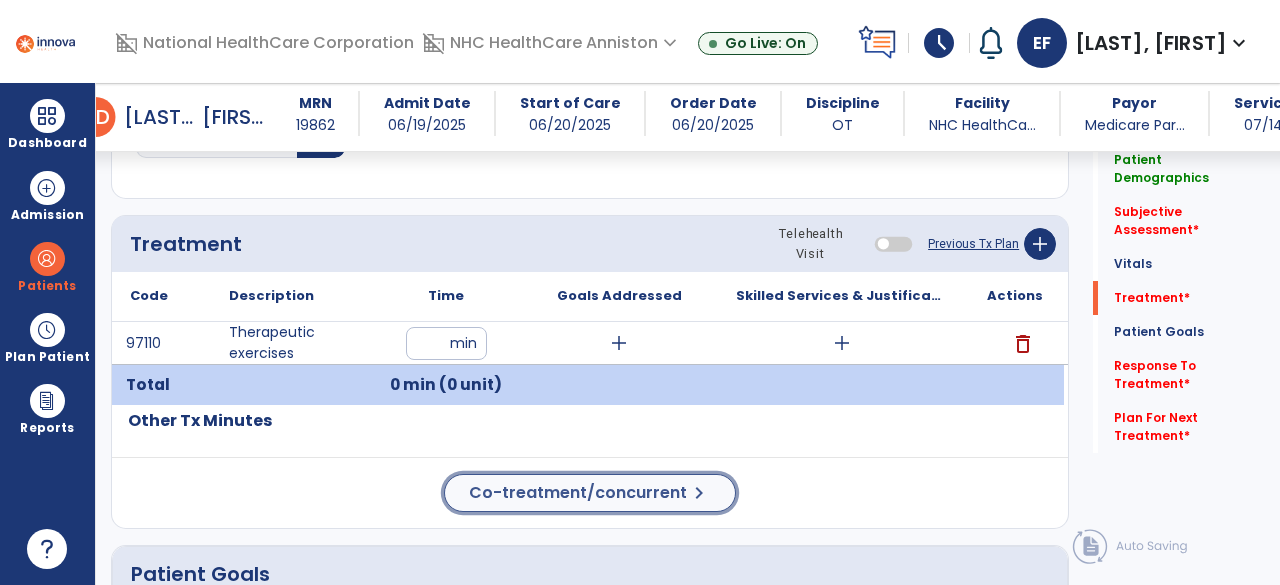click on "Co-treatment/concurrent" 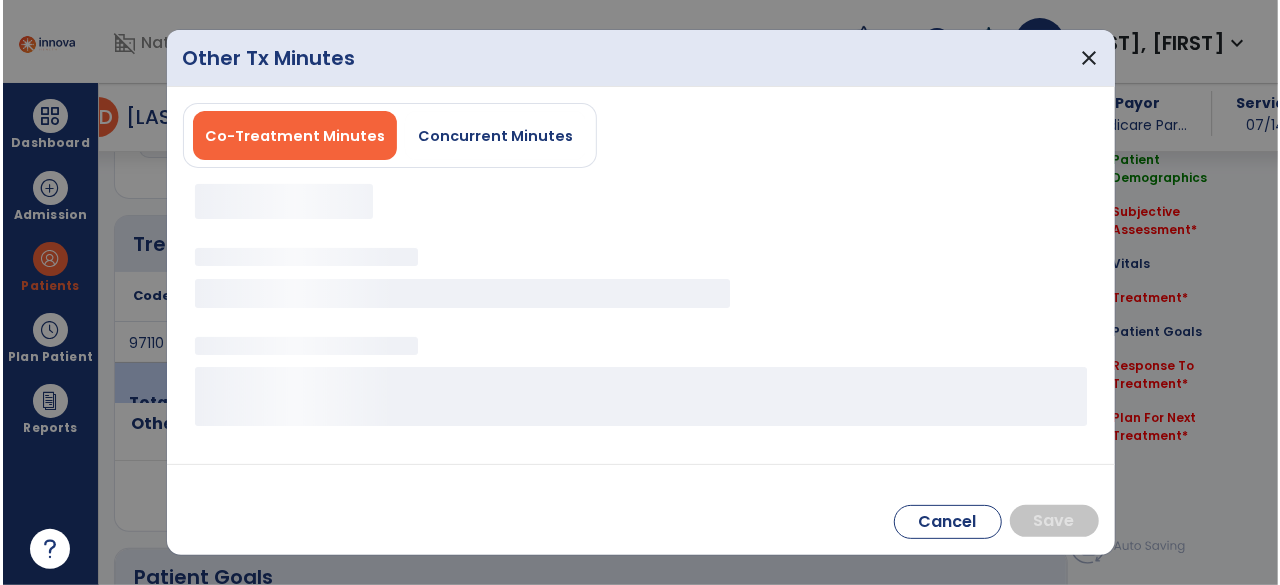 scroll, scrollTop: 1034, scrollLeft: 0, axis: vertical 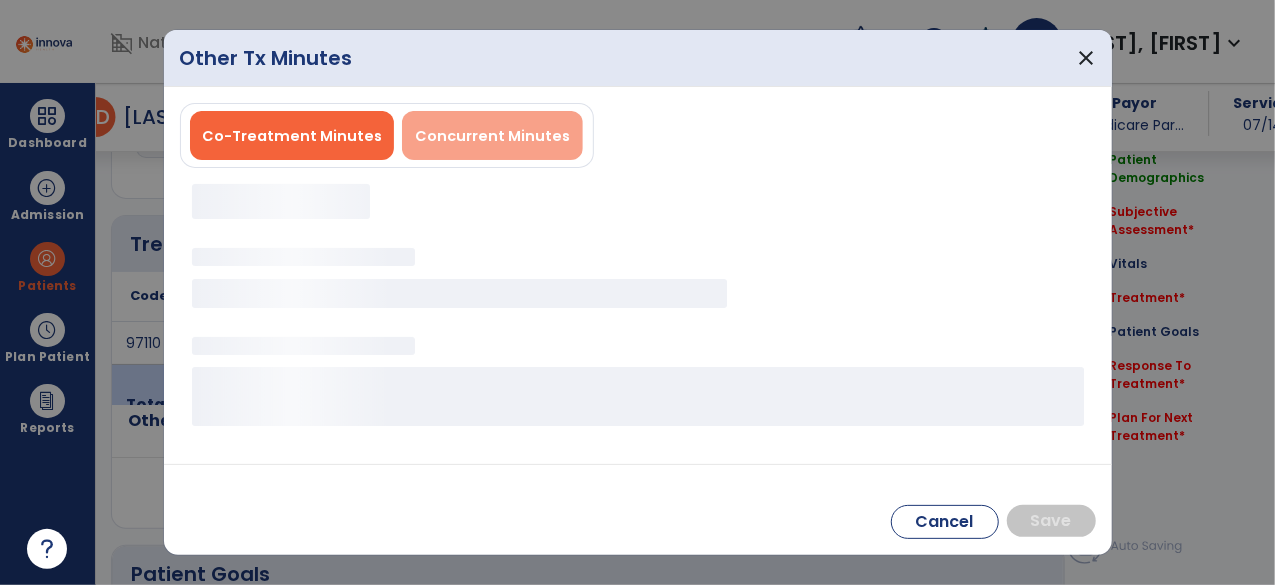 click on "Concurrent Minutes" at bounding box center (492, 135) 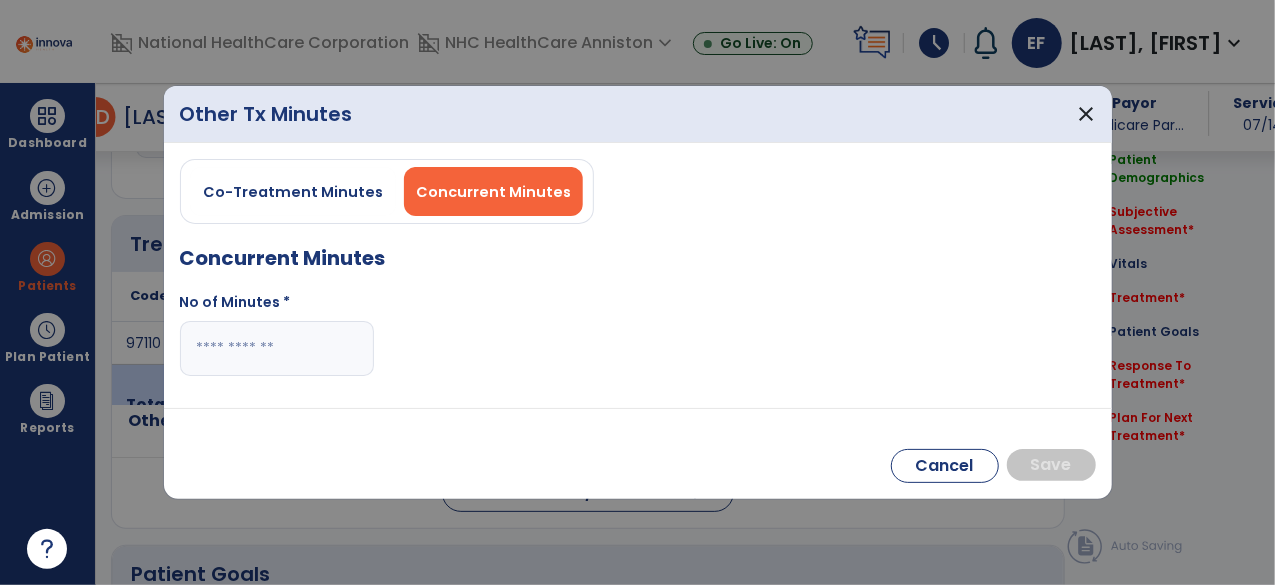 click at bounding box center [277, 348] 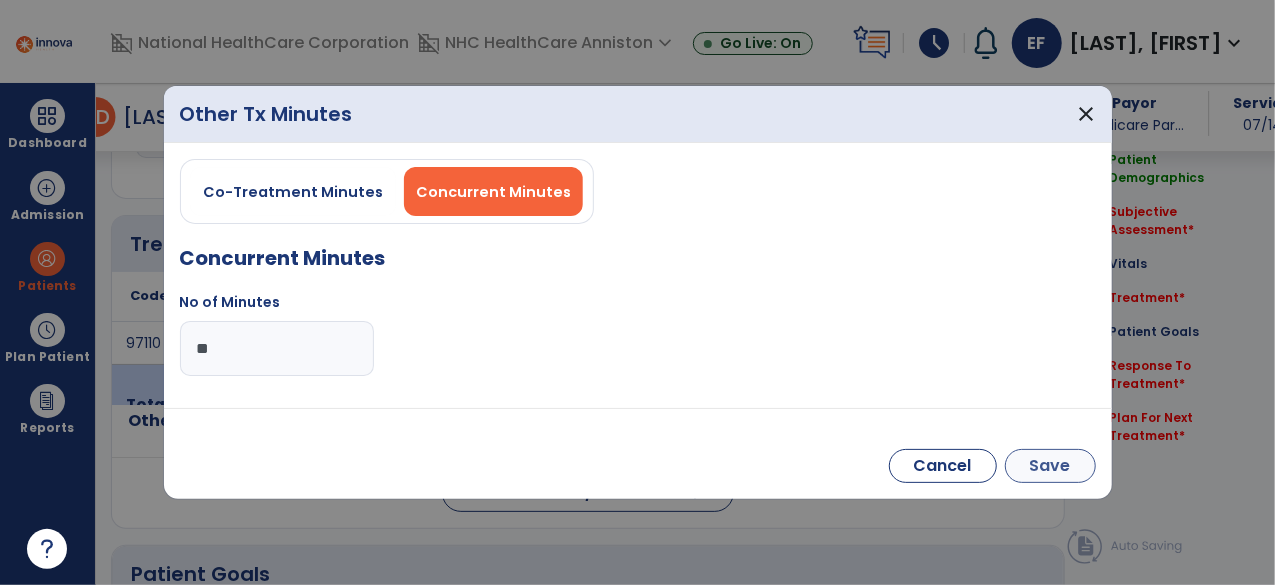 type on "**" 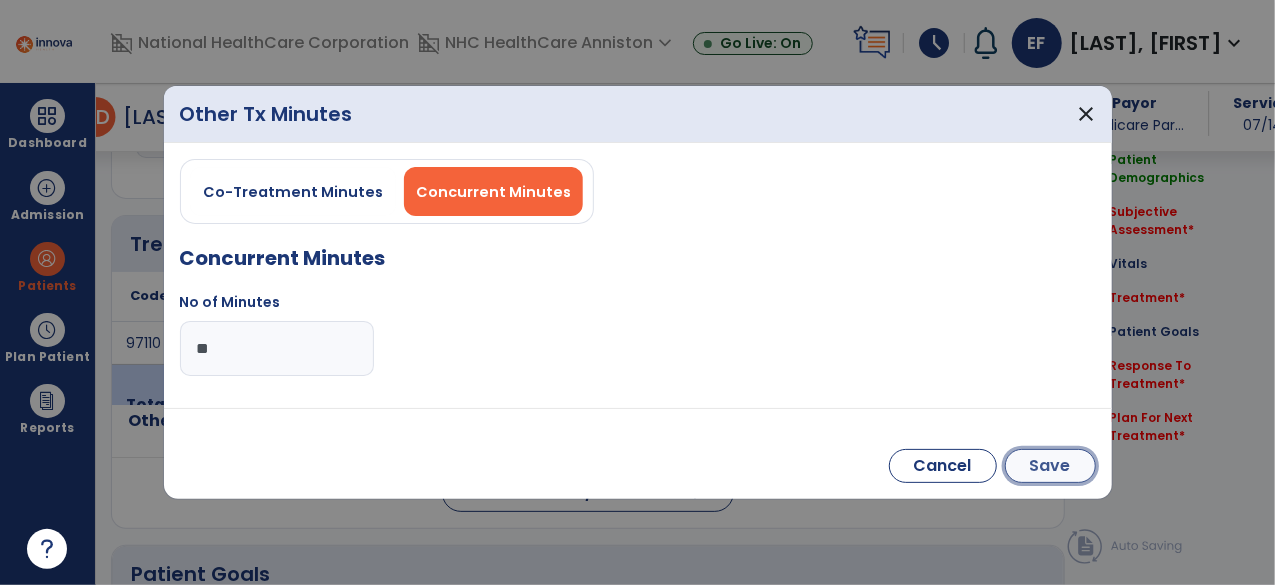 click on "Save" at bounding box center [1050, 466] 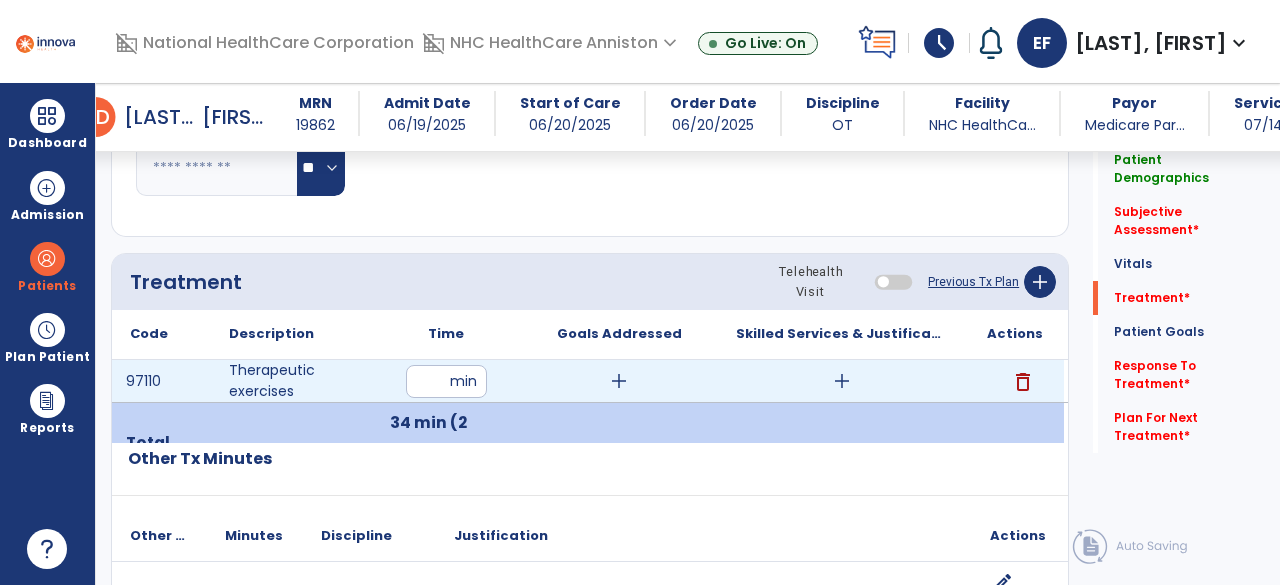 click on "add" at bounding box center (619, 381) 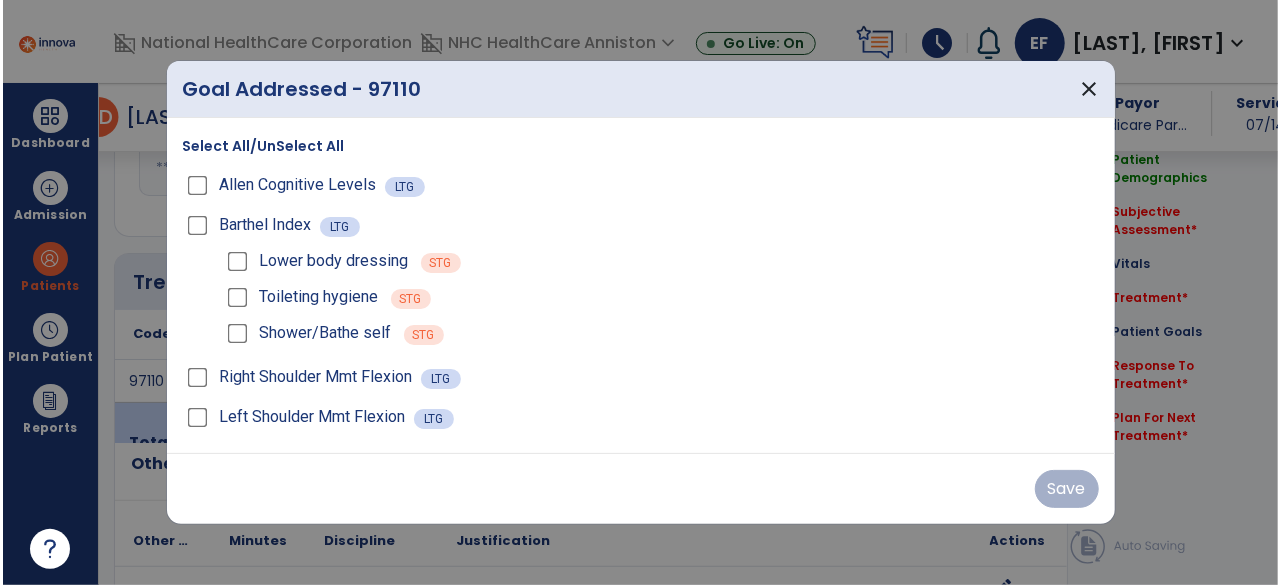 scroll, scrollTop: 996, scrollLeft: 0, axis: vertical 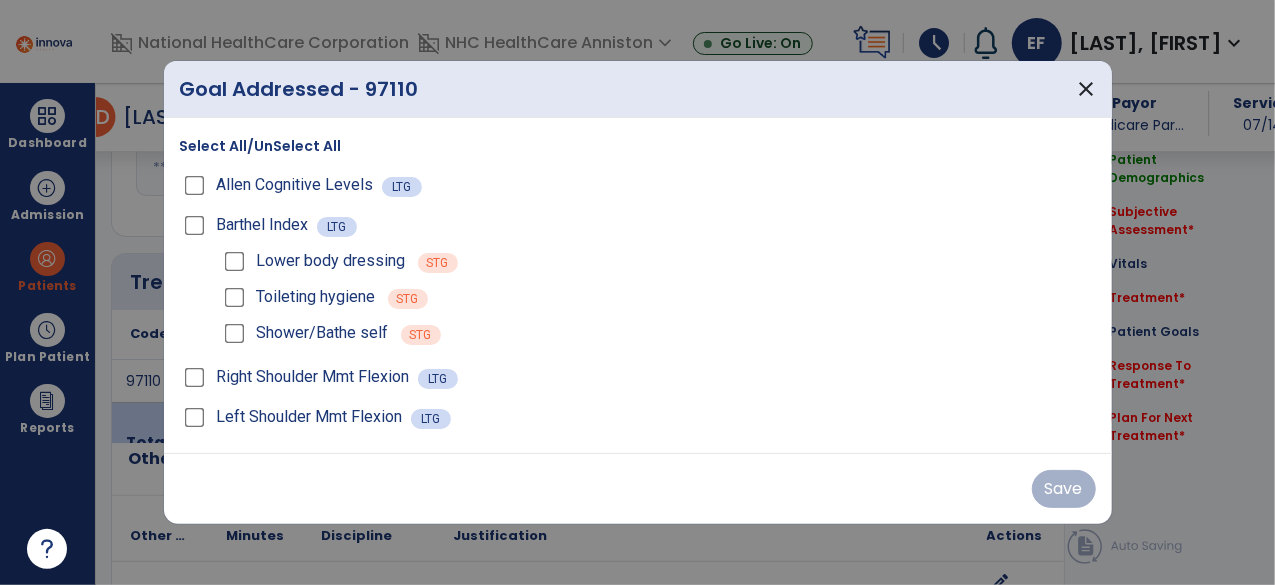 click on "Left Shoulder Mmt Flexion" at bounding box center (295, 417) 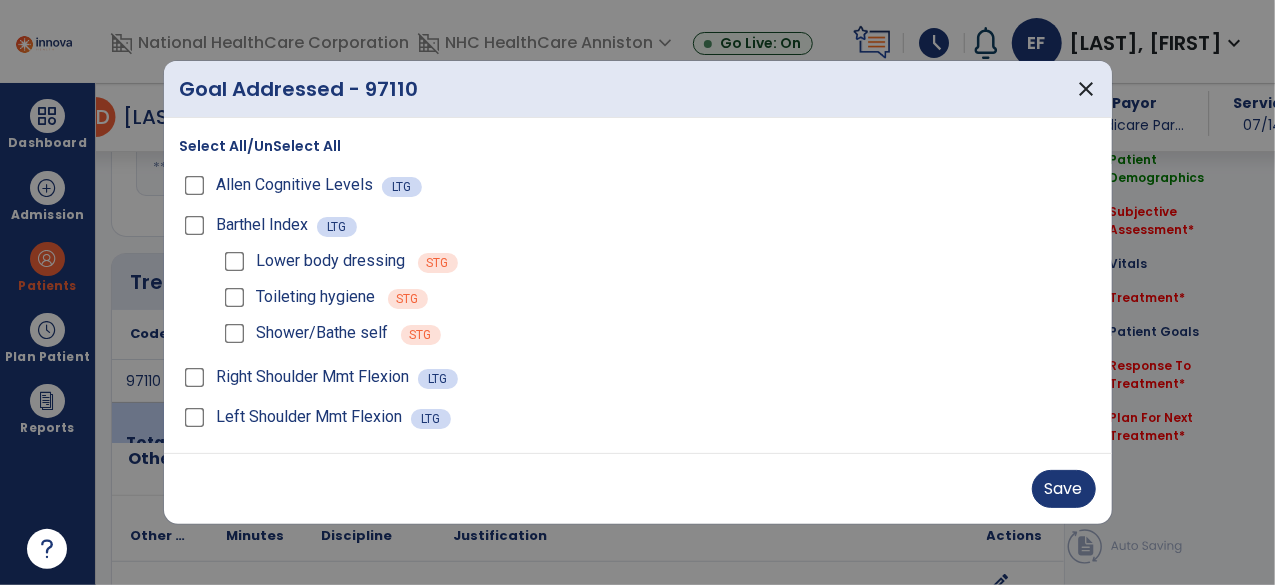 click on "Left Shoulder Mmt Flexion LTG" at bounding box center (638, 417) 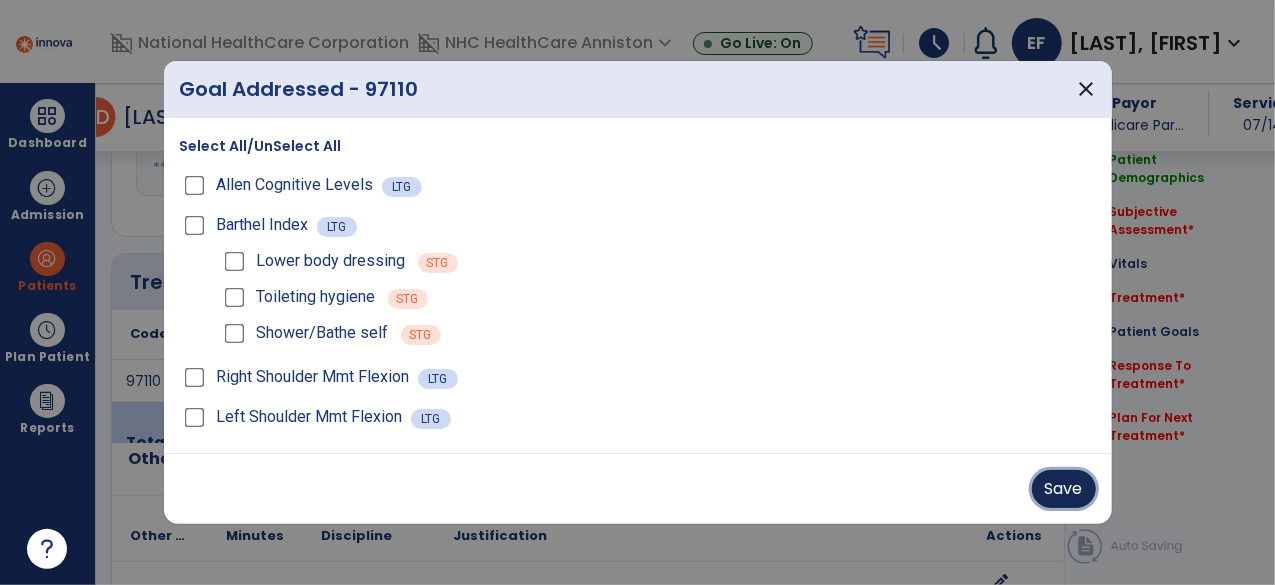 click on "Save" at bounding box center [1064, 489] 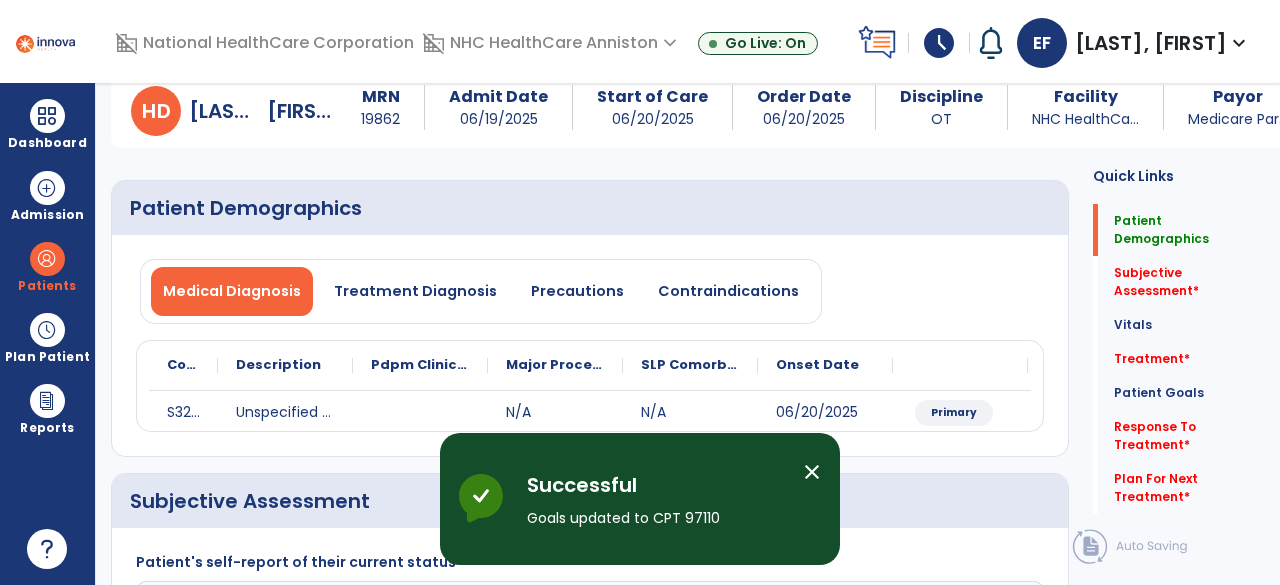 scroll, scrollTop: 0, scrollLeft: 0, axis: both 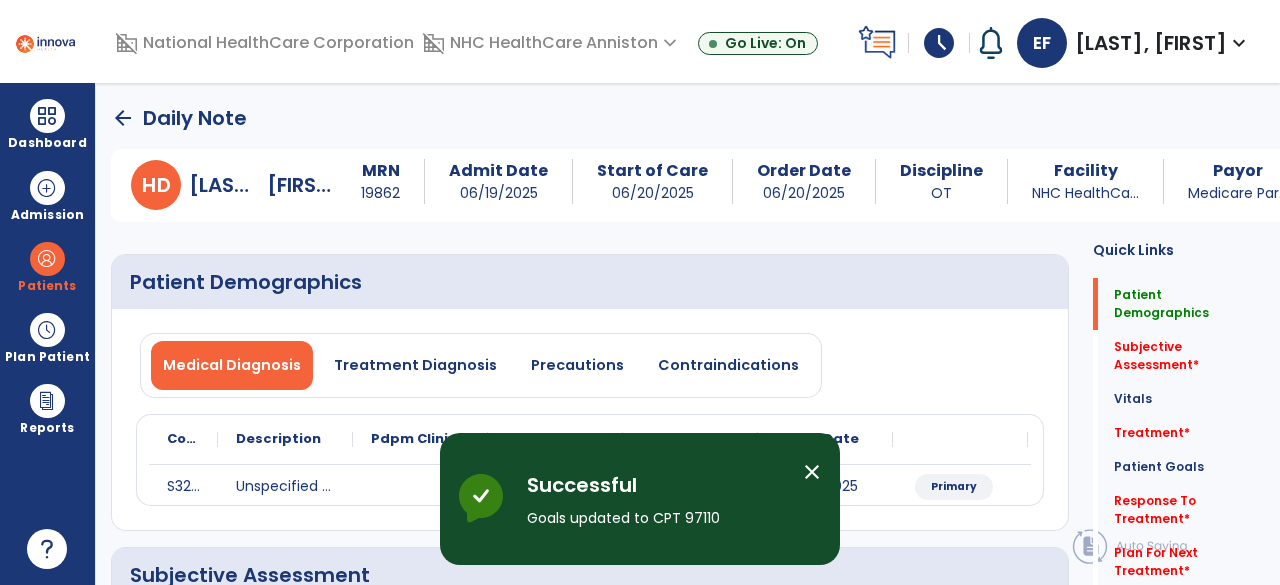 click on "arrow_back" 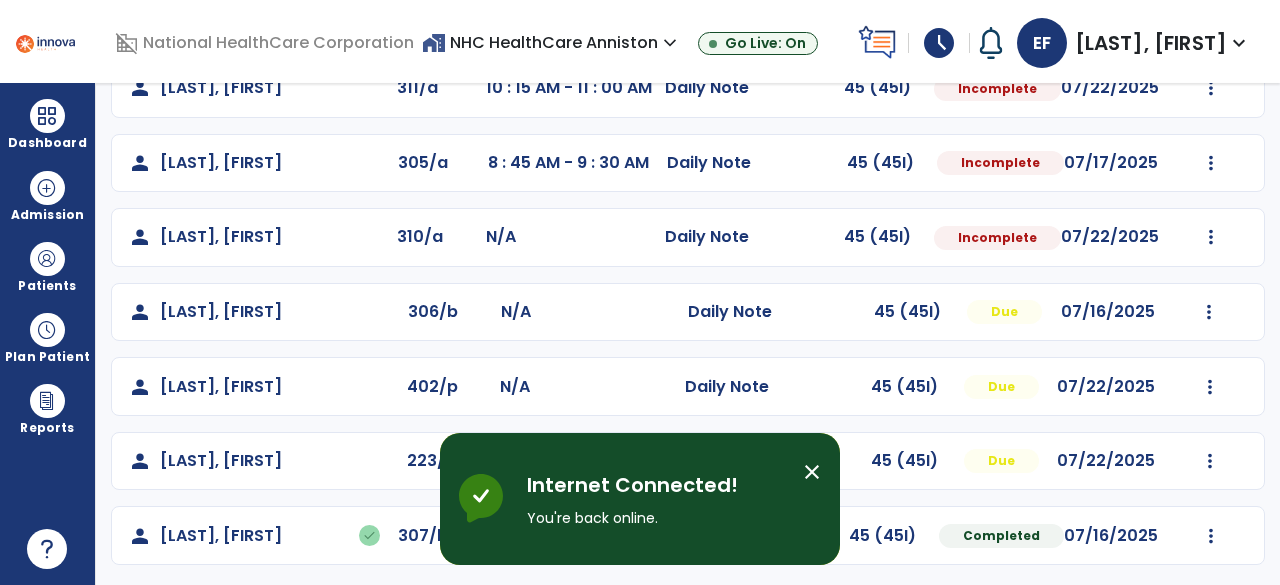 scroll, scrollTop: 146, scrollLeft: 0, axis: vertical 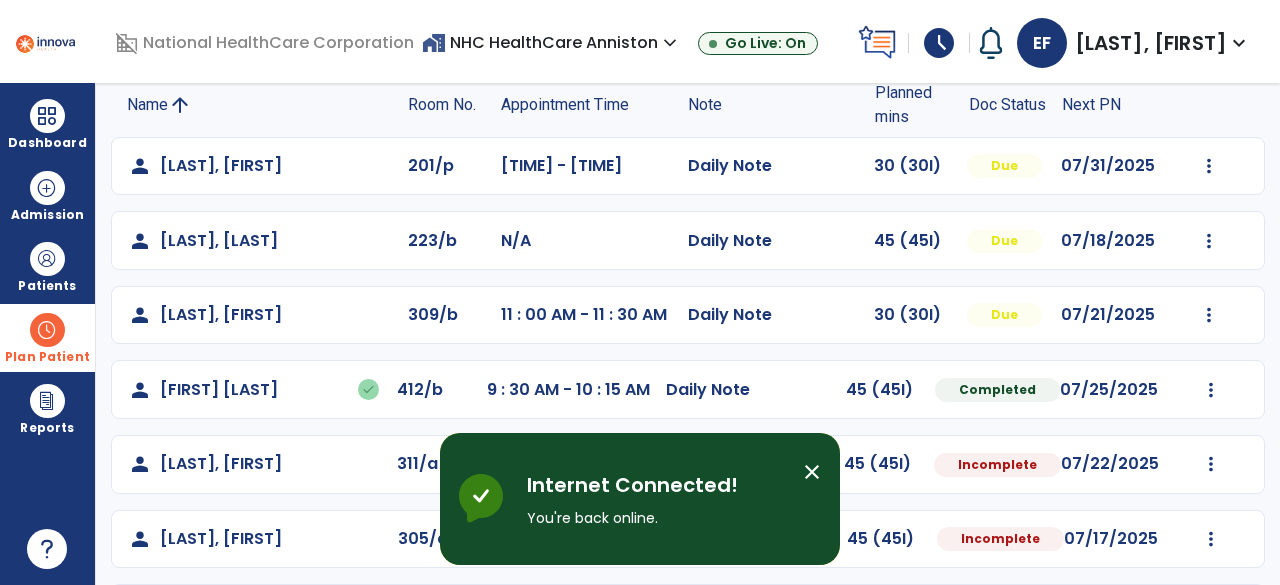 click on "Plan Patient" at bounding box center (47, 266) 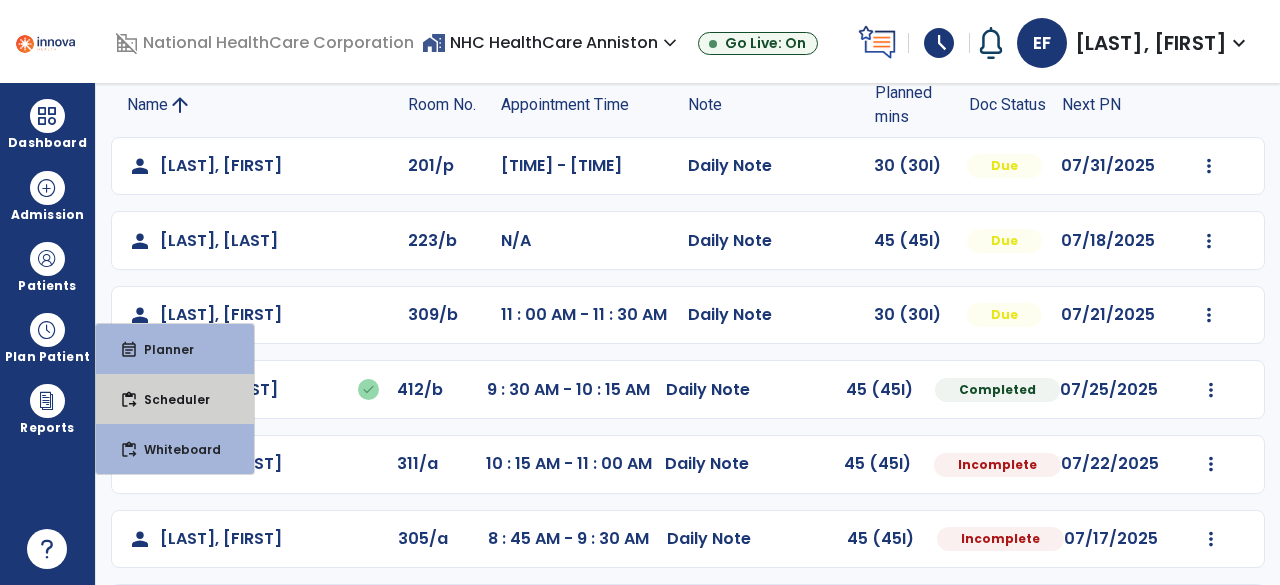 click on "content_paste_go  Scheduler" at bounding box center (175, 399) 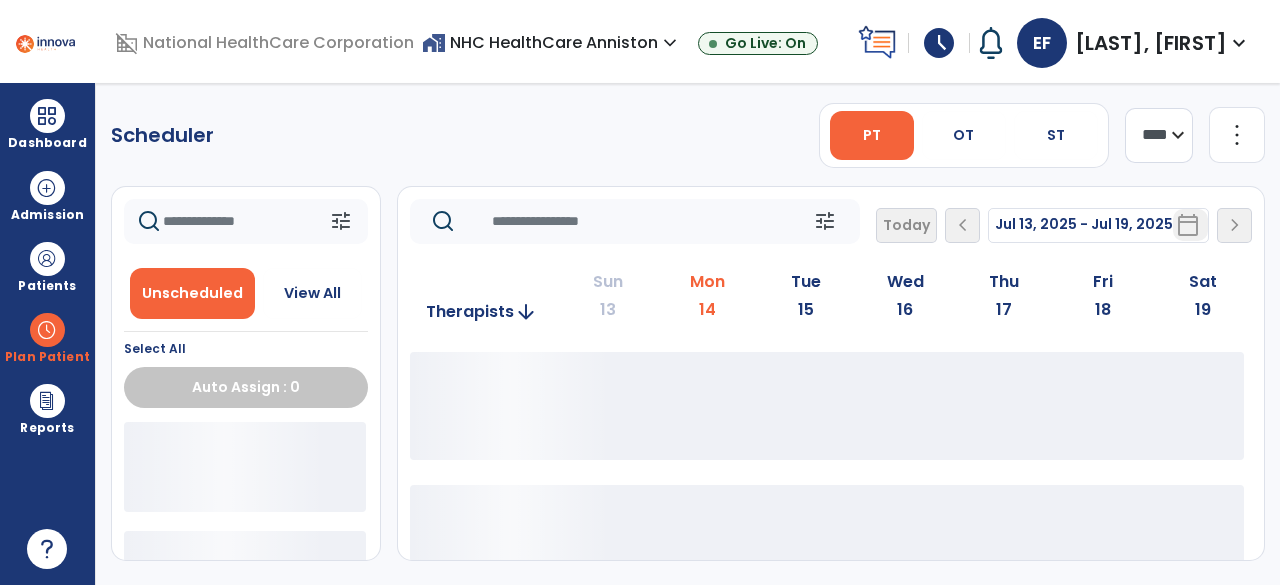 scroll, scrollTop: 0, scrollLeft: 0, axis: both 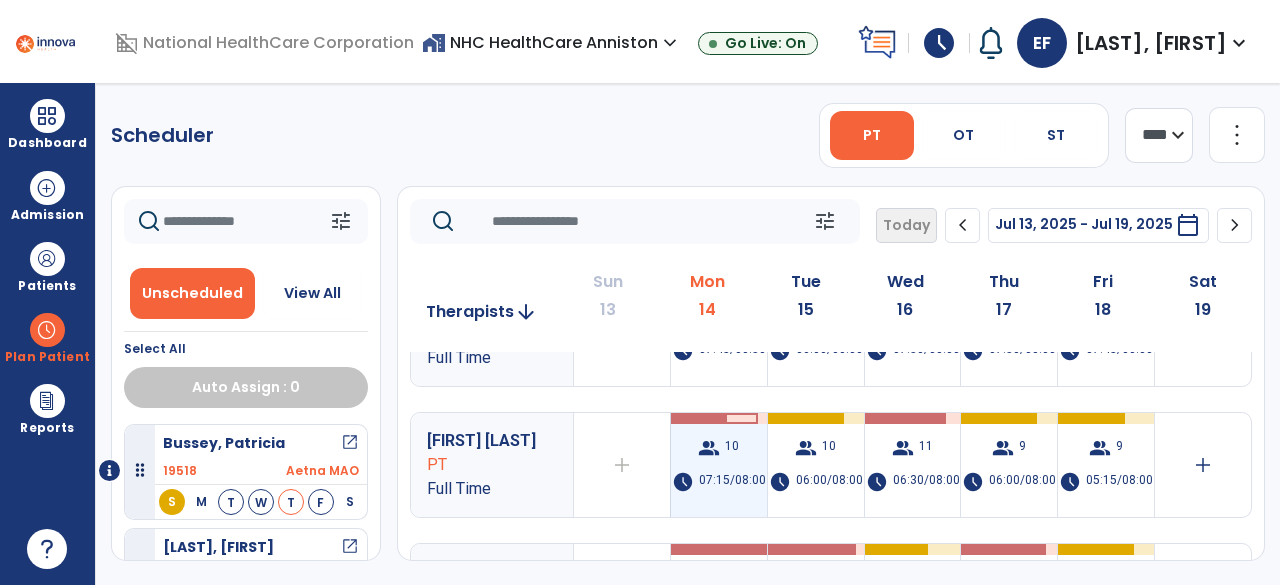 click on "10" at bounding box center [732, 448] 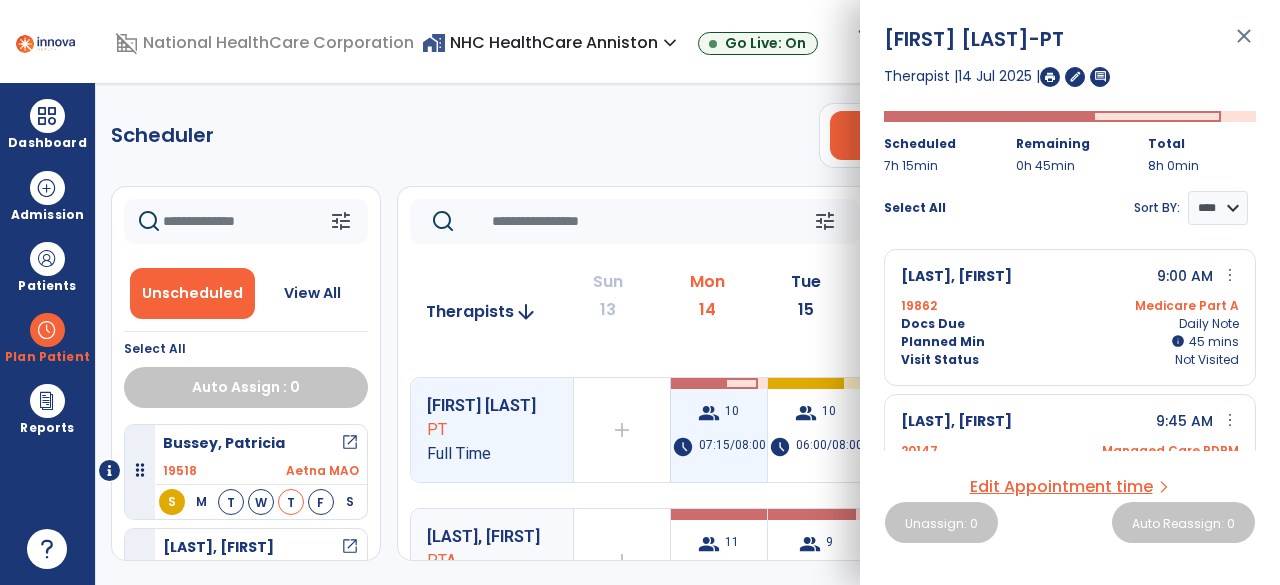 scroll, scrollTop: 107, scrollLeft: 0, axis: vertical 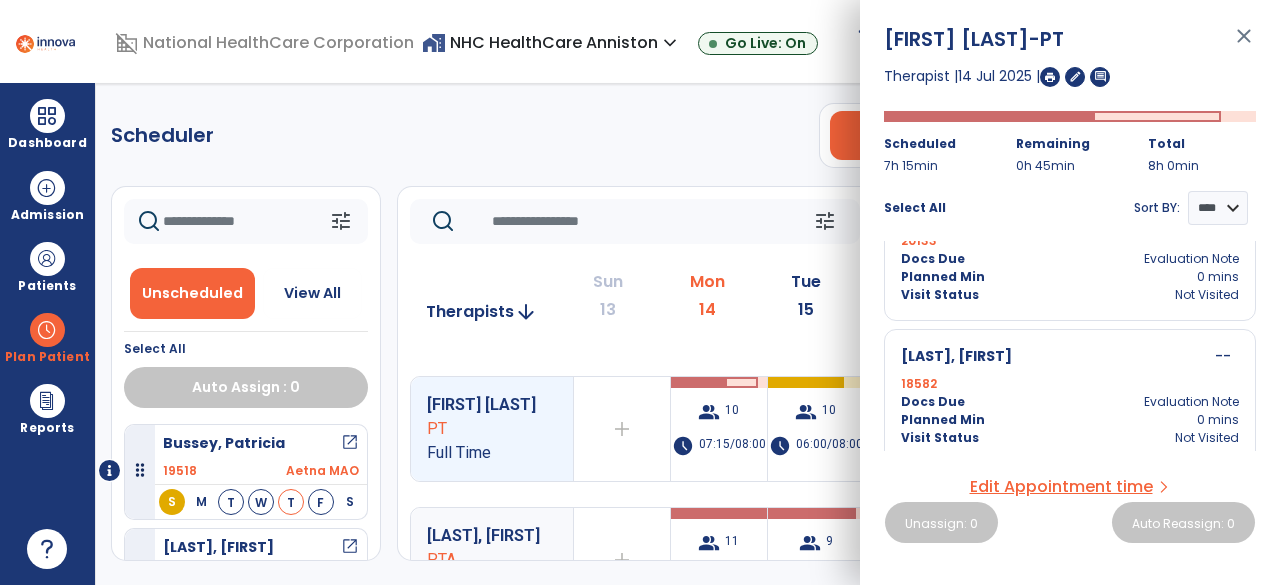 click 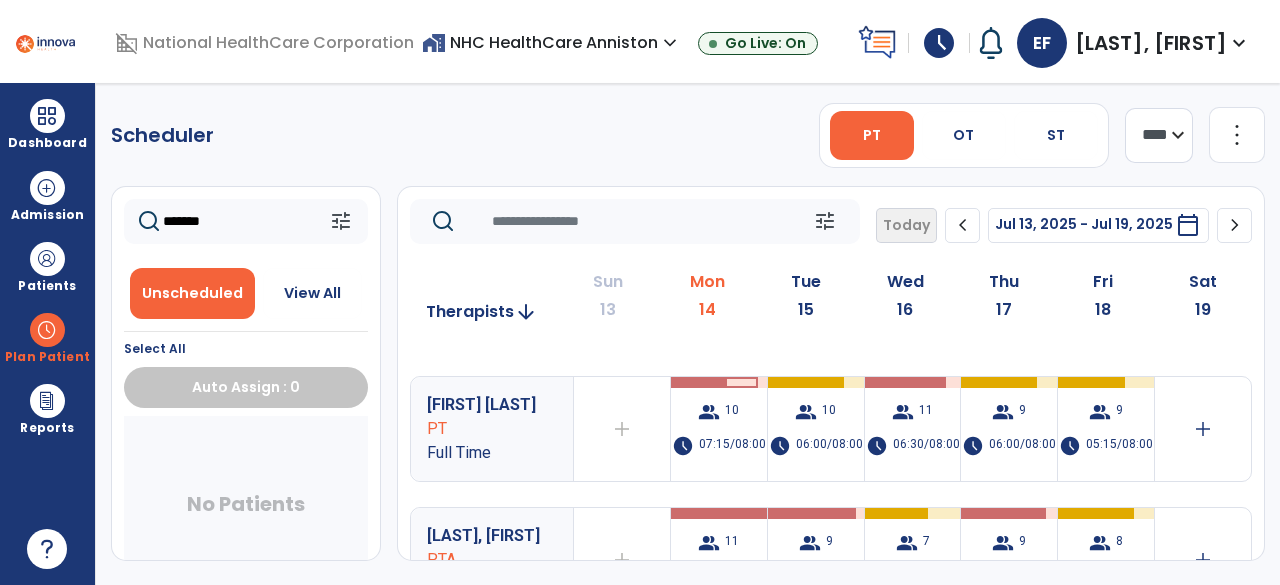 type on "*******" 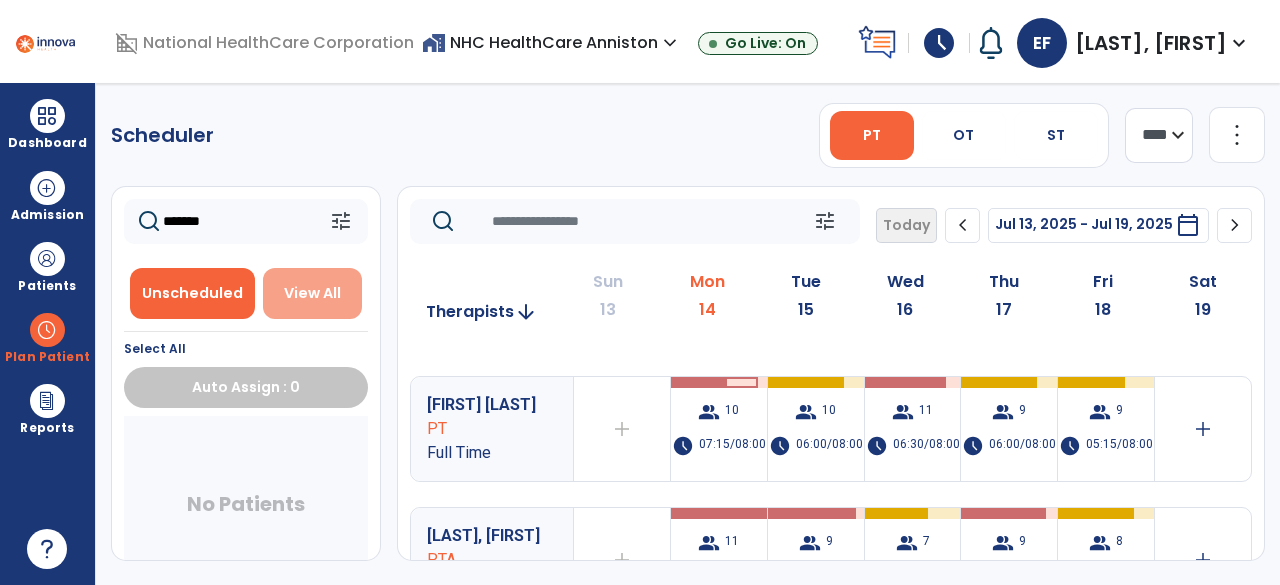 click on "View All" at bounding box center (312, 293) 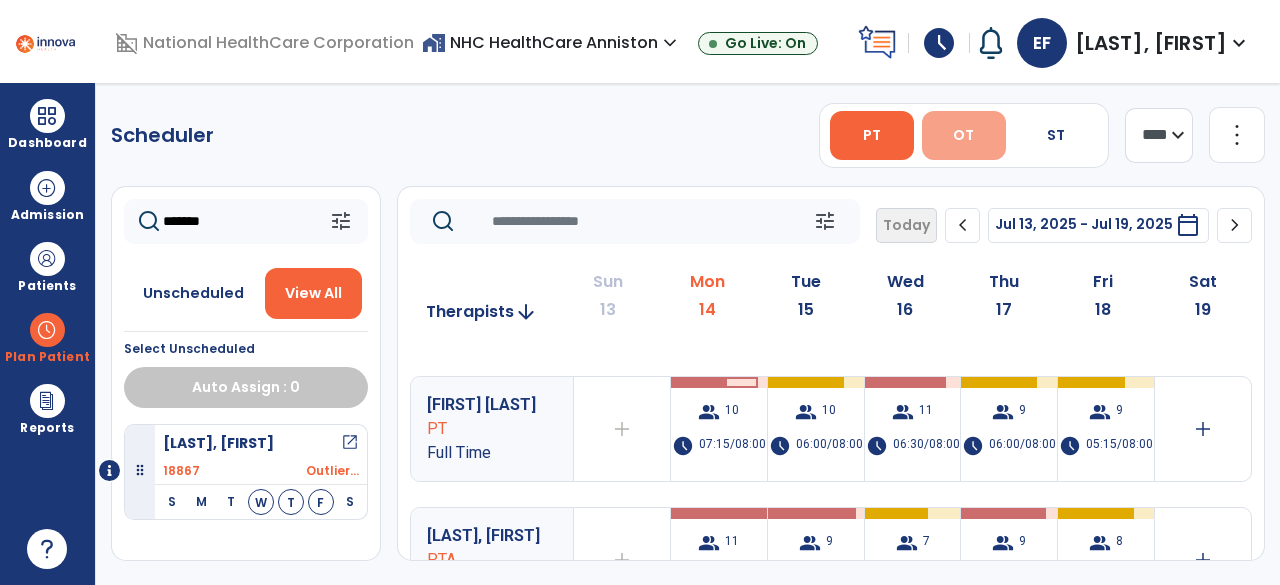 click on "OT" at bounding box center [964, 135] 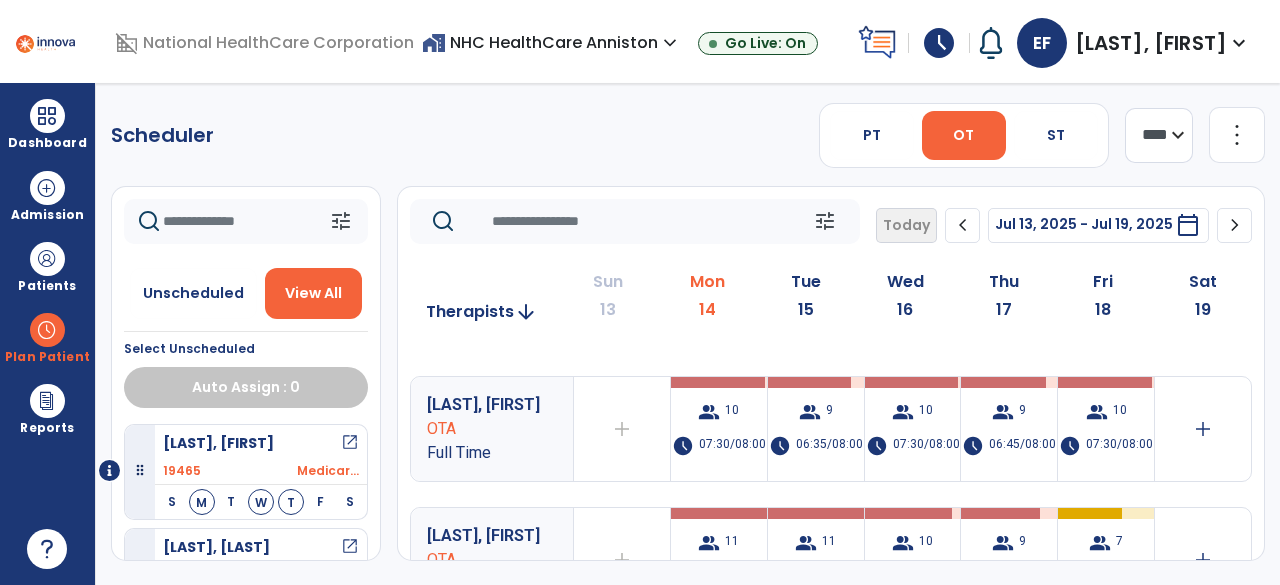 click 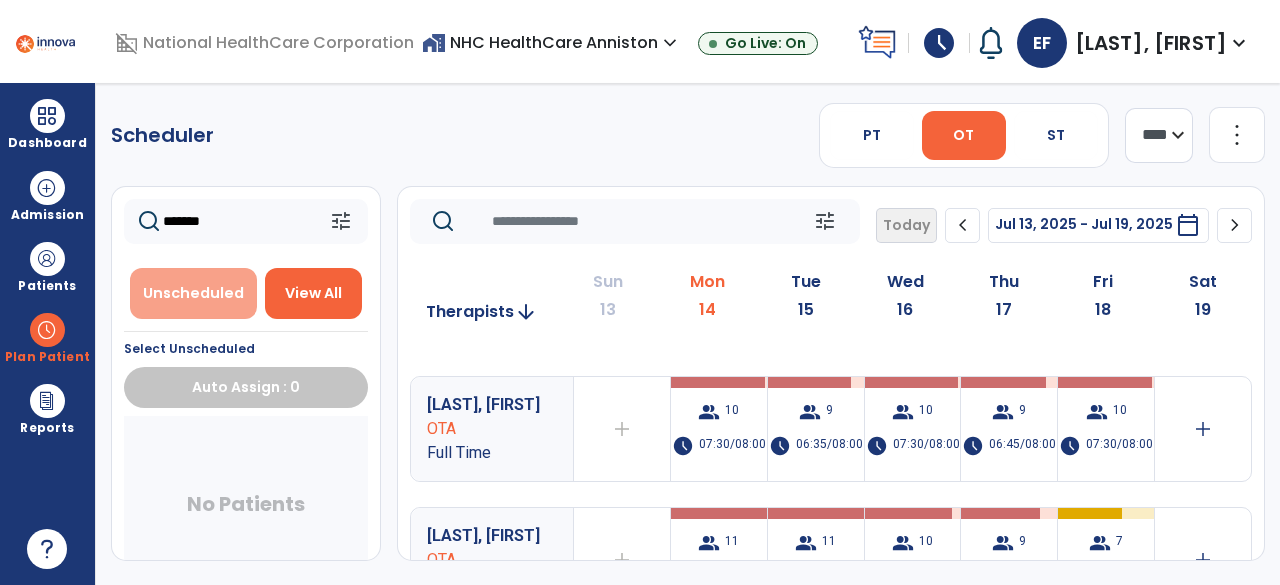 type on "*******" 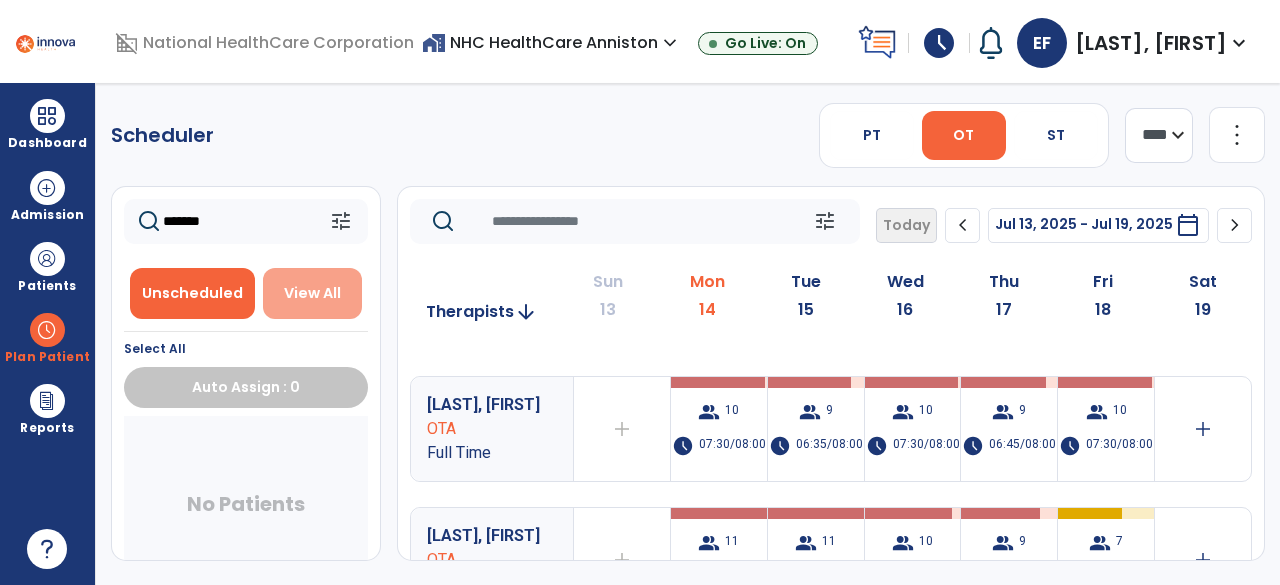 click on "View All" at bounding box center [312, 293] 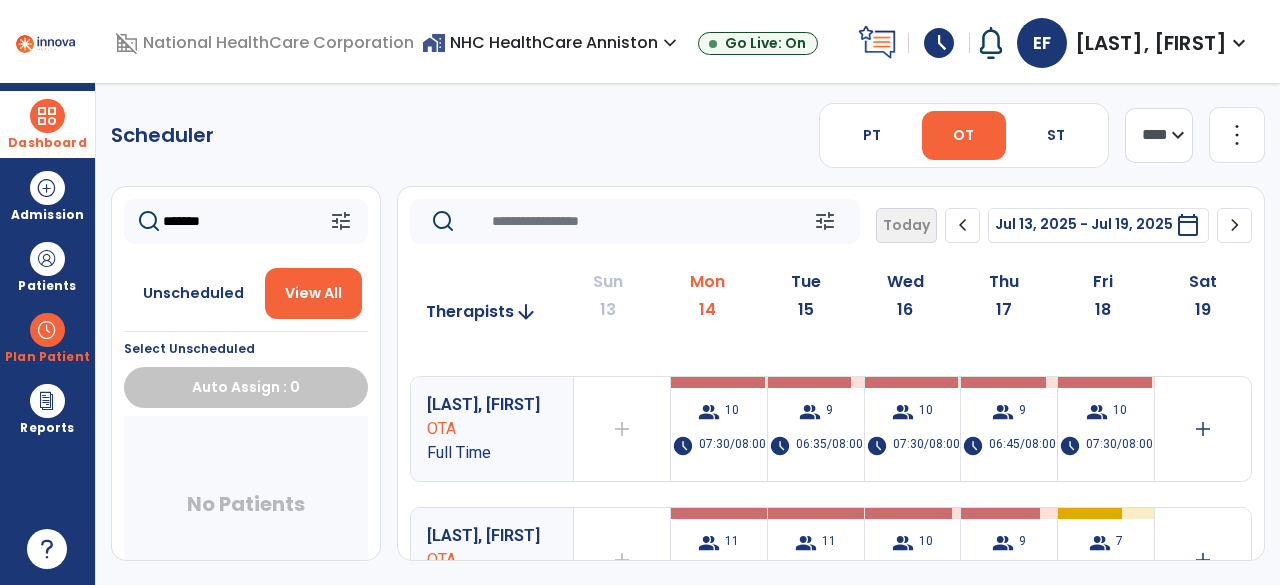 click on "Dashboard" at bounding box center [47, 124] 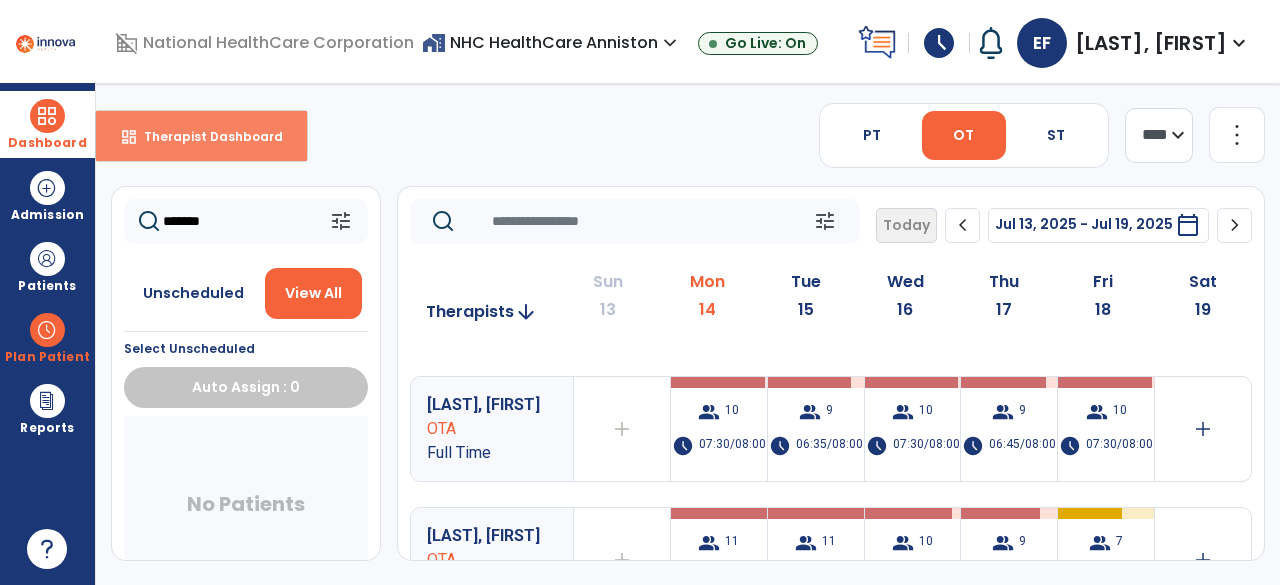 click on "Therapist Dashboard" at bounding box center (205, 136) 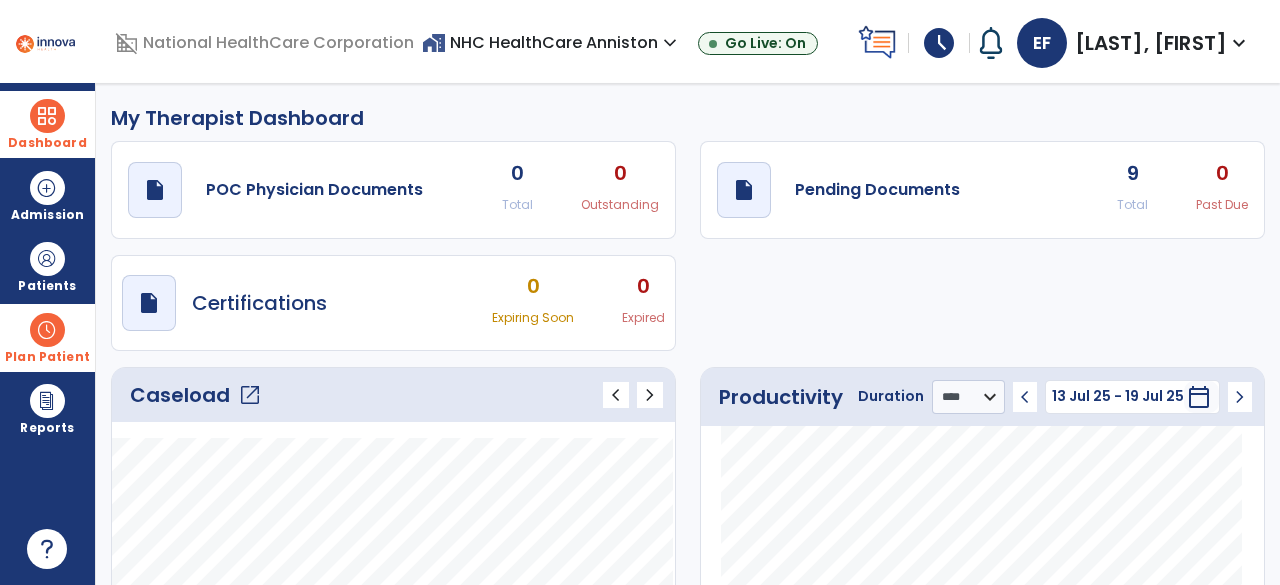 click on "Plan Patient" at bounding box center (47, 286) 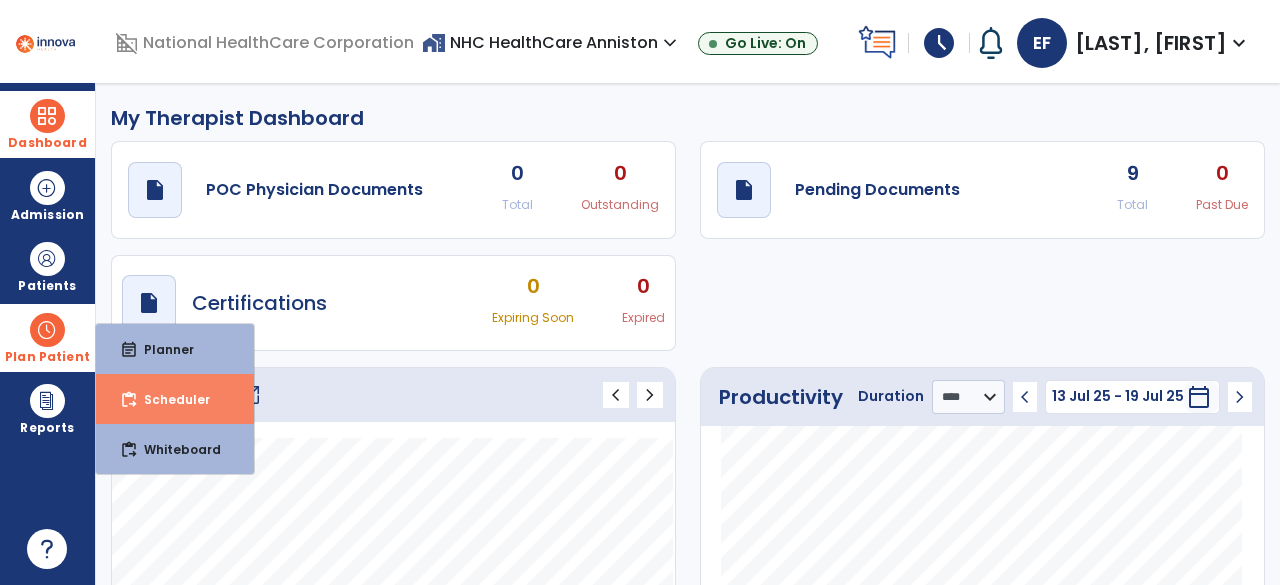 click on "content_paste_go  Scheduler" at bounding box center [175, 399] 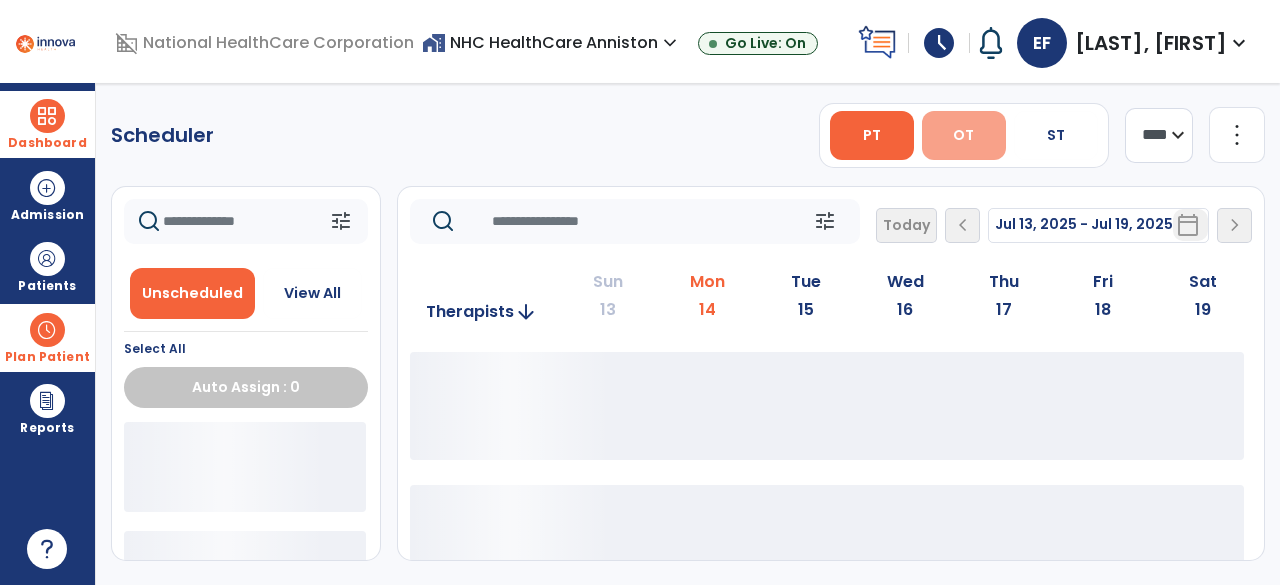 click on "OT" at bounding box center [964, 135] 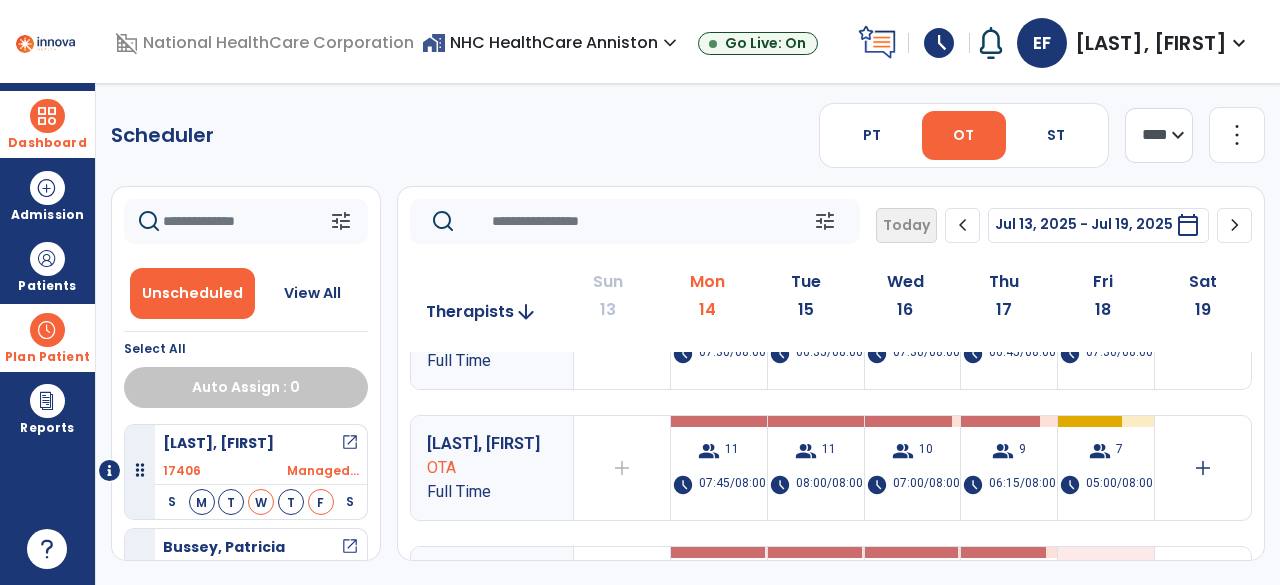 scroll, scrollTop: 195, scrollLeft: 0, axis: vertical 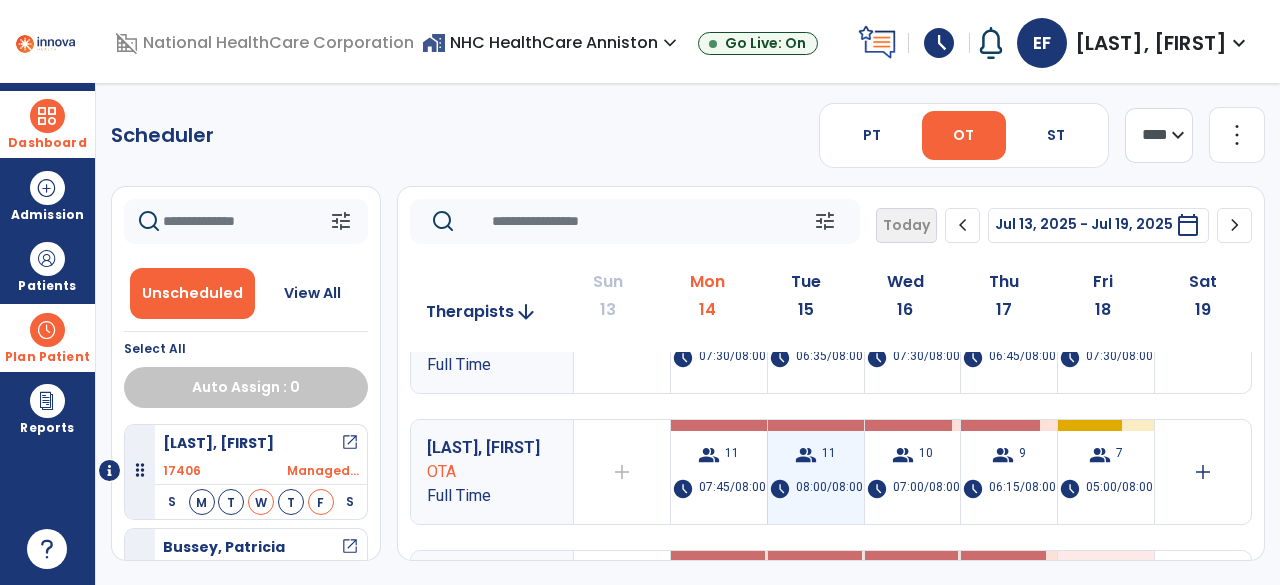 click on "group" at bounding box center (806, 455) 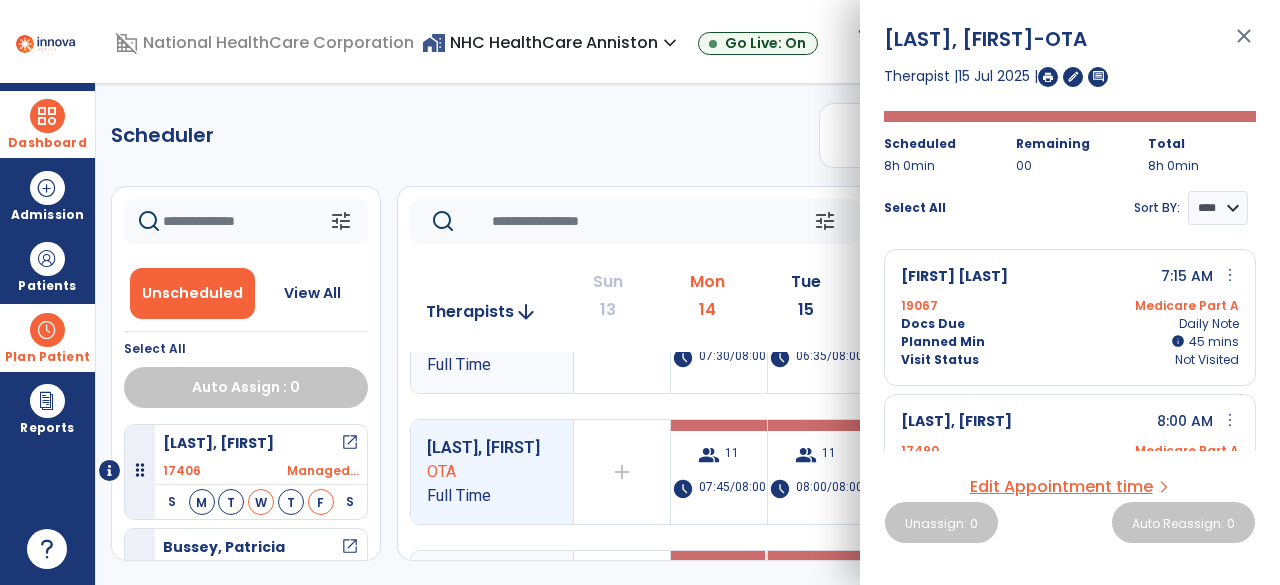 click on "Edit Appointment time" at bounding box center [1061, 487] 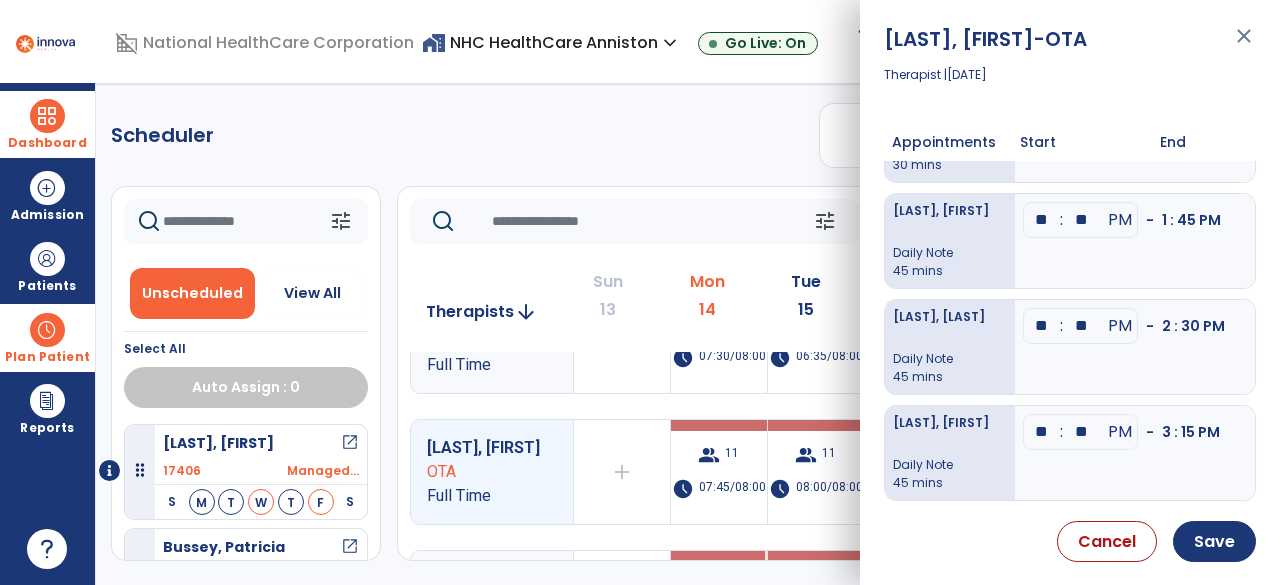 scroll, scrollTop: 850, scrollLeft: 0, axis: vertical 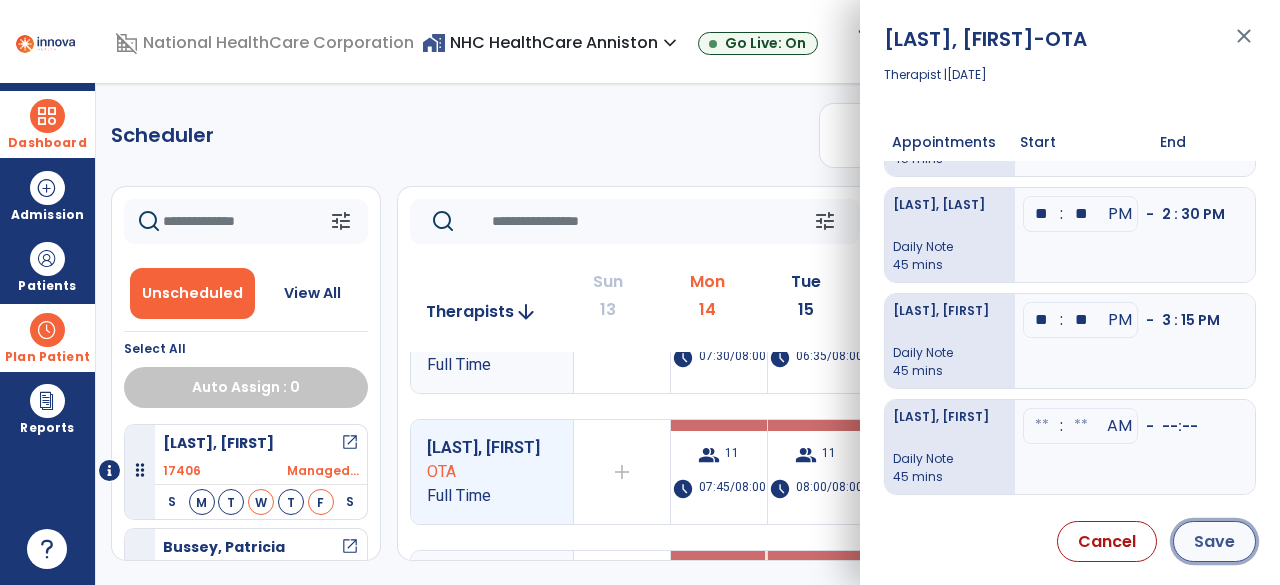 click on "Save" at bounding box center (1214, 541) 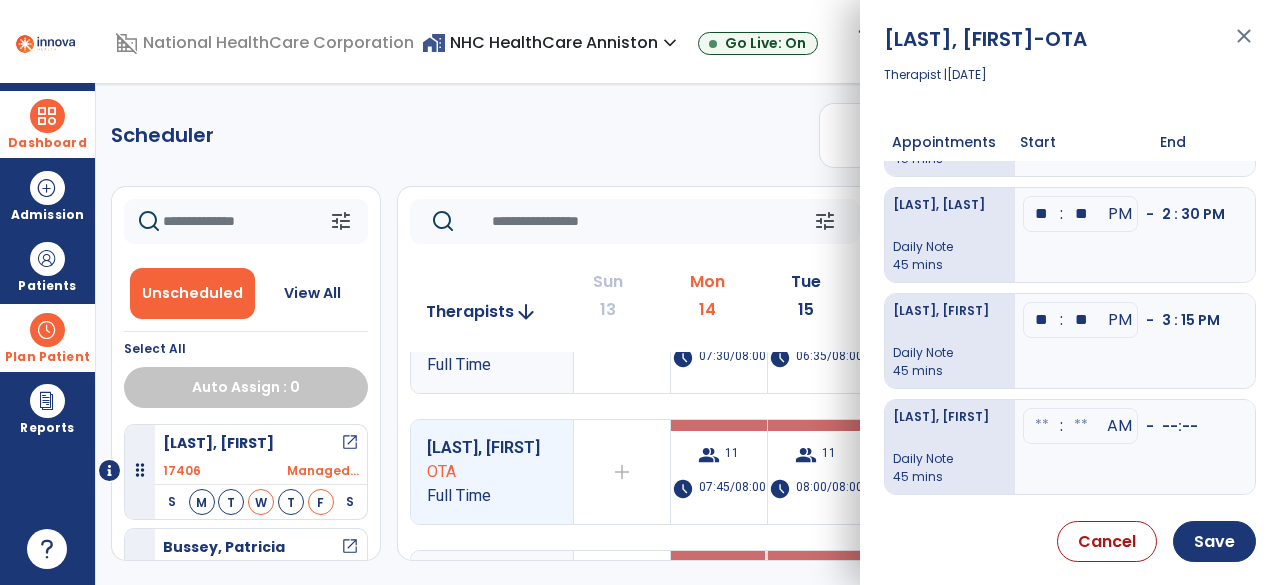 click on "close" at bounding box center (1244, 45) 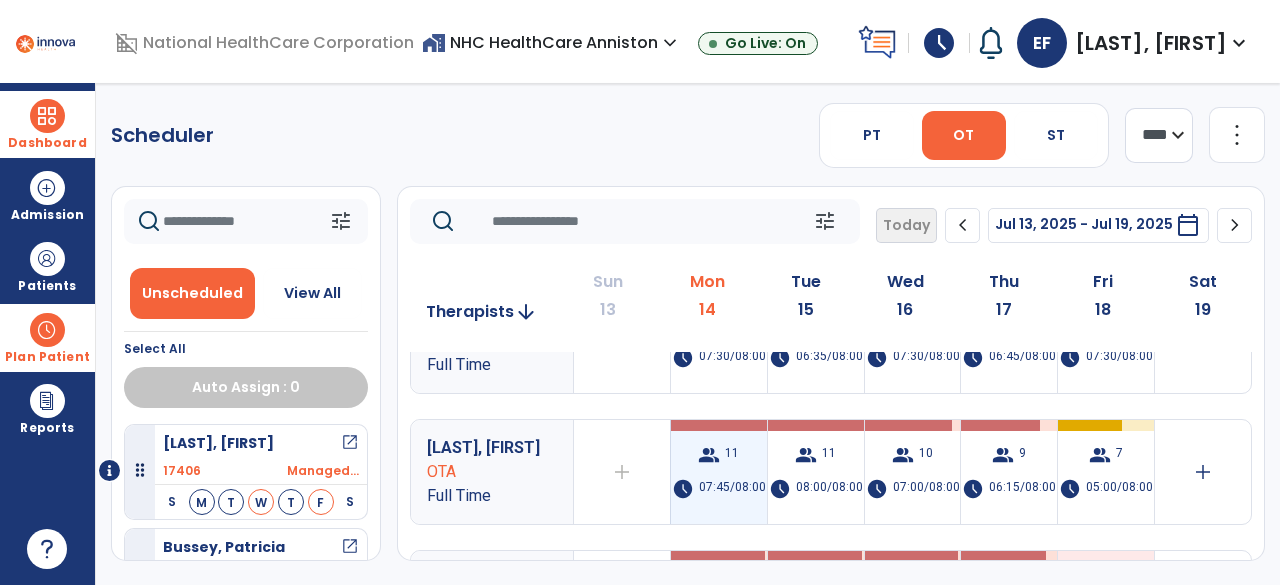 click on "group  11  schedule  07:45/08:00" at bounding box center [719, 472] 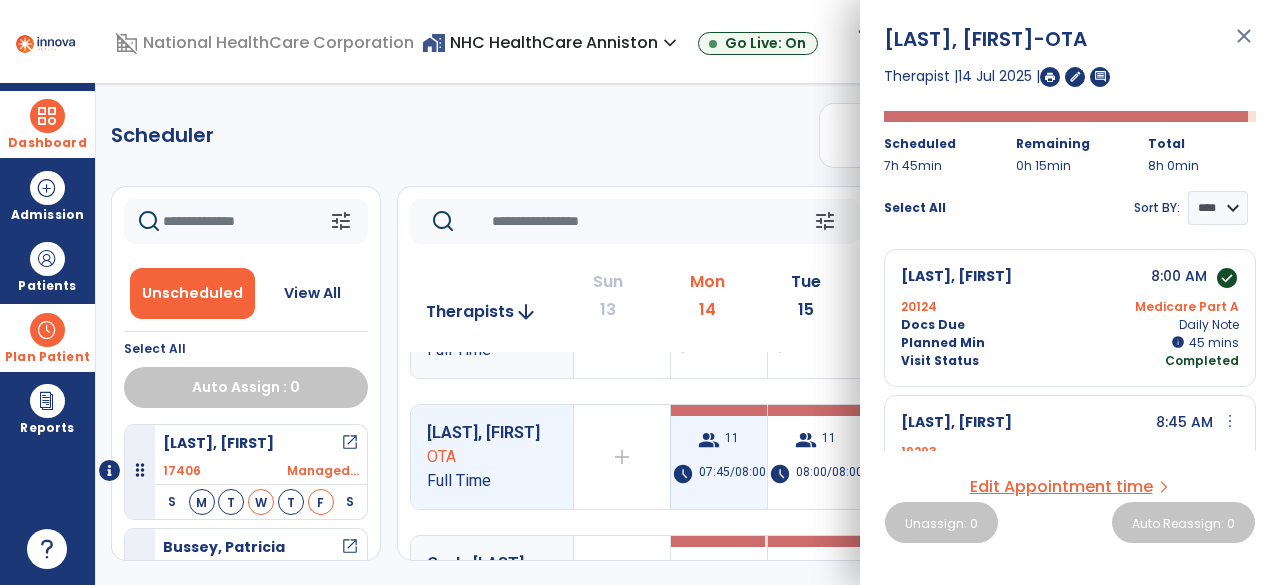 scroll, scrollTop: 211, scrollLeft: 0, axis: vertical 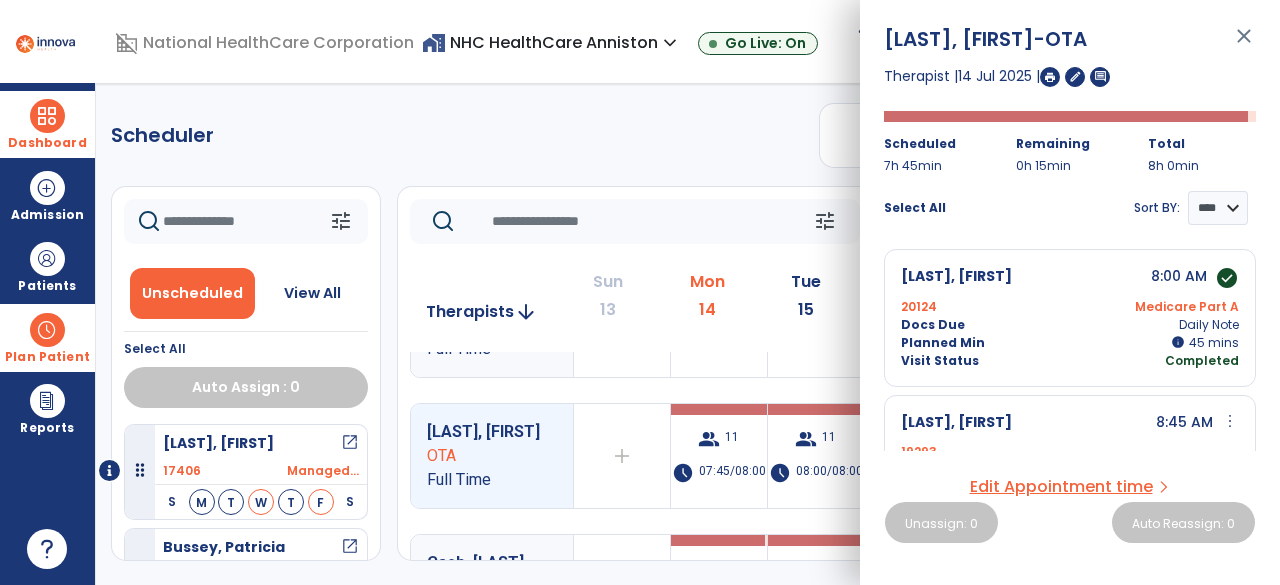 click on "close" at bounding box center (1244, 45) 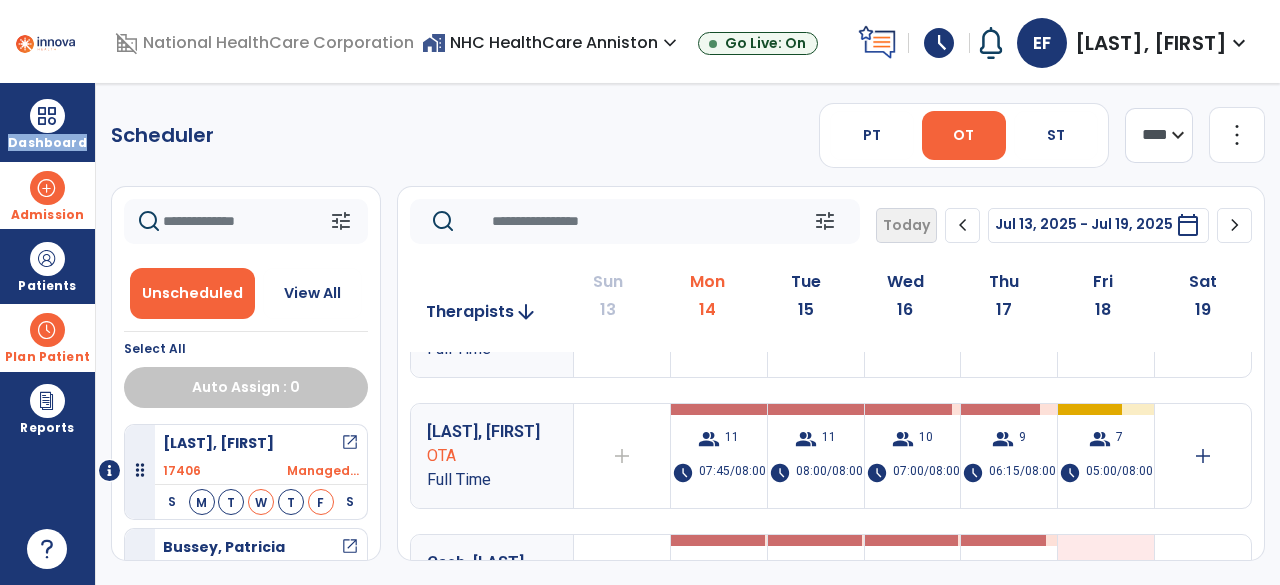 drag, startPoint x: 26, startPoint y: 122, endPoint x: 21, endPoint y: 175, distance: 53.235325 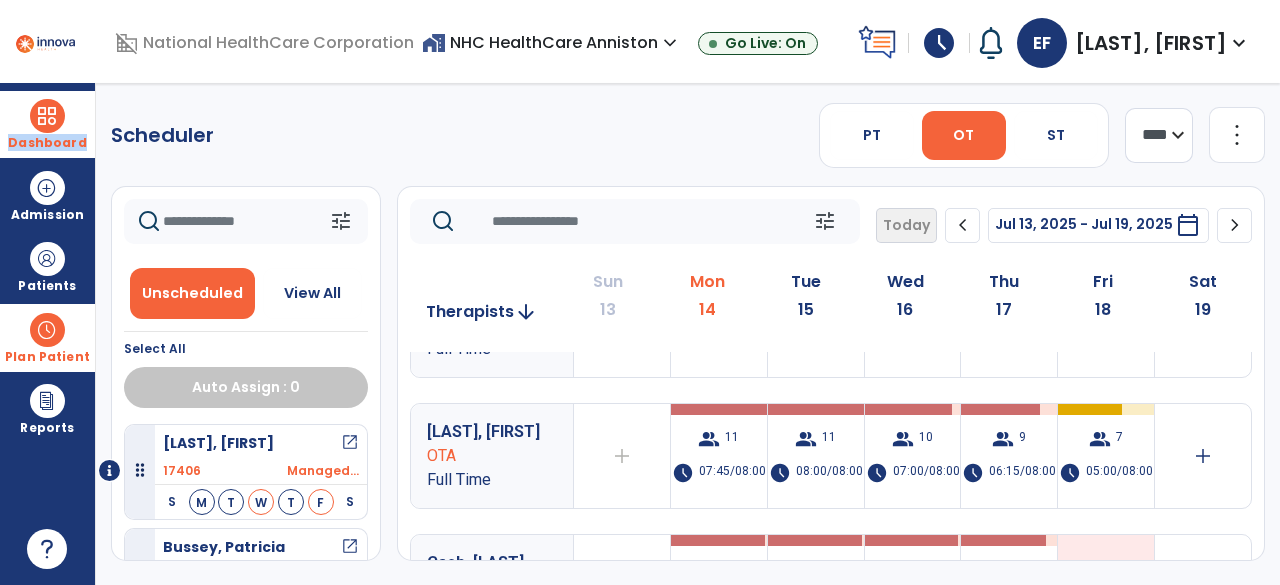 click on "Dashboard" at bounding box center [47, 143] 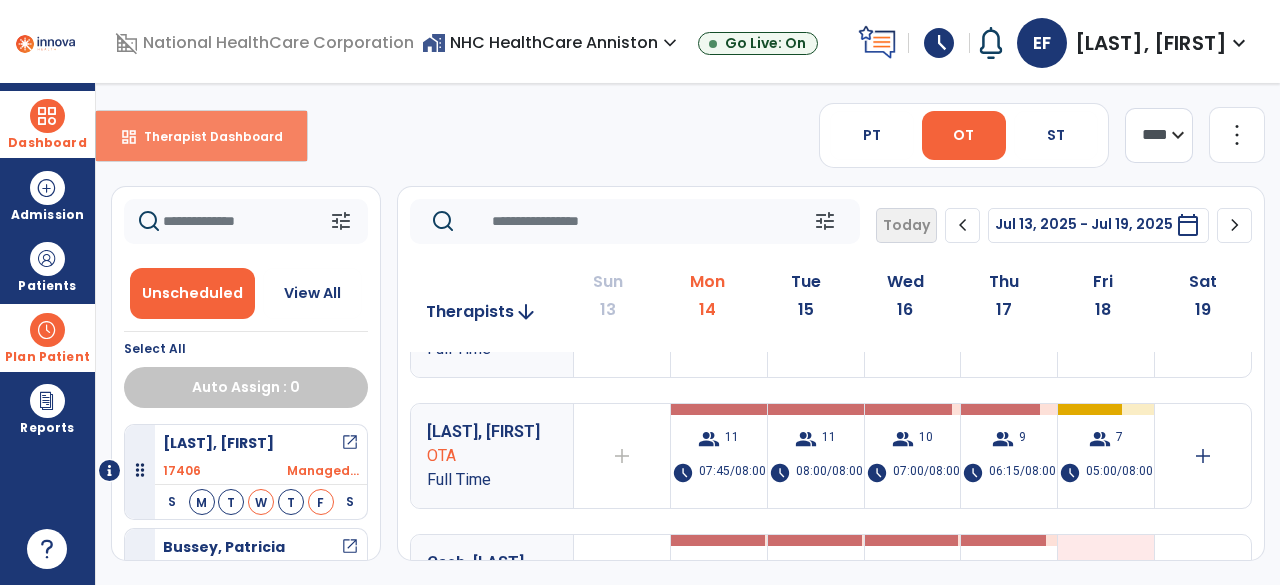 click on "Therapist Dashboard" at bounding box center [205, 136] 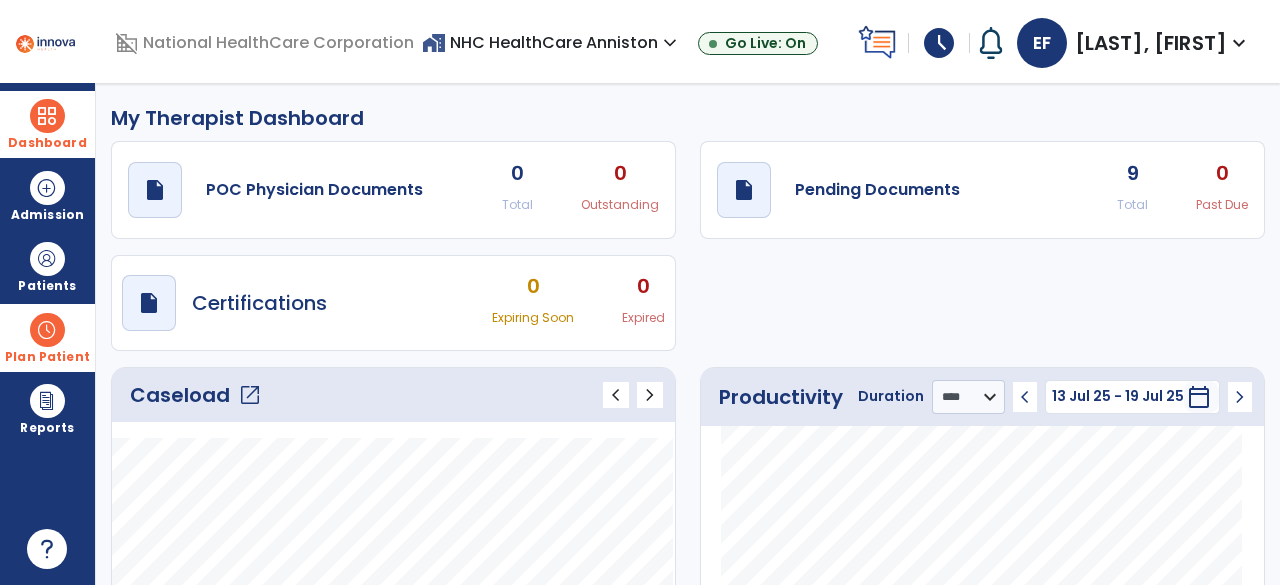 click on "open_in_new" 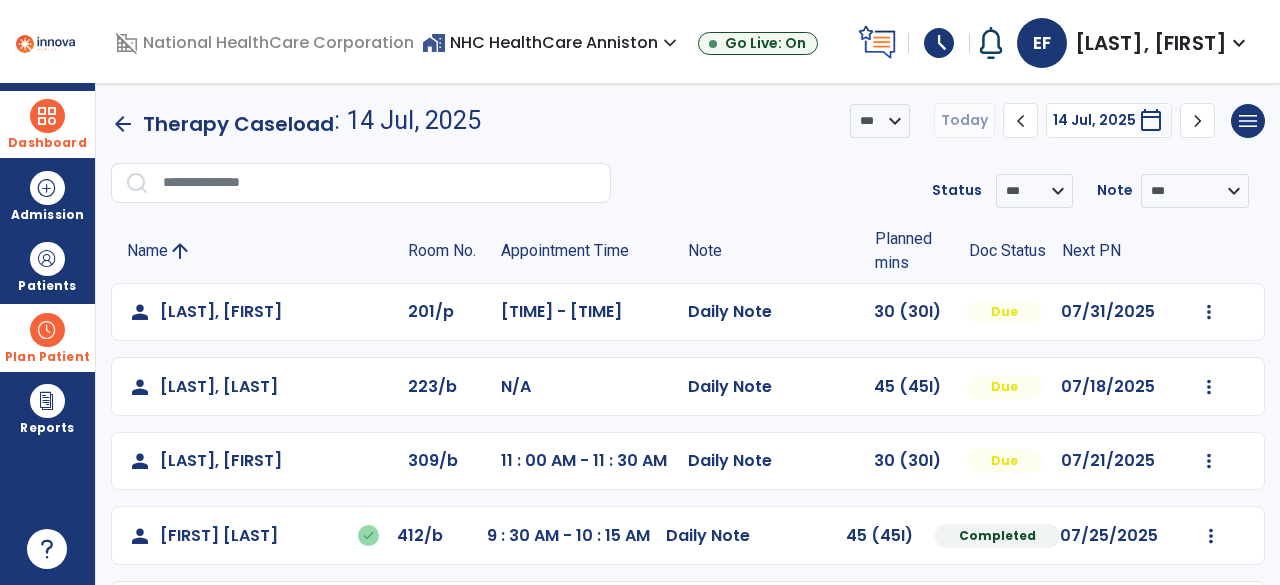 click on "person   [LAST], [FIRST]  [DATE] : [TIME]  - [TIME]  Daily Note   30 (30I)  Due [DATE]   Mark Visit As Complete   Reset Note   Open Document   G + C Mins" 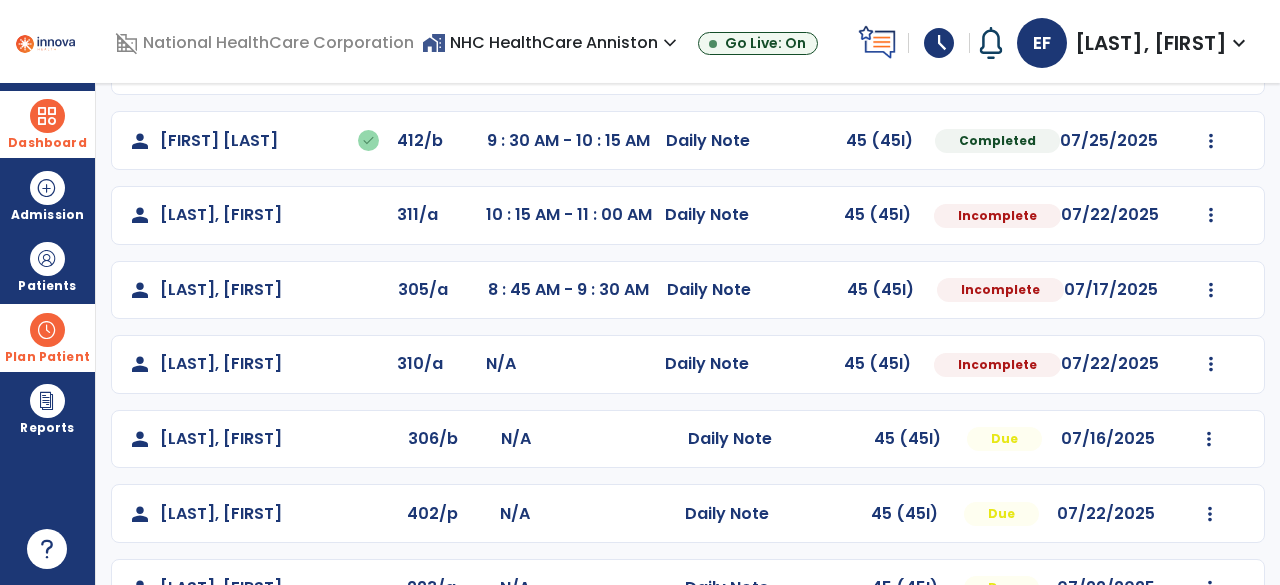 scroll, scrollTop: 399, scrollLeft: 0, axis: vertical 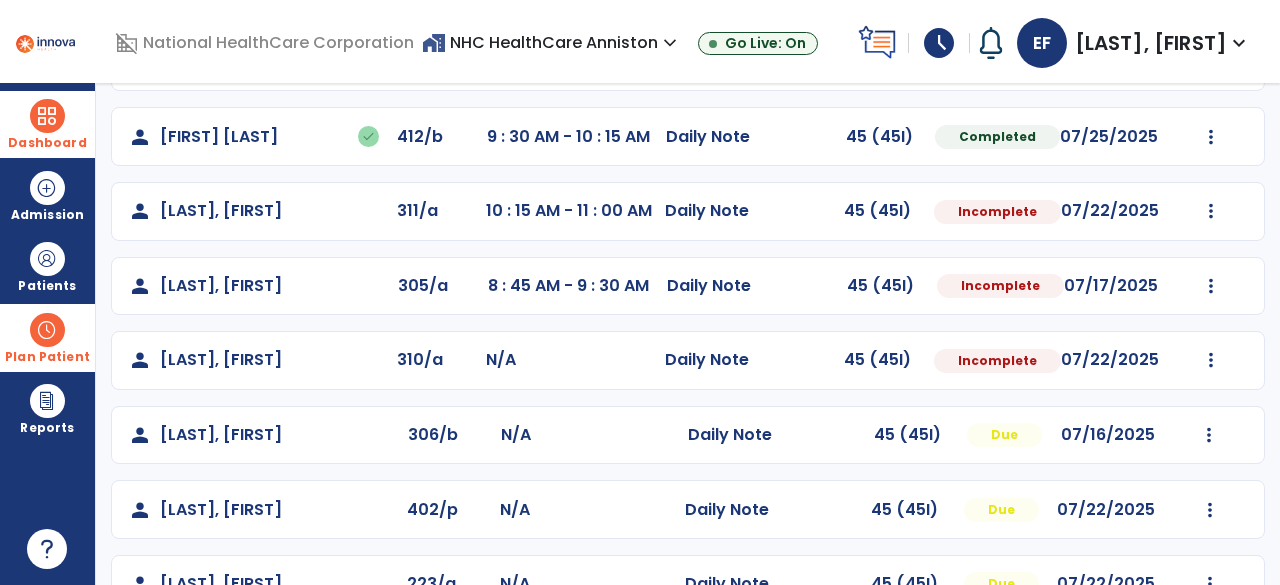 click on "Mark Visit As Complete   Reset Note   Open Document   G + C Mins" 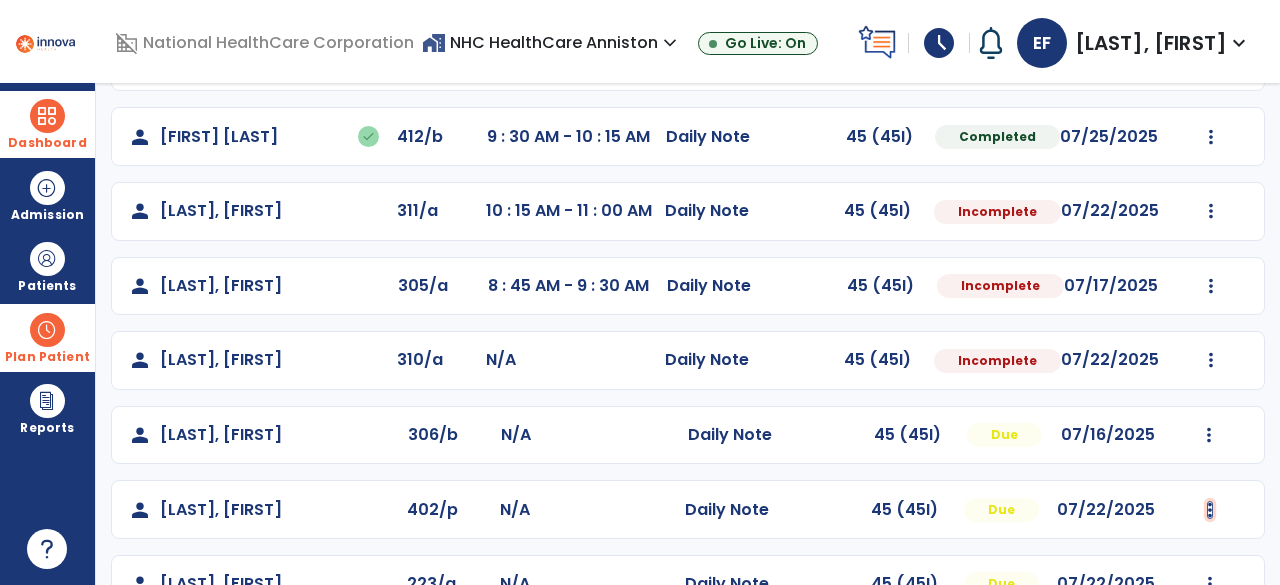 click at bounding box center (1209, -87) 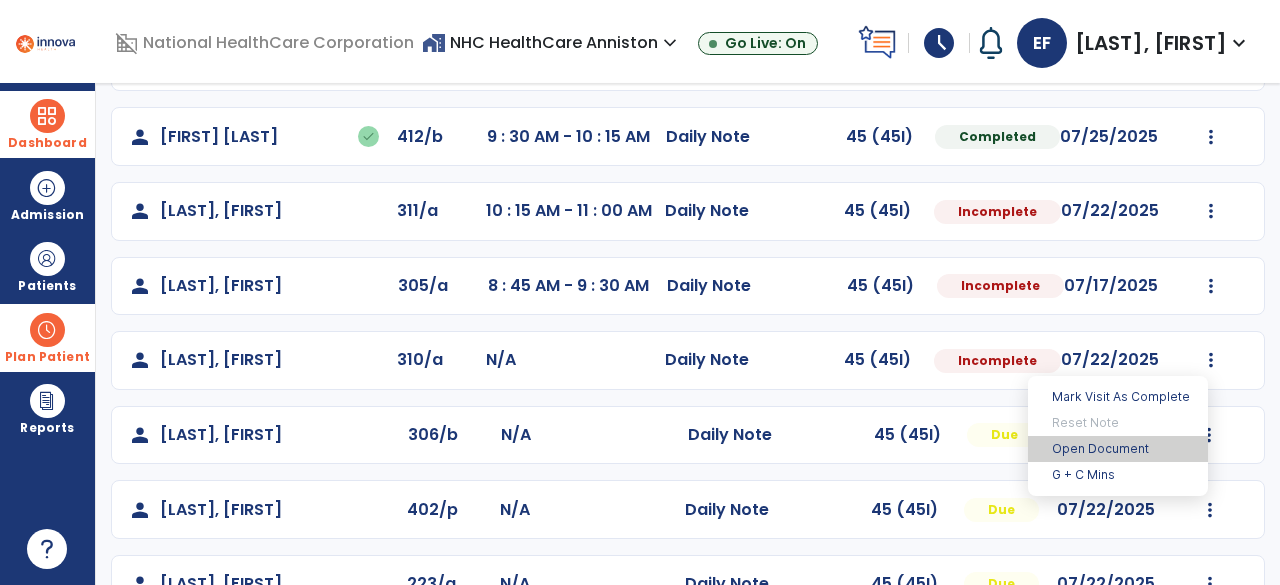 click on "Open Document" at bounding box center (1118, 449) 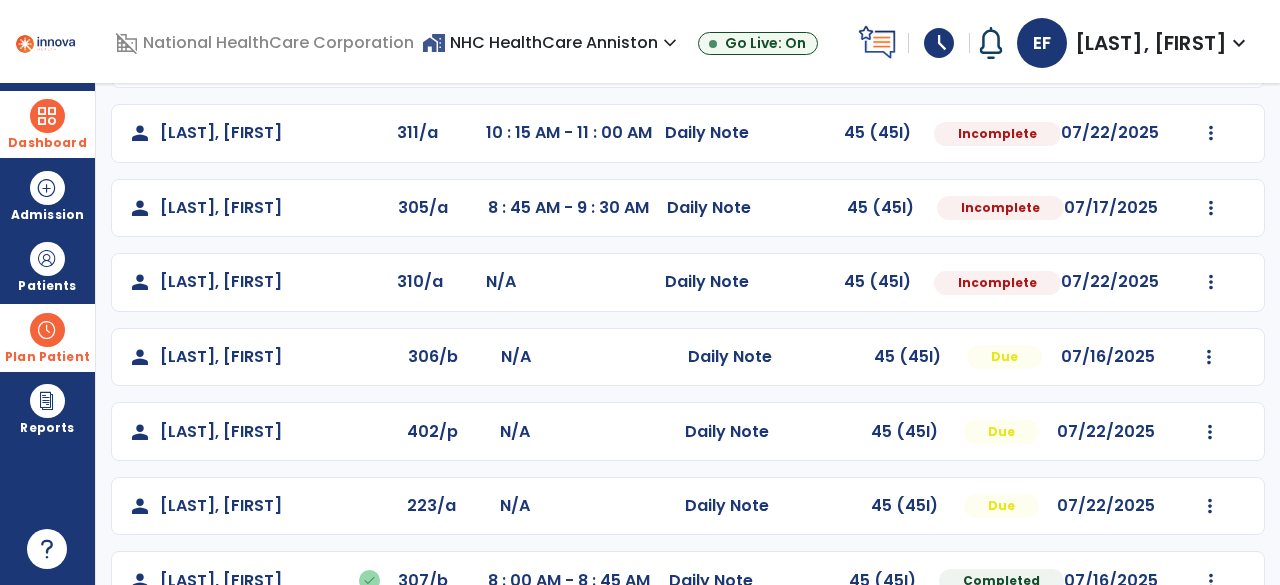 scroll, scrollTop: 488, scrollLeft: 0, axis: vertical 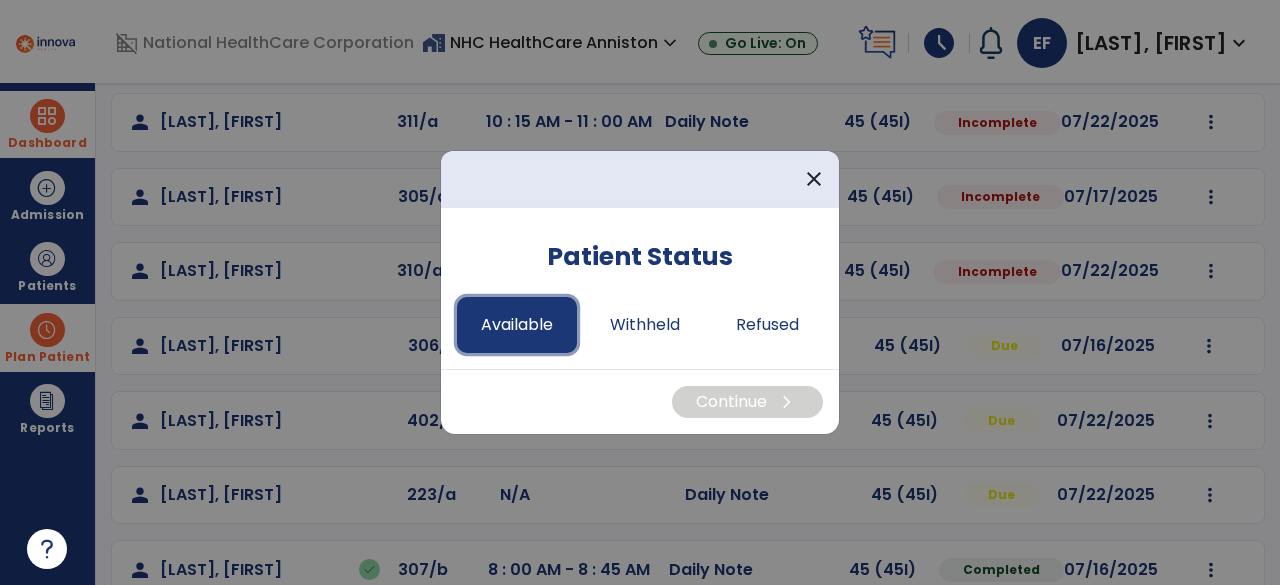 click on "Available" at bounding box center [517, 325] 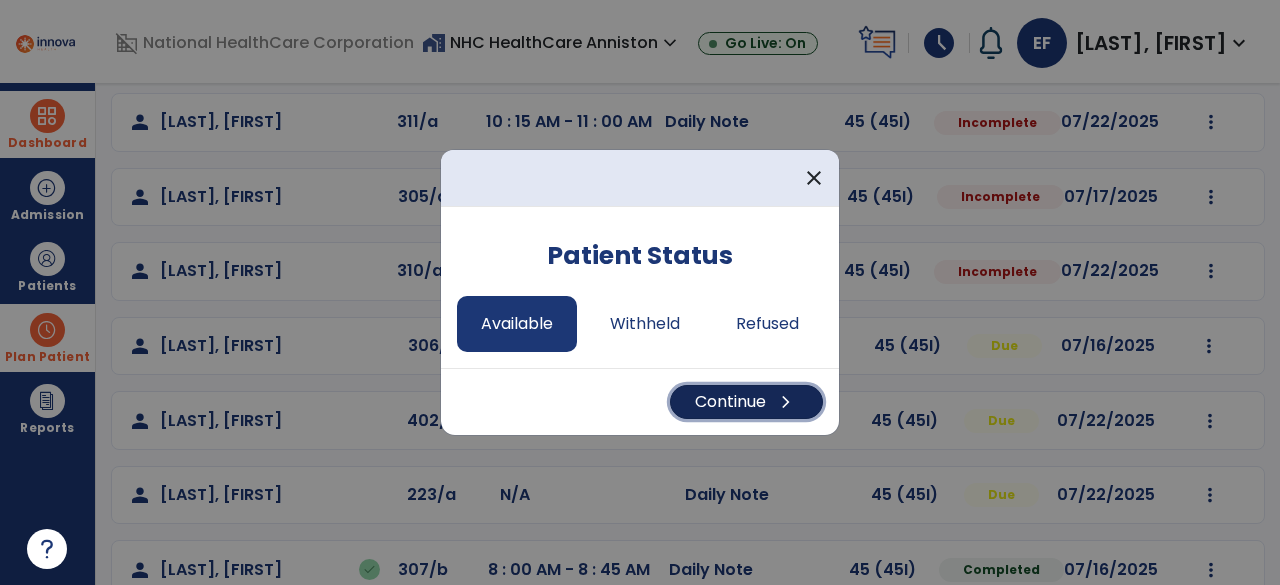 click on "Continue   chevron_right" at bounding box center (746, 402) 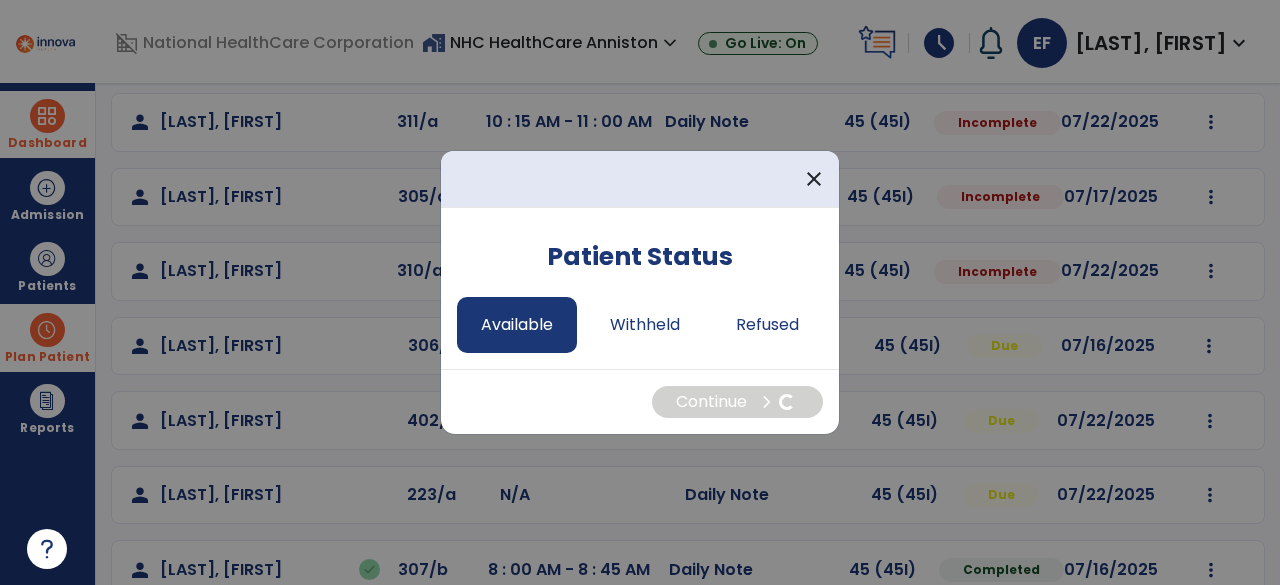 select on "*" 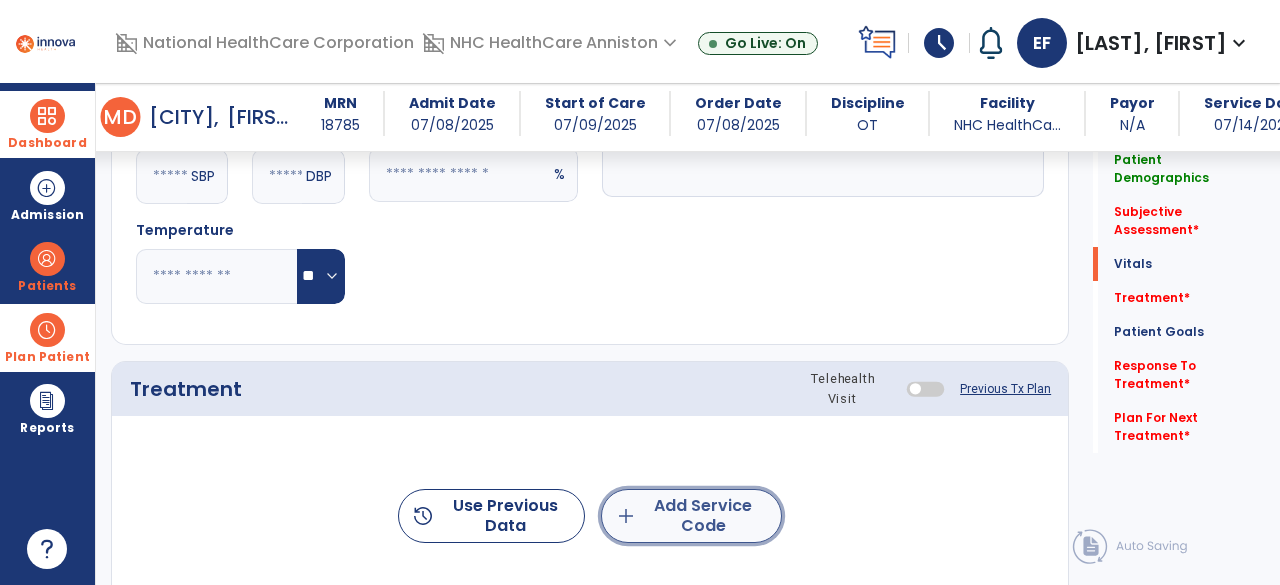 click on "add  Add Service Code" 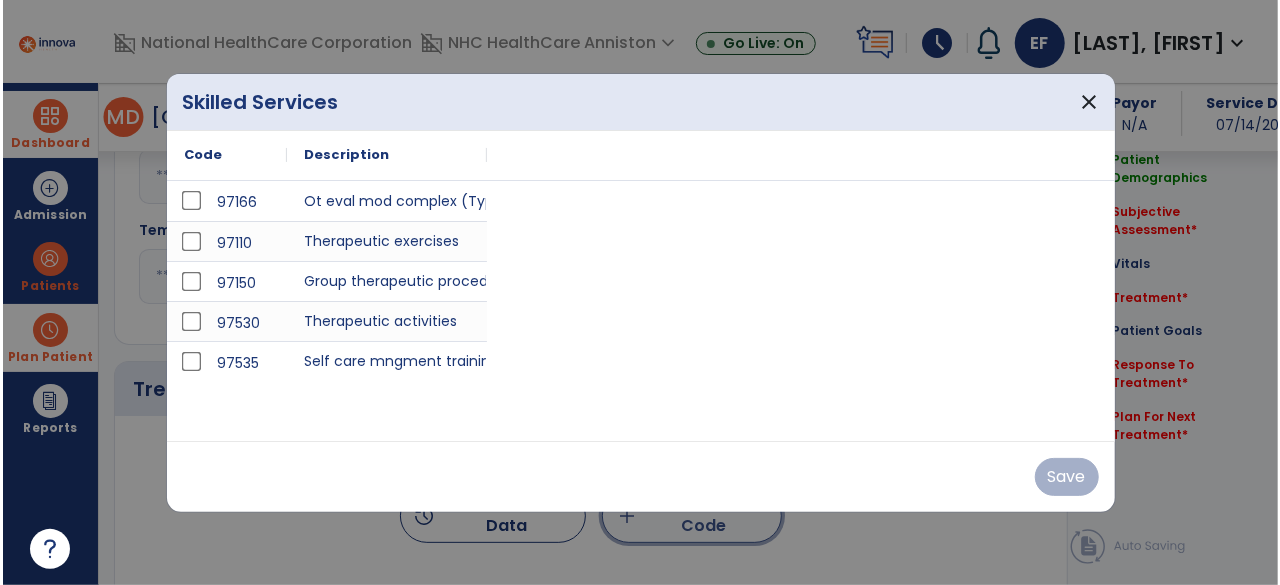 scroll, scrollTop: 1688, scrollLeft: 0, axis: vertical 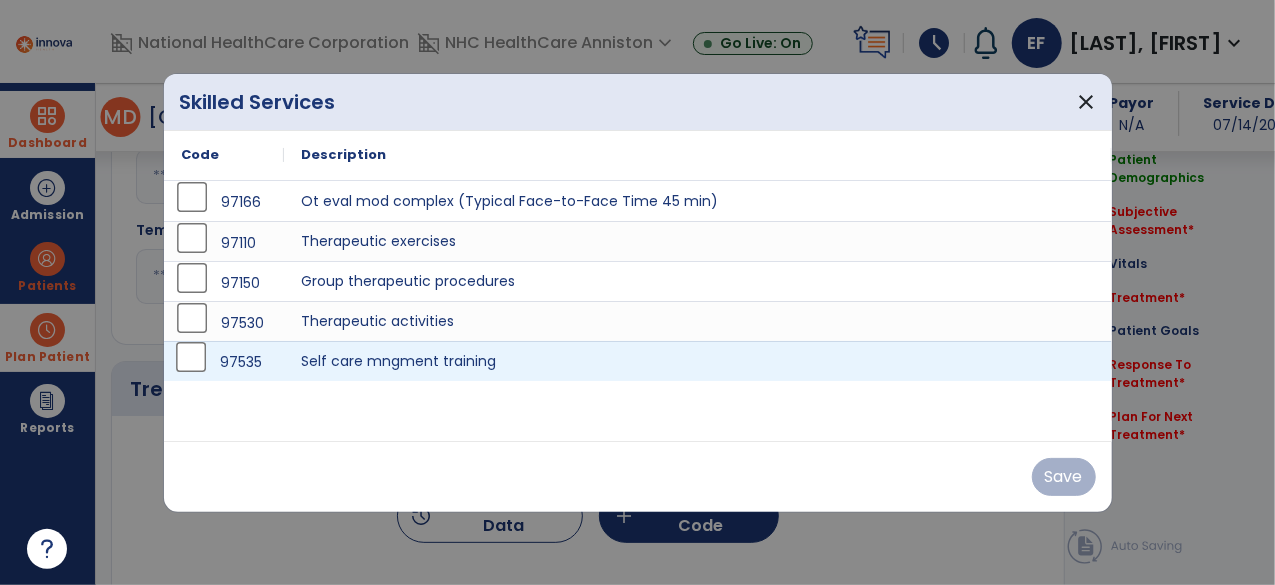 click on "97535" at bounding box center (224, 362) 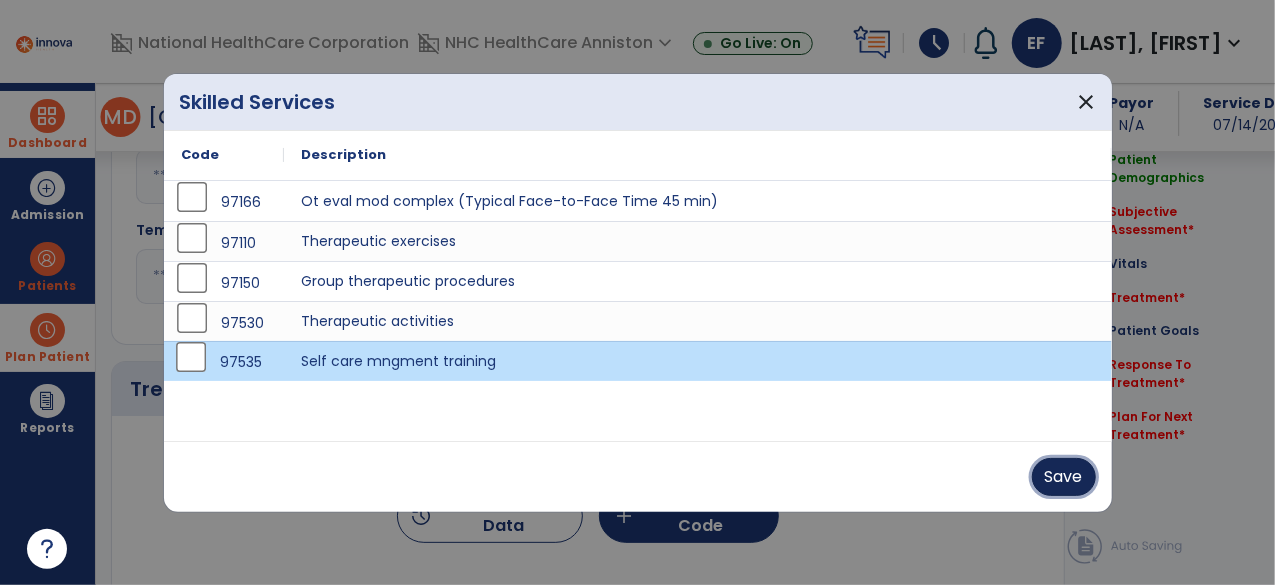 click on "Save" at bounding box center (1064, 477) 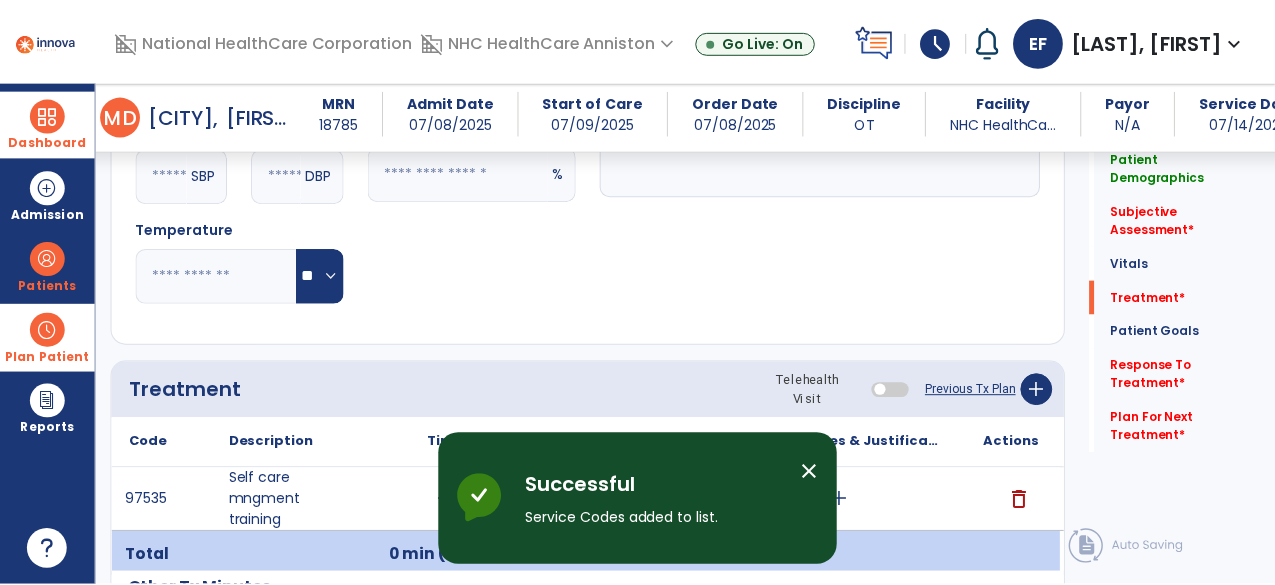 scroll, scrollTop: 1819, scrollLeft: 0, axis: vertical 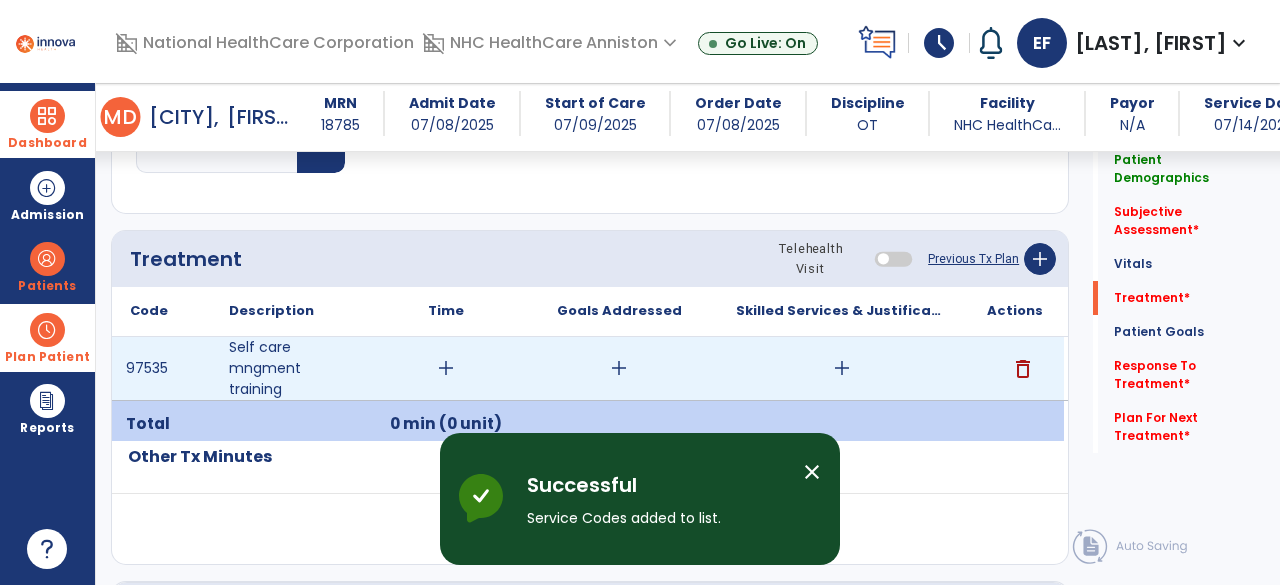 click on "add" at bounding box center (446, 368) 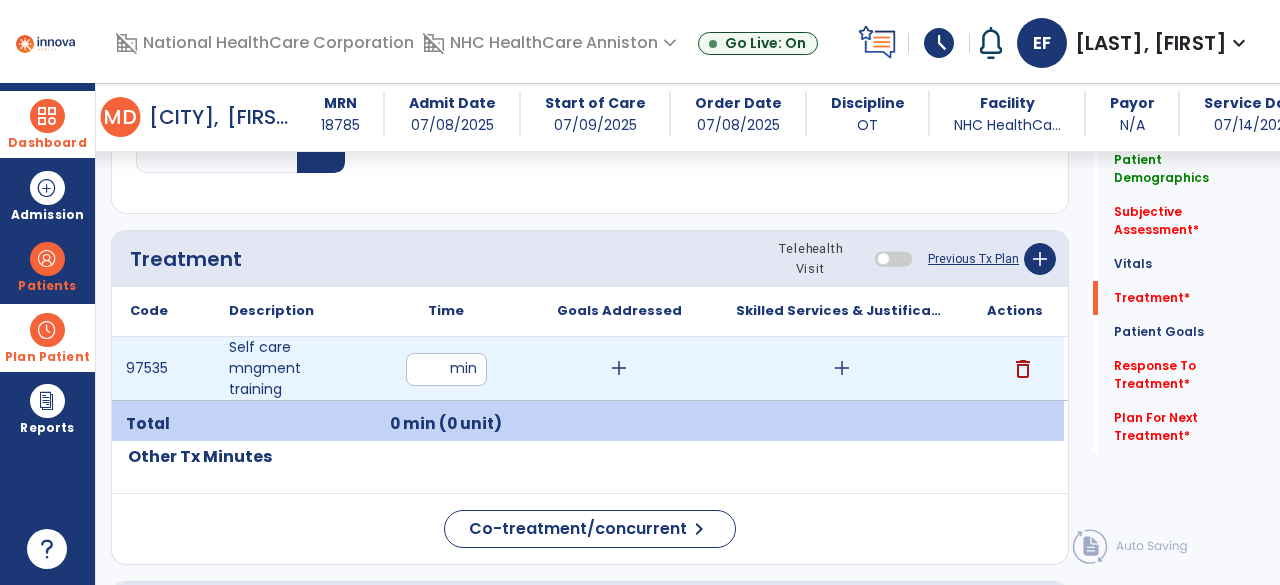 type on "**" 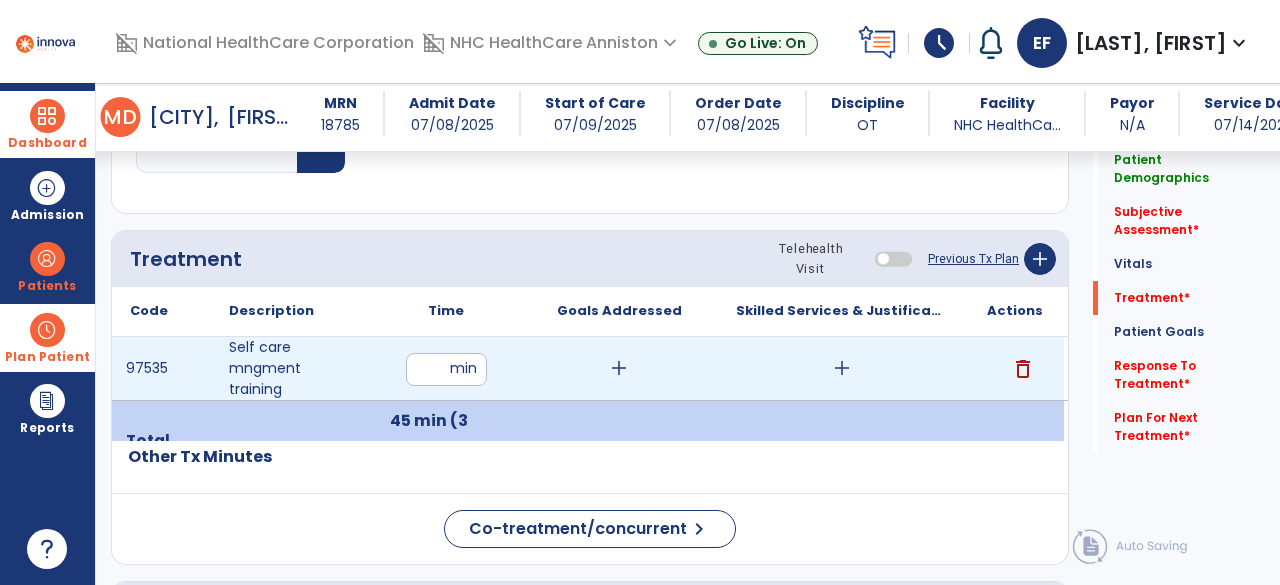 click on "add" at bounding box center (619, 368) 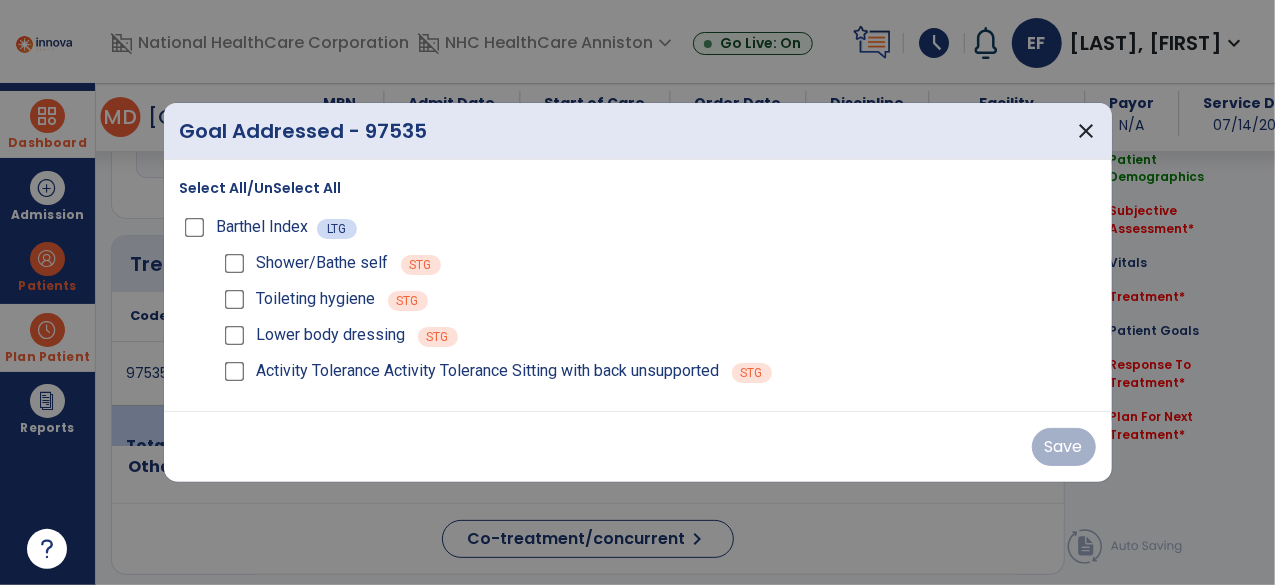 scroll, scrollTop: 1819, scrollLeft: 0, axis: vertical 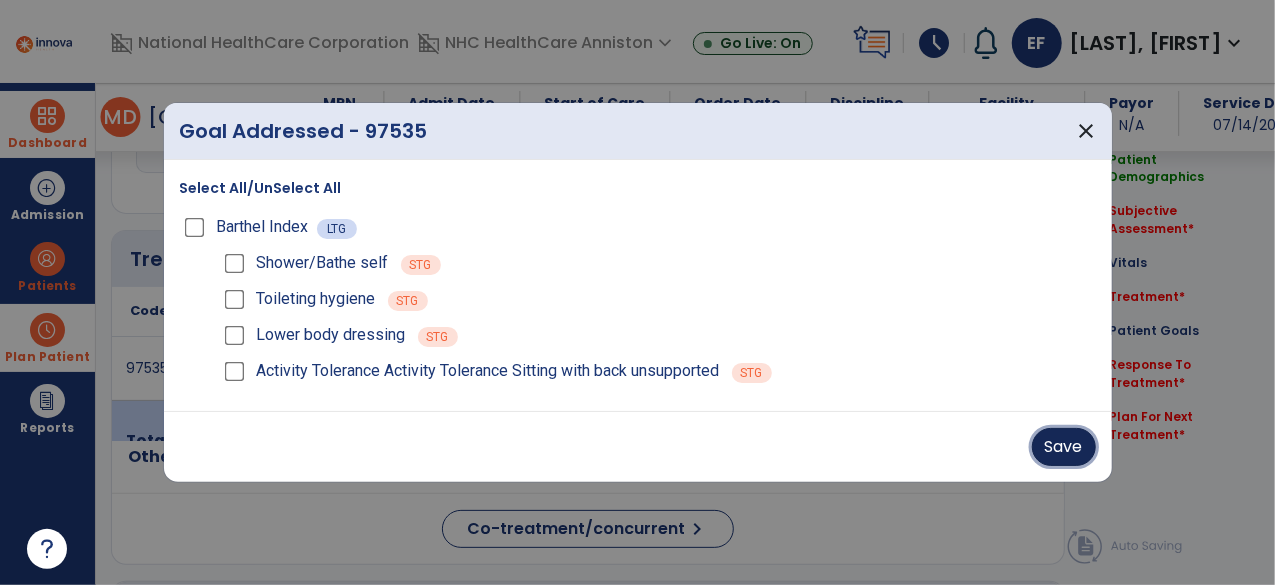 click on "Save" at bounding box center (1064, 447) 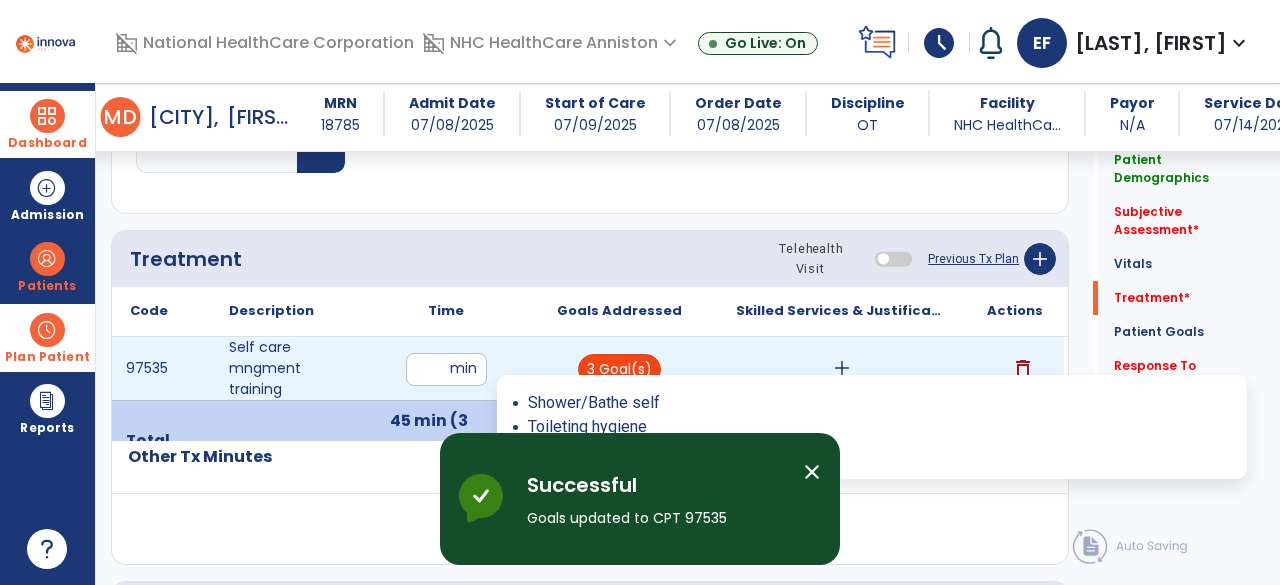 click on "3 Goal(s)" at bounding box center (619, 369) 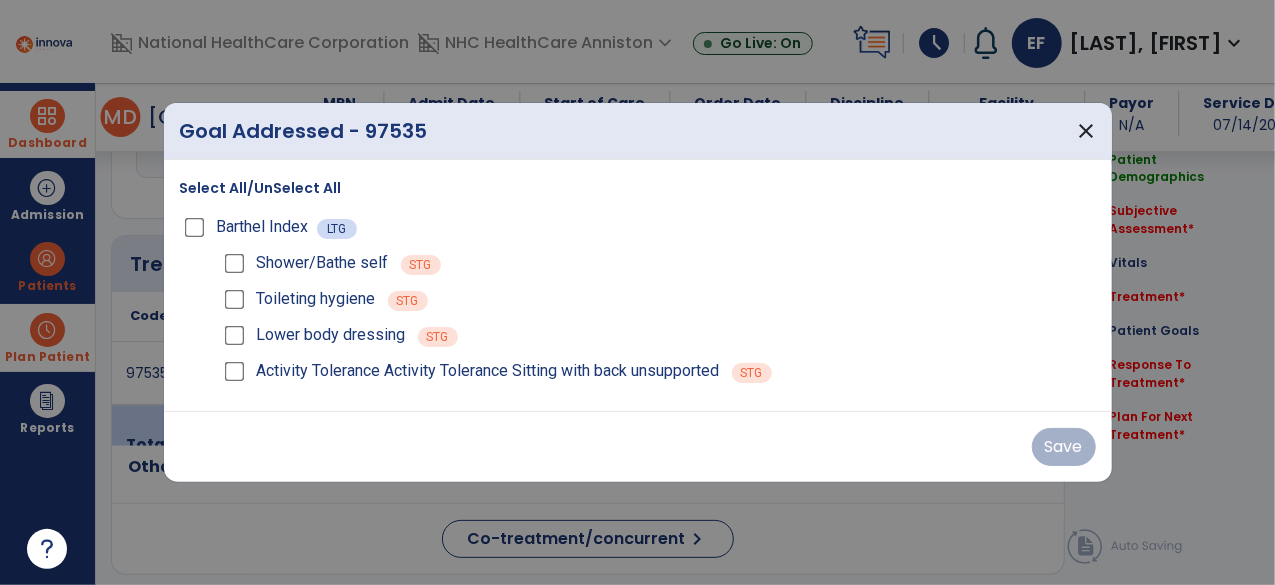 scroll, scrollTop: 1819, scrollLeft: 0, axis: vertical 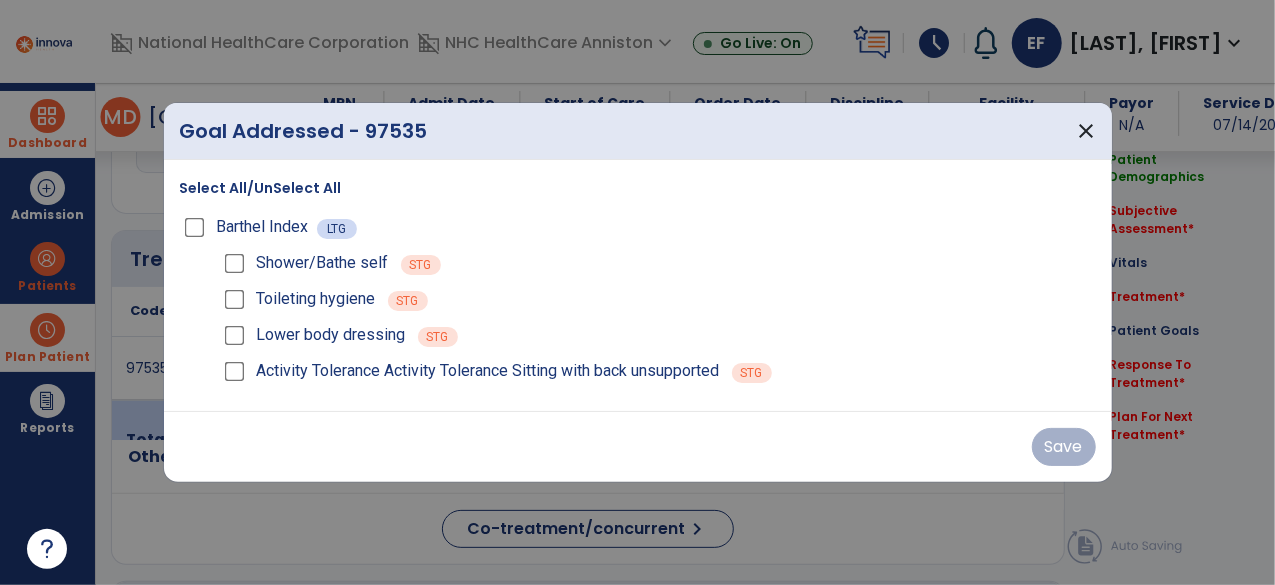 click on "Save" at bounding box center (638, 447) 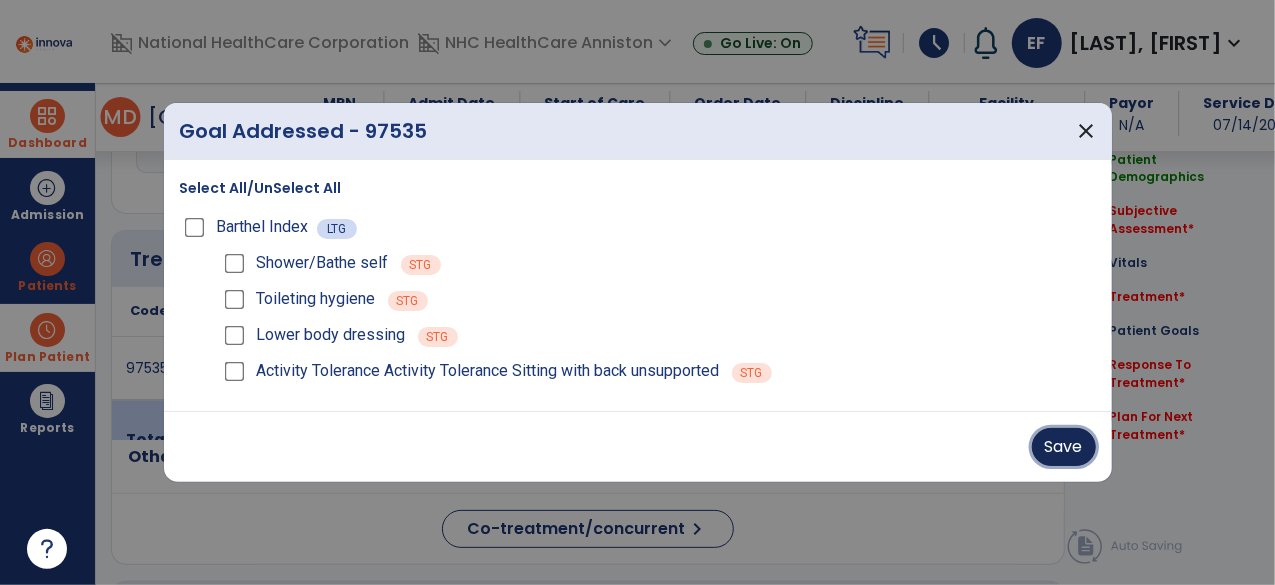 click on "Save" at bounding box center [1064, 447] 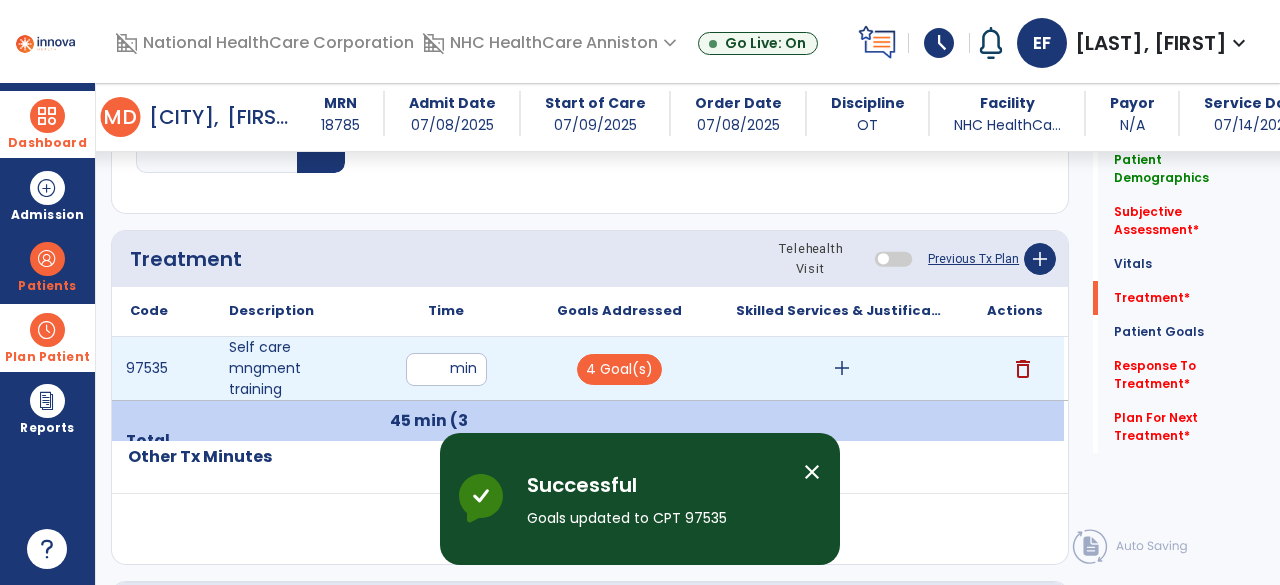 click on "add" at bounding box center (841, 368) 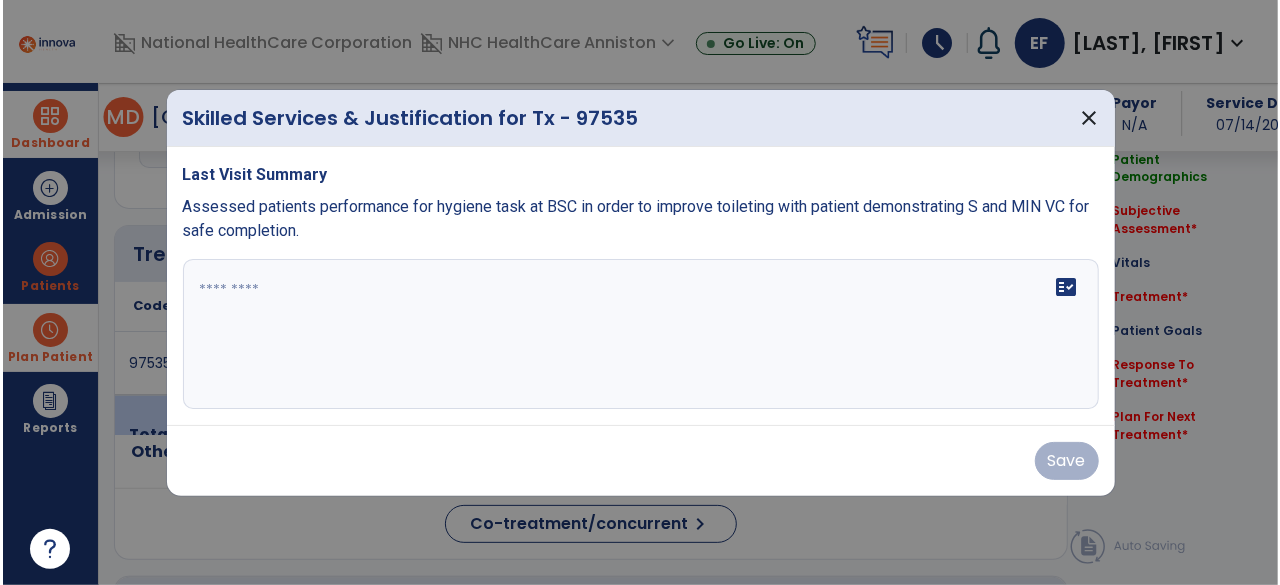 scroll, scrollTop: 1819, scrollLeft: 0, axis: vertical 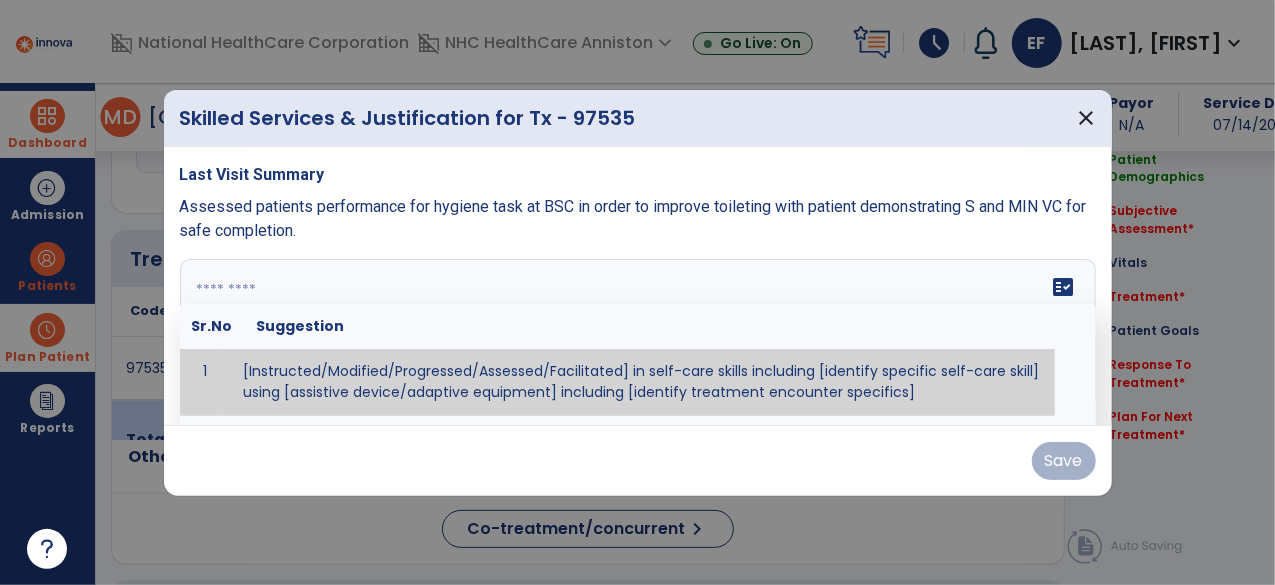 click at bounding box center [636, 334] 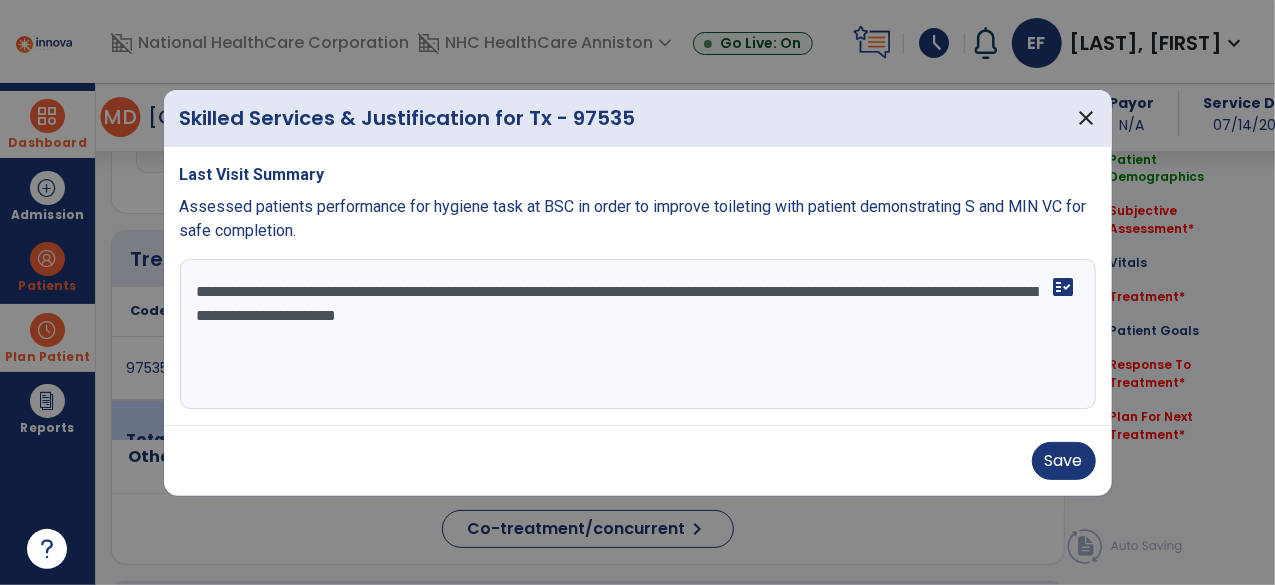 click on "**********" at bounding box center (638, 334) 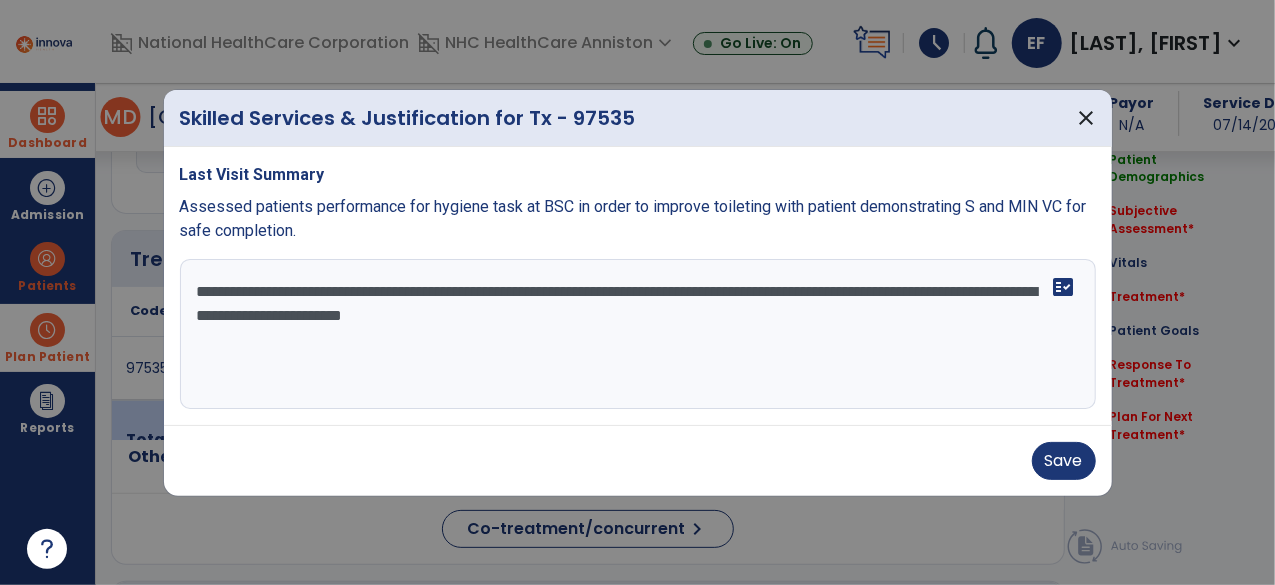 click on "**********" at bounding box center (638, 334) 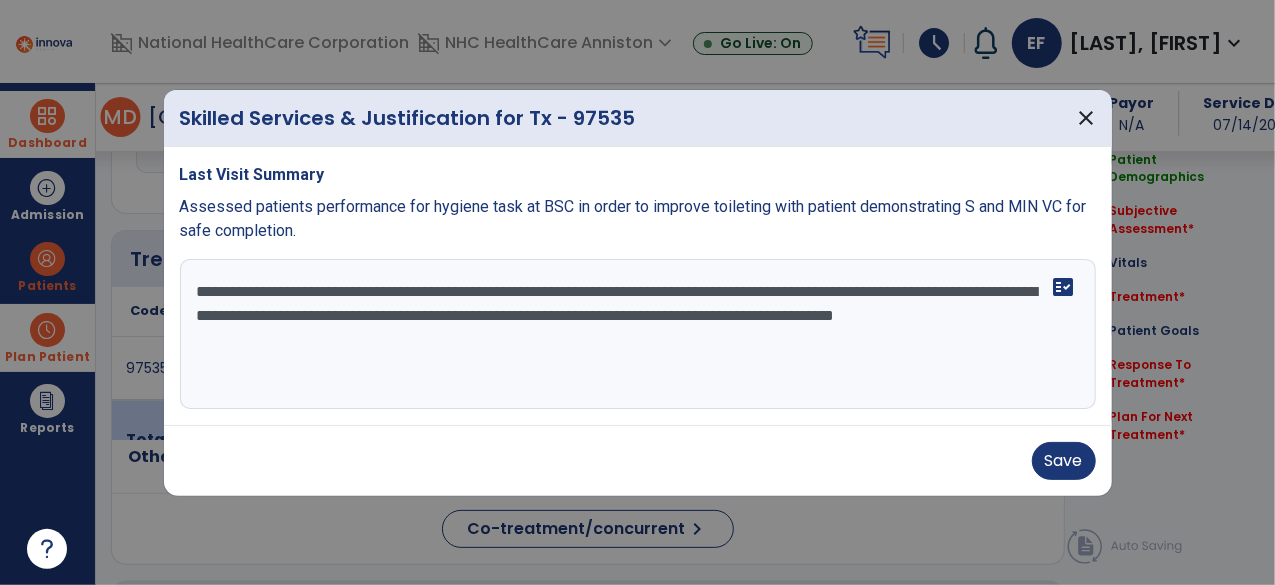 drag, startPoint x: 352, startPoint y: 337, endPoint x: 468, endPoint y: 342, distance: 116.10771 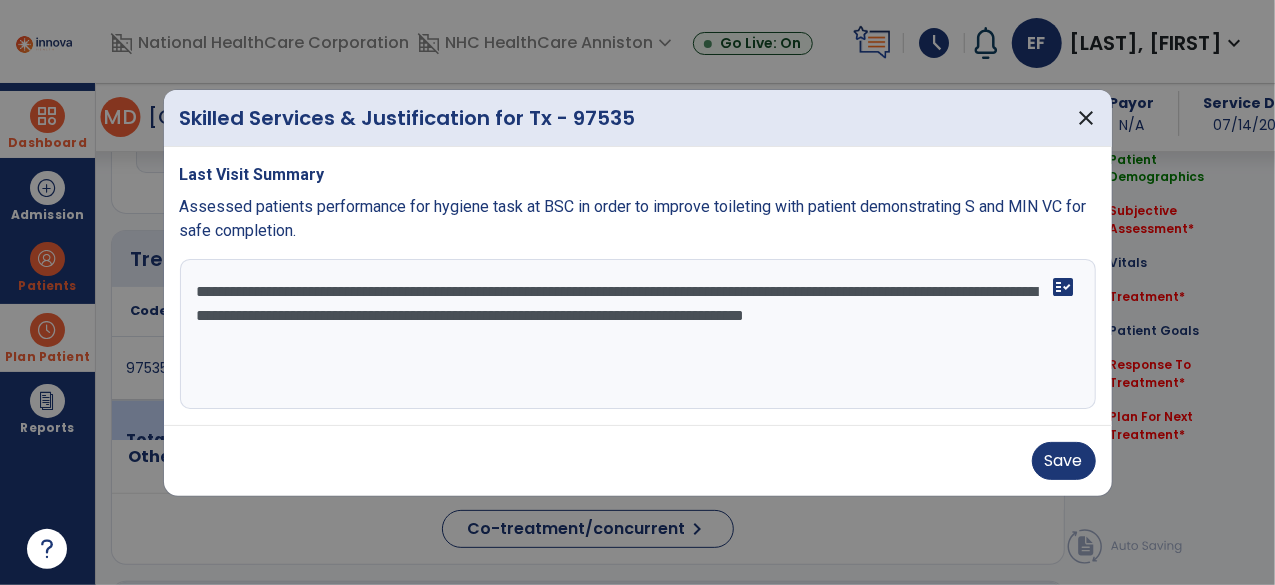 click on "**********" at bounding box center [638, 334] 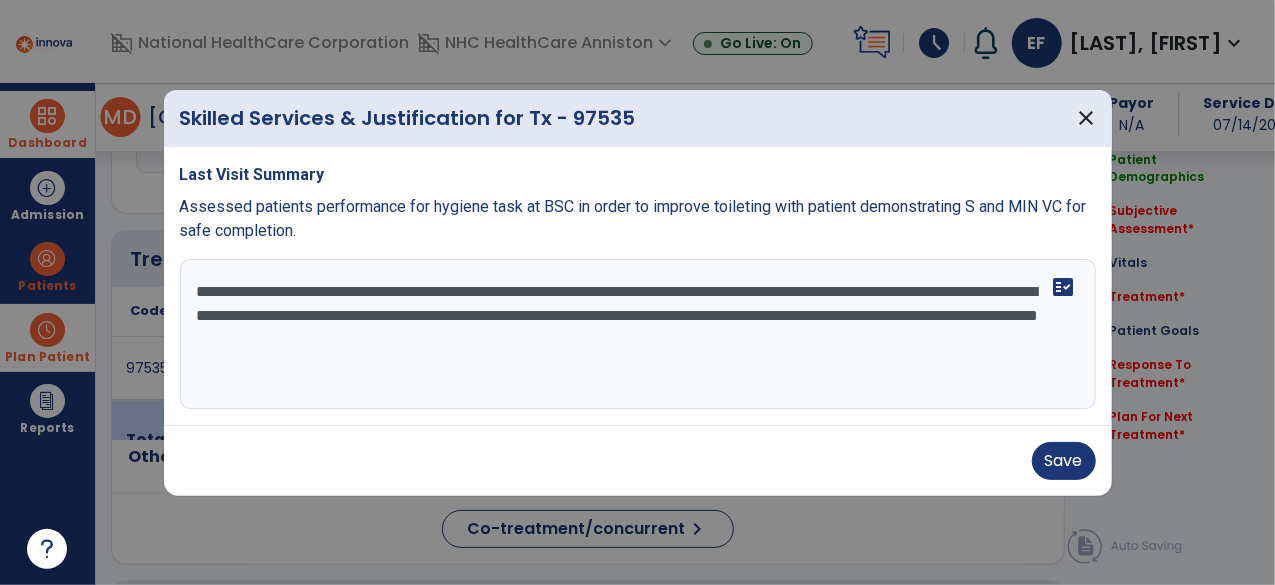 type on "**********" 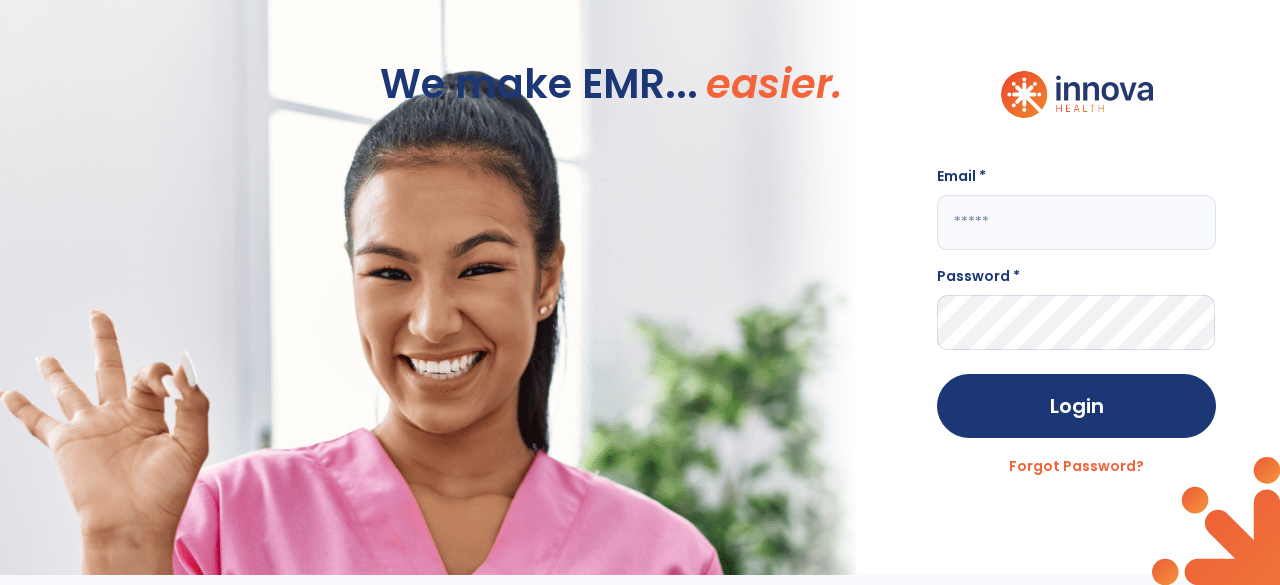 scroll, scrollTop: 0, scrollLeft: 0, axis: both 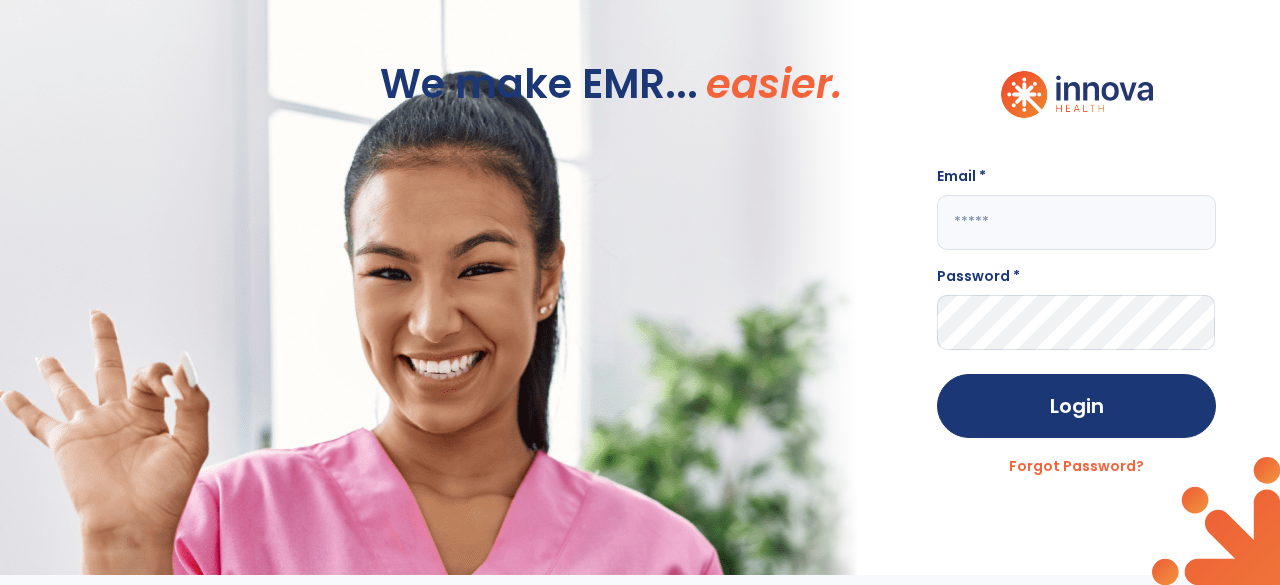 click 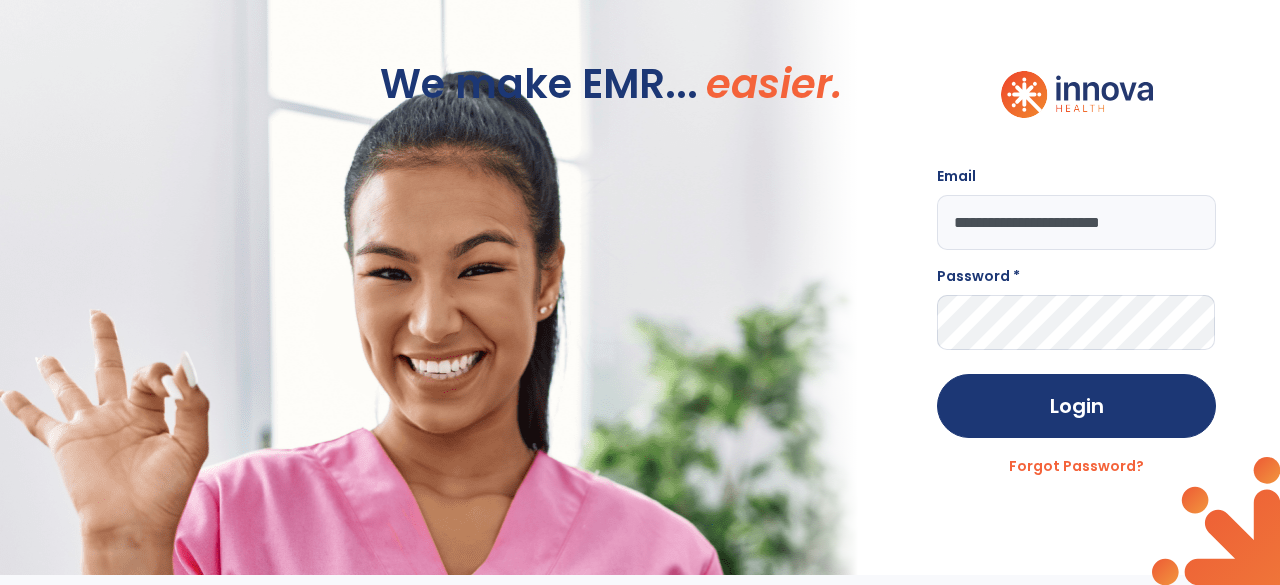 type on "**********" 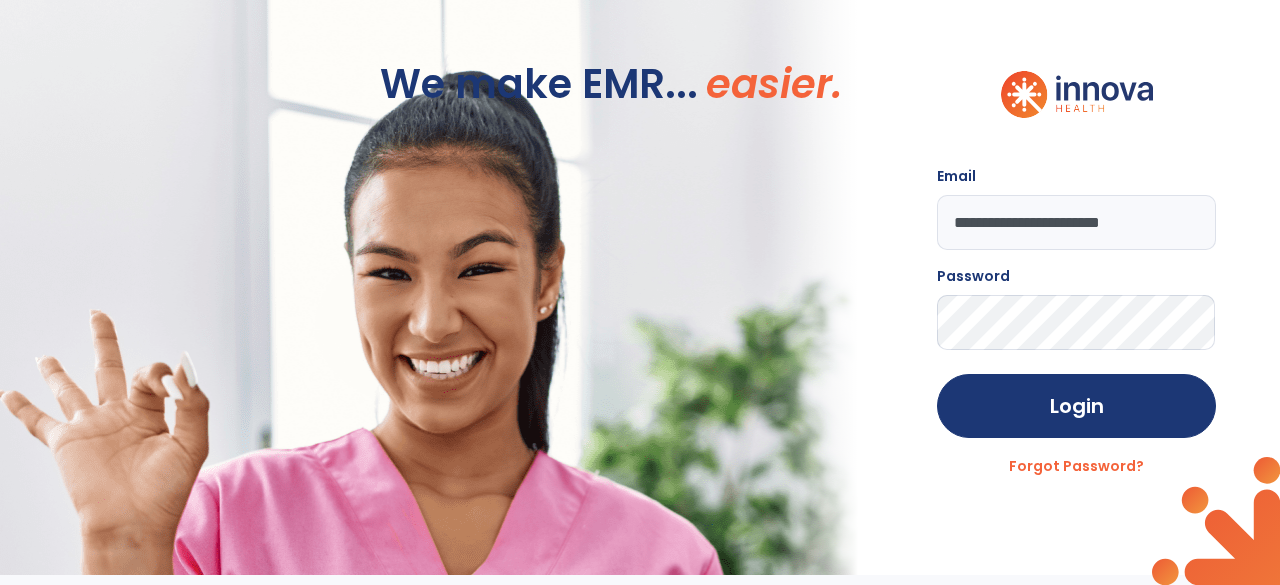 click on "Login" 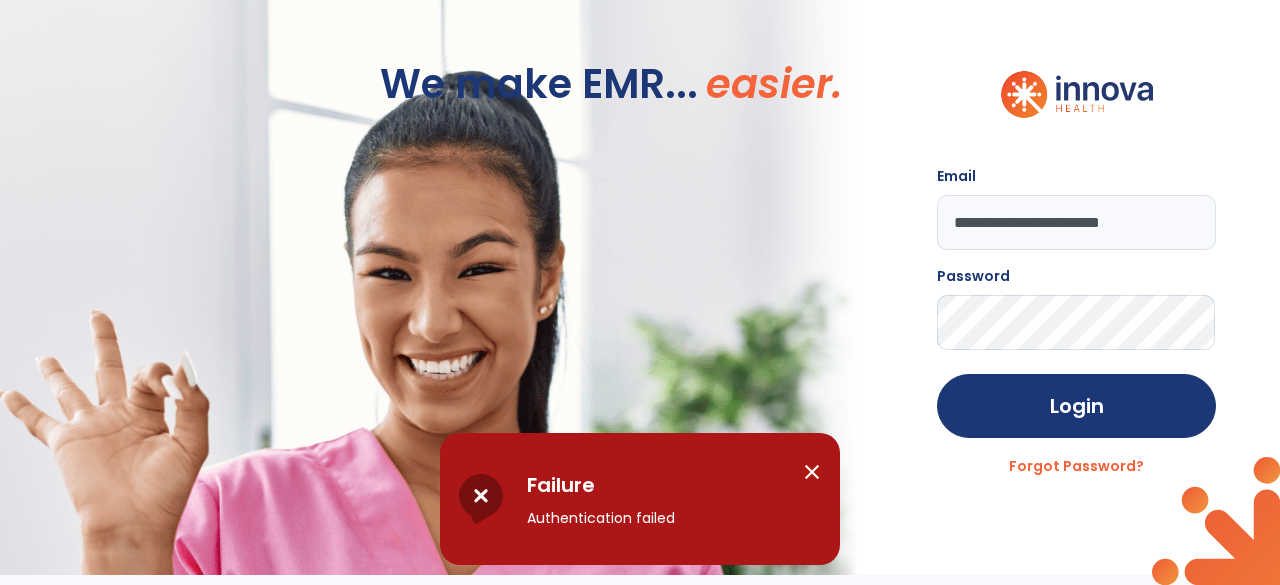 click on "Login" 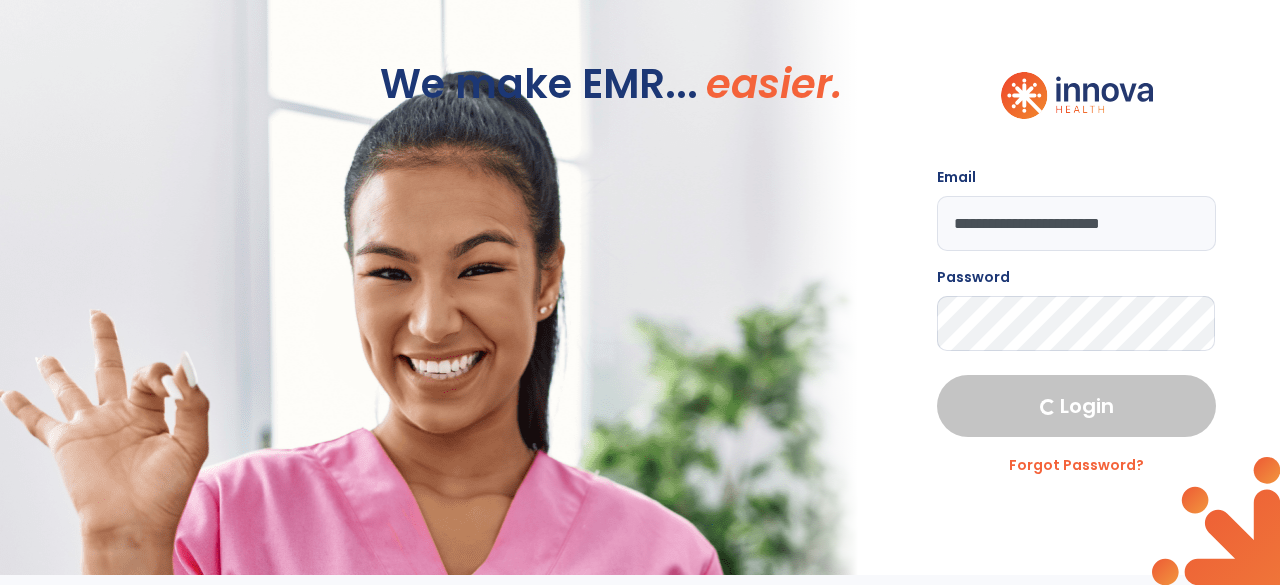 select on "****" 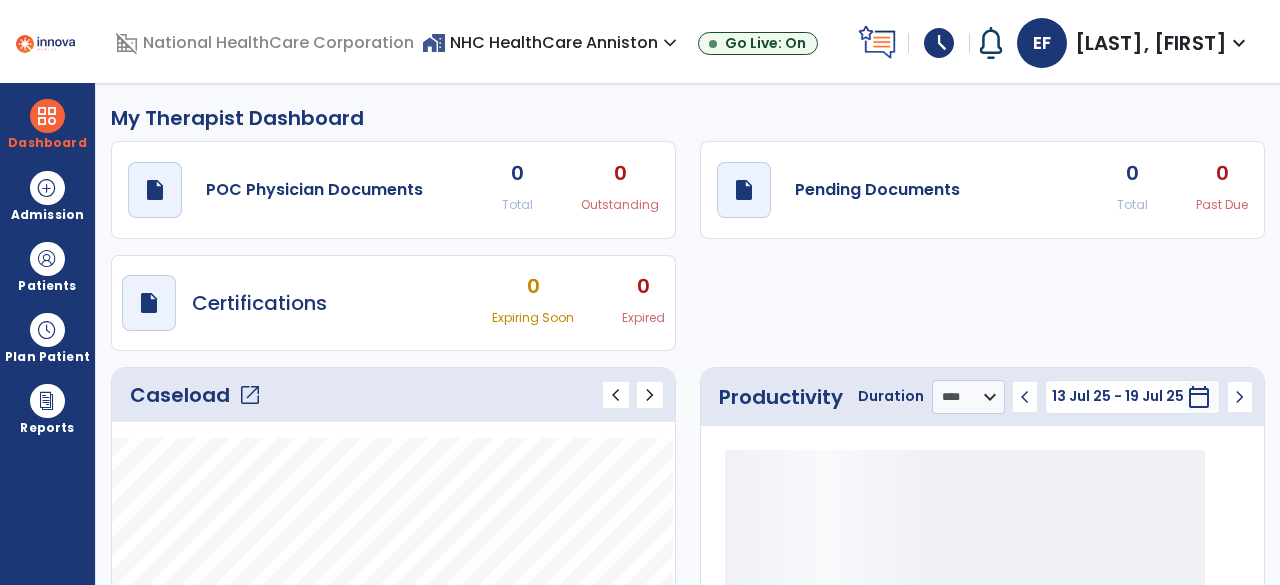 click on "open_in_new" 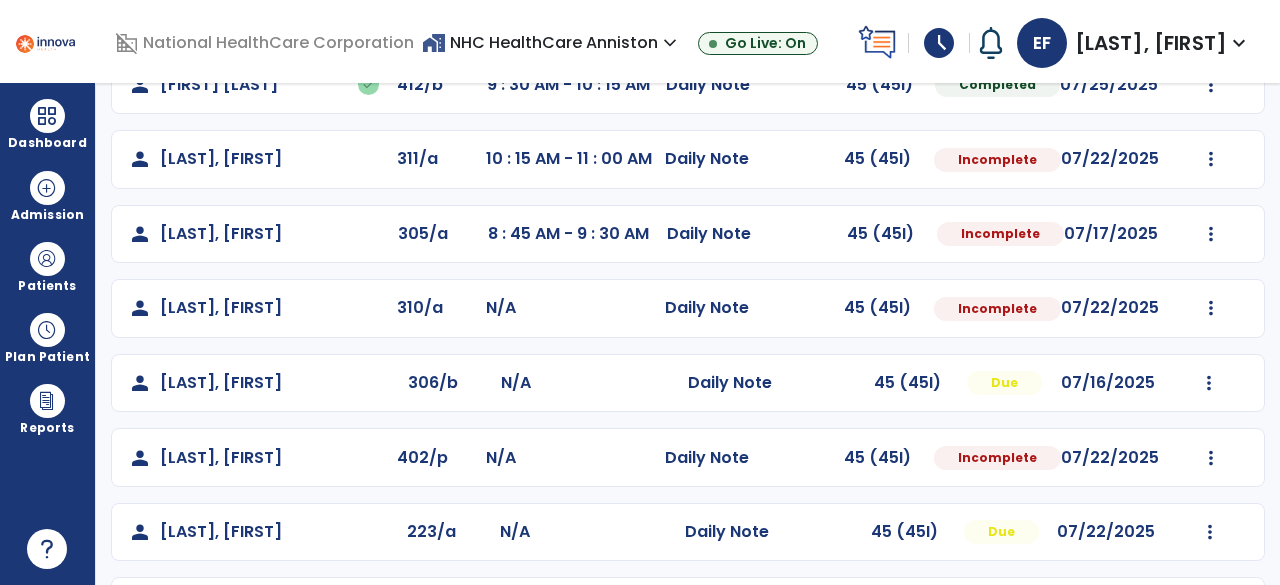 scroll, scrollTop: 452, scrollLeft: 0, axis: vertical 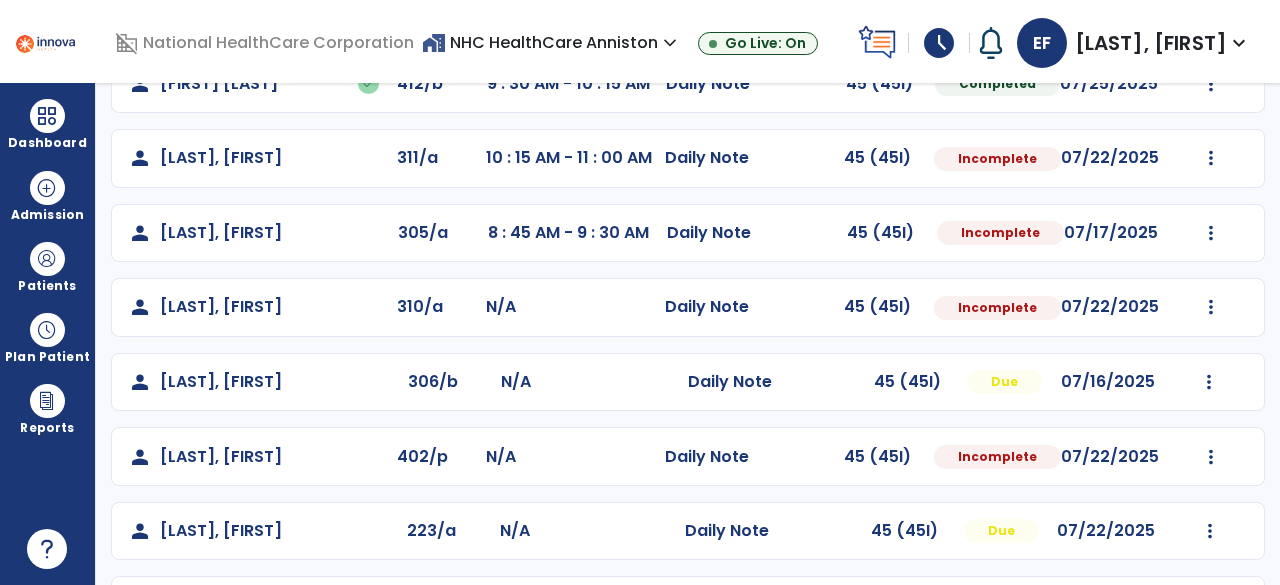 click on "Mark Visit As Complete   Reset Note   Open Document   G + C Mins" 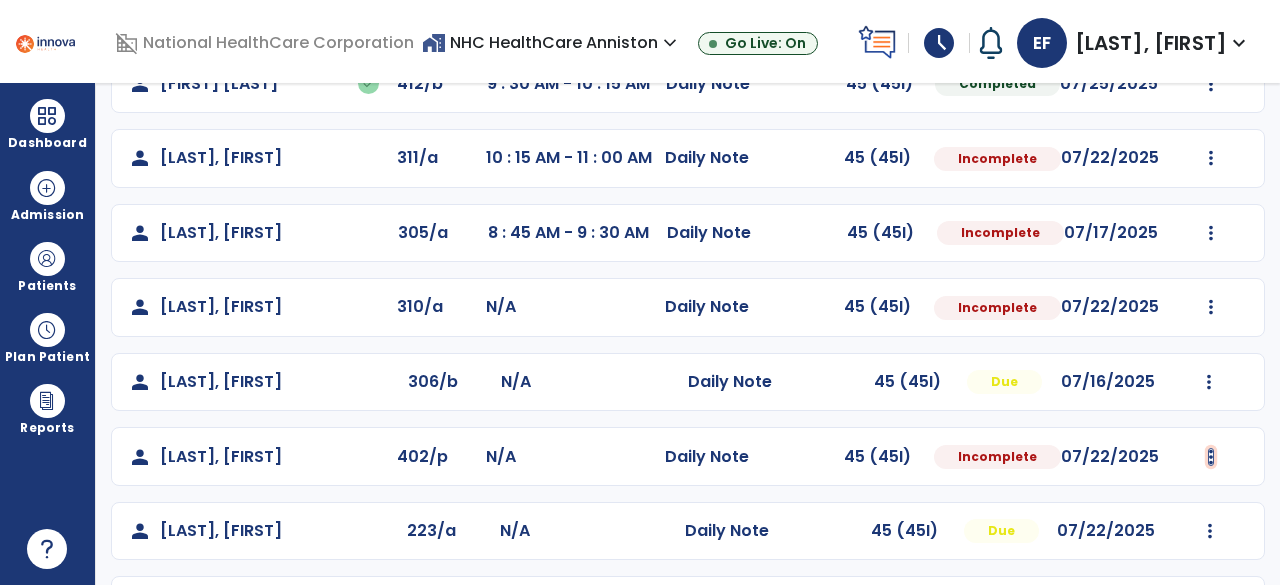 click at bounding box center [1209, -140] 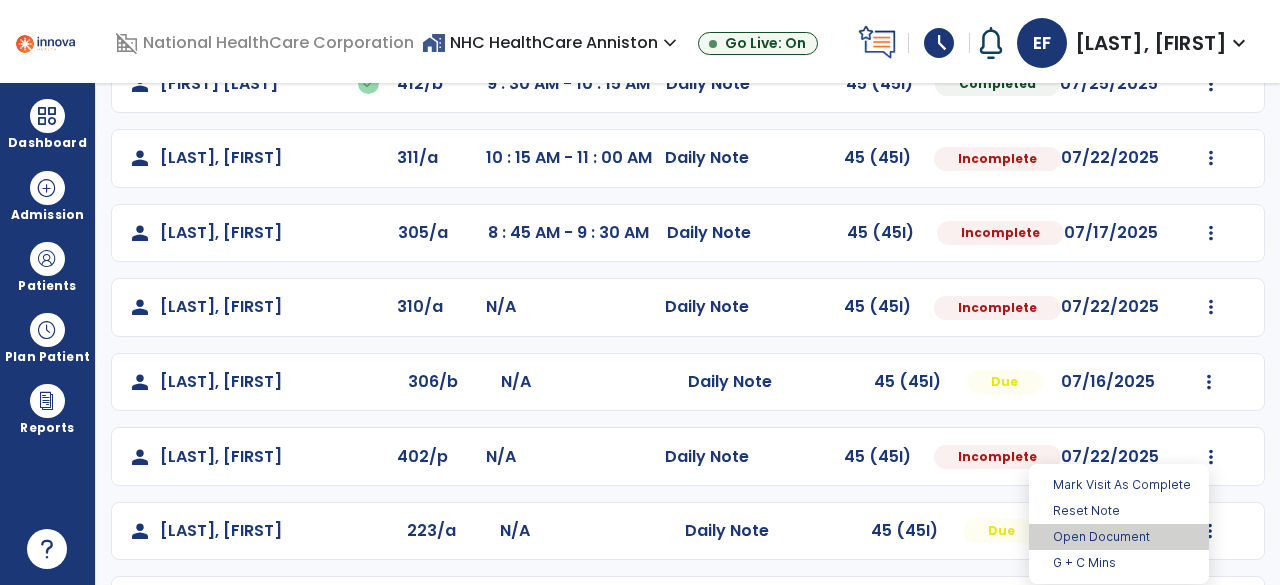 click on "Open Document" at bounding box center [1119, 537] 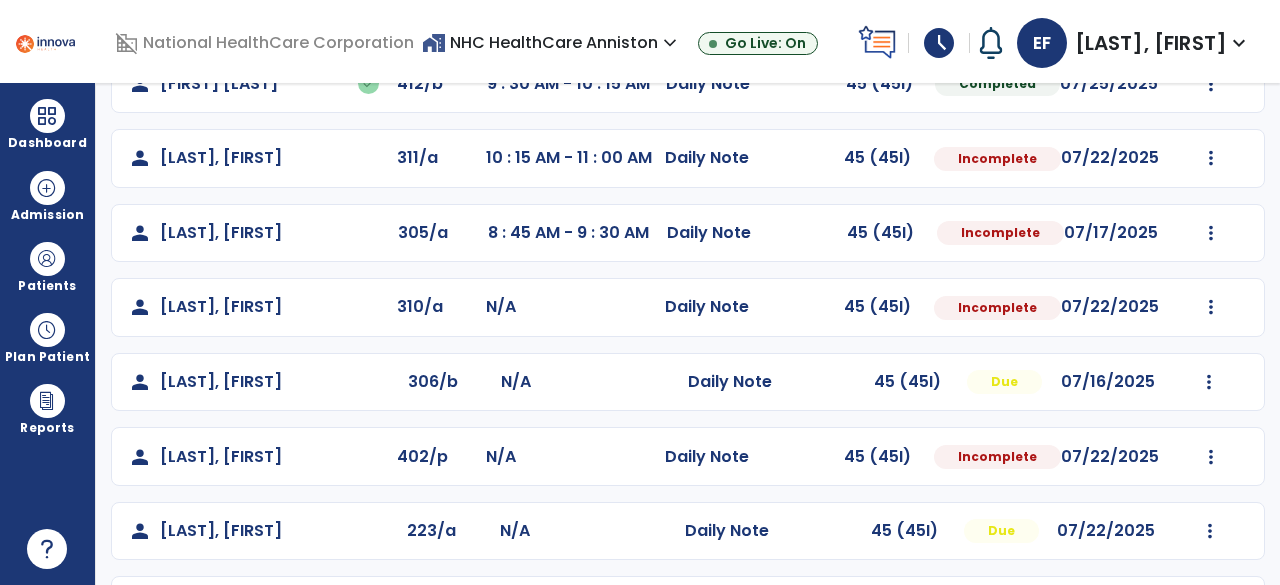 click on "07/22/2025" 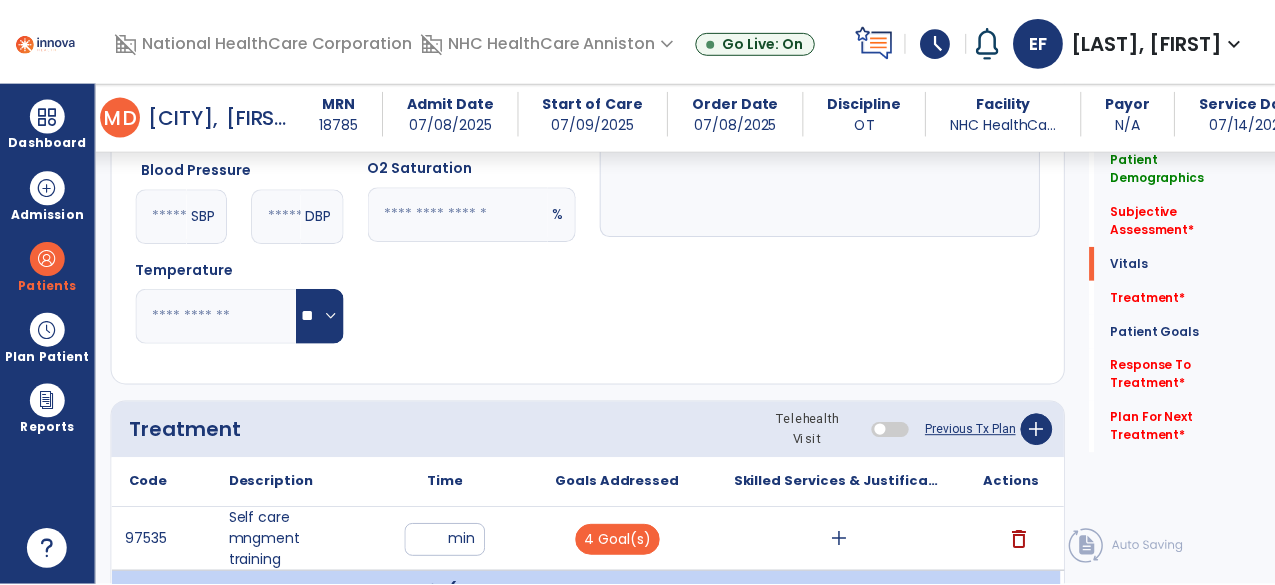 scroll, scrollTop: 1665, scrollLeft: 0, axis: vertical 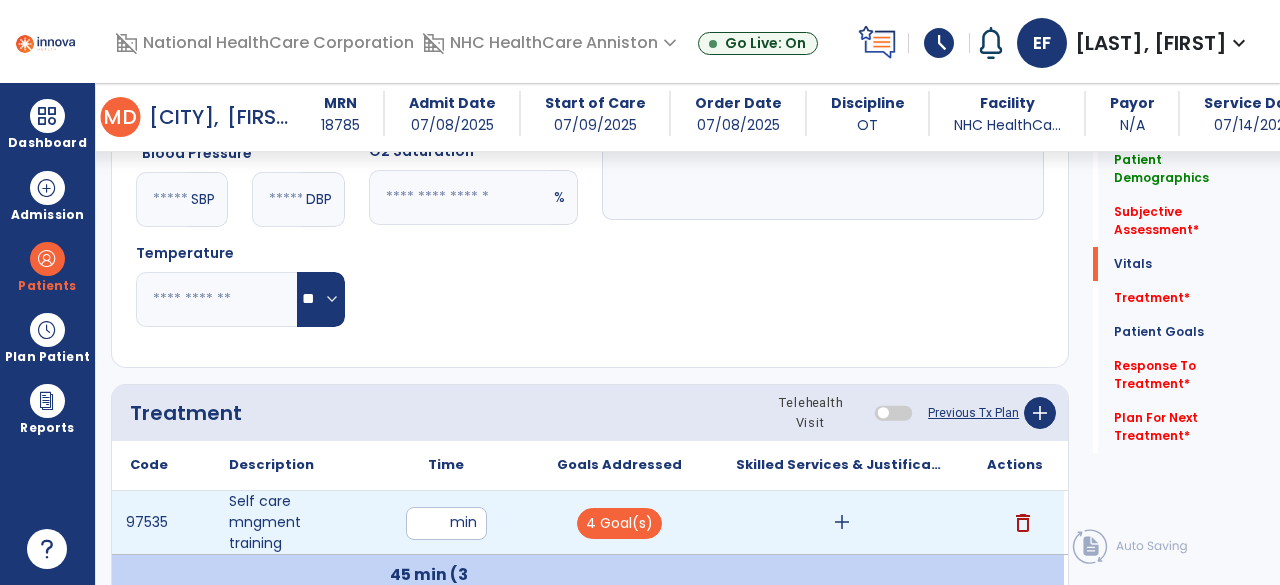 click on "add" at bounding box center (842, 522) 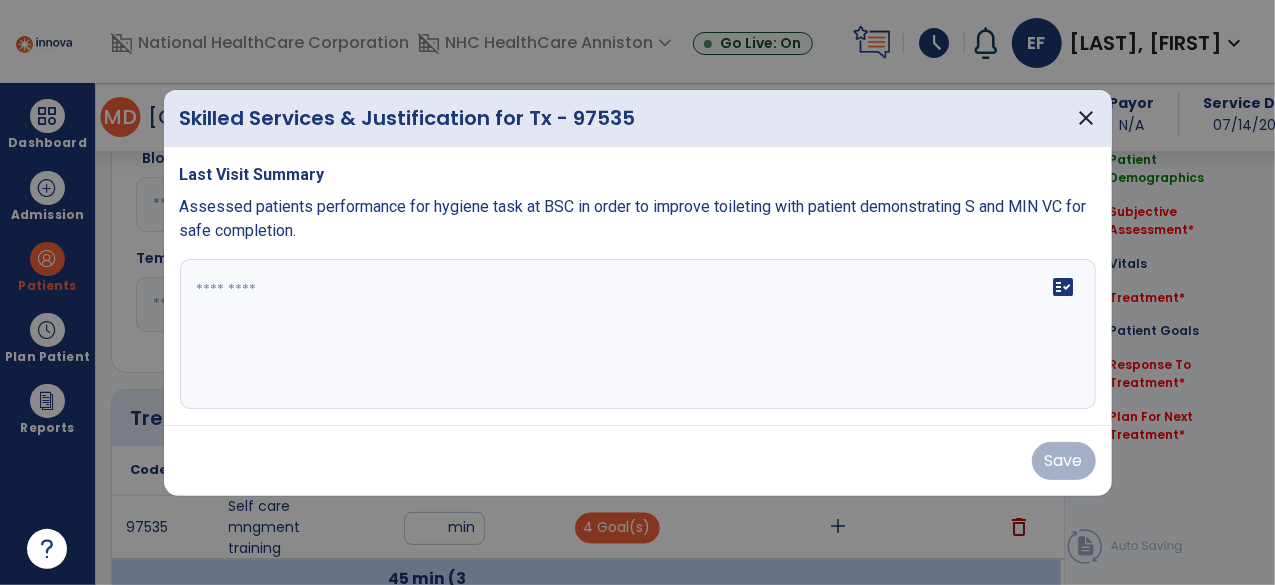 scroll, scrollTop: 1665, scrollLeft: 0, axis: vertical 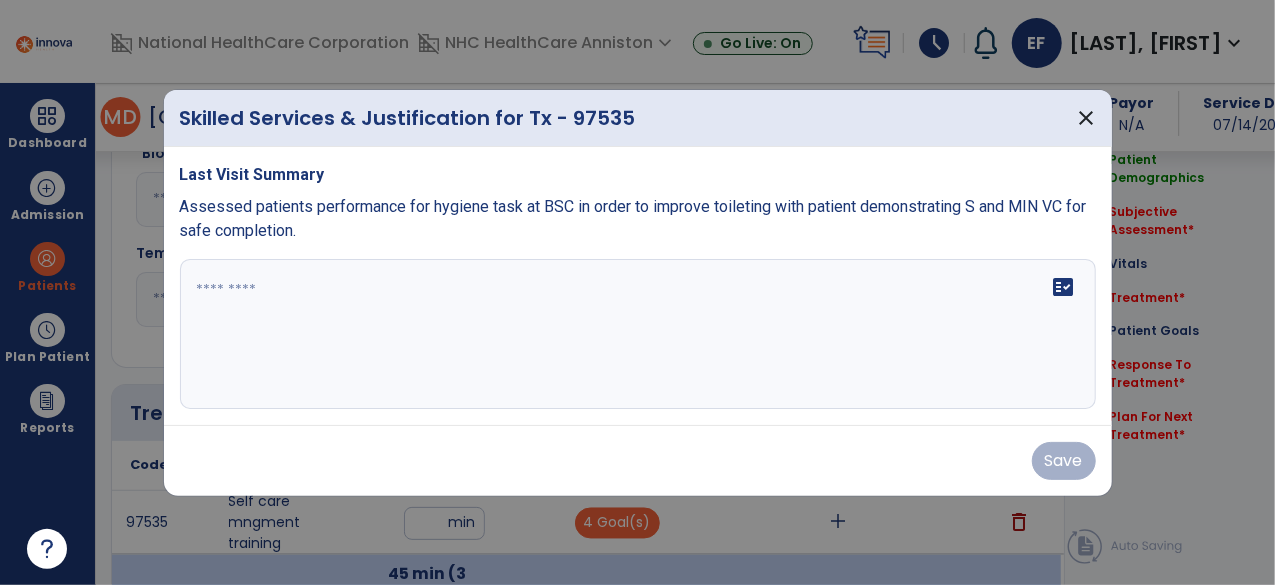 click on "Last Visit Summary Assessed patients performance for hygiene task at BSC in order to improve toileting with patient demonstrating S and MIN VC for safe completion.   fact_check" at bounding box center (638, 286) 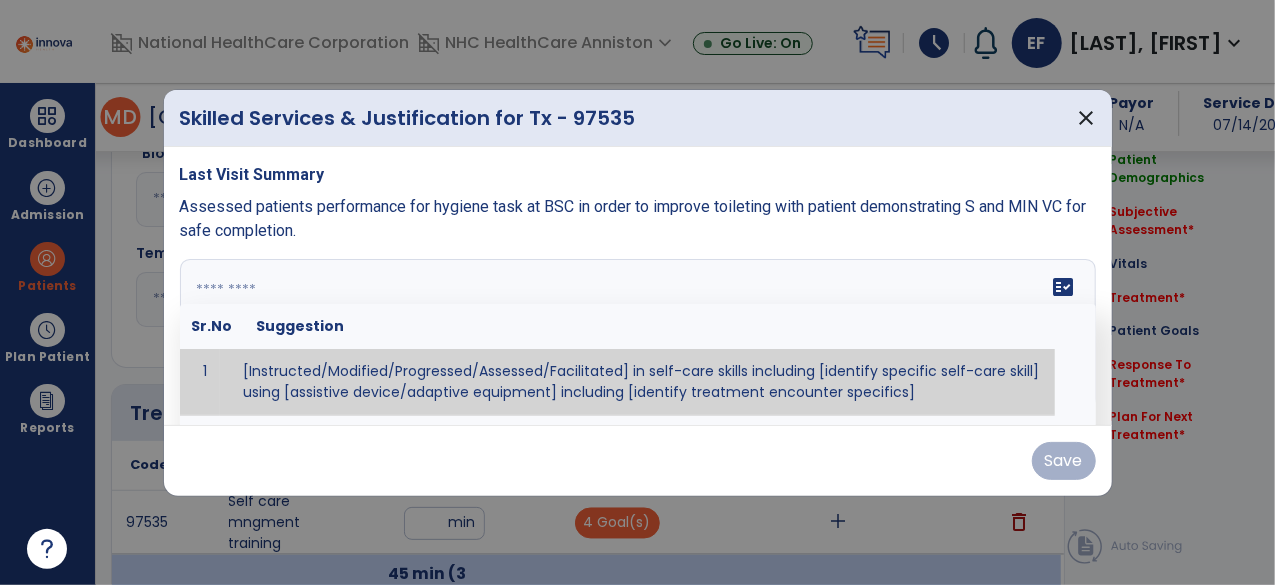 click on "fact_check  Sr.No Suggestion 1 [Instructed/Modified/Progressed/Assessed/Facilitated] in self-care skills including [identify specific self-care skill] using [assistive device/adaptive equipment] including [identify treatment encounter specifics]" at bounding box center [638, 334] 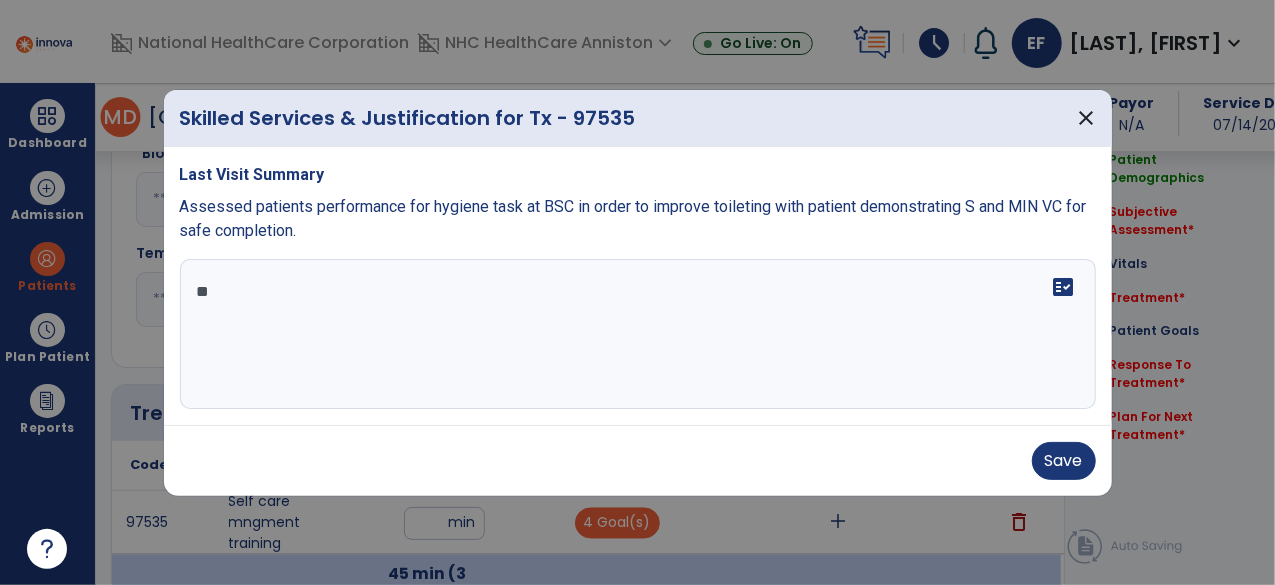 type on "*" 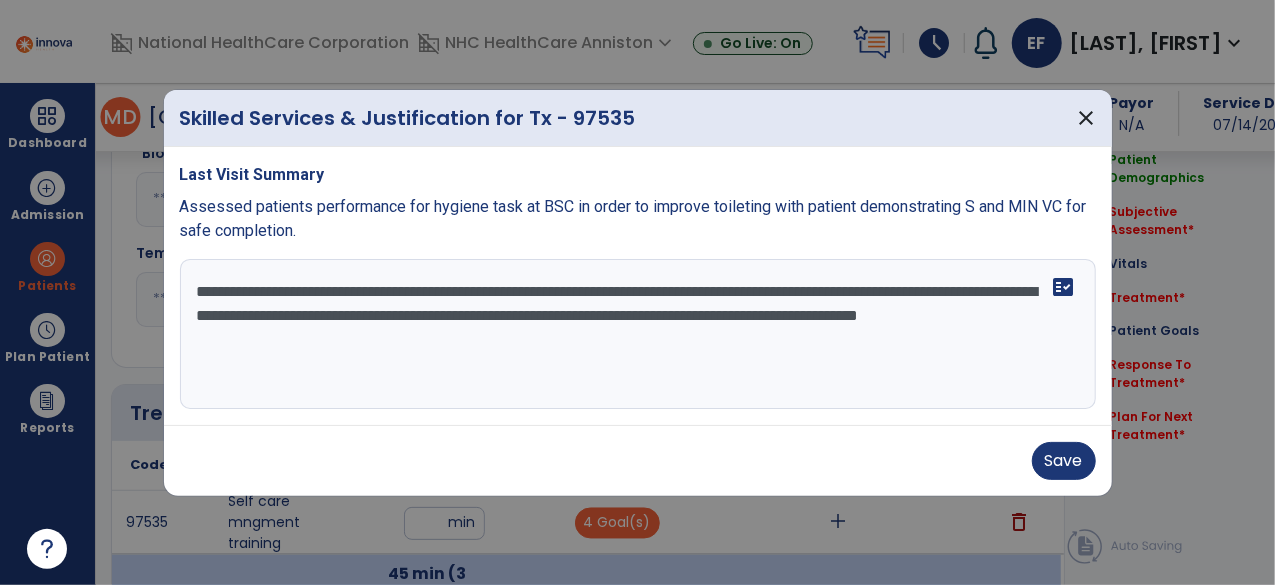 click on "**********" at bounding box center (638, 334) 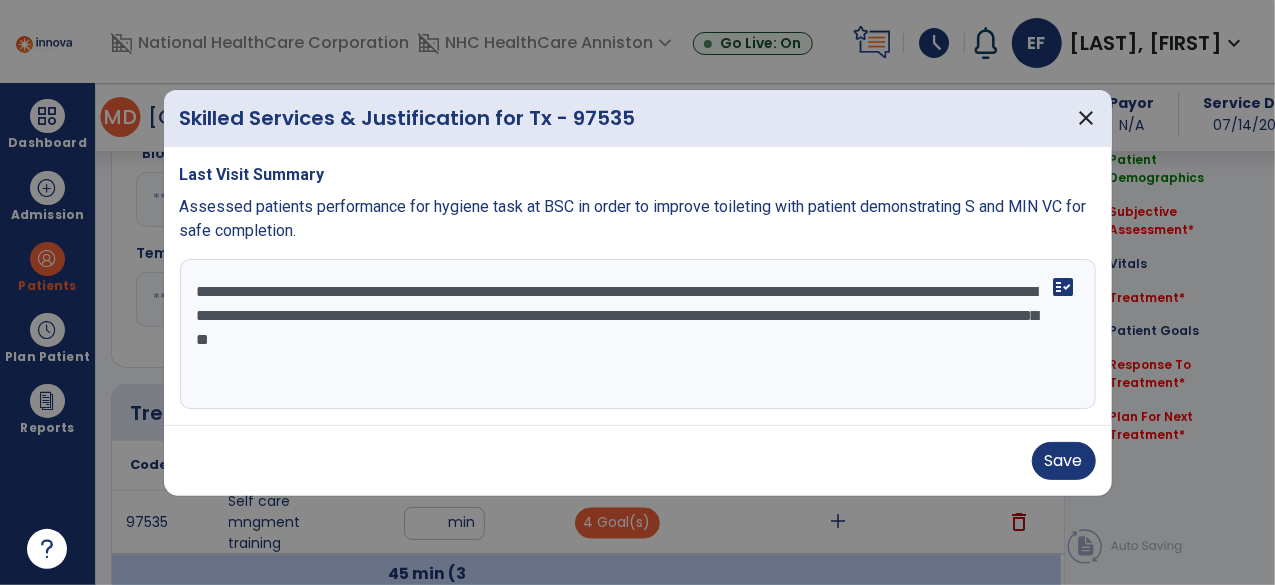 click on "**********" at bounding box center [638, 334] 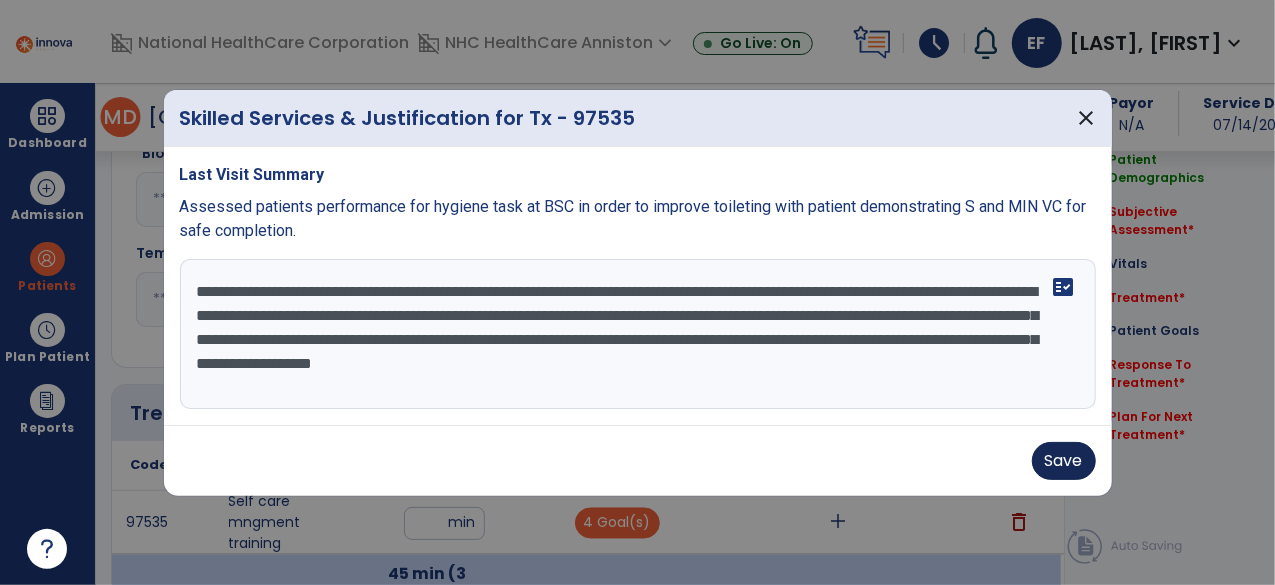 type on "**********" 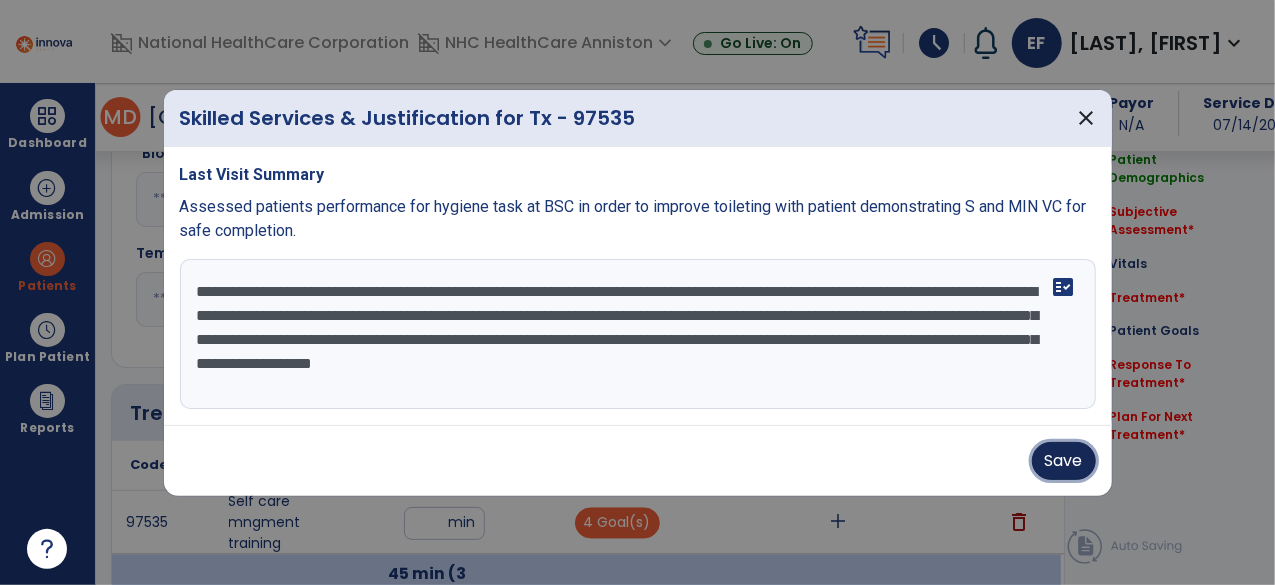click on "Save" at bounding box center (1064, 461) 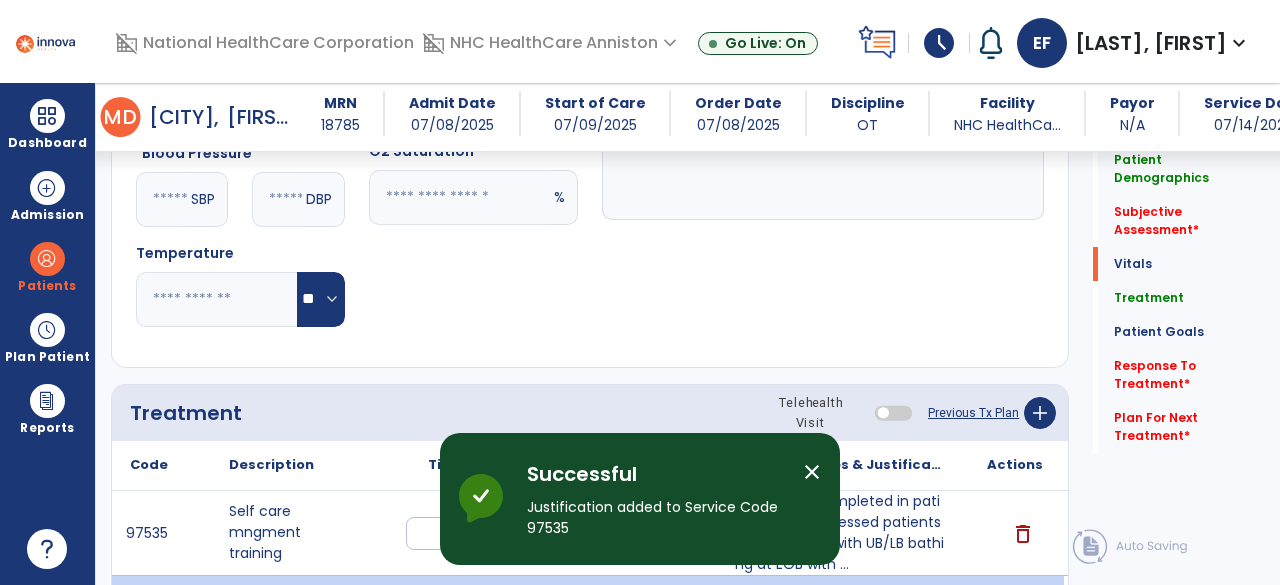 click on "OT session completed in patients room. Assessed patients performance with UB/LB bathing at EOB with ..." at bounding box center (841, 533) 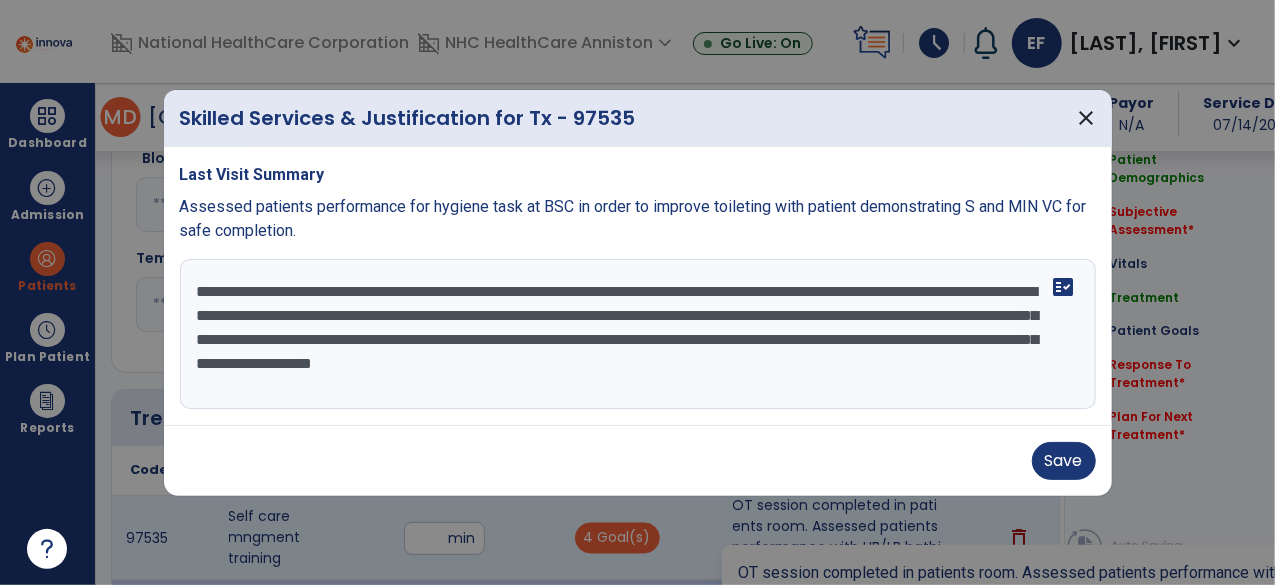 scroll, scrollTop: 1665, scrollLeft: 0, axis: vertical 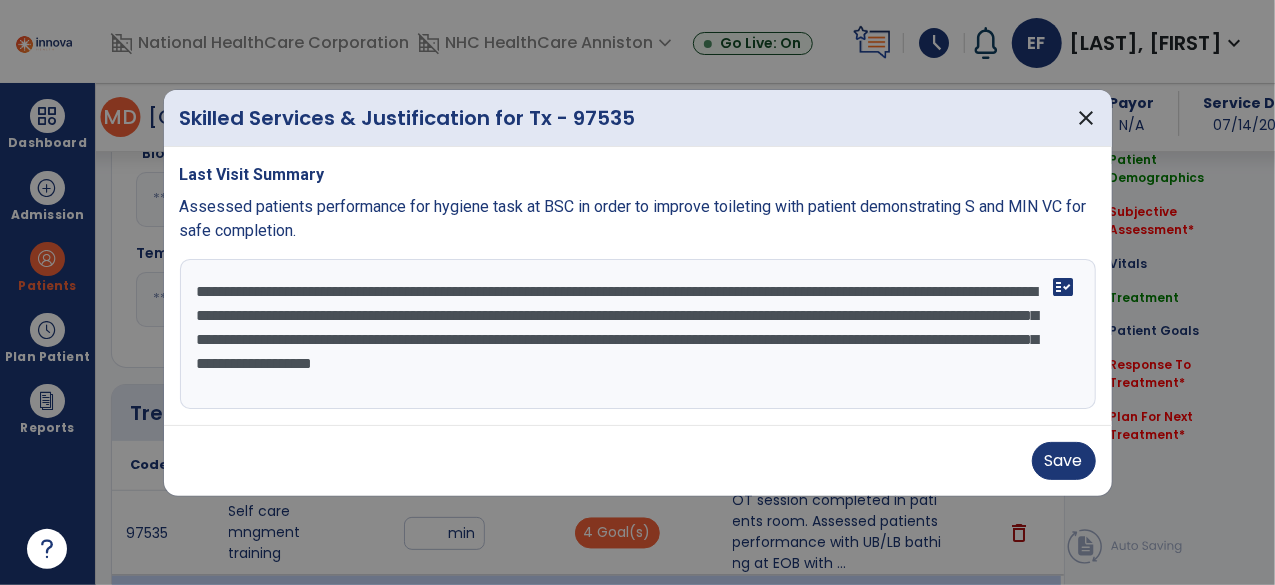 click on "**********" at bounding box center [638, 334] 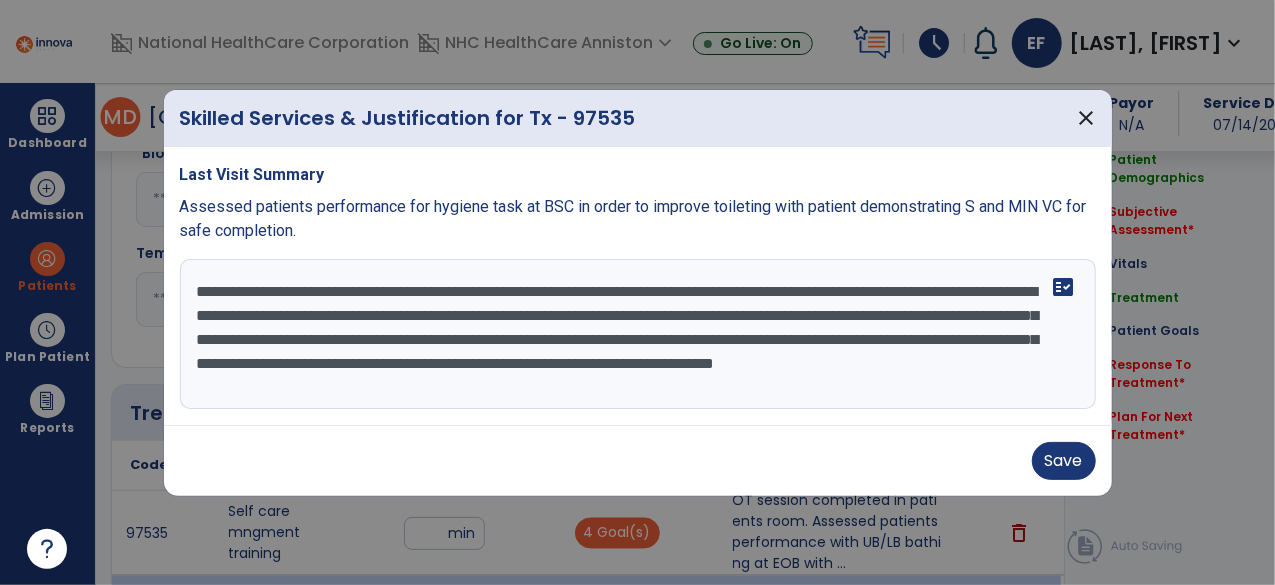 click on "**********" at bounding box center (638, 334) 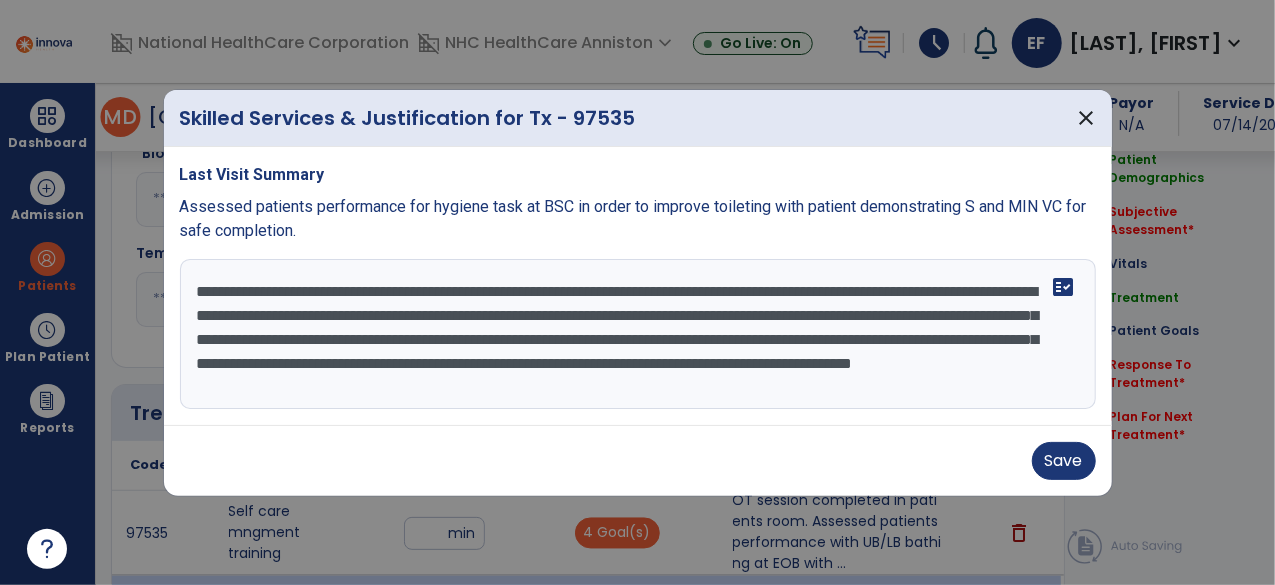 scroll, scrollTop: 15, scrollLeft: 0, axis: vertical 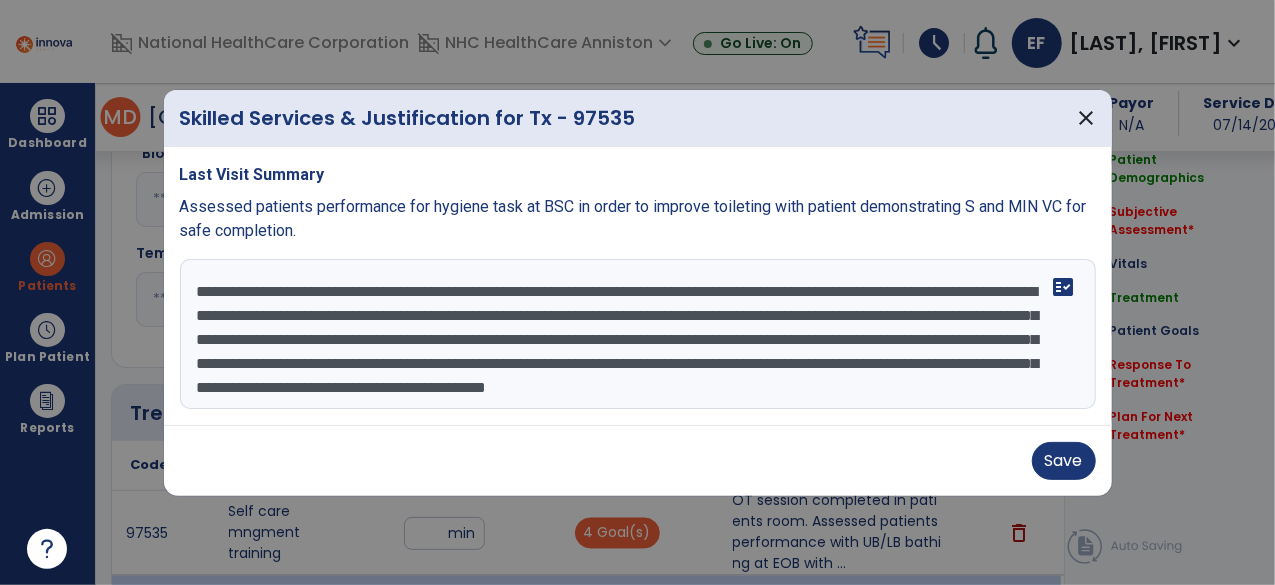click on "**********" at bounding box center [638, 334] 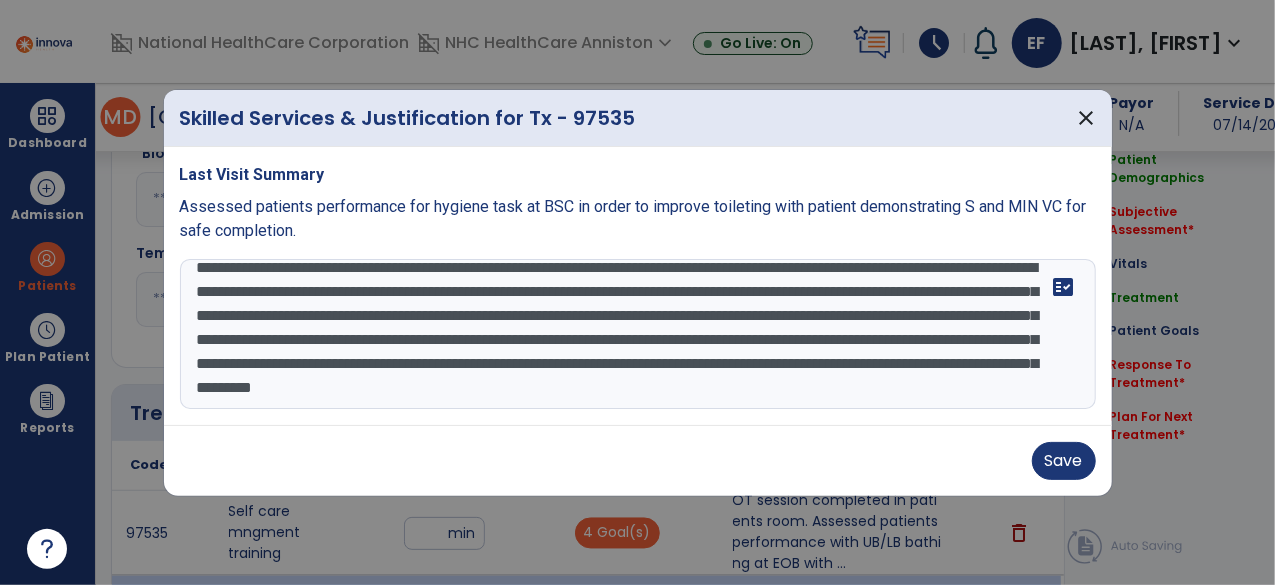scroll, scrollTop: 63, scrollLeft: 0, axis: vertical 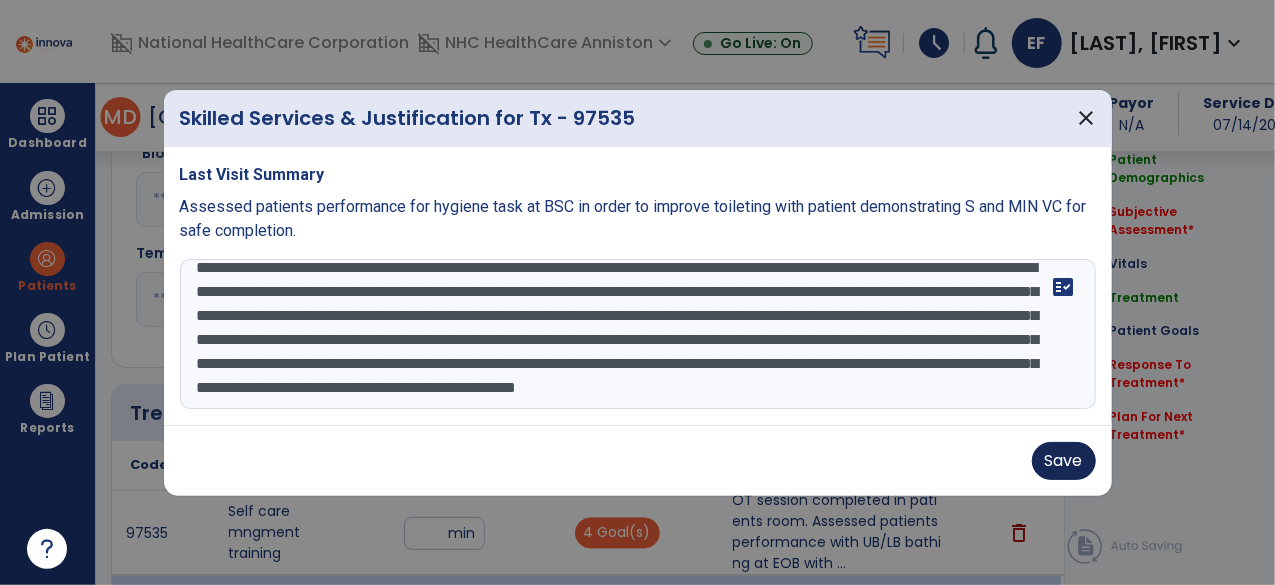 type on "**********" 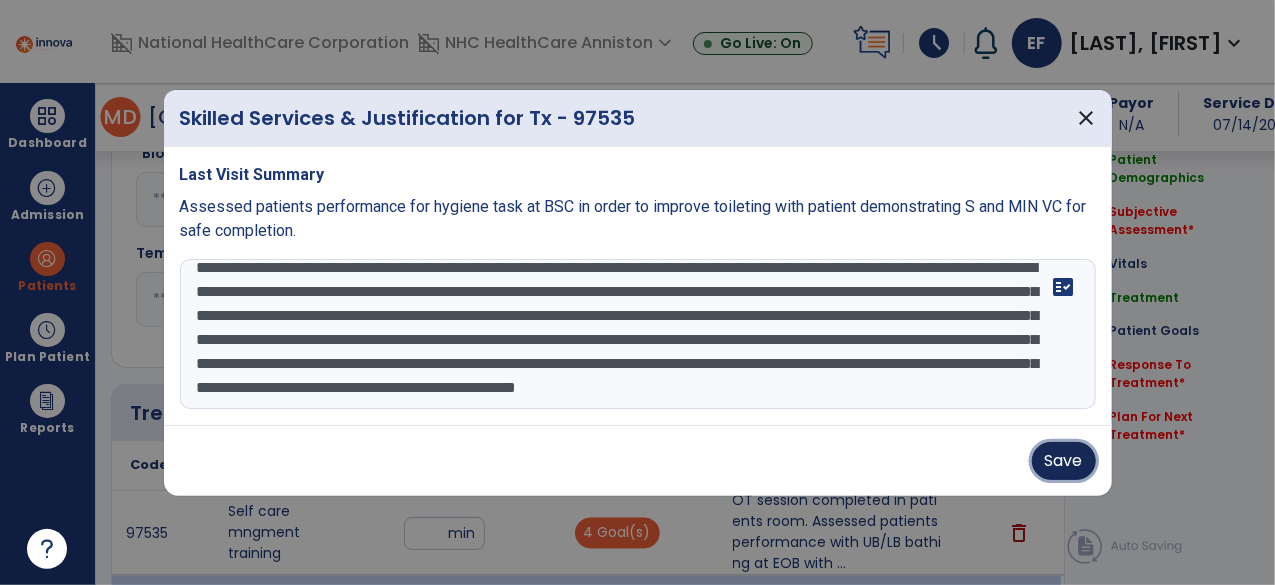 click on "Save" at bounding box center (1064, 461) 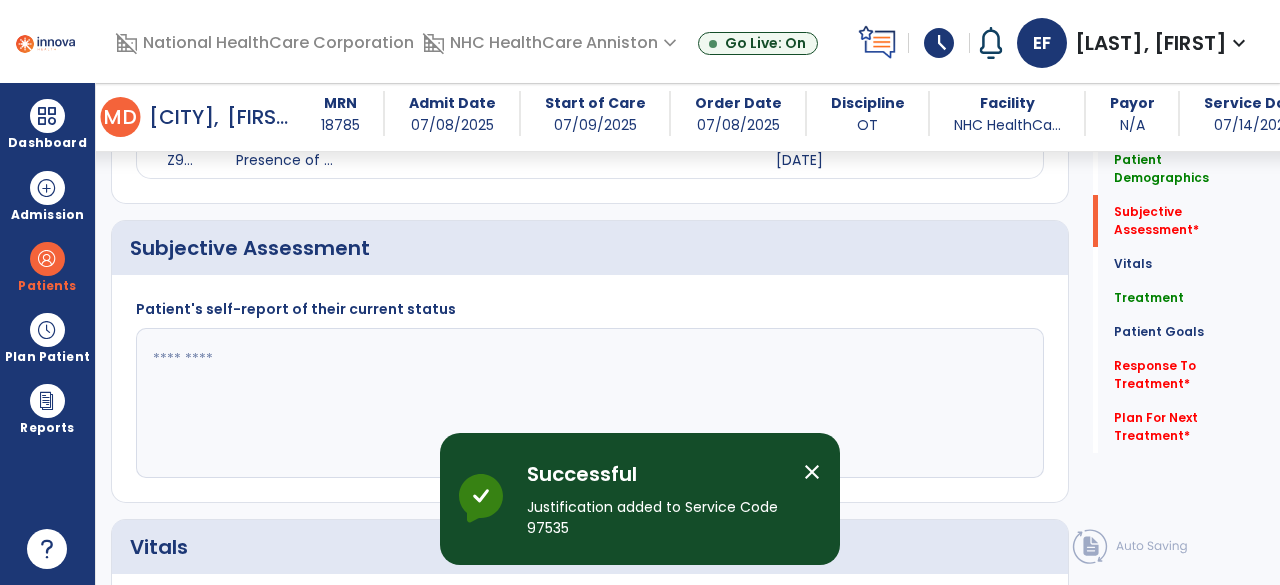 scroll, scrollTop: 1115, scrollLeft: 0, axis: vertical 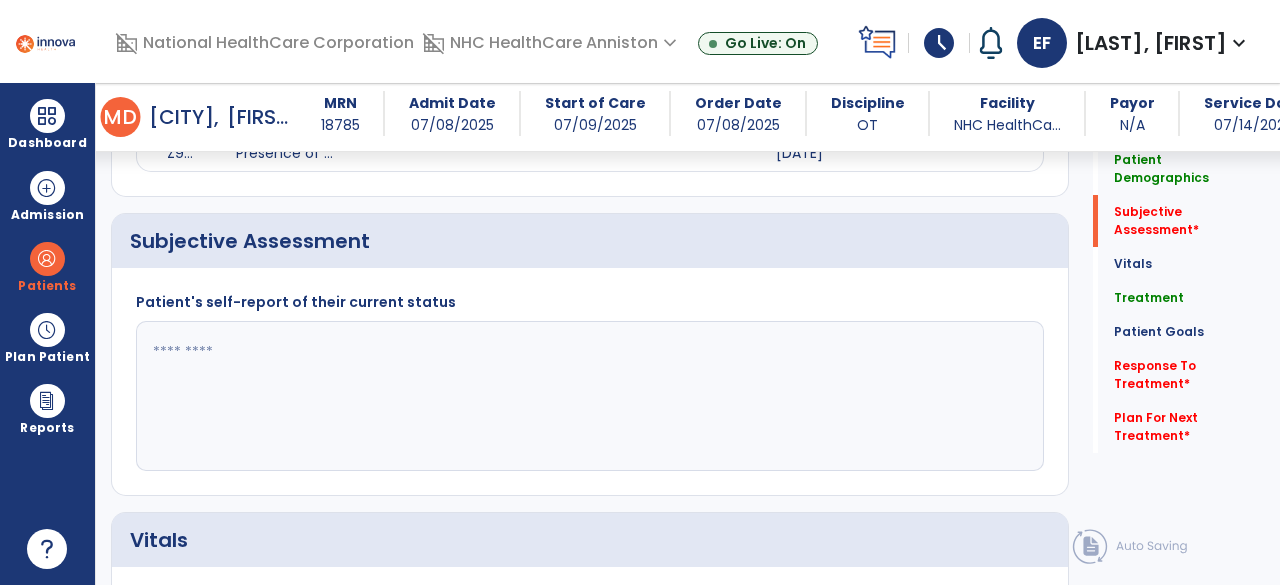 click 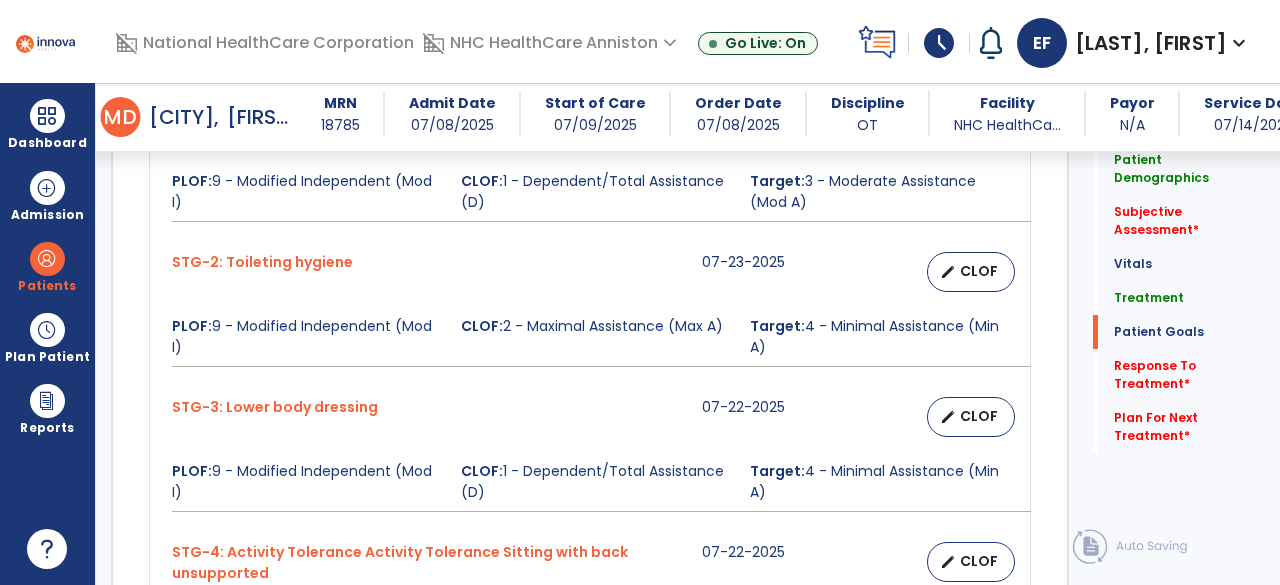 scroll, scrollTop: 2951, scrollLeft: 0, axis: vertical 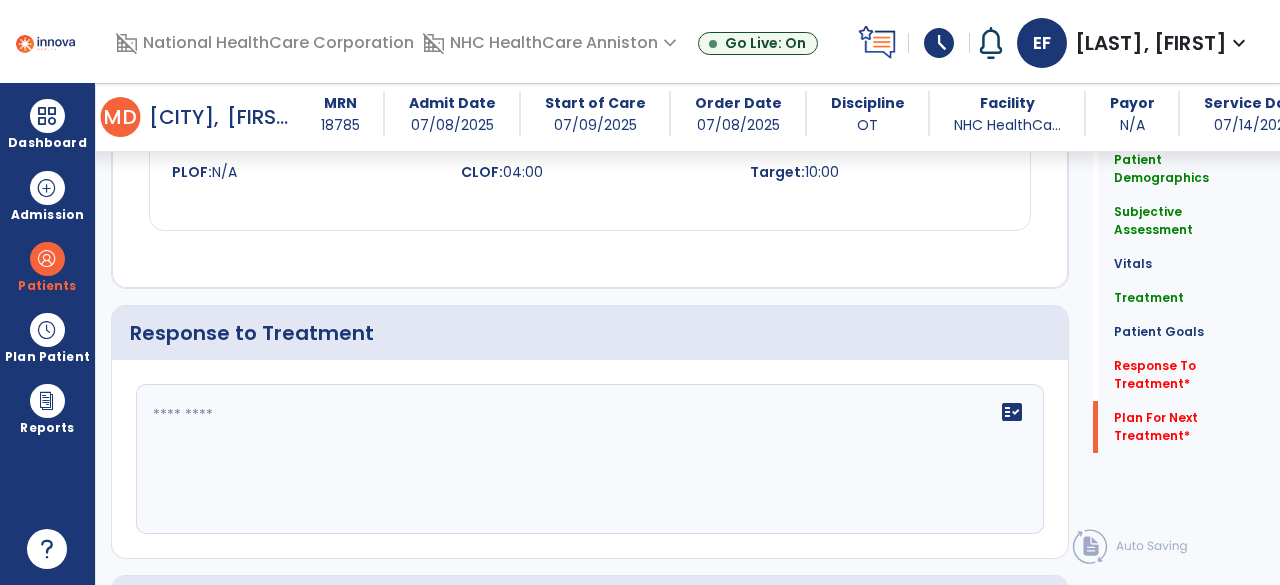 type on "**********" 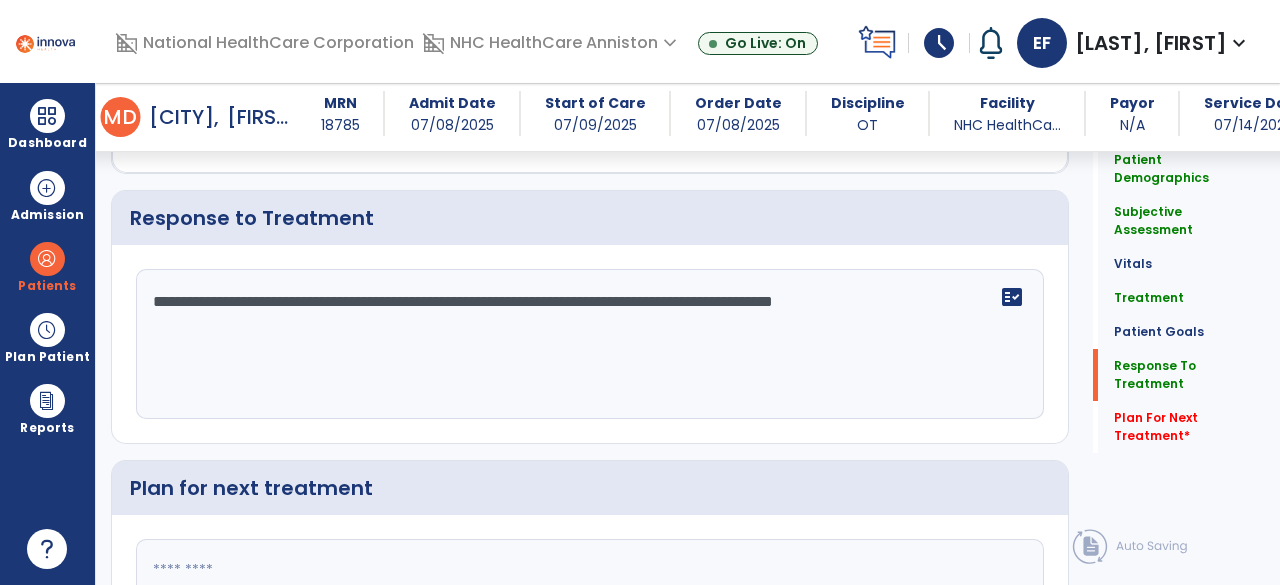 scroll, scrollTop: 3154, scrollLeft: 0, axis: vertical 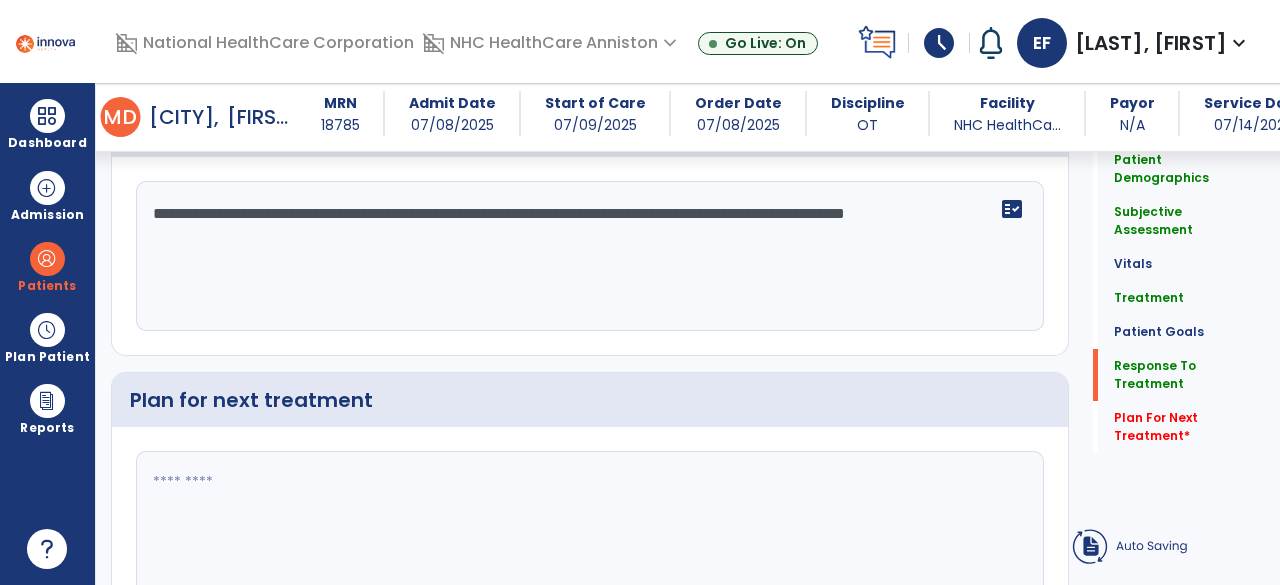 drag, startPoint x: 222, startPoint y: 291, endPoint x: 274, endPoint y: 220, distance: 88.005684 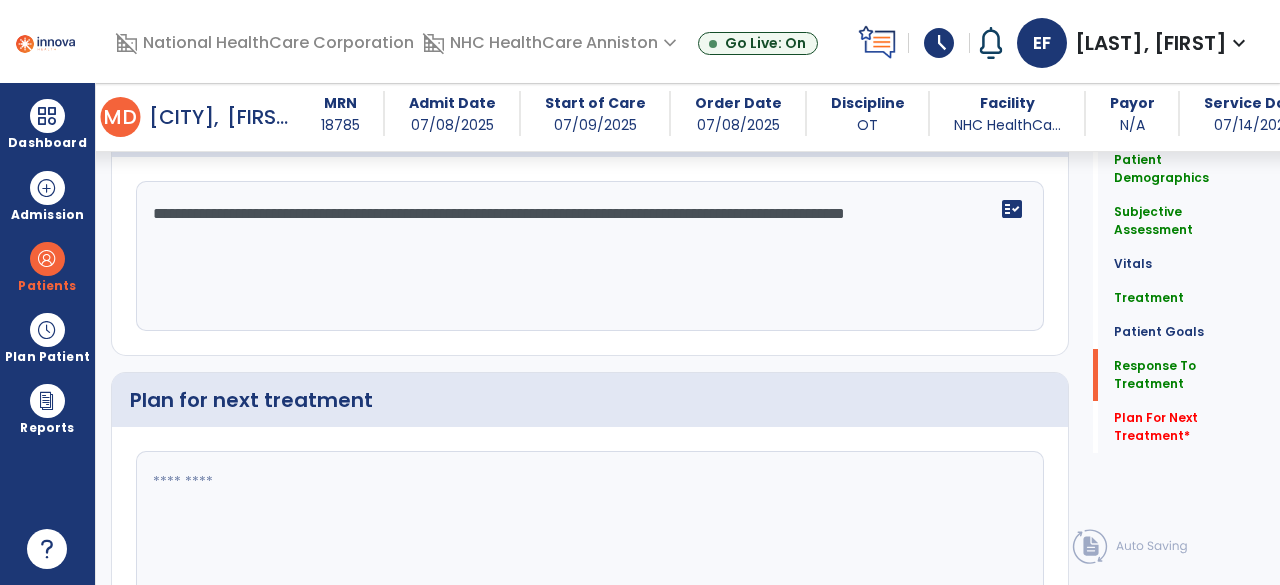 scroll, scrollTop: 3110, scrollLeft: 0, axis: vertical 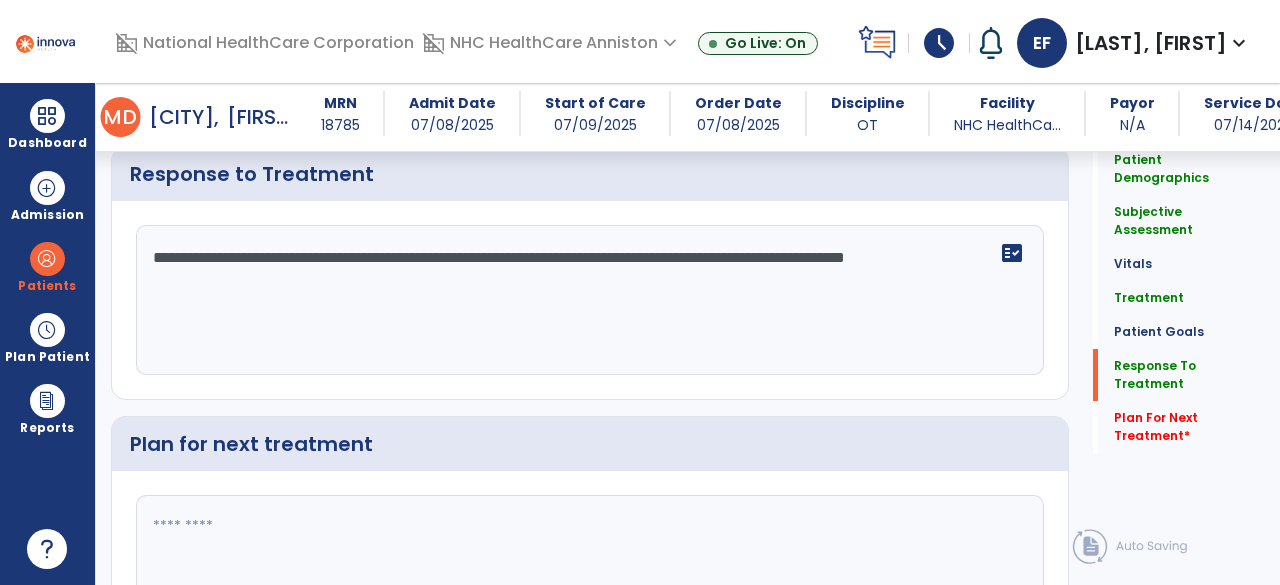 click on "**********" 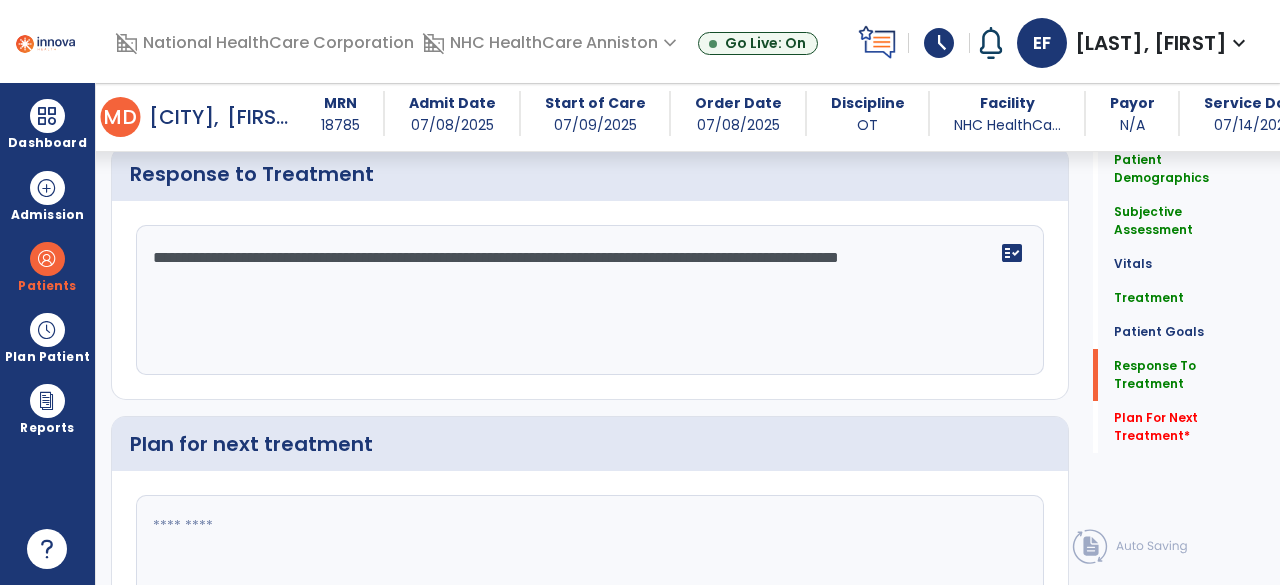 click on "**********" 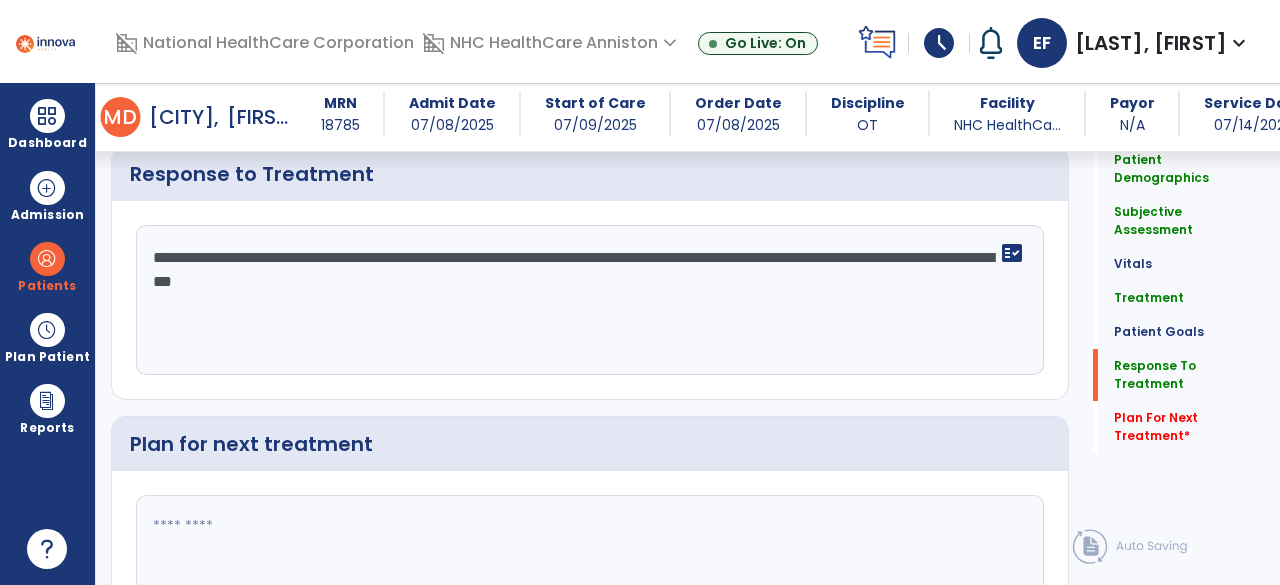 click on "**********" 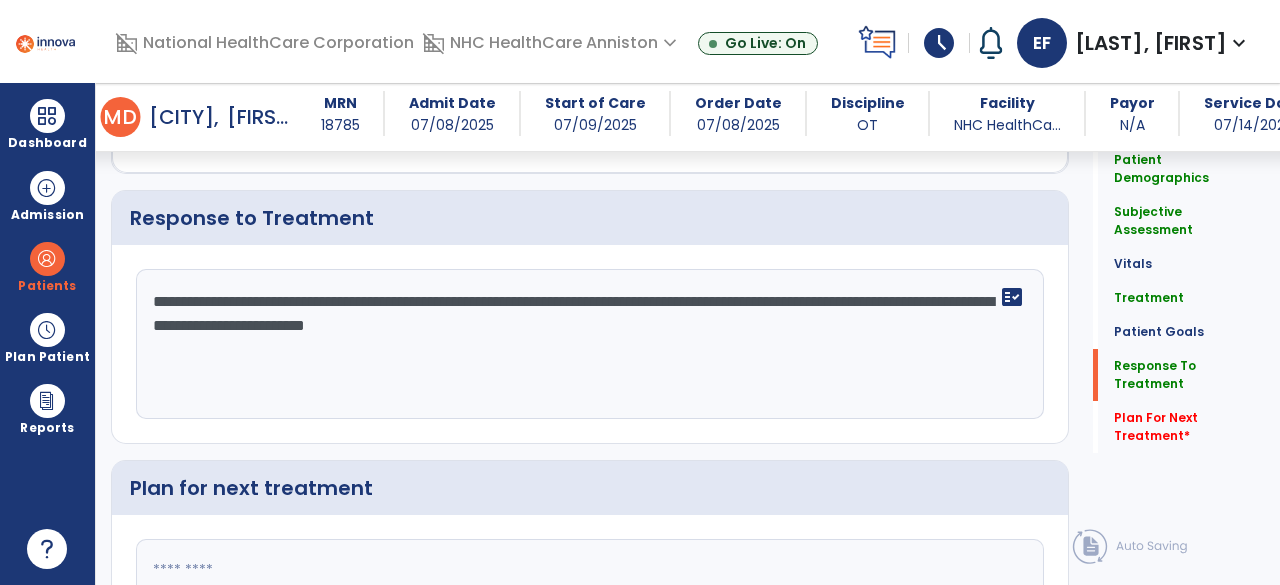 scroll, scrollTop: 3154, scrollLeft: 0, axis: vertical 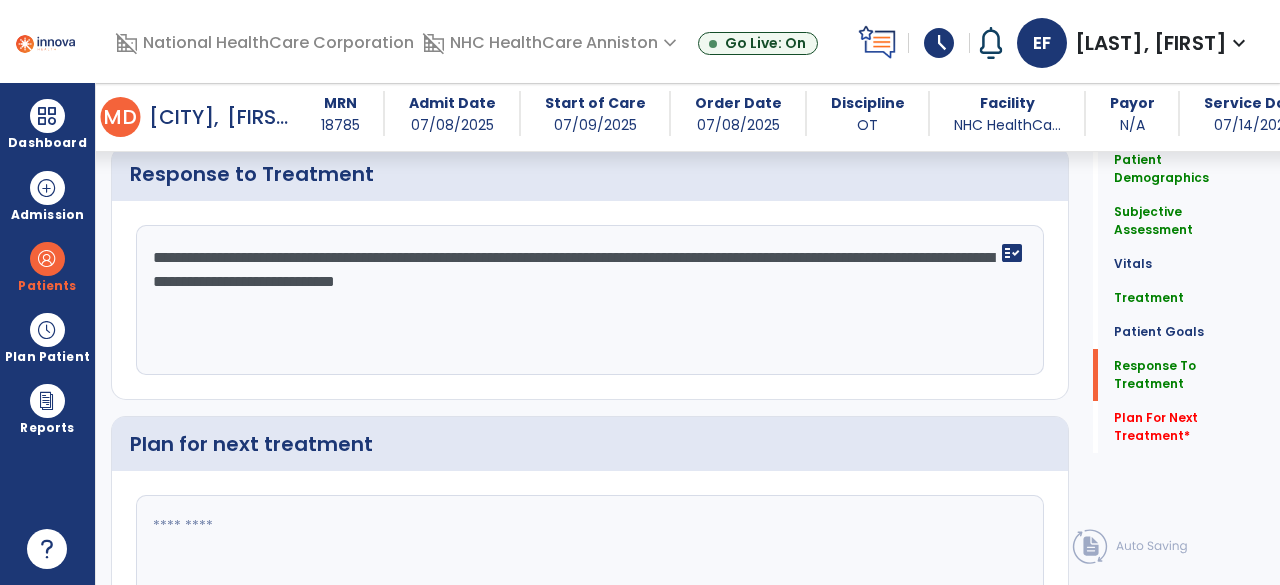 drag, startPoint x: 446, startPoint y: 271, endPoint x: 401, endPoint y: 275, distance: 45.17743 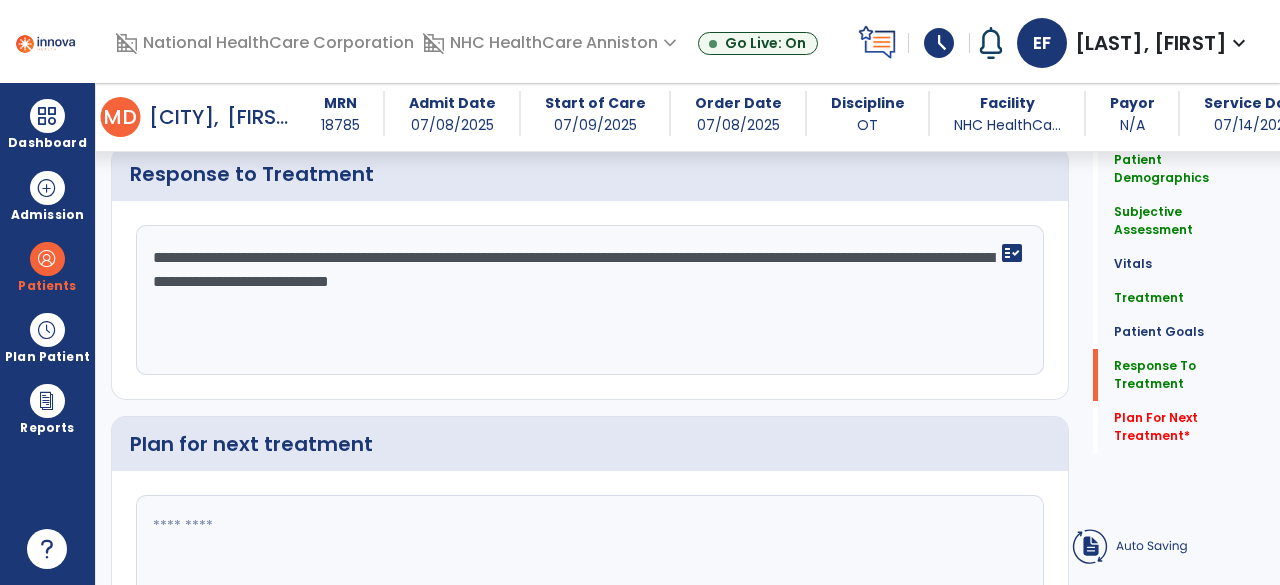 click on "**********" 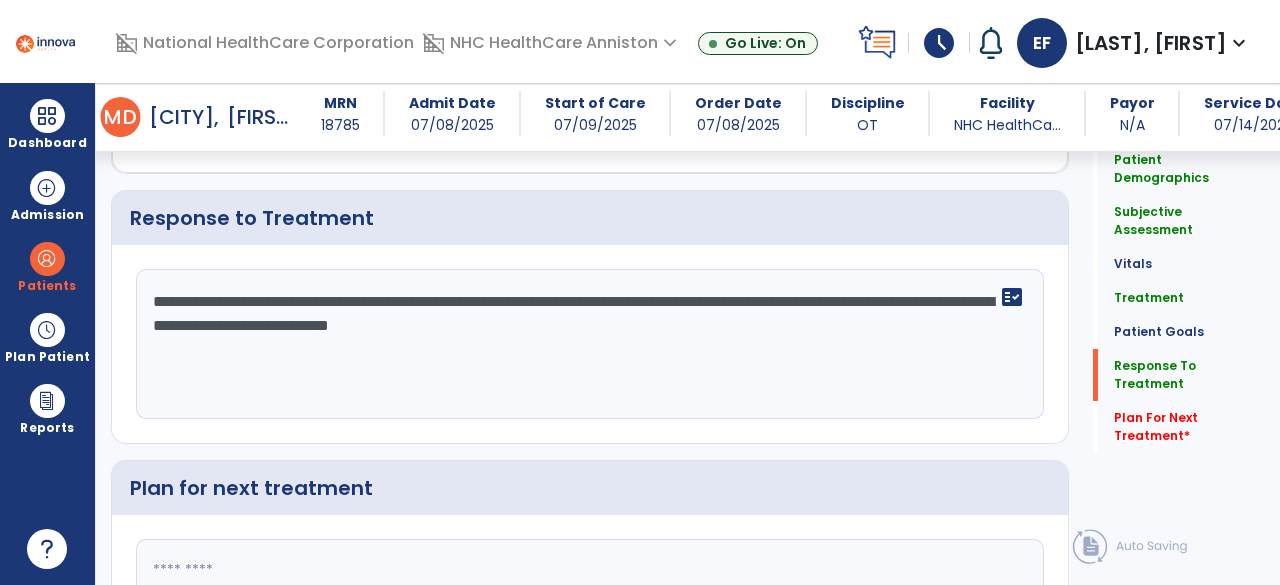 scroll, scrollTop: 3154, scrollLeft: 0, axis: vertical 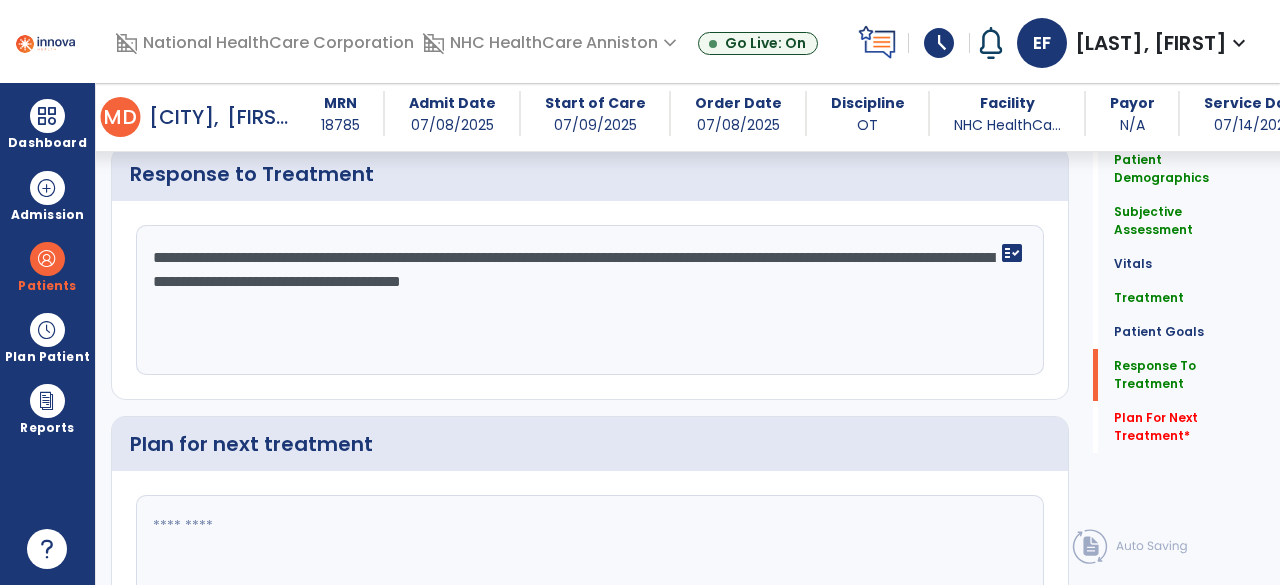 type on "**********" 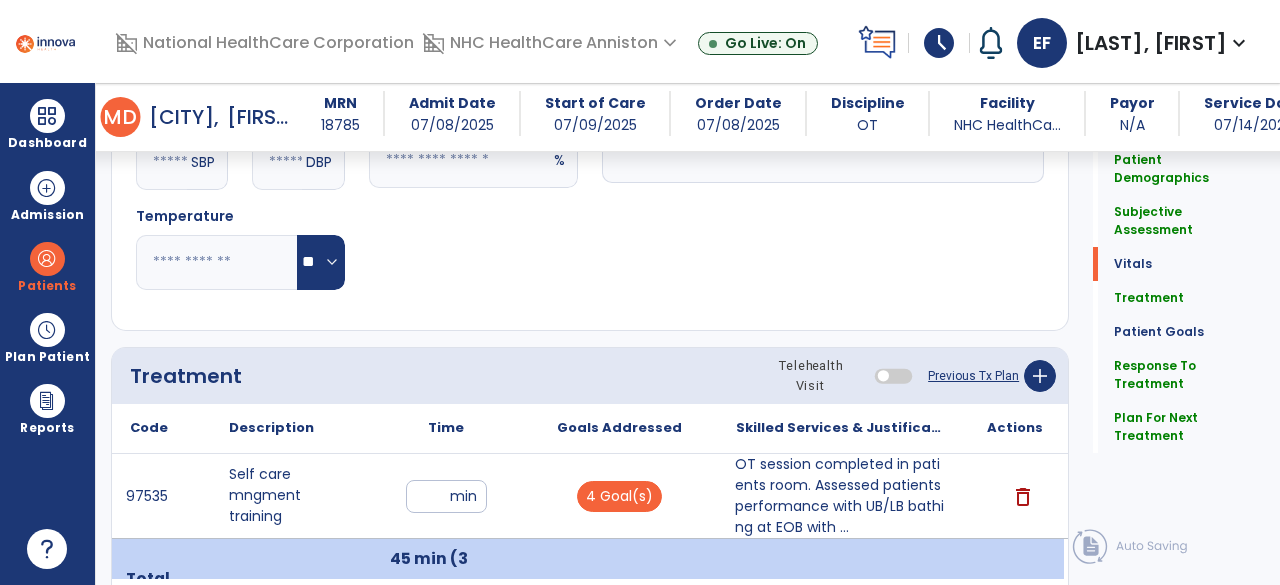scroll, scrollTop: 1702, scrollLeft: 0, axis: vertical 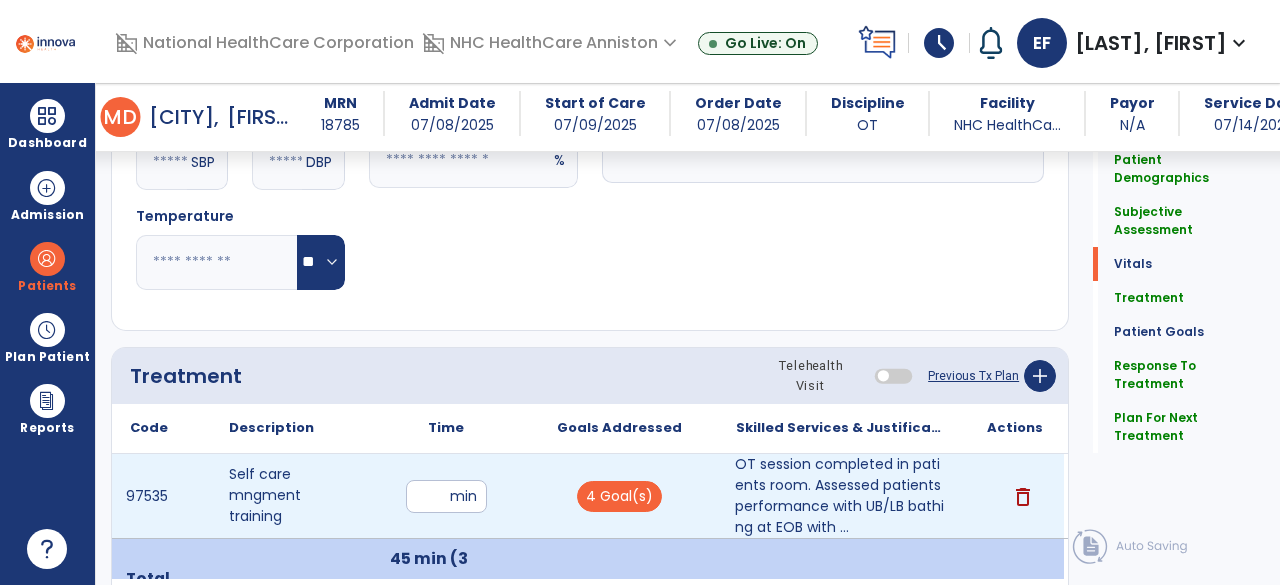type on "**********" 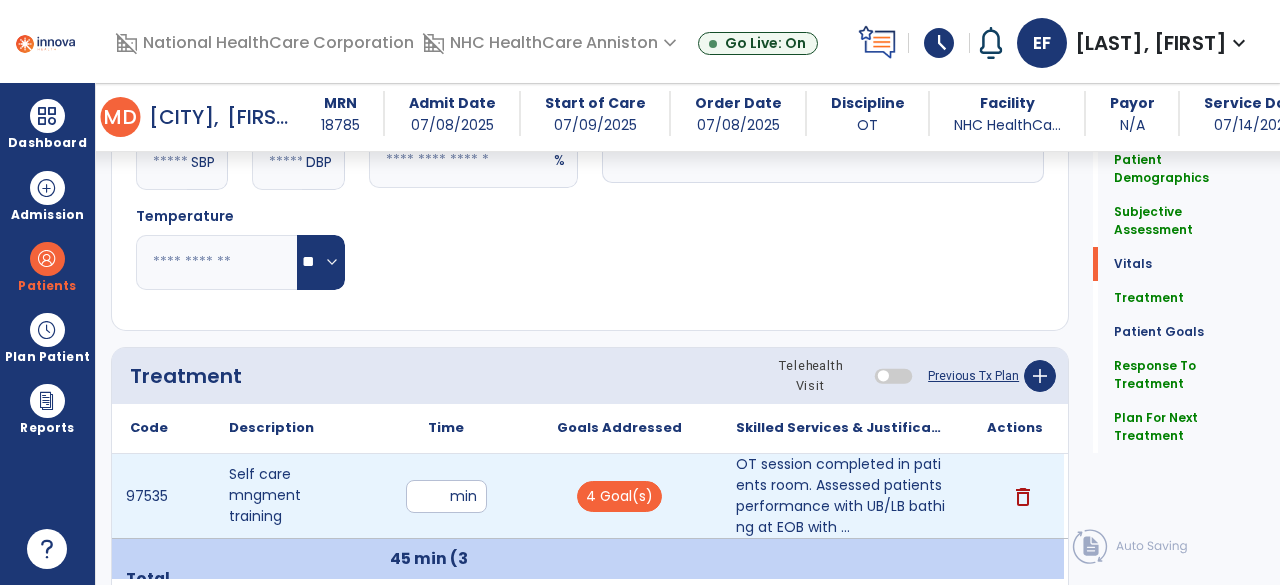 click on "**" at bounding box center [446, 496] 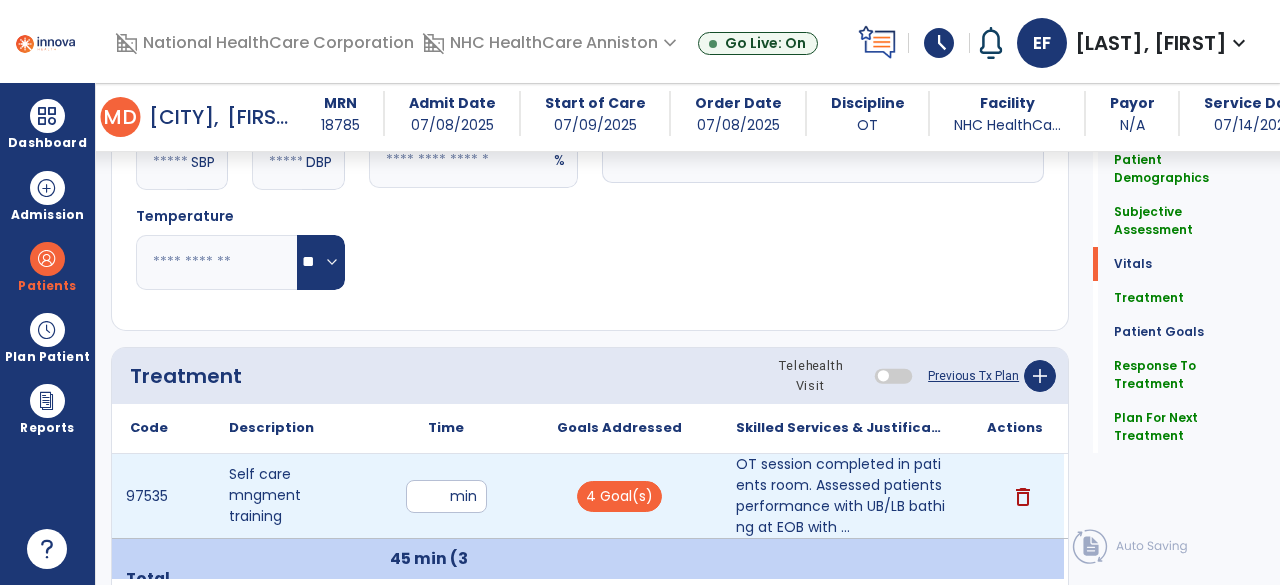 type on "**" 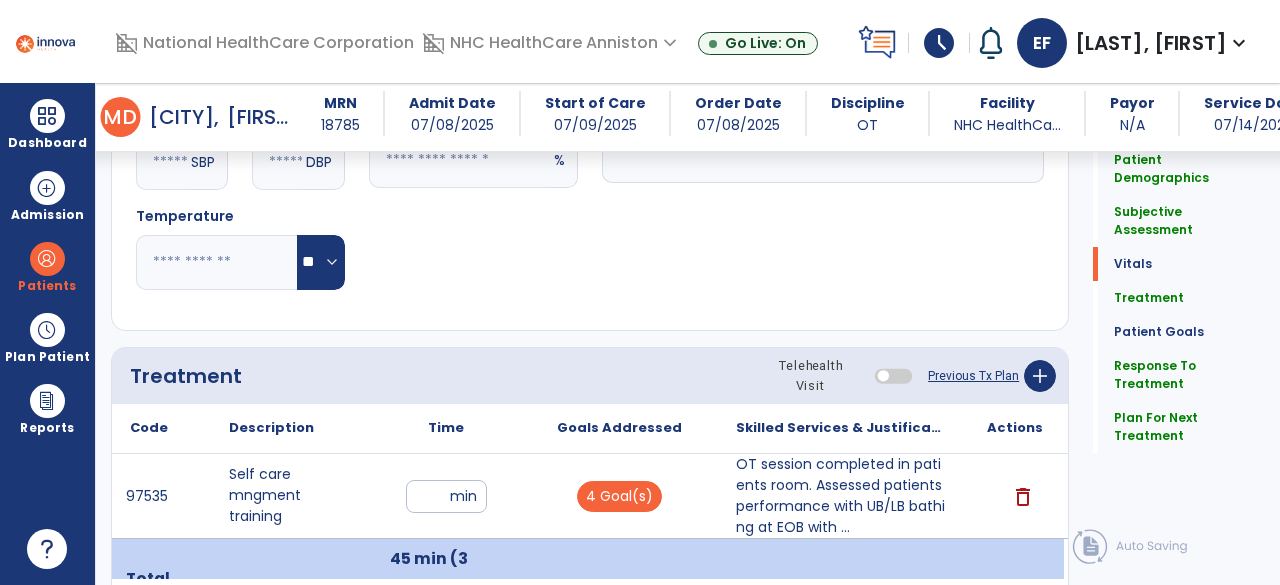 click on "Respiratory Rate  BPM Blood Pressure   SBP   DBP Temperature  ** ** Pulse Rate  BPM O2 Saturation  % Notes/Comments" 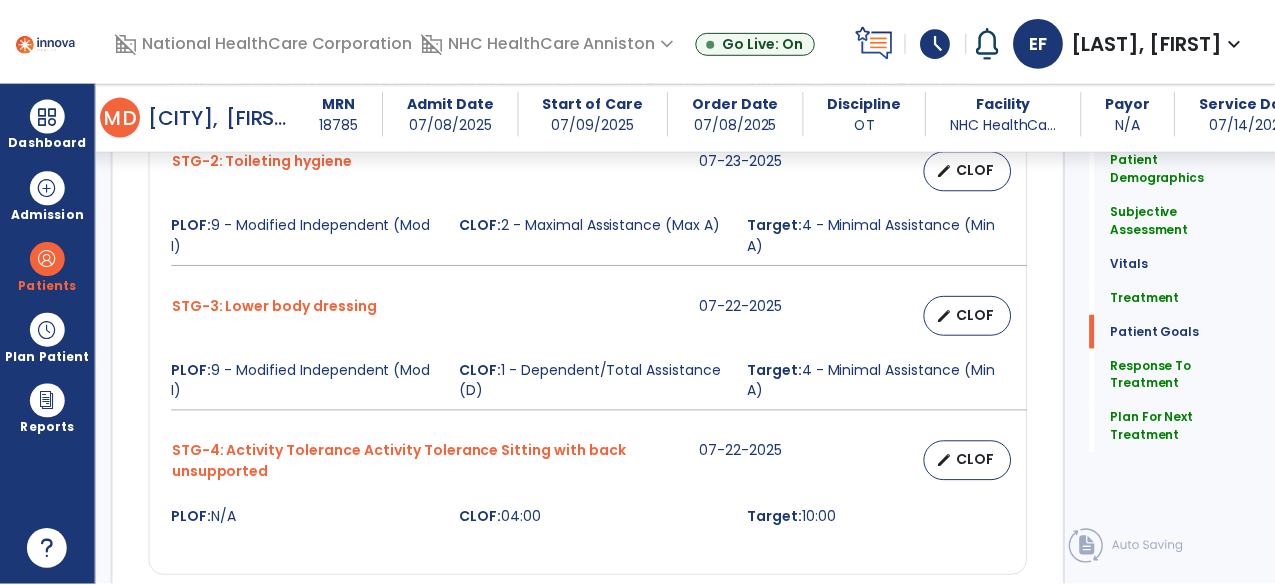 scroll, scrollTop: 3294, scrollLeft: 0, axis: vertical 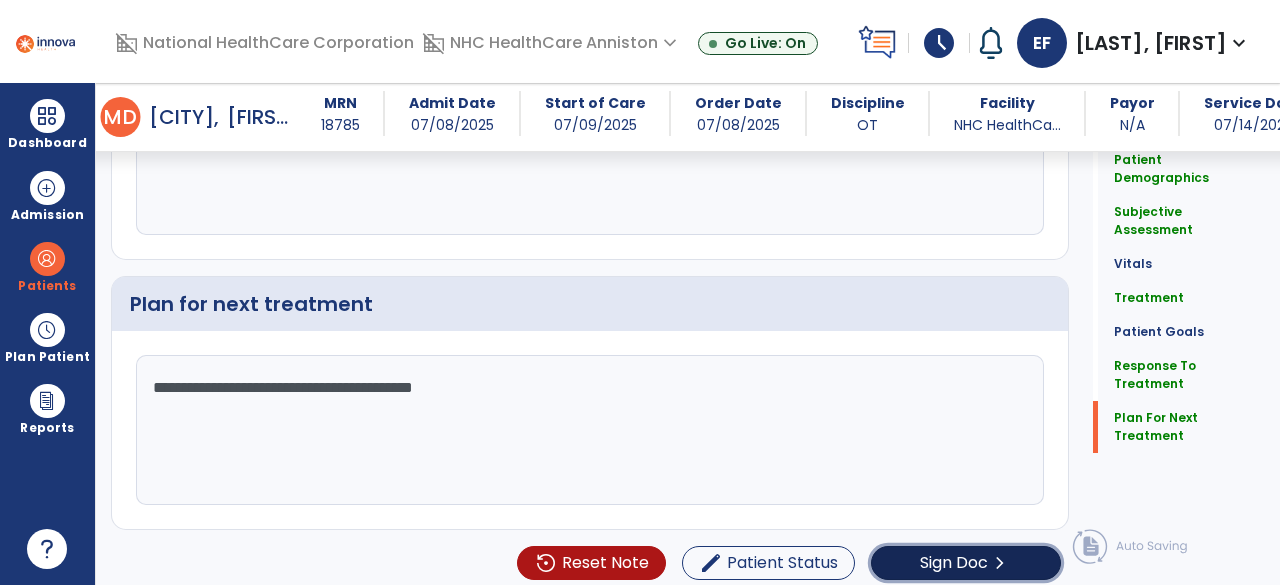 click on "Sign Doc  chevron_right" 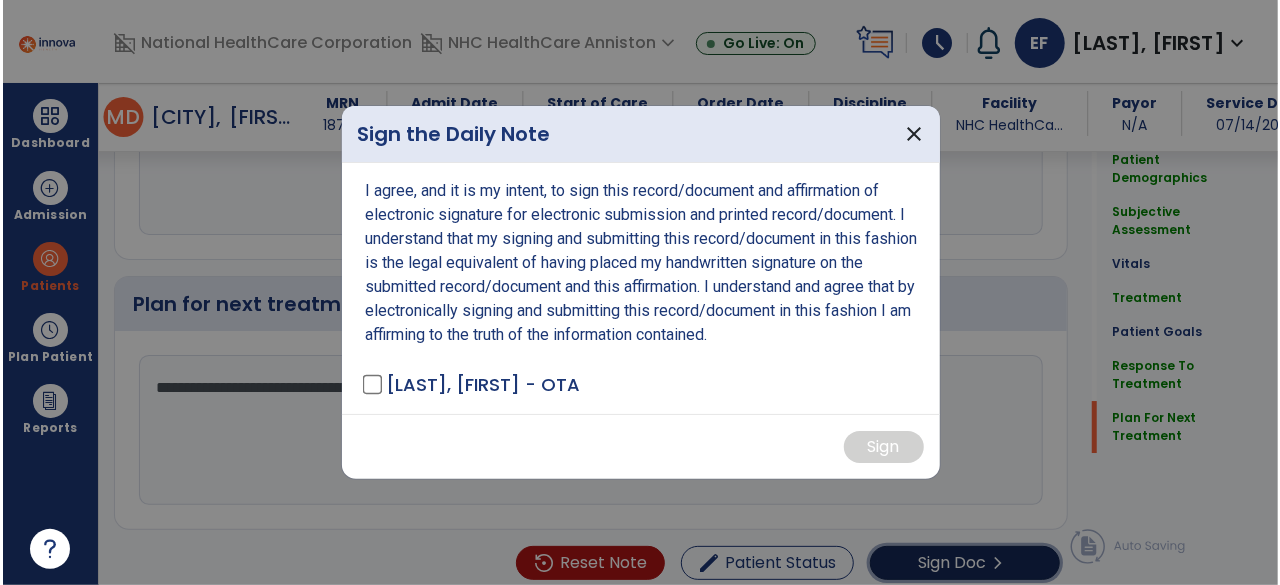 scroll, scrollTop: 3294, scrollLeft: 0, axis: vertical 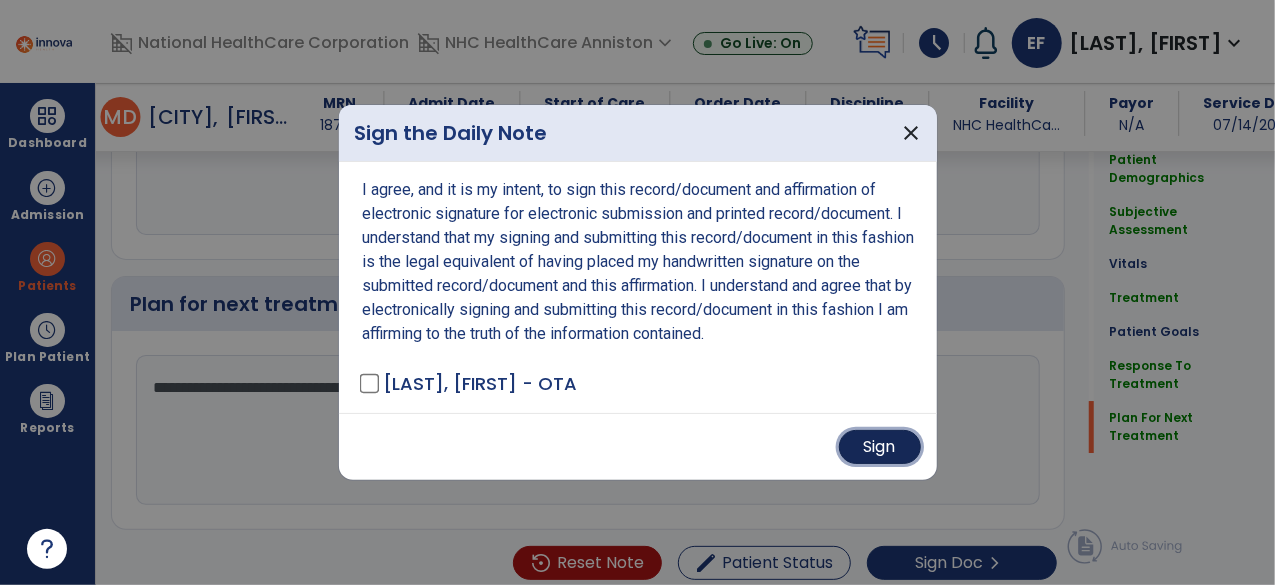 click on "Sign" at bounding box center [880, 447] 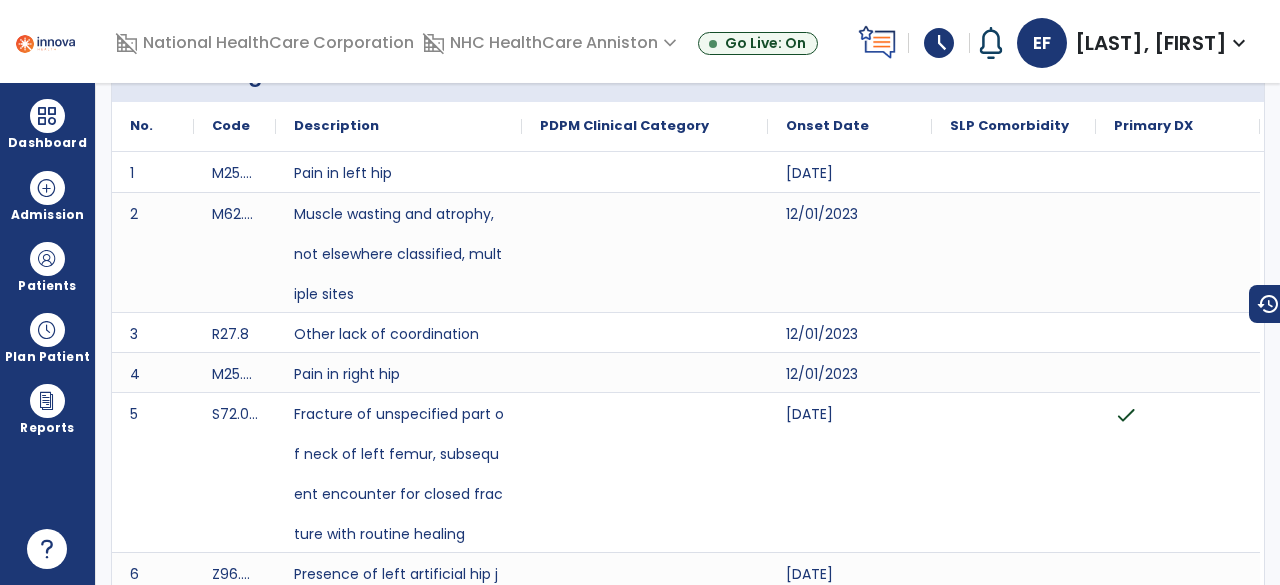 scroll, scrollTop: 0, scrollLeft: 0, axis: both 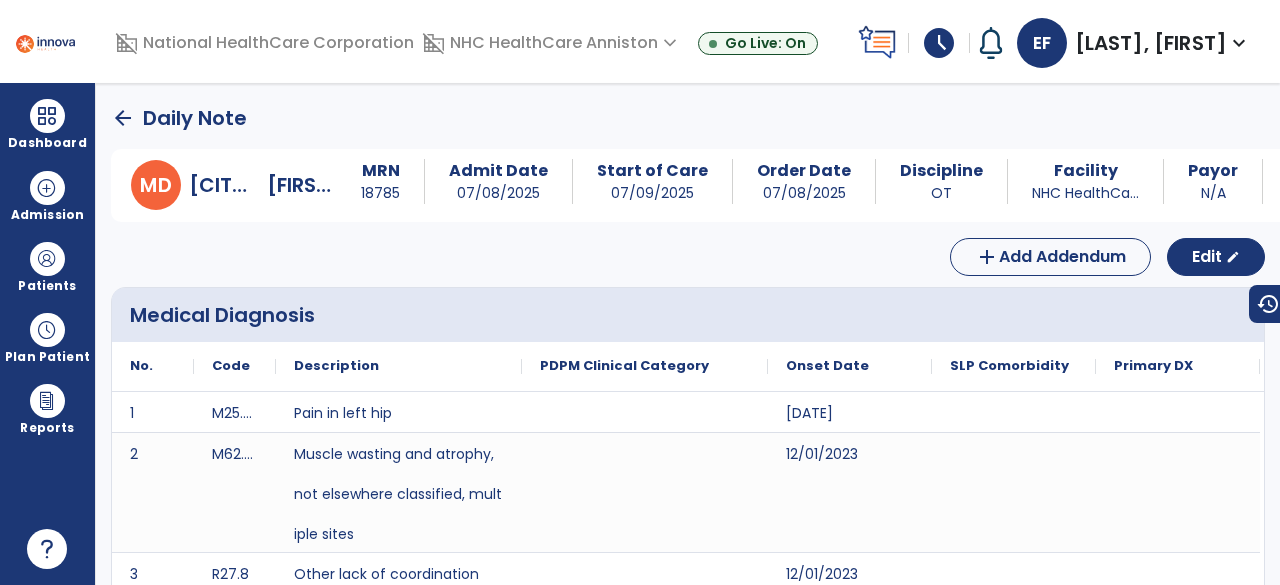 click on "arrow_back" 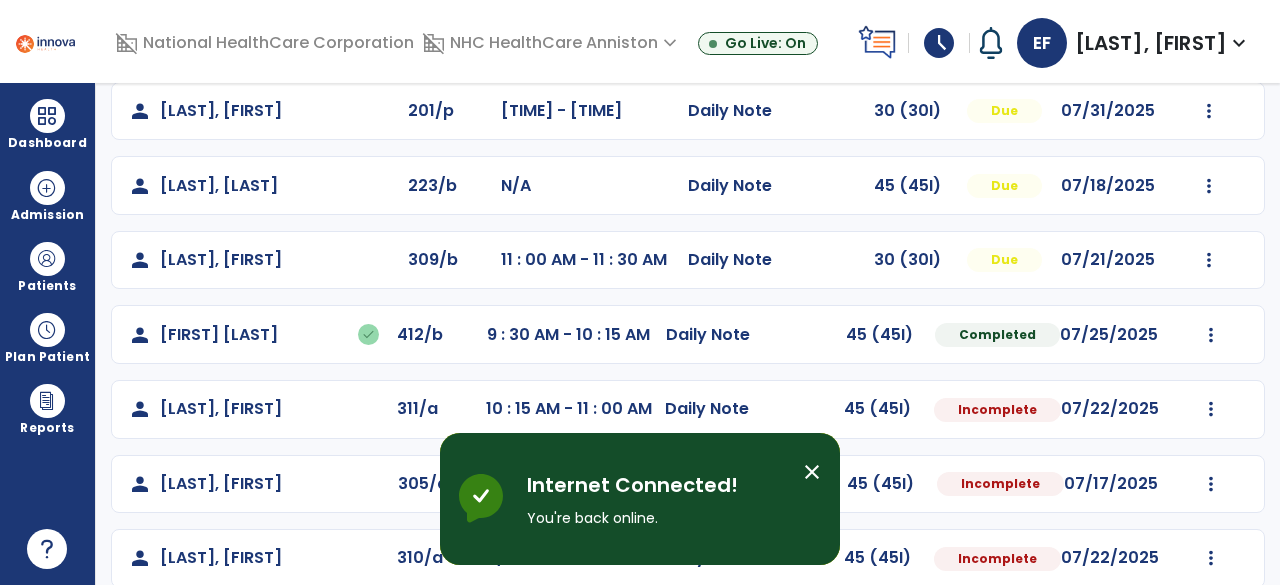 scroll, scrollTop: 208, scrollLeft: 0, axis: vertical 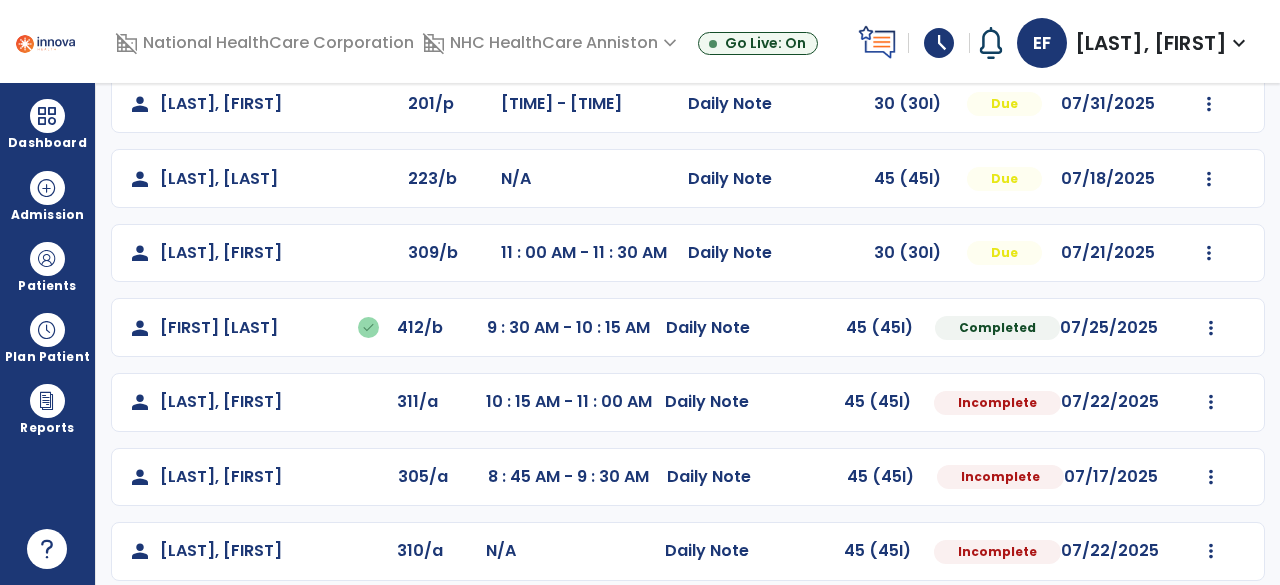click on "person   [LAST], [FIRST]   done  412/b 9 : 30 AM - 10 : 15 AM  Daily Note   45 (45I)  Completed 07/25/2025  Undo Visit Status   Reset Note   Open Document   G + C Mins" 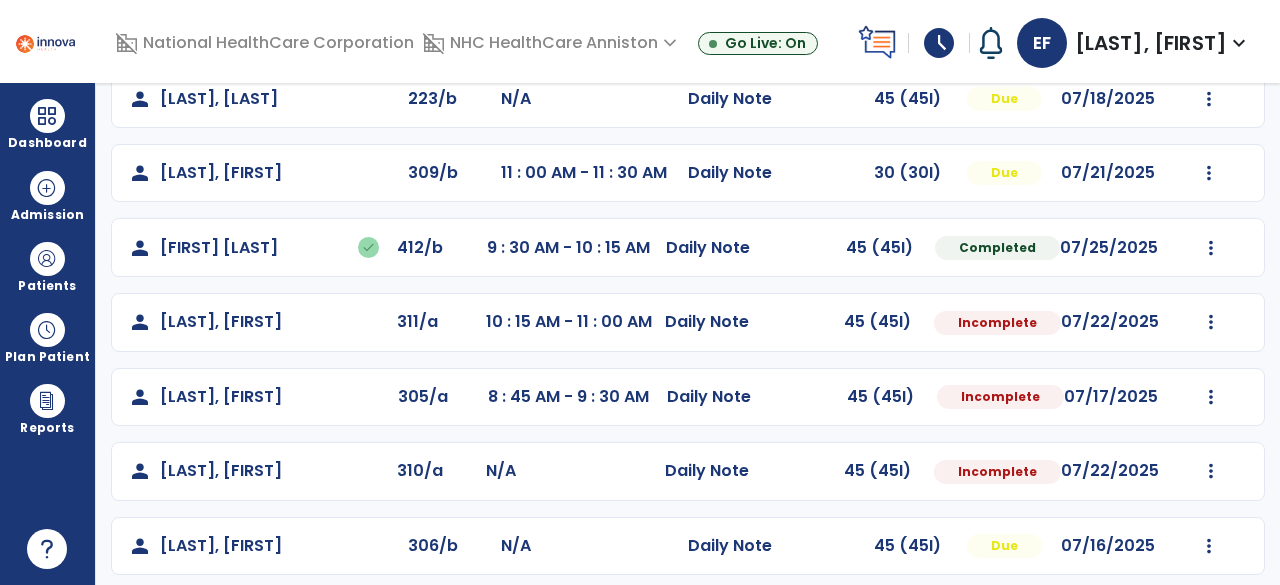 scroll, scrollTop: 0, scrollLeft: 0, axis: both 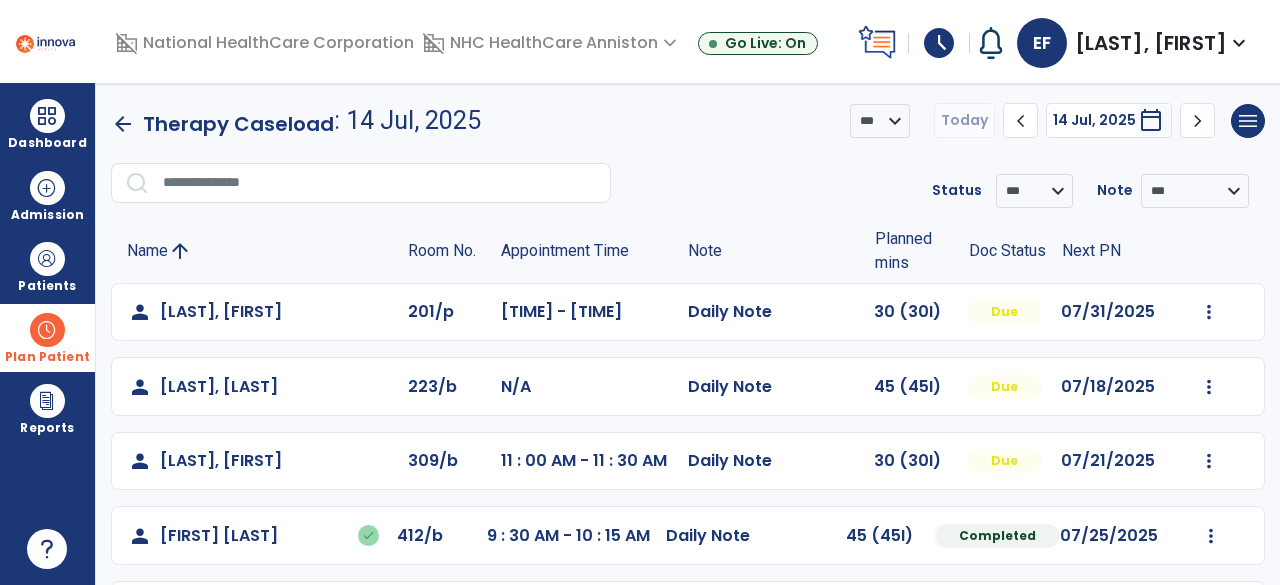 click on "Plan Patient" at bounding box center (47, 266) 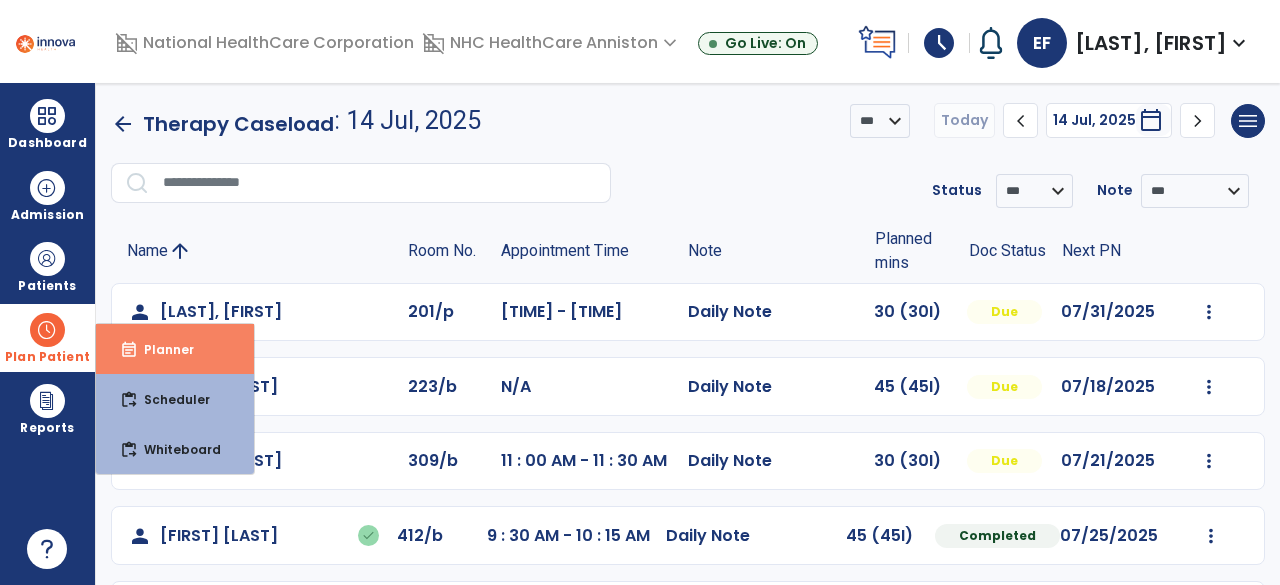 click on "event_note  Planner" at bounding box center [175, 349] 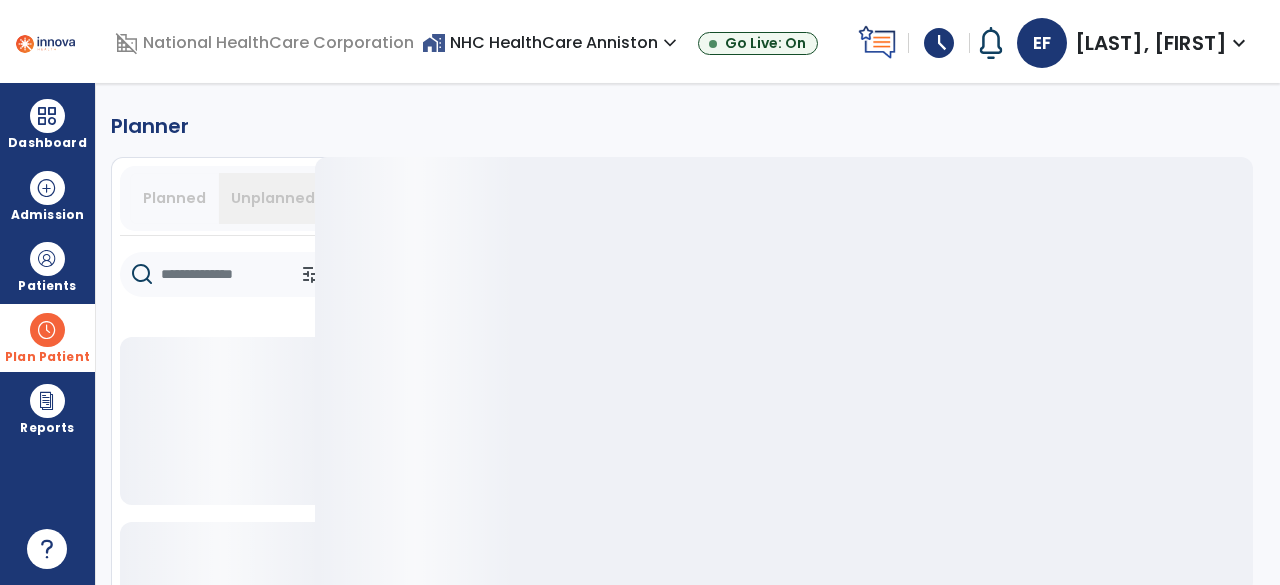 click on "Plan Patient  event_note  Planner  content_paste_go  Scheduler  content_paste_go  Whiteboard" at bounding box center (47, 337) 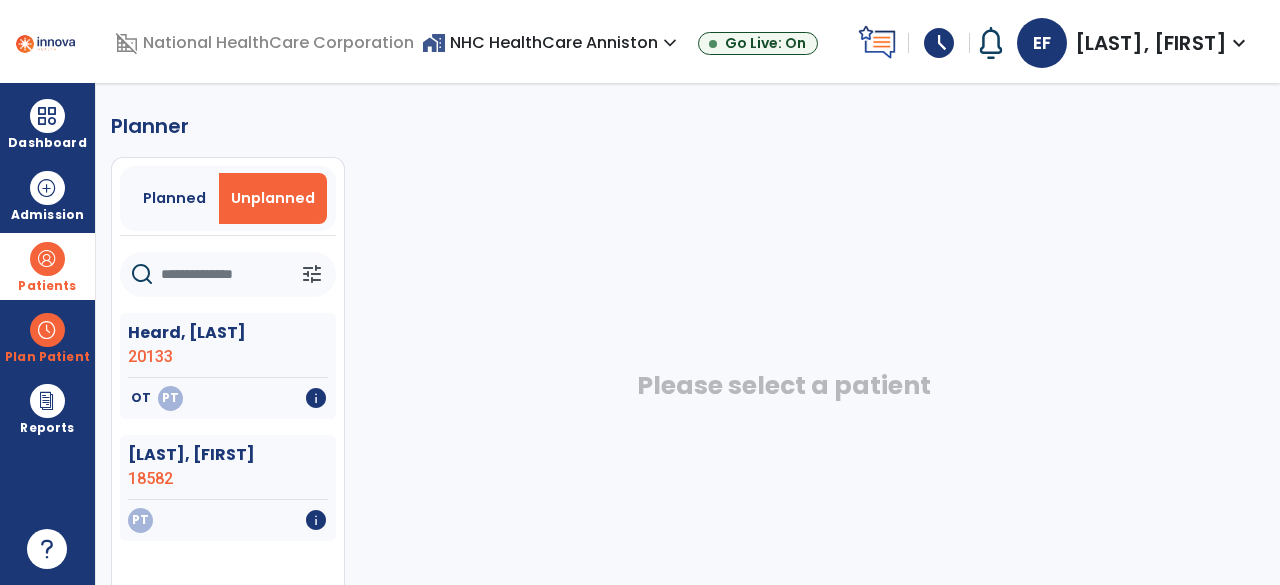 click at bounding box center [47, 259] 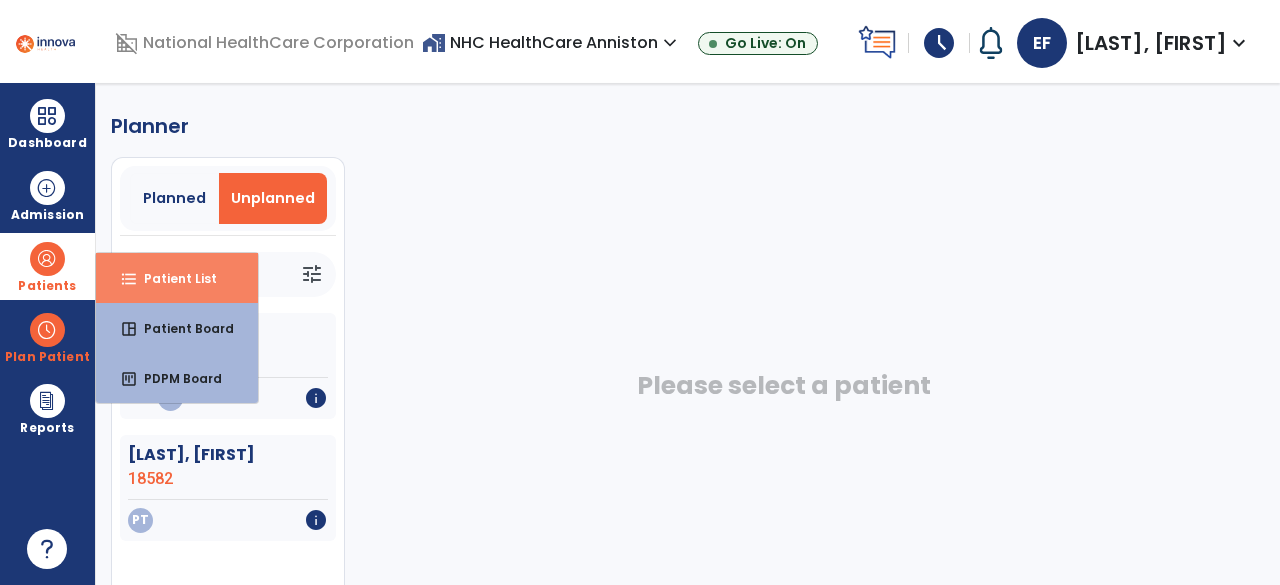 click on "Patient List" at bounding box center [172, 278] 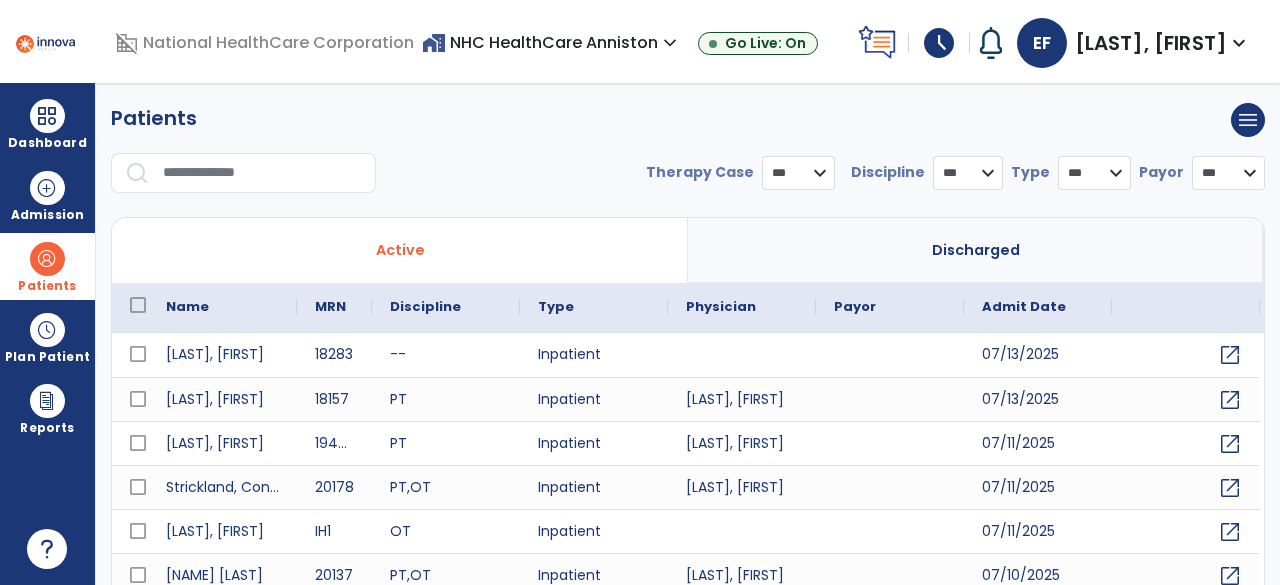 click at bounding box center [262, 173] 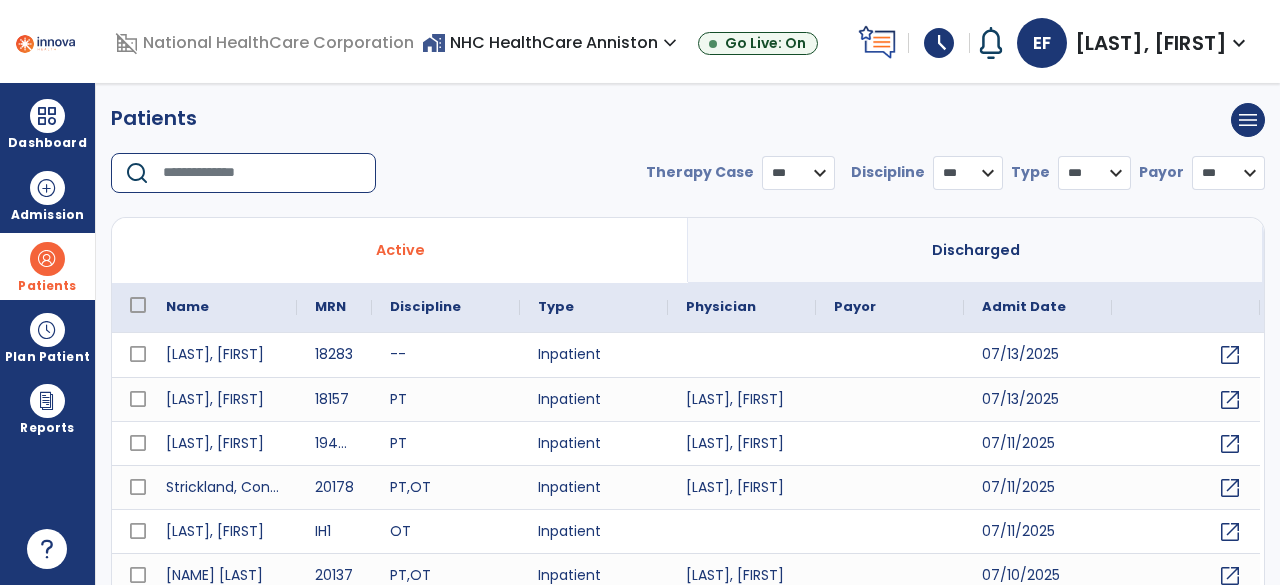 select on "***" 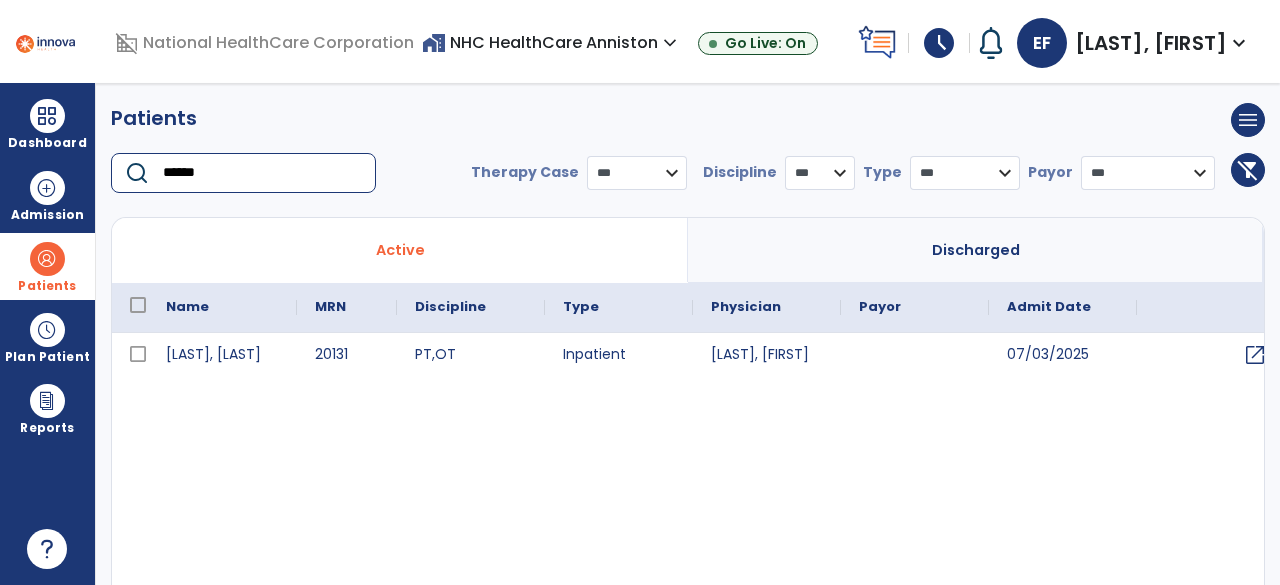 type on "******" 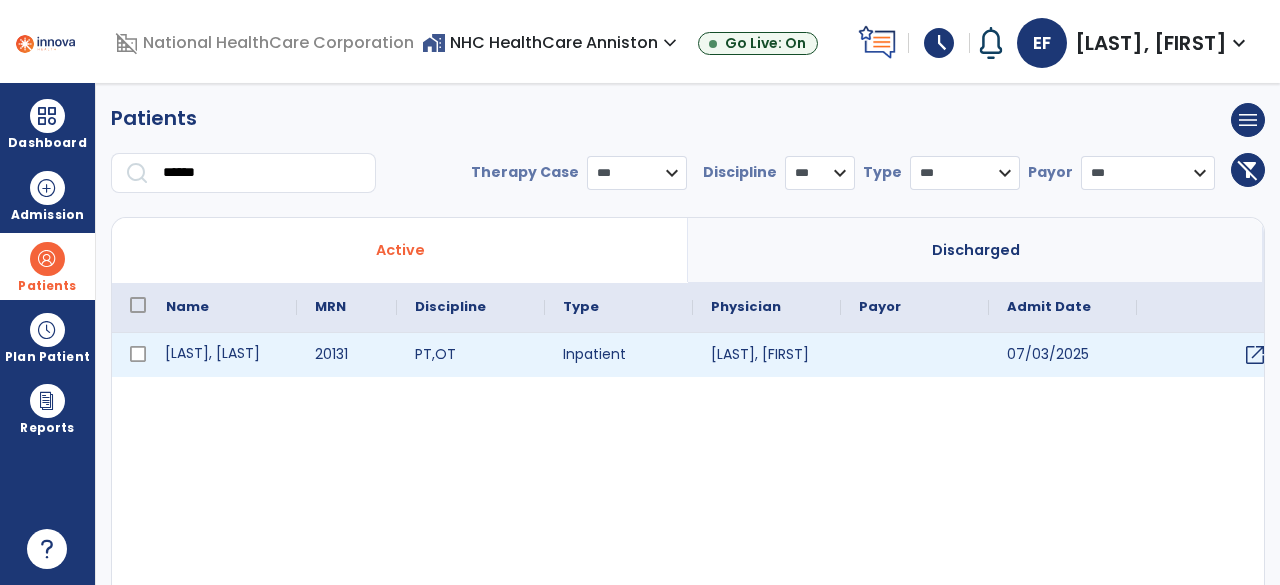 click on "[LAST], [LAST]" at bounding box center [222, 355] 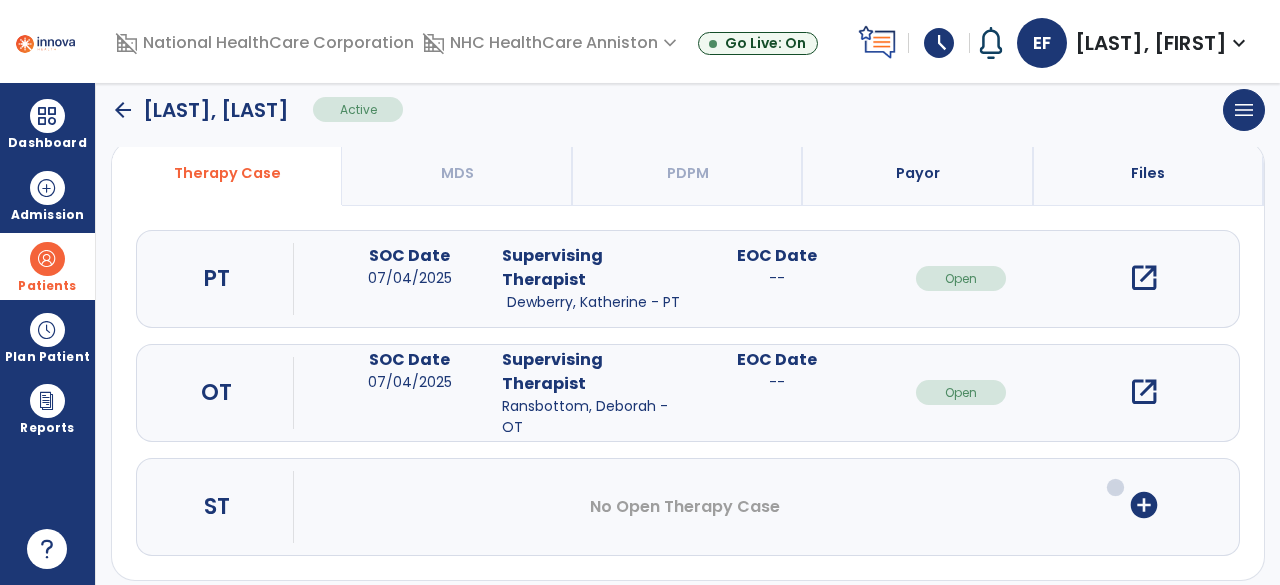 scroll, scrollTop: 171, scrollLeft: 0, axis: vertical 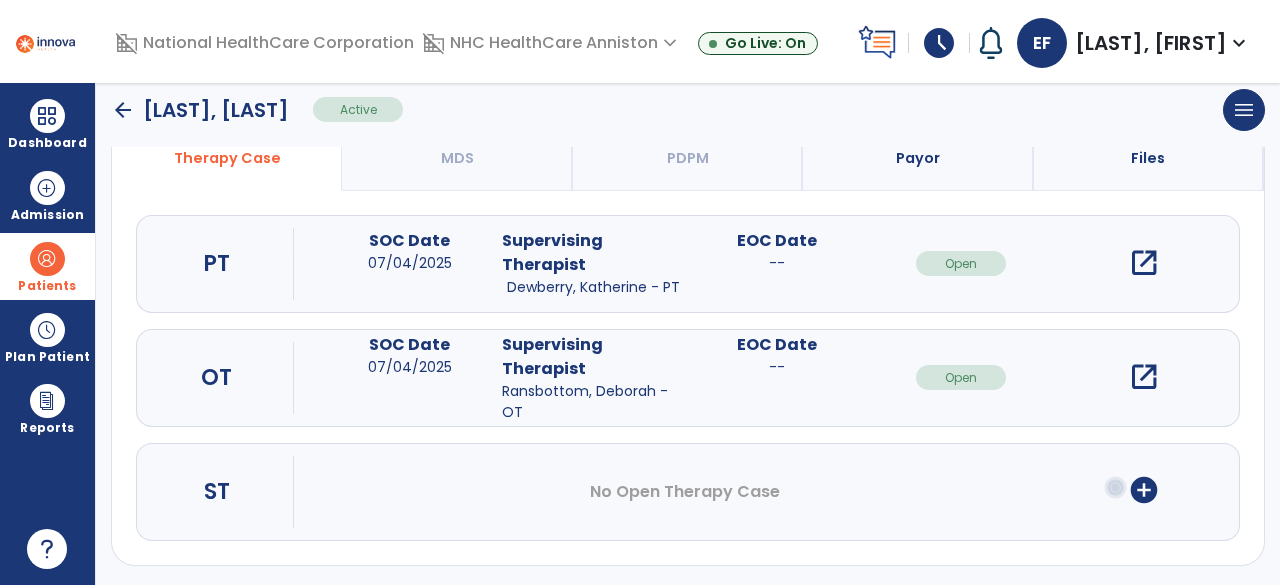 click on "open_in_new" at bounding box center [1144, 377] 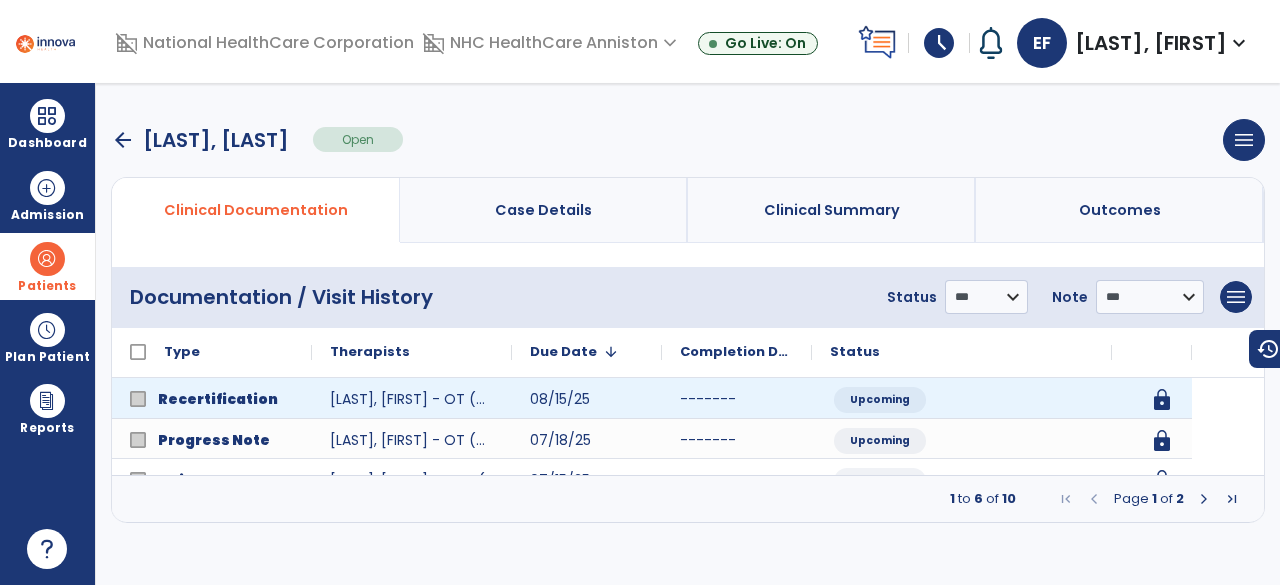 scroll, scrollTop: 0, scrollLeft: 0, axis: both 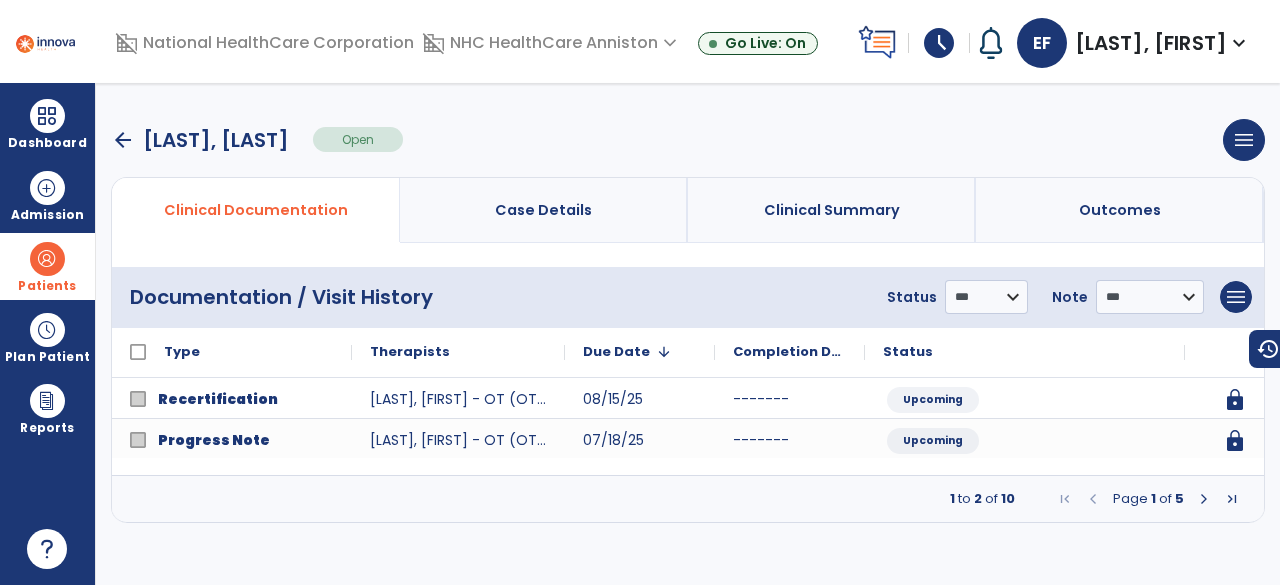 click at bounding box center [1232, 499] 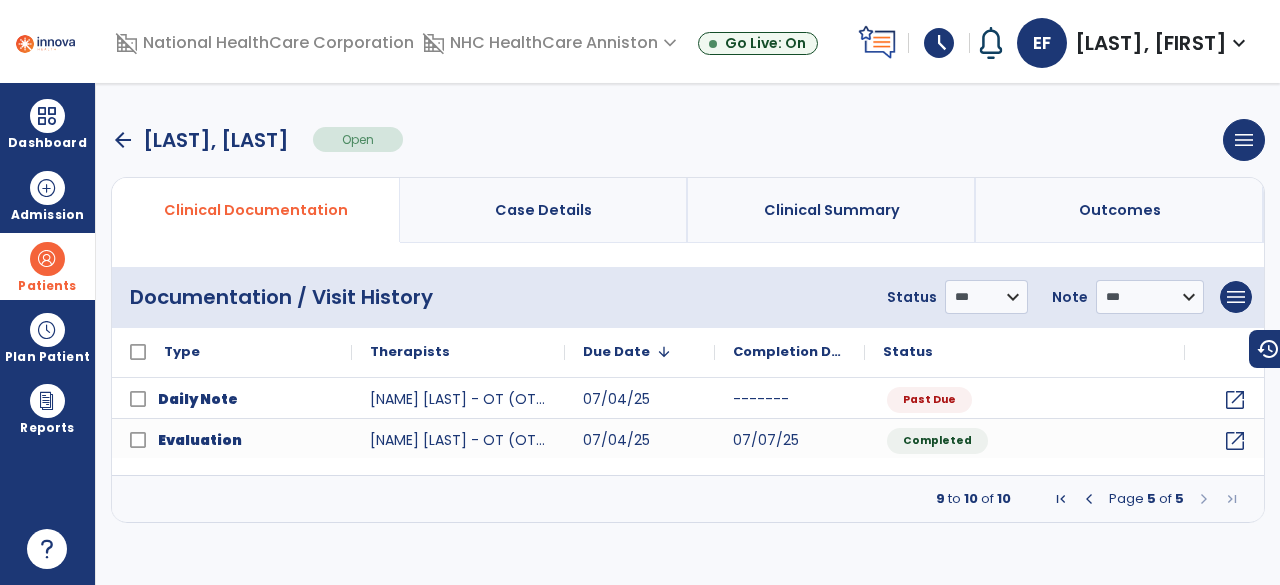 click at bounding box center [1232, 499] 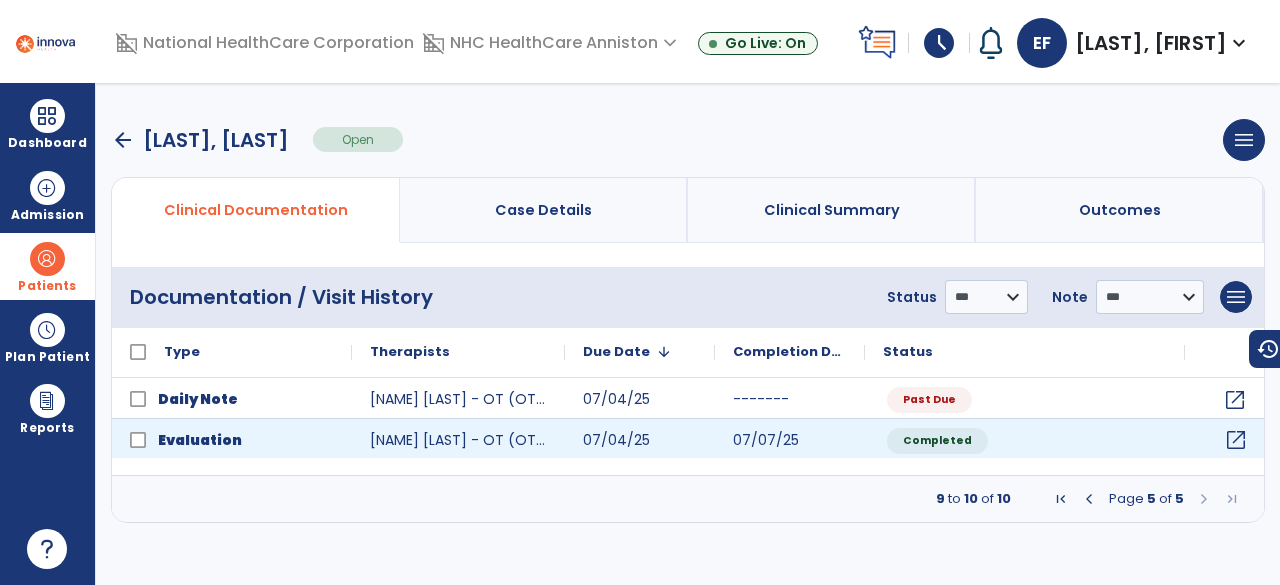 click on "open_in_new" 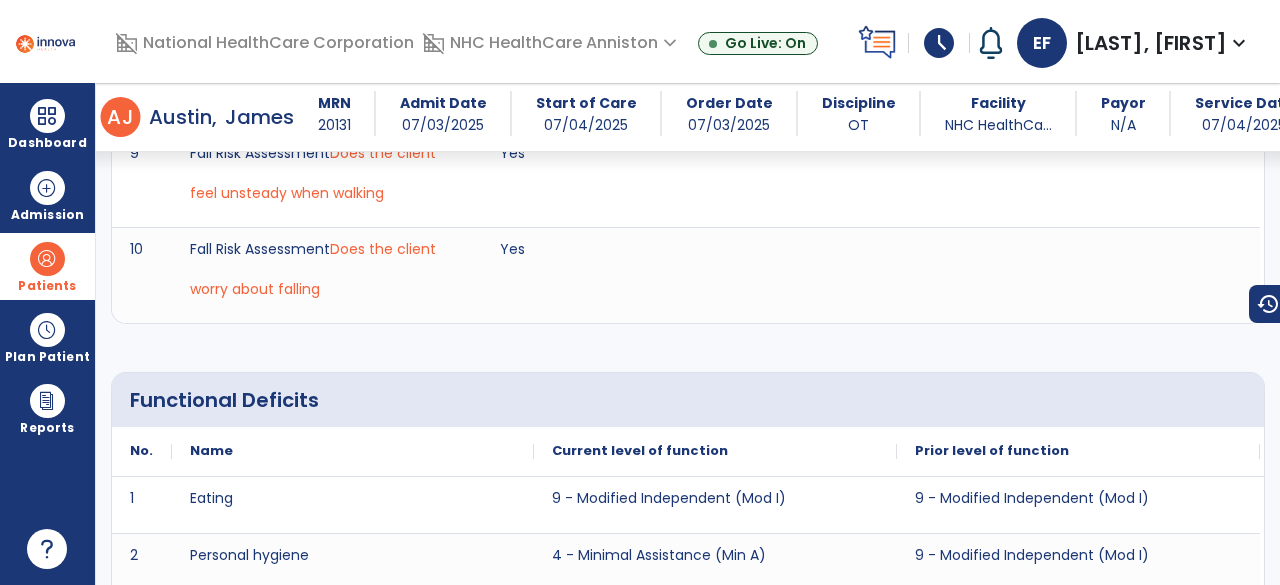 scroll, scrollTop: 2289, scrollLeft: 0, axis: vertical 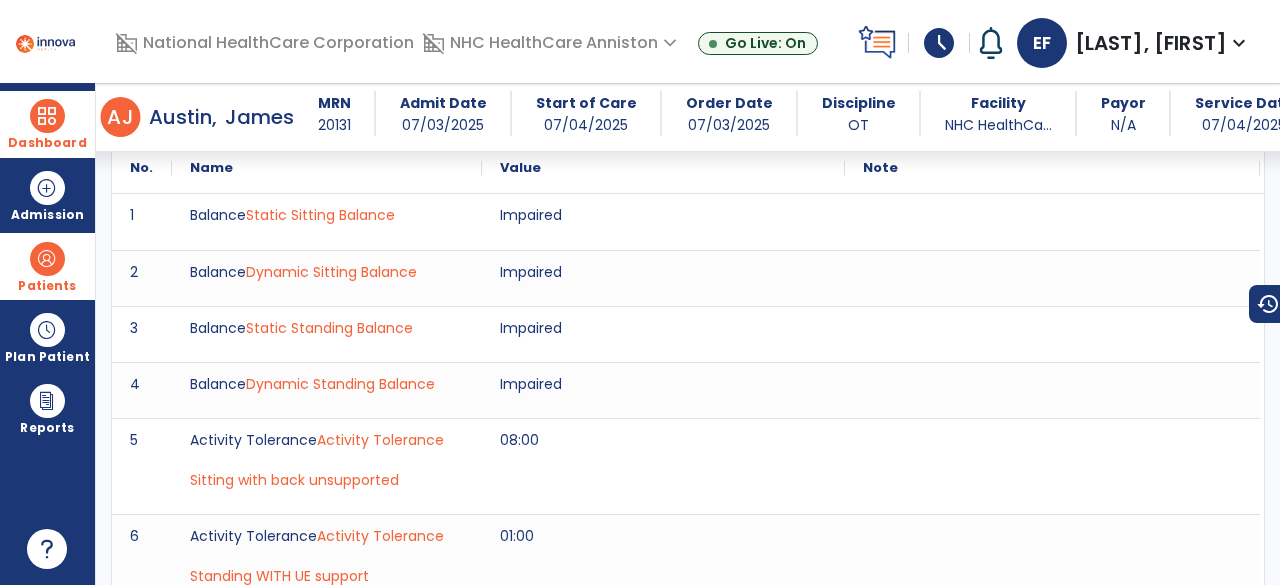 click on "Dashboard" at bounding box center [47, 124] 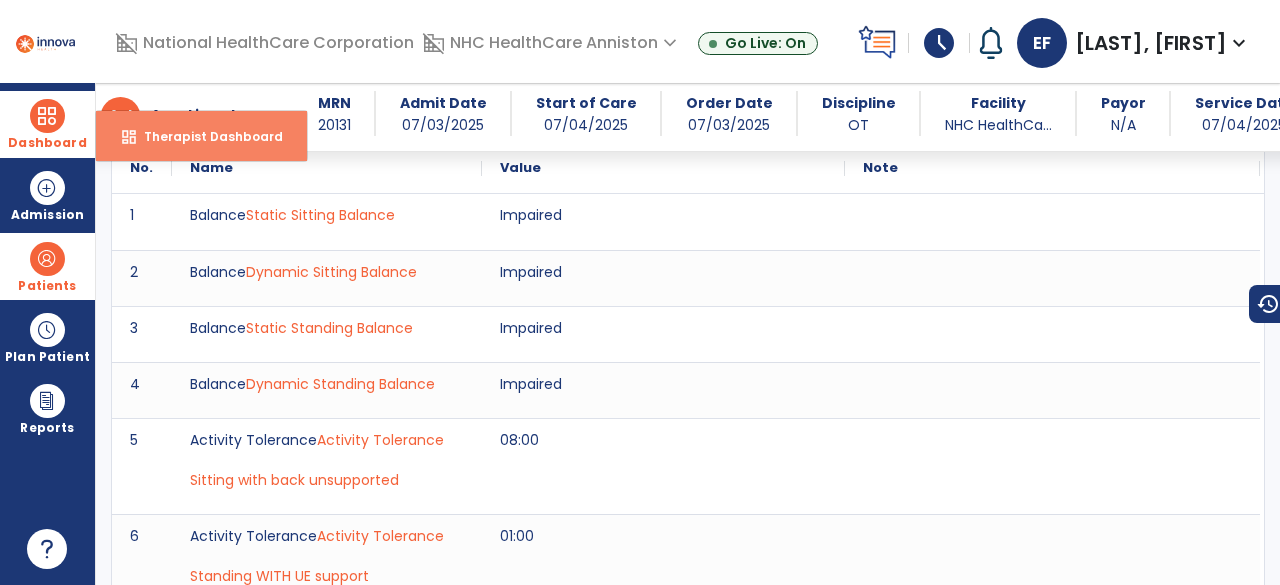 click on "dashboard  Therapist Dashboard" at bounding box center (201, 136) 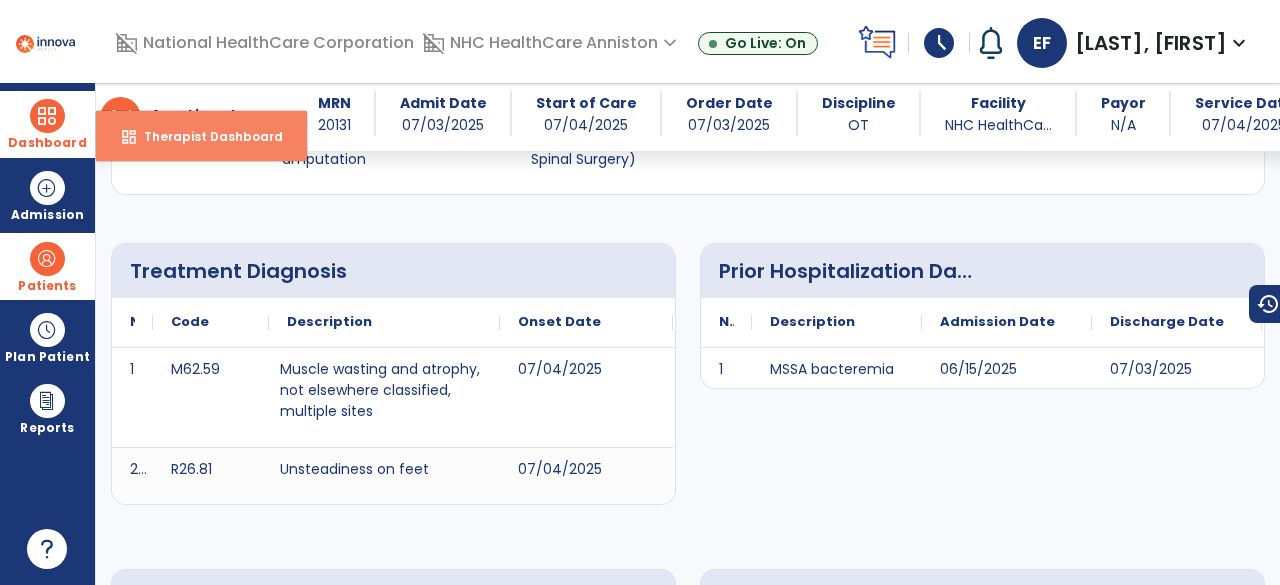 select on "****" 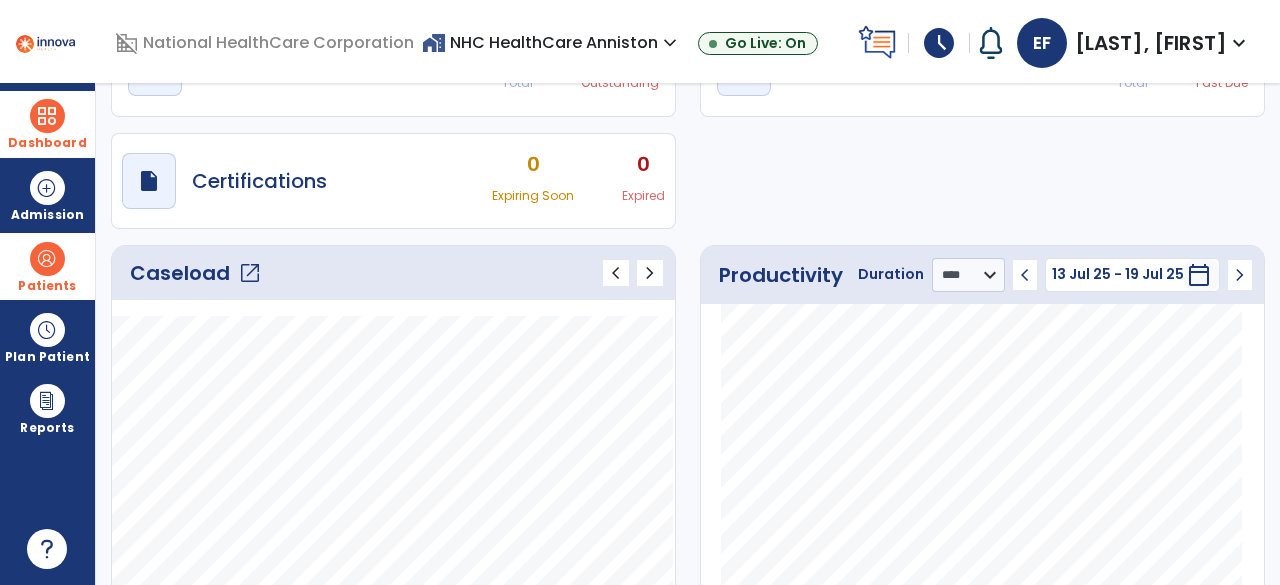 click on "open_in_new" 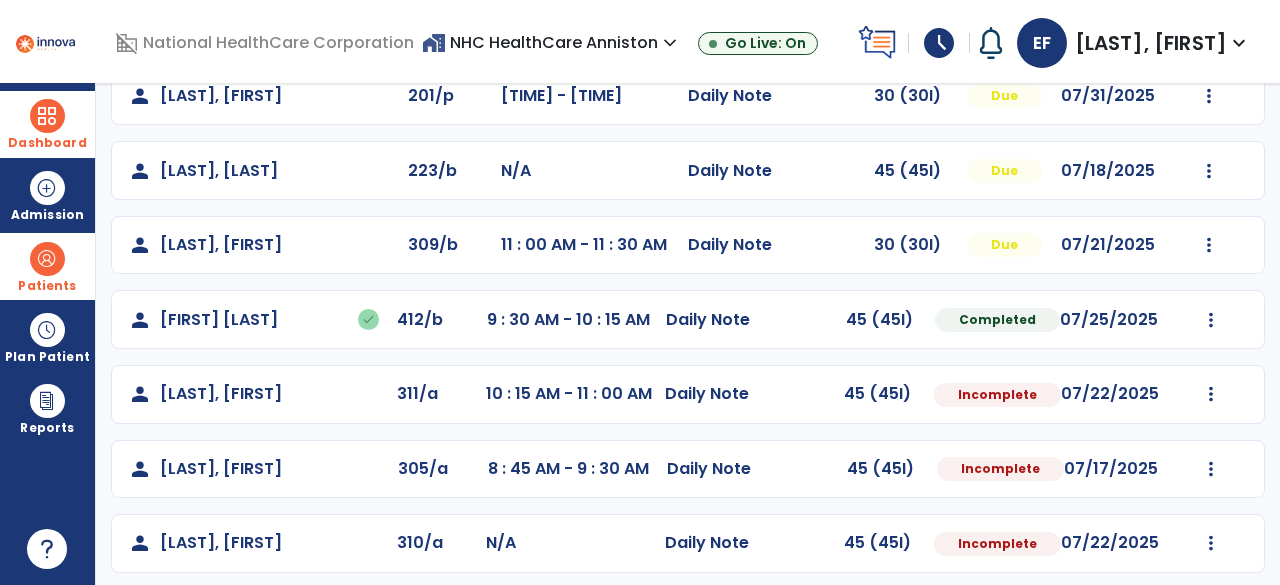 scroll, scrollTop: 322, scrollLeft: 0, axis: vertical 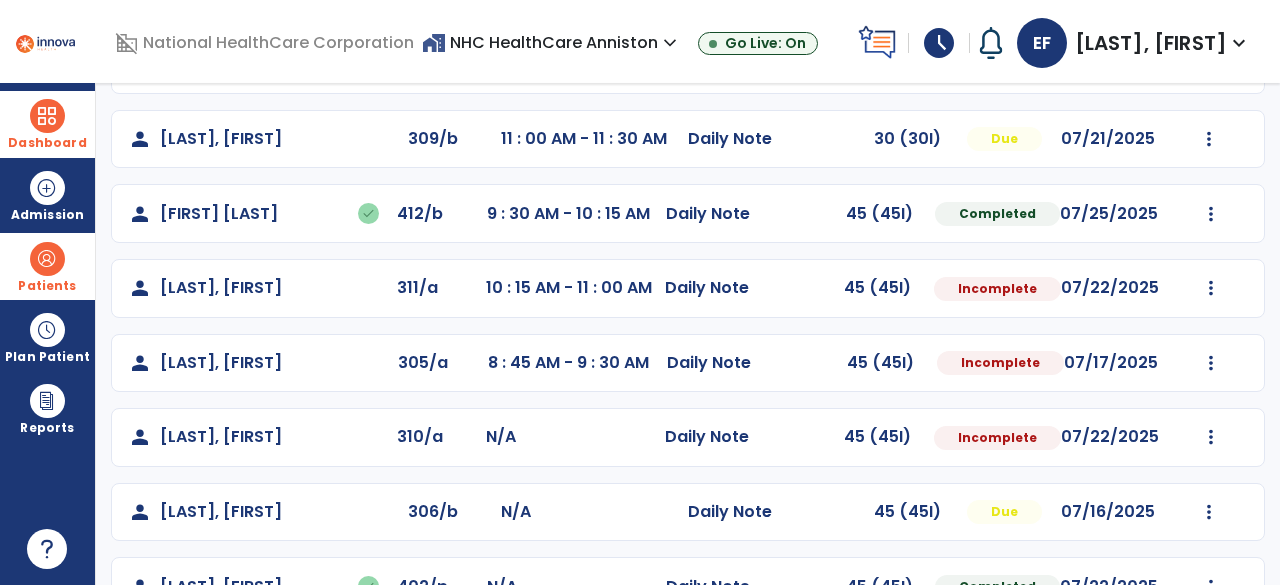 click on "person [LAST], [FIRST] 310/a N/A Daily Note 45 (45I) Incomplete 07/22/2025 Mark Visit As Complete Reset Note Open Document G + C Mins" 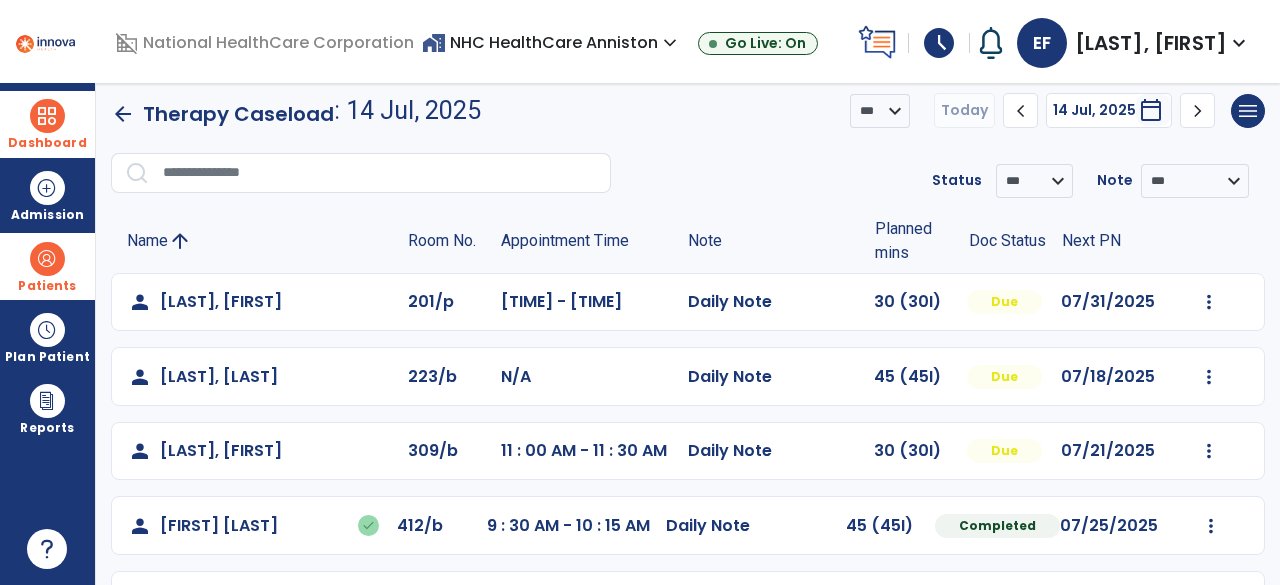 scroll, scrollTop: 12, scrollLeft: 0, axis: vertical 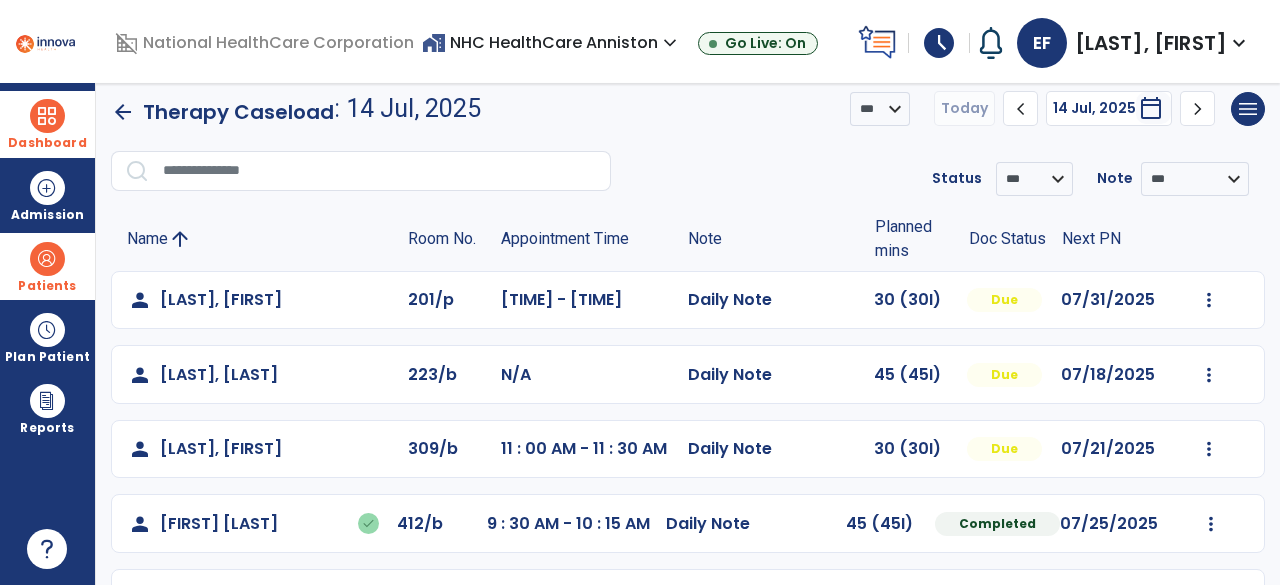 click on "Mark Visit As Complete   Reset Note   Open Document   G + C Mins" 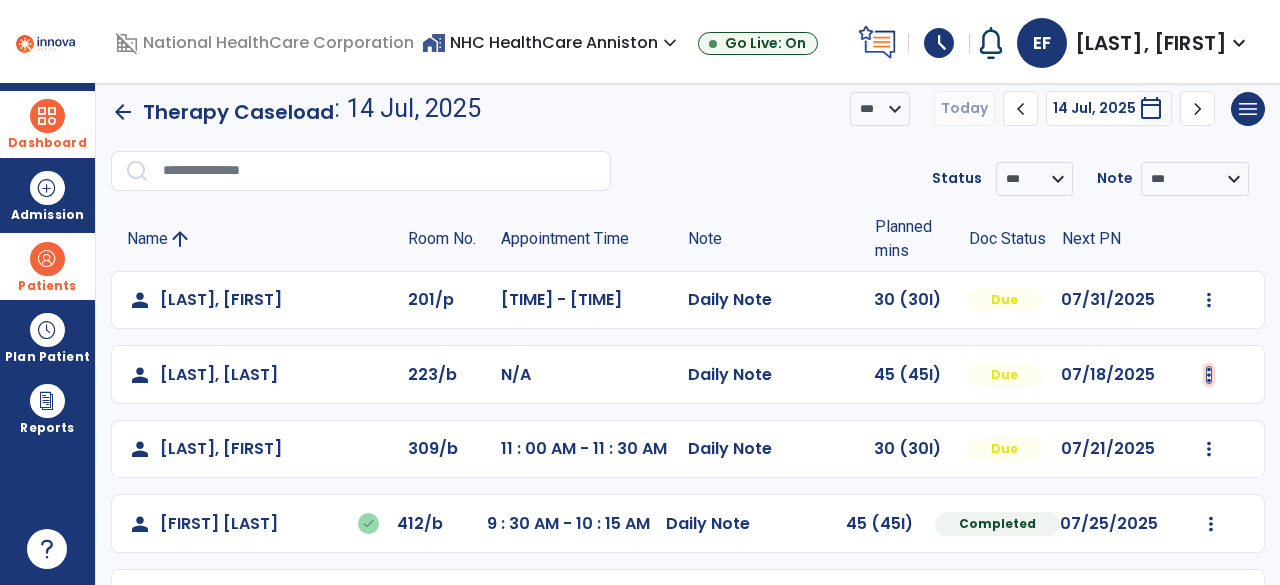 click at bounding box center [1209, 300] 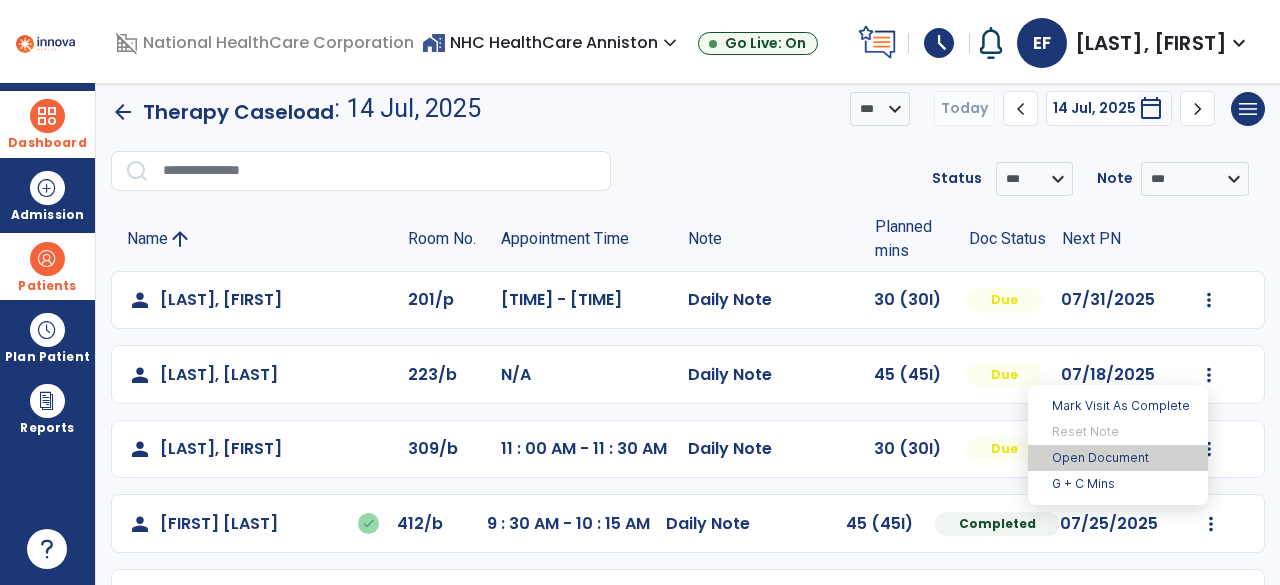 click on "Open Document" at bounding box center [1118, 458] 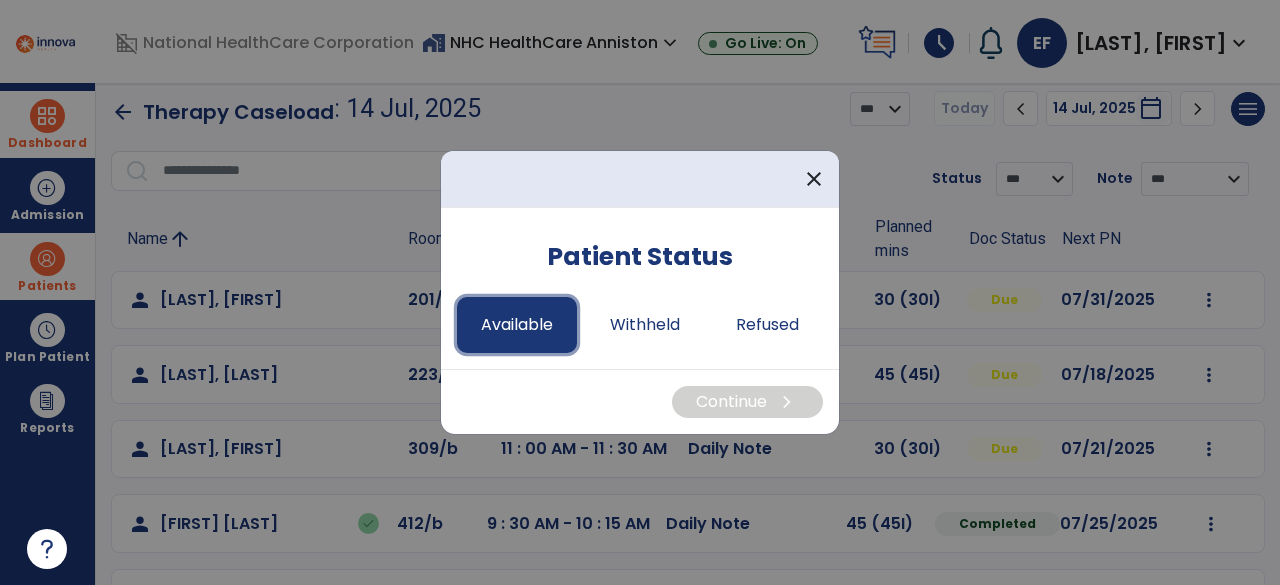click on "Available" at bounding box center [517, 325] 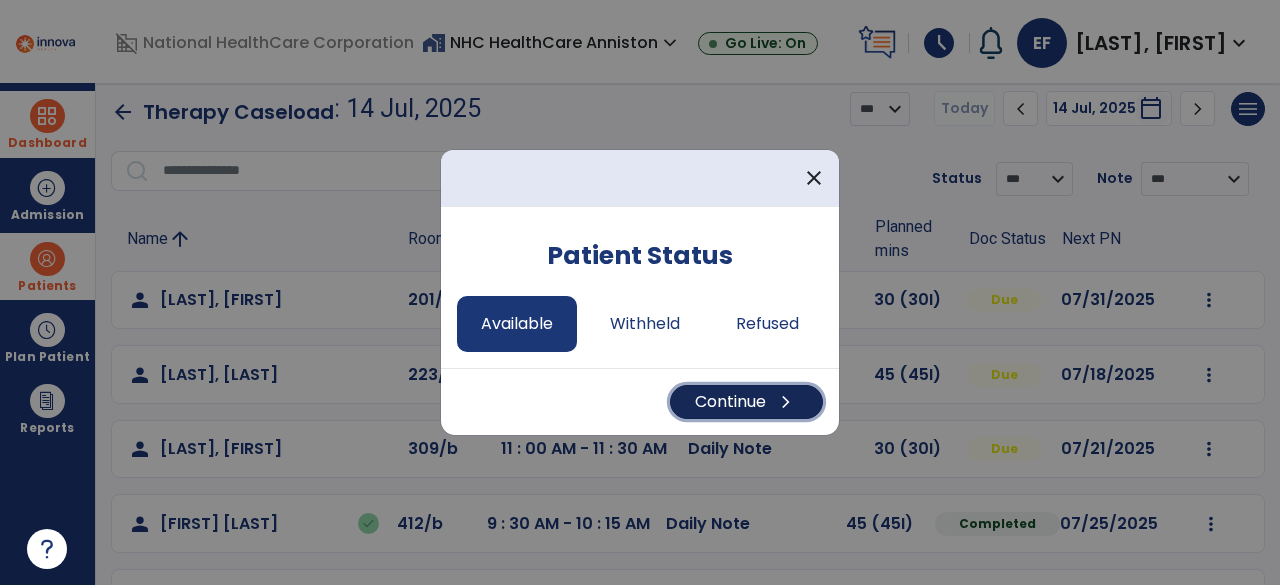 click on "Continue   chevron_right" at bounding box center [746, 402] 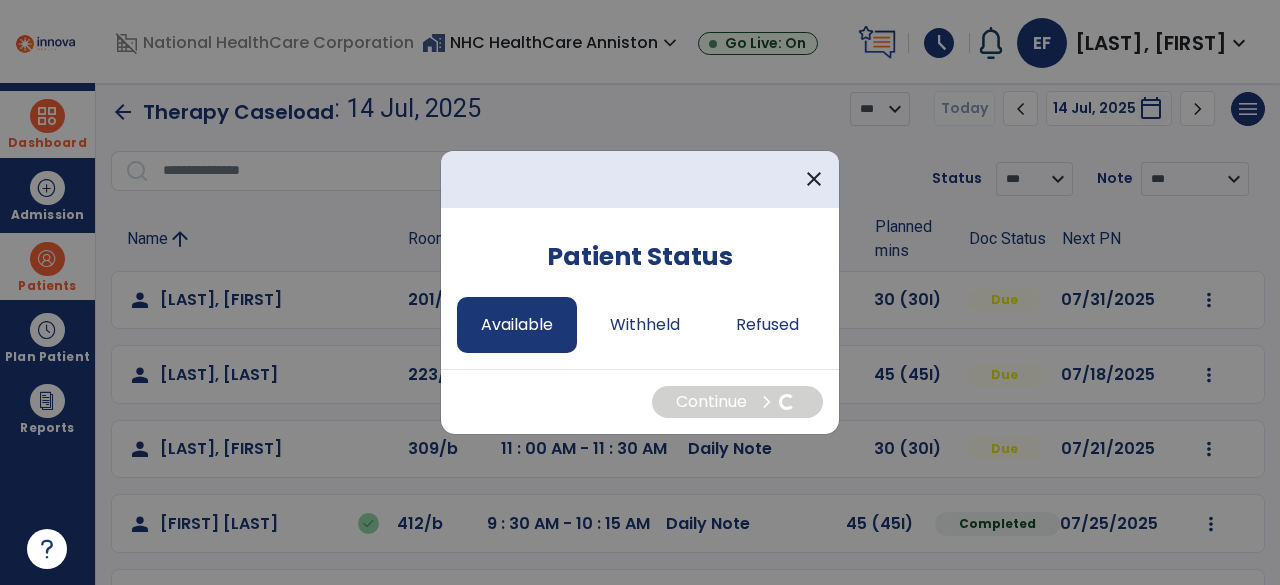 select on "*" 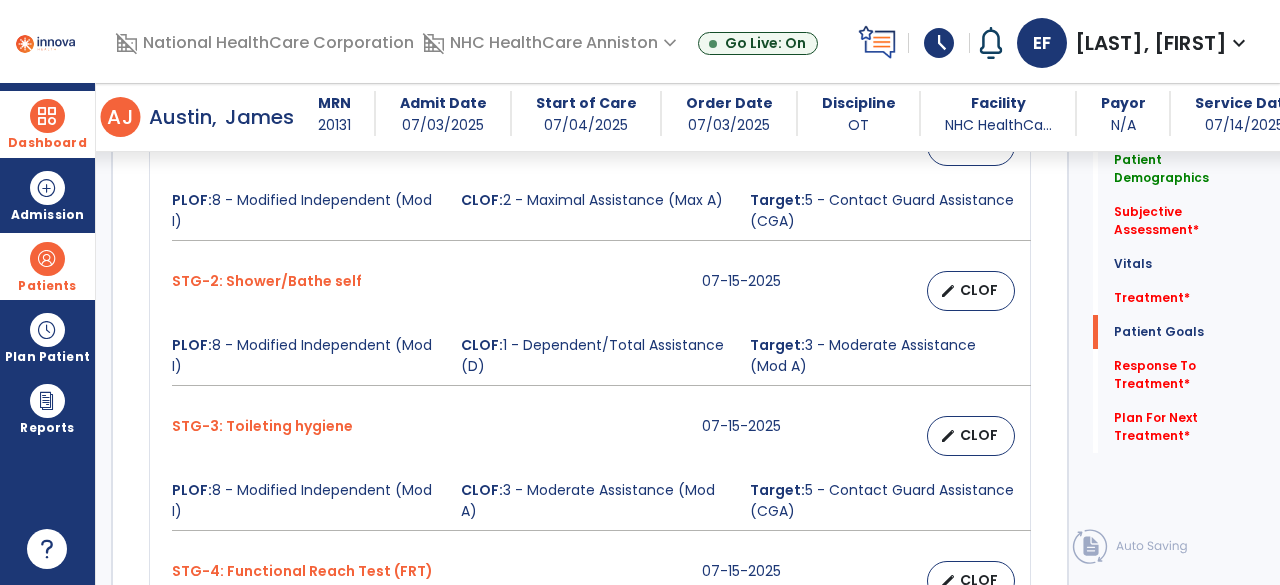 scroll, scrollTop: 1631, scrollLeft: 0, axis: vertical 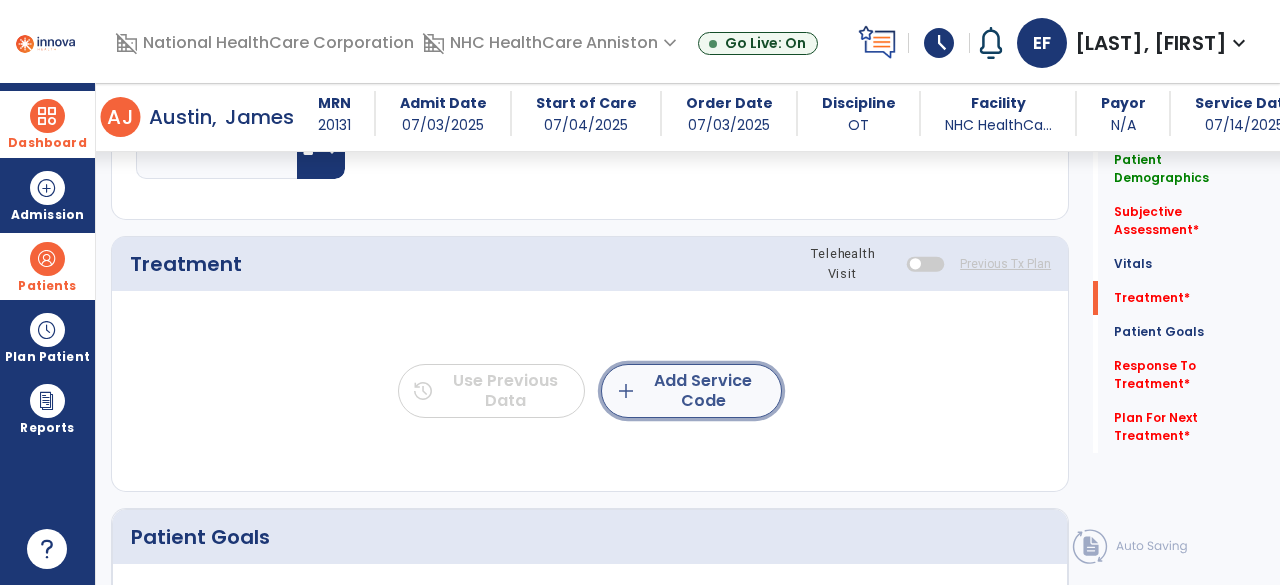 click on "add  Add Service Code" 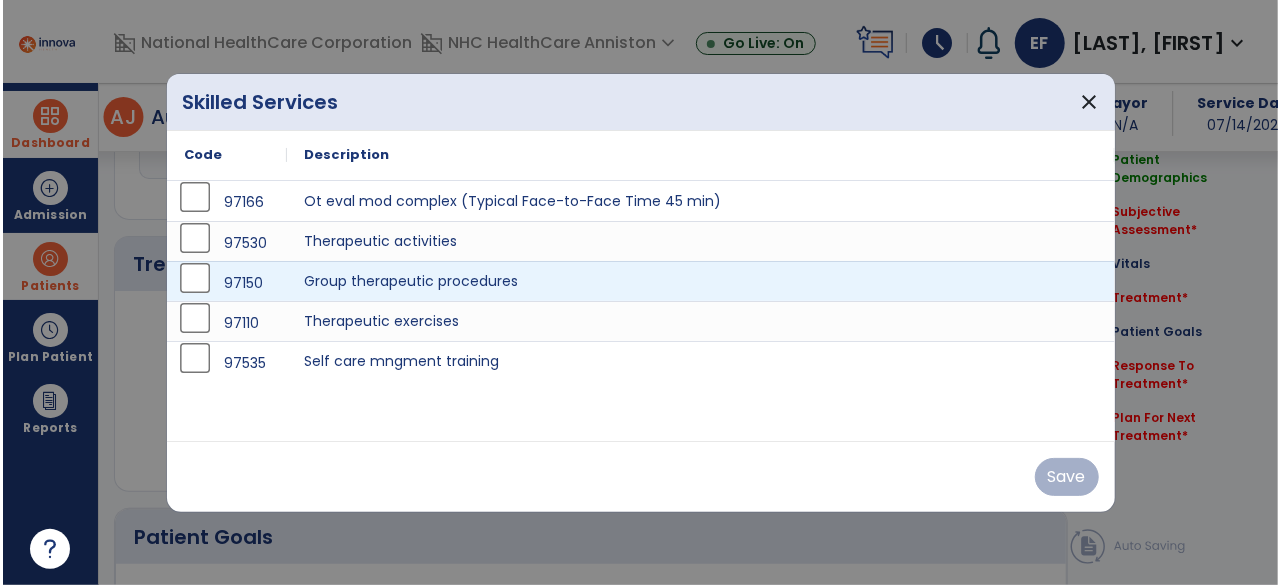 scroll, scrollTop: 1013, scrollLeft: 0, axis: vertical 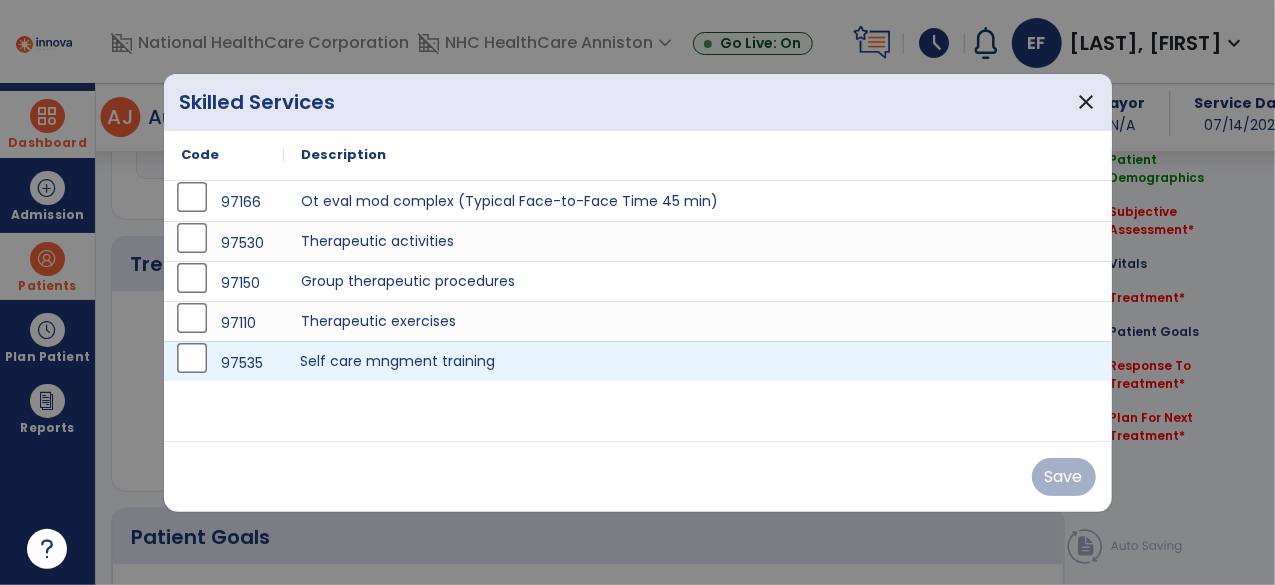 click on "Self care mngment training" at bounding box center [698, 361] 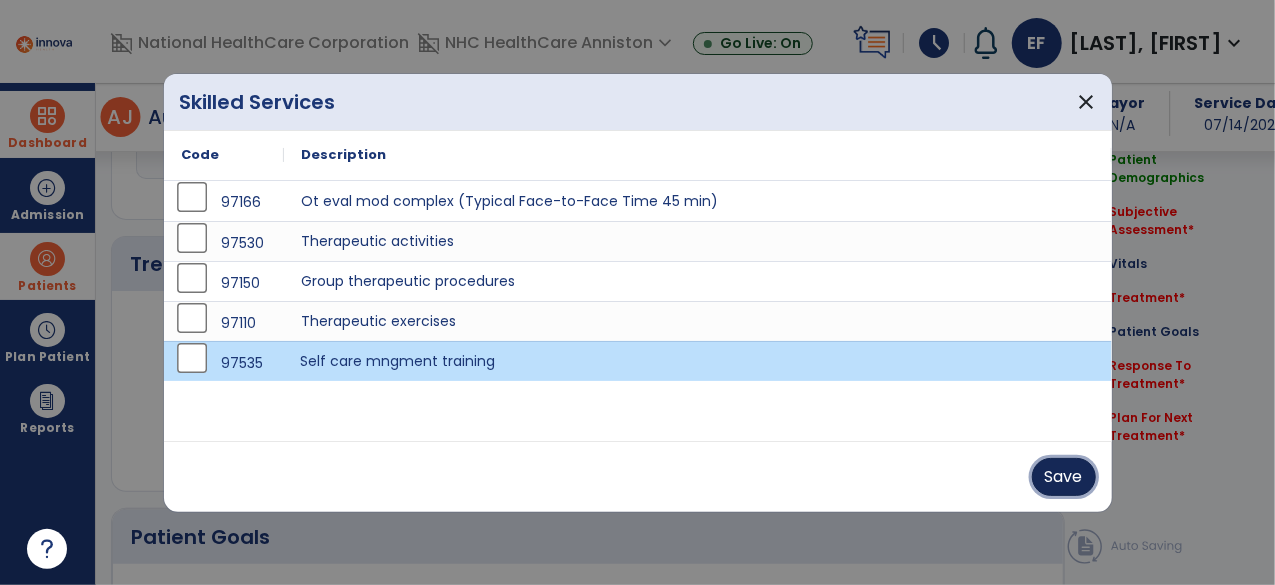 click on "Save" at bounding box center (1064, 477) 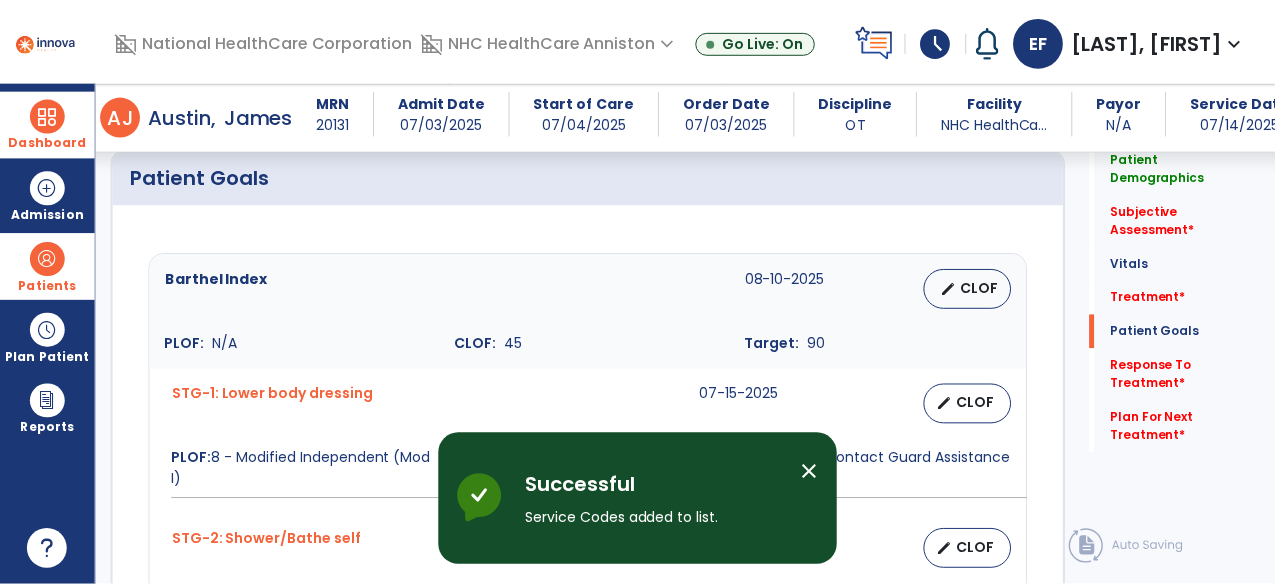 scroll, scrollTop: 1526, scrollLeft: 0, axis: vertical 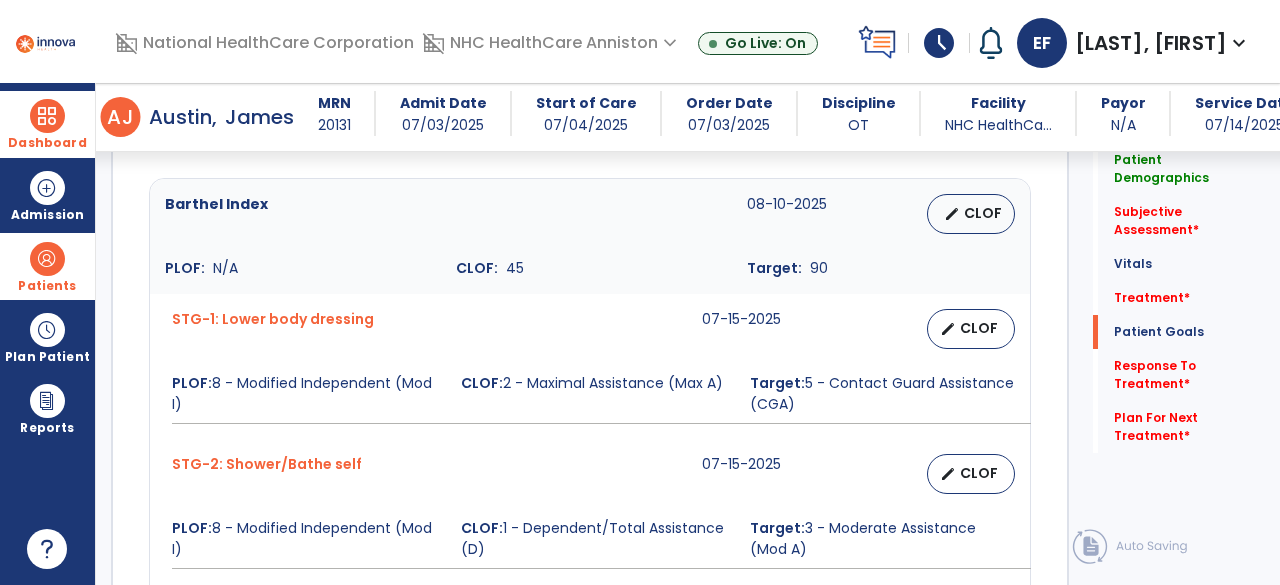 drag, startPoint x: 962, startPoint y: 311, endPoint x: 504, endPoint y: 243, distance: 463.0205 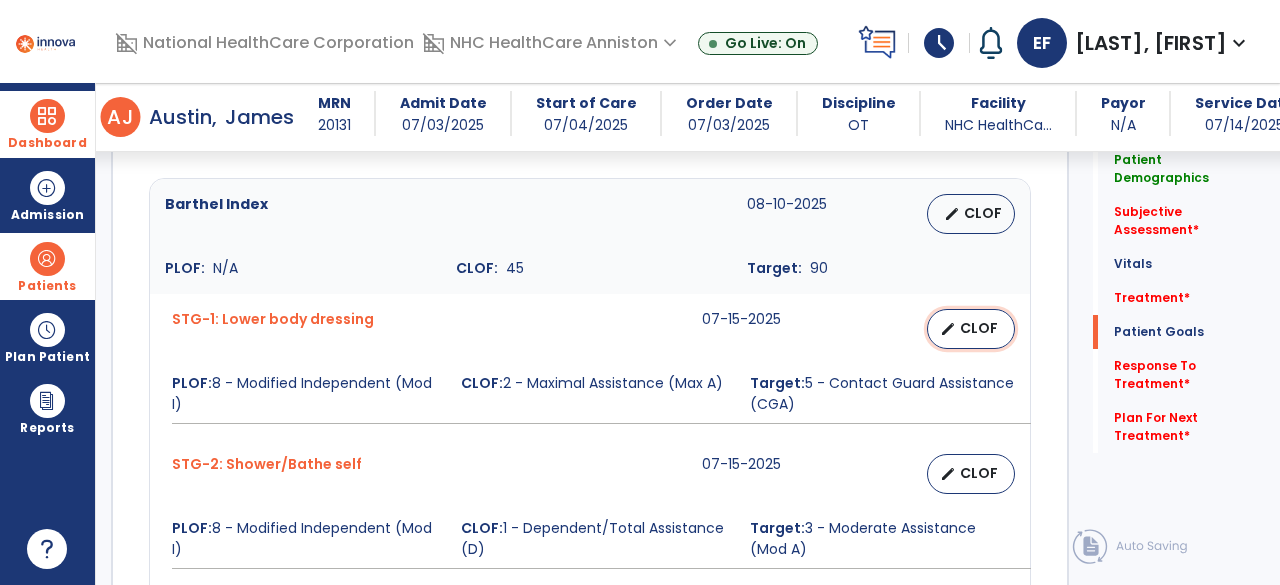click on "CLOF" at bounding box center (979, 328) 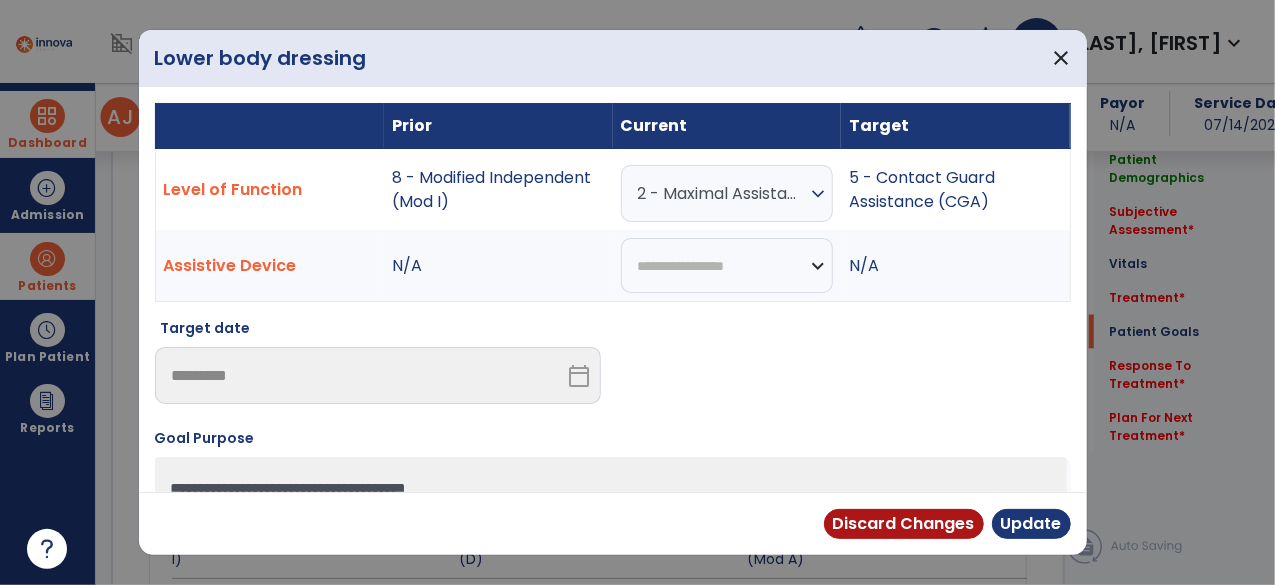 scroll, scrollTop: 1526, scrollLeft: 0, axis: vertical 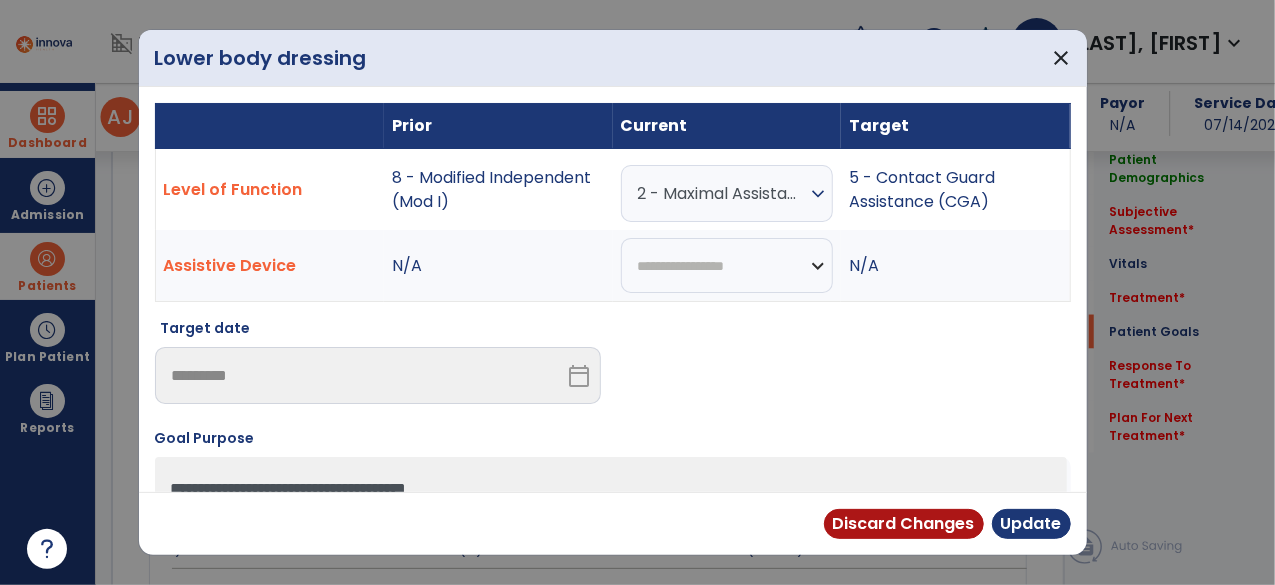 click on "2 - Maximal Assistance (Max A)   expand_more" at bounding box center [727, 193] 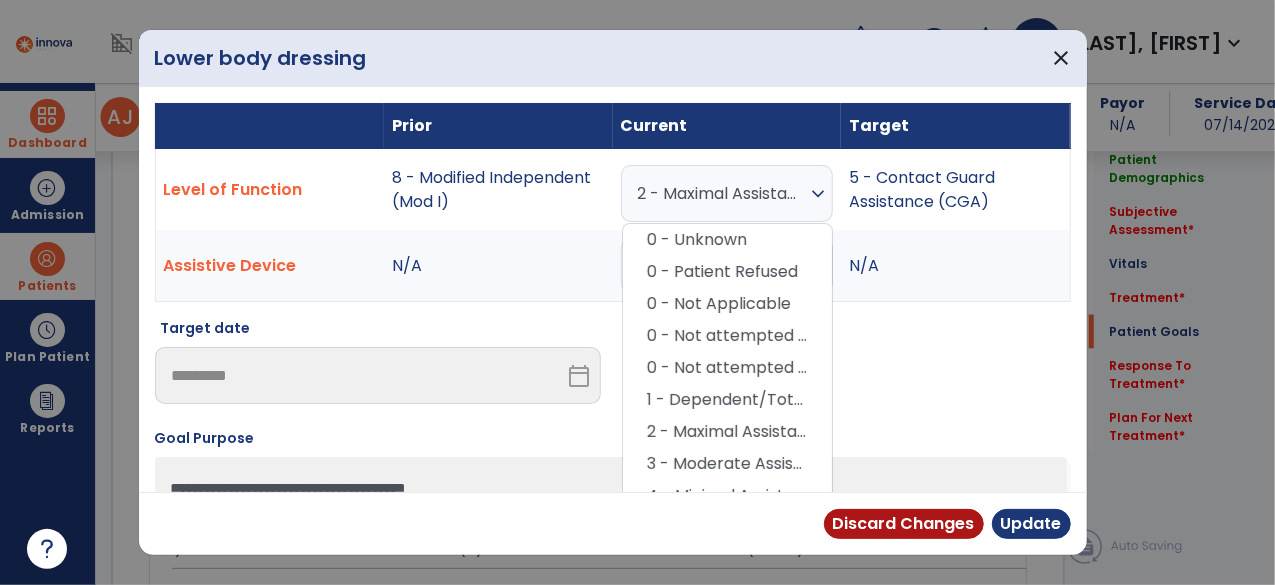 click on "2 - Maximal Assistance (Max A)" at bounding box center (722, 193) 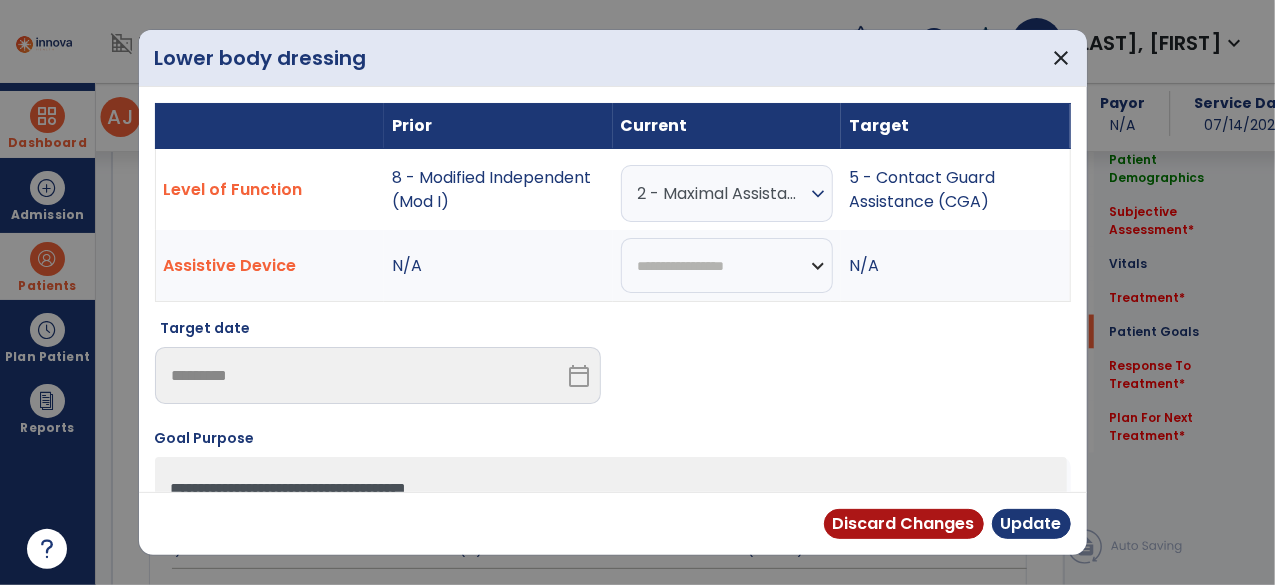 click on "2 - Maximal Assistance (Max A)" at bounding box center (722, 193) 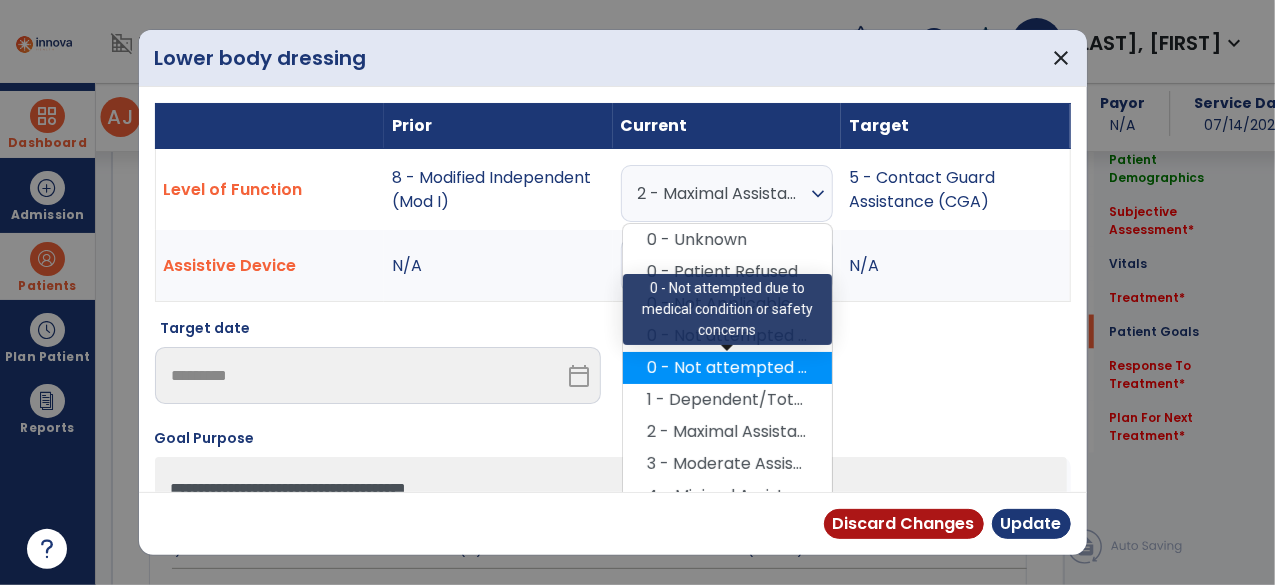 scroll, scrollTop: 209, scrollLeft: 0, axis: vertical 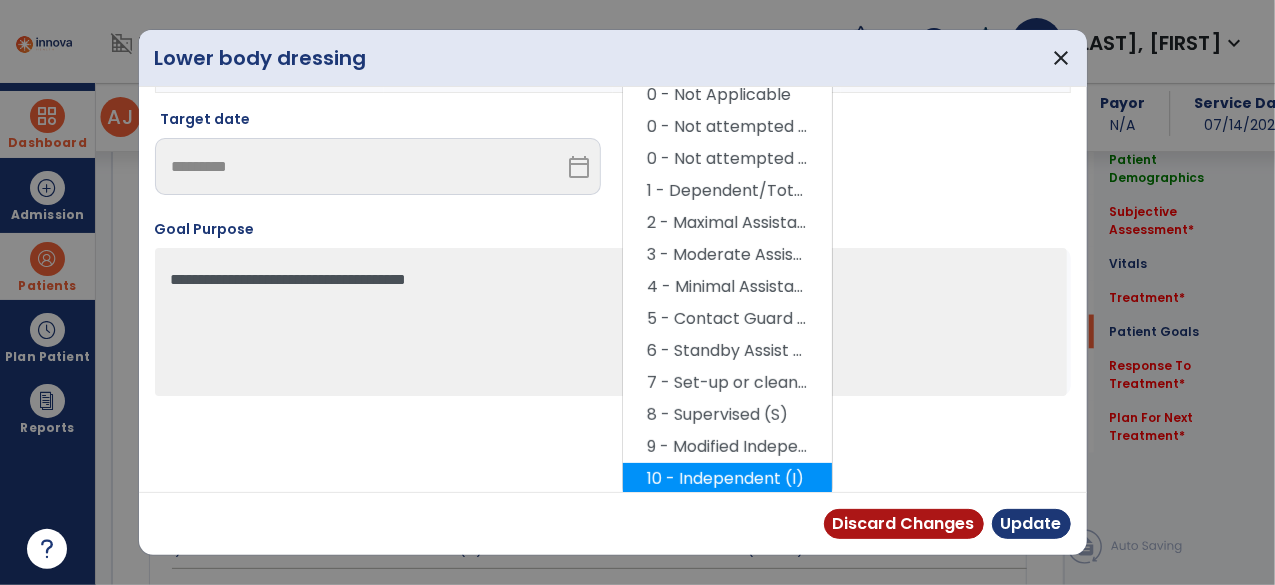 click on "10 - Independent (I)" at bounding box center [727, 479] 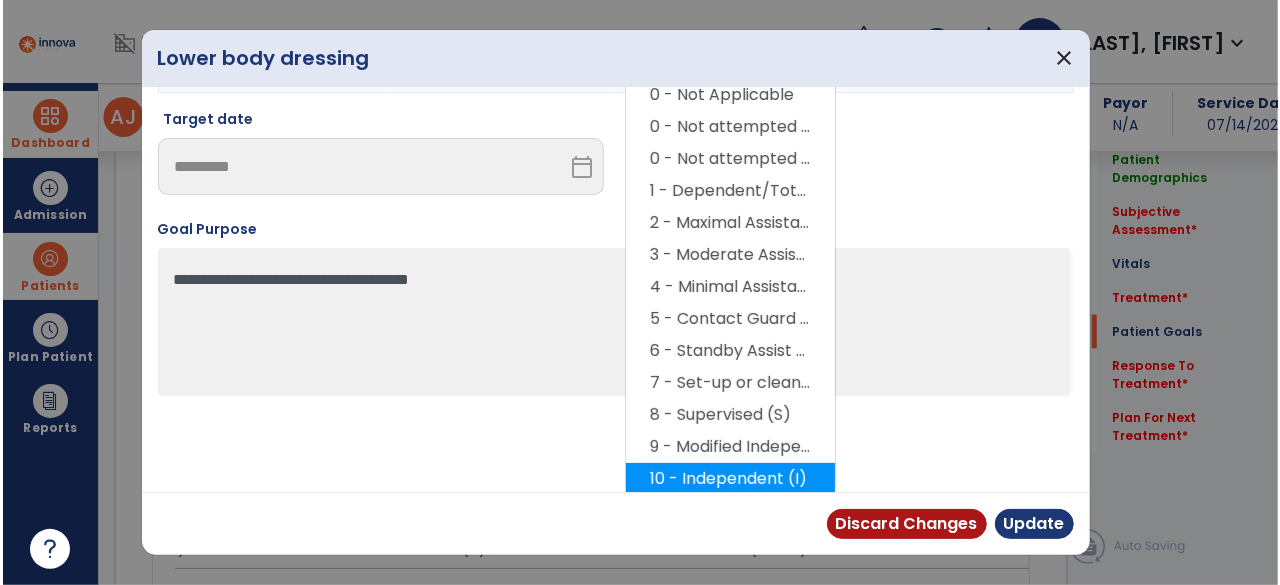 scroll, scrollTop: 125, scrollLeft: 0, axis: vertical 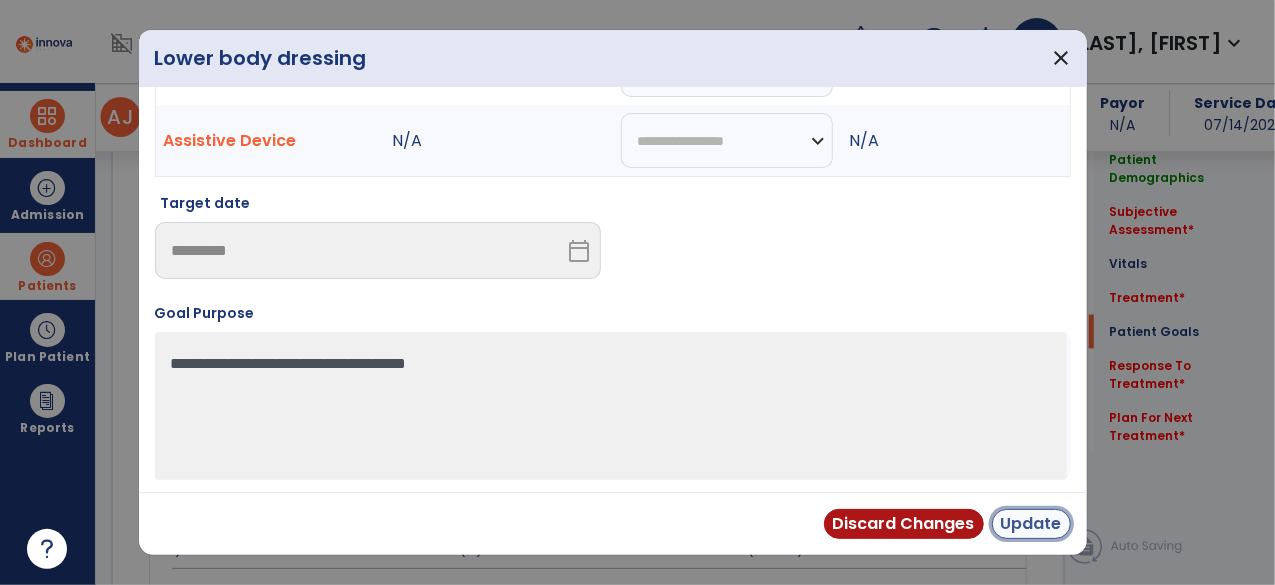 click on "Update" at bounding box center (1031, 524) 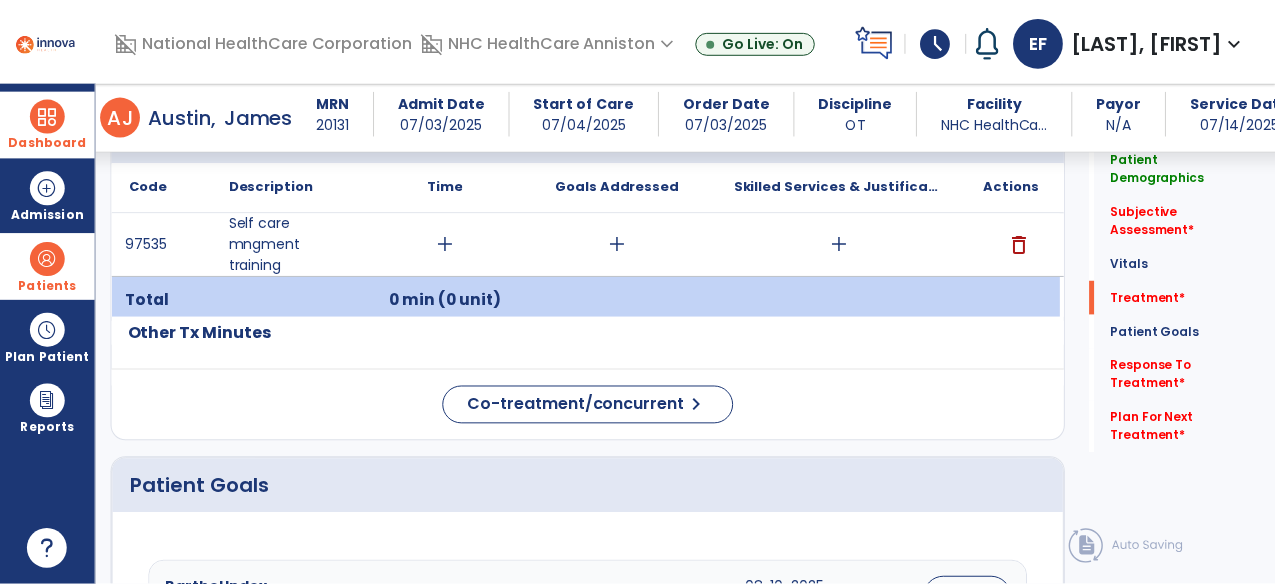 scroll, scrollTop: 1101, scrollLeft: 0, axis: vertical 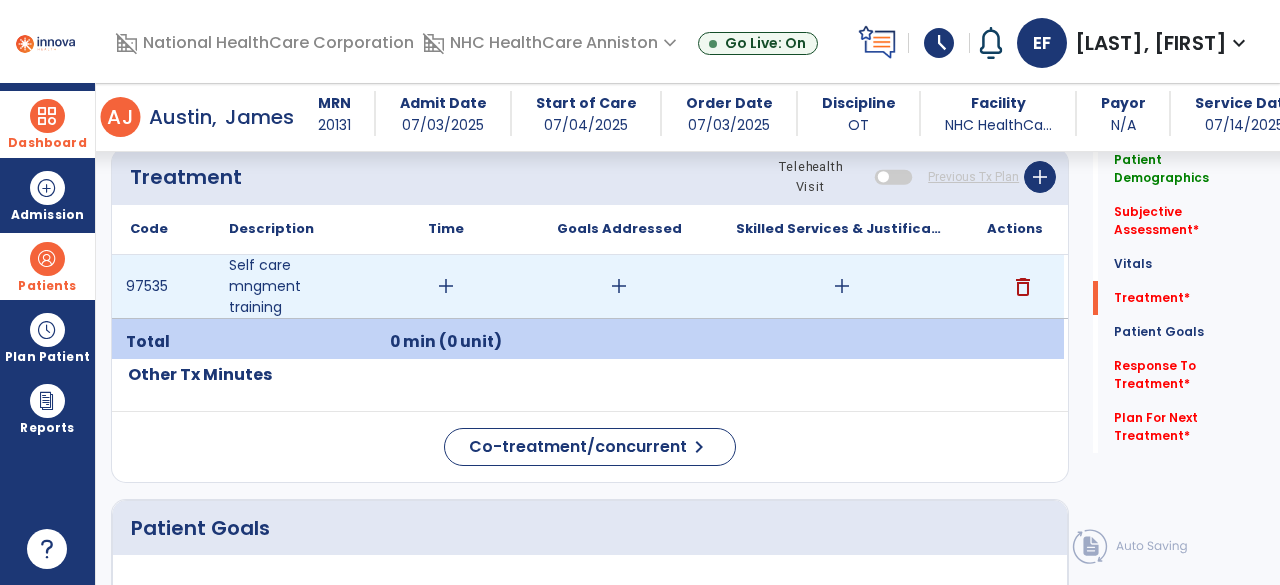 click on "add" at bounding box center [446, 286] 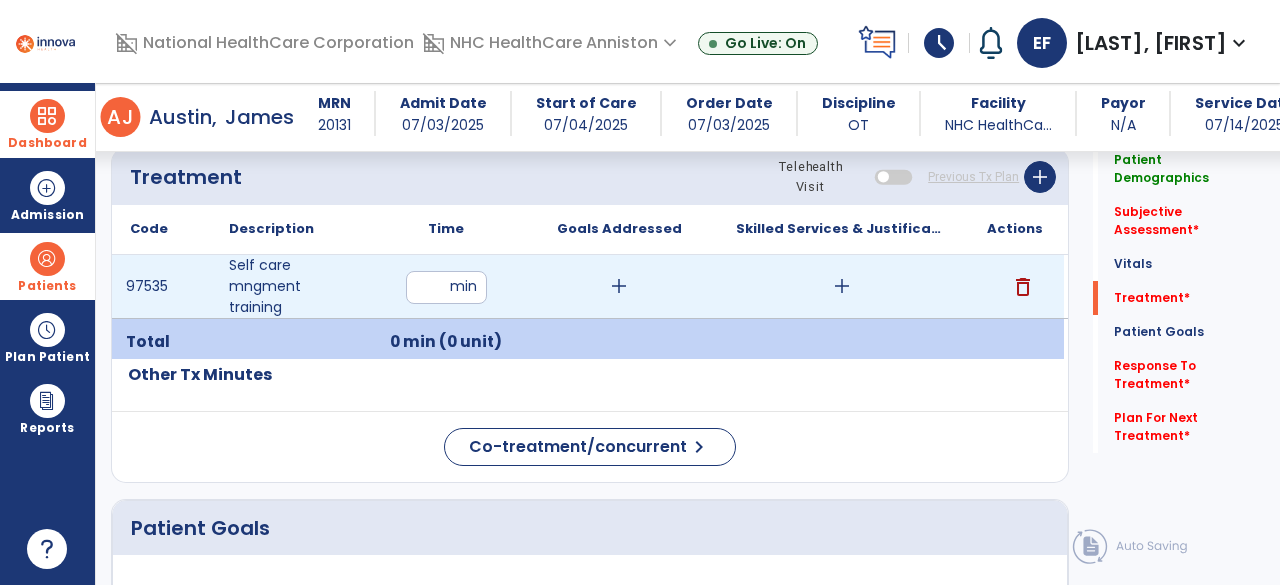 type on "**" 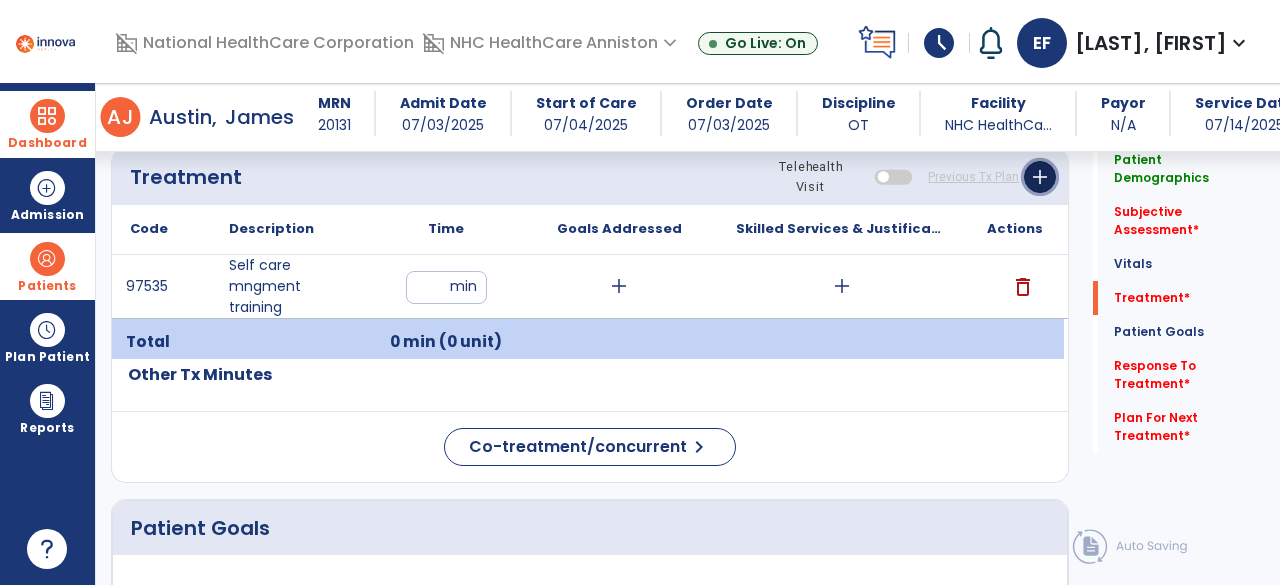 click on "add" 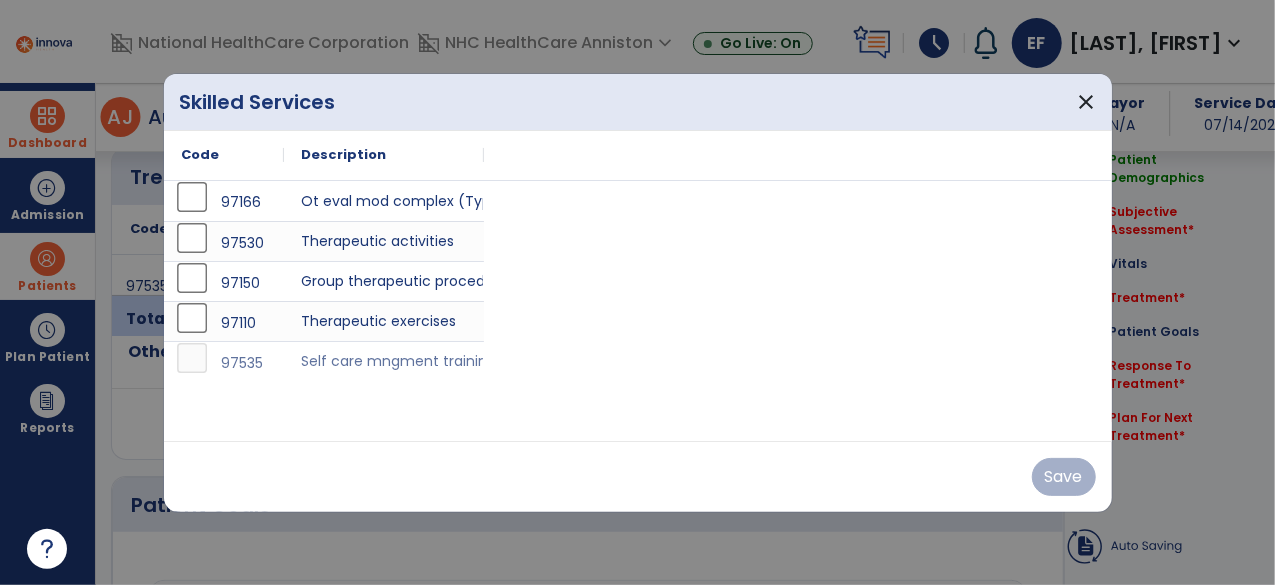 scroll, scrollTop: 1101, scrollLeft: 0, axis: vertical 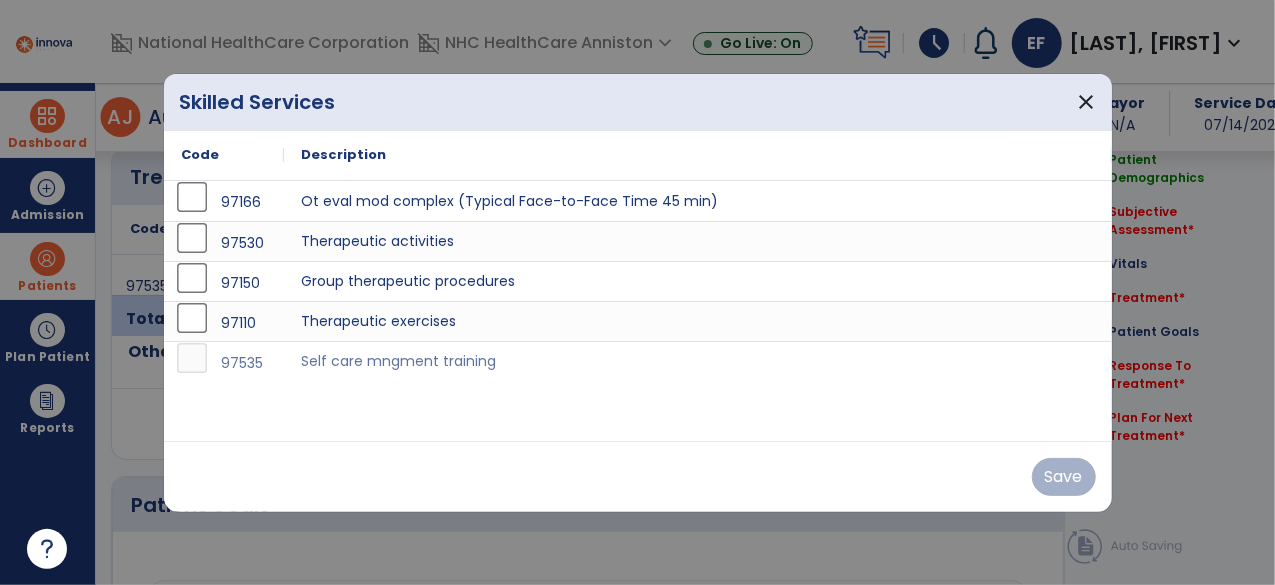 click on "Description" at bounding box center (698, 155) 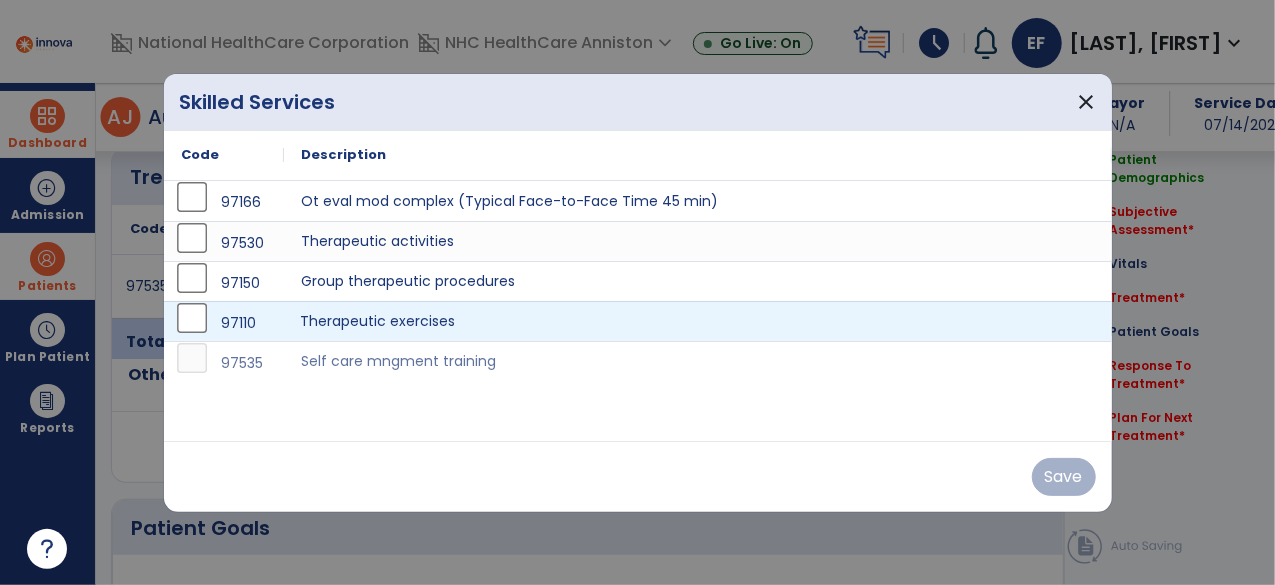 click on "Therapeutic exercises" at bounding box center [698, 321] 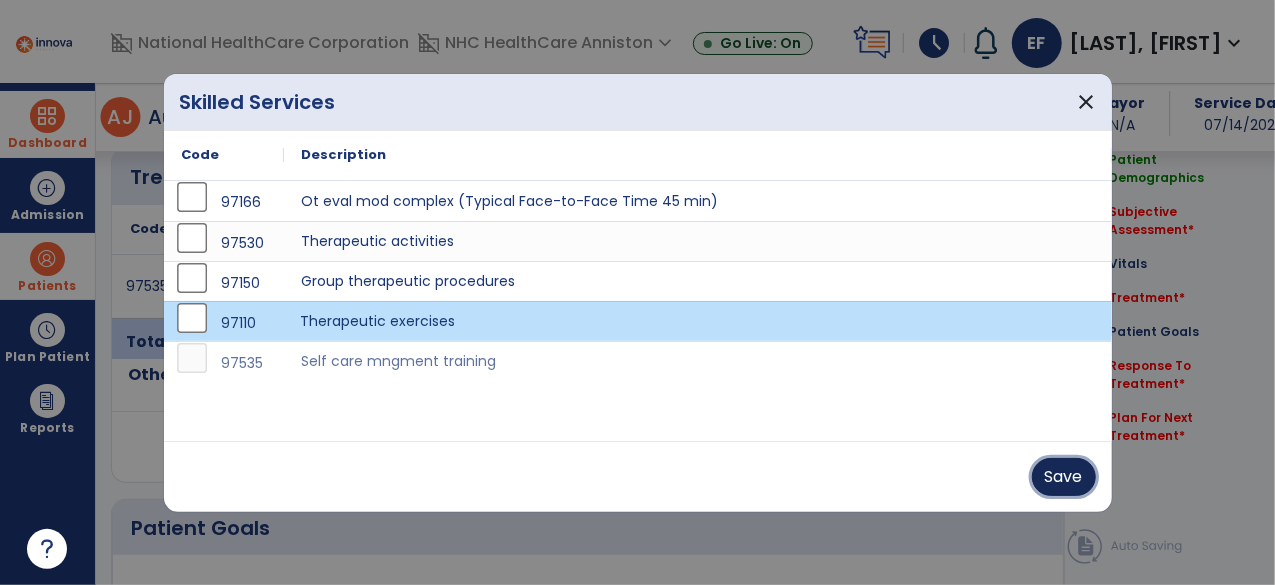 click on "Save" at bounding box center (1064, 477) 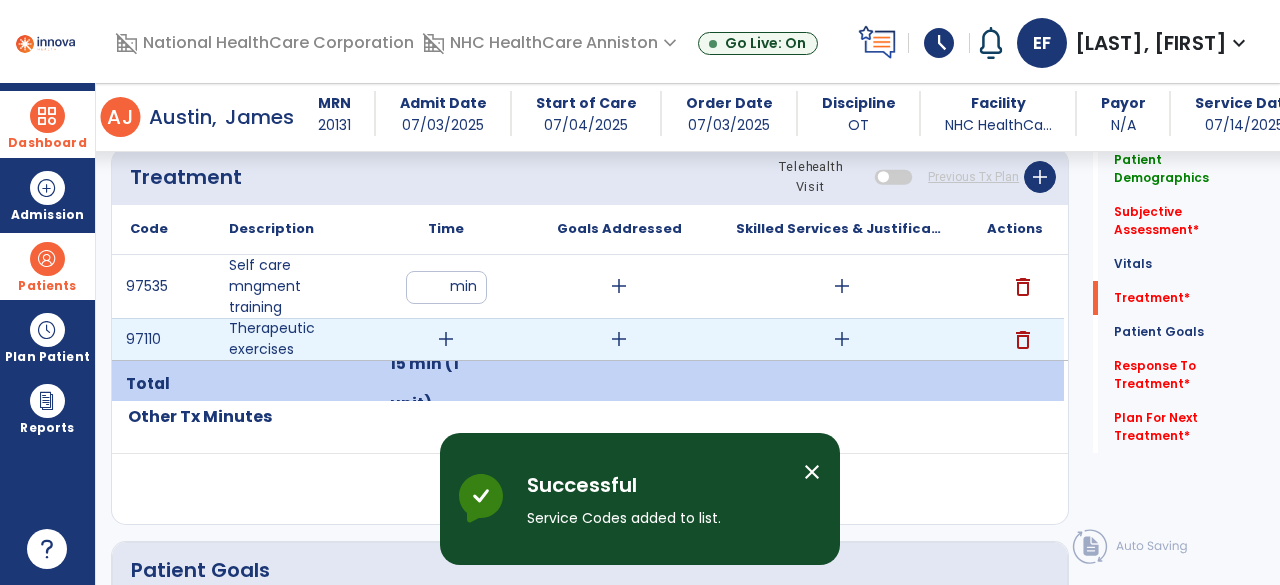 click on "add" at bounding box center [446, 339] 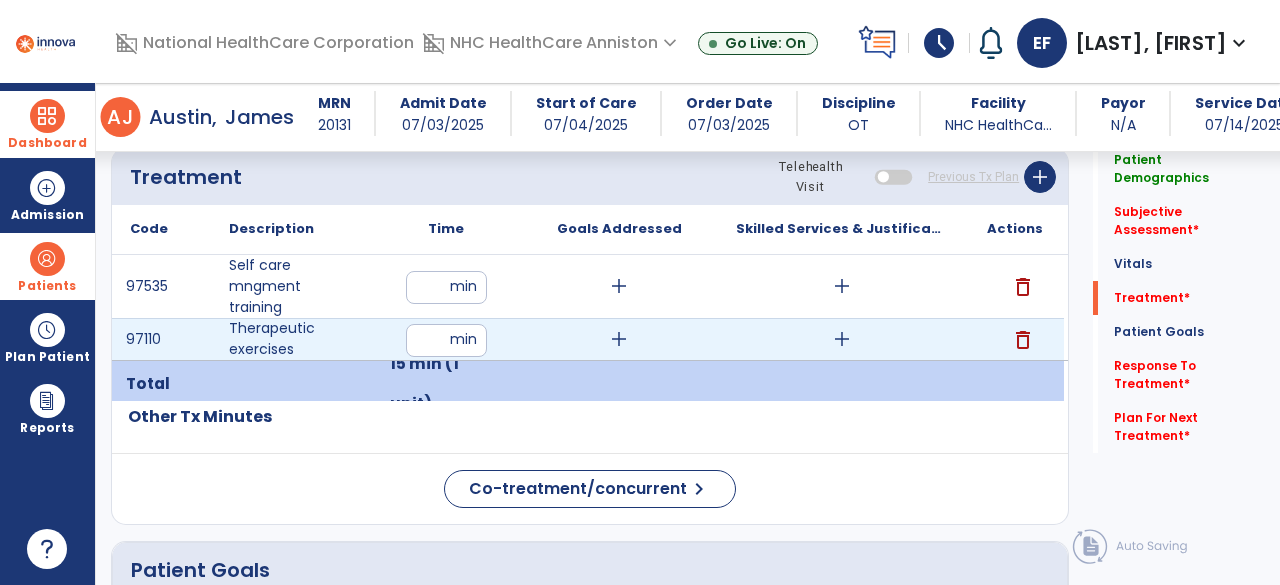 type on "**" 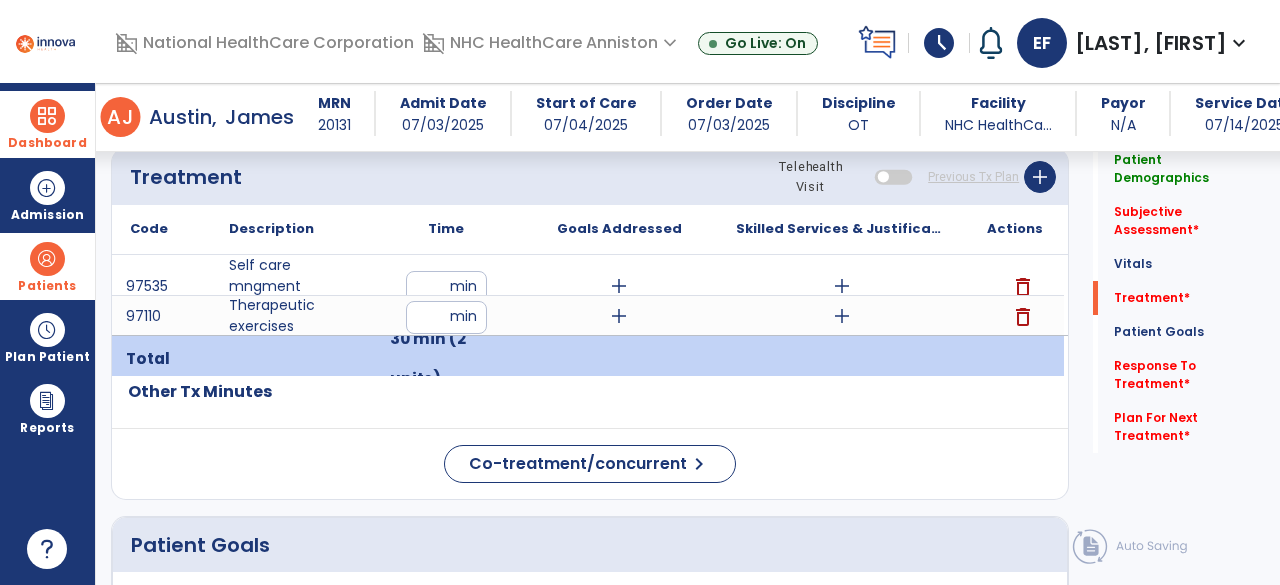 click on "add" at bounding box center [619, 316] 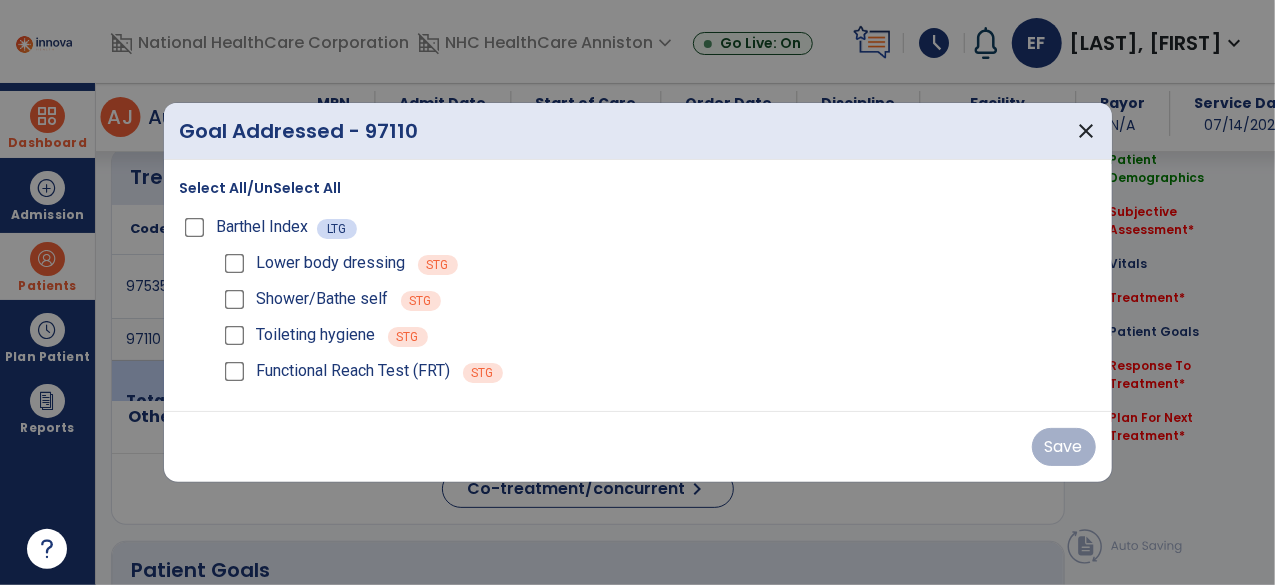 scroll, scrollTop: 1101, scrollLeft: 0, axis: vertical 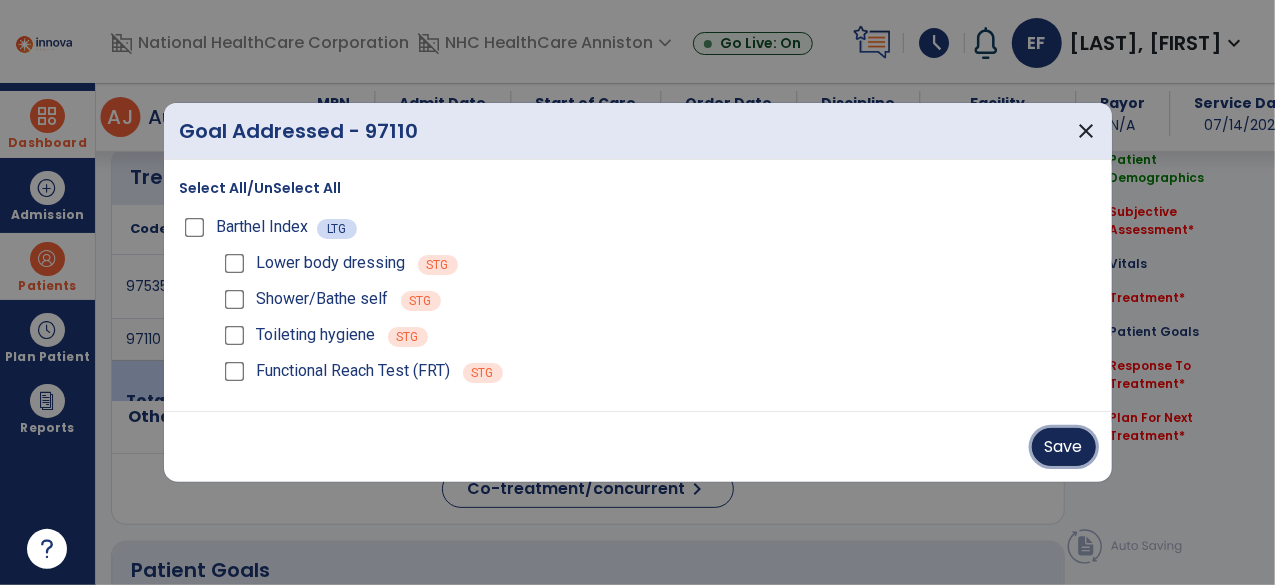 click on "Save" at bounding box center [1064, 447] 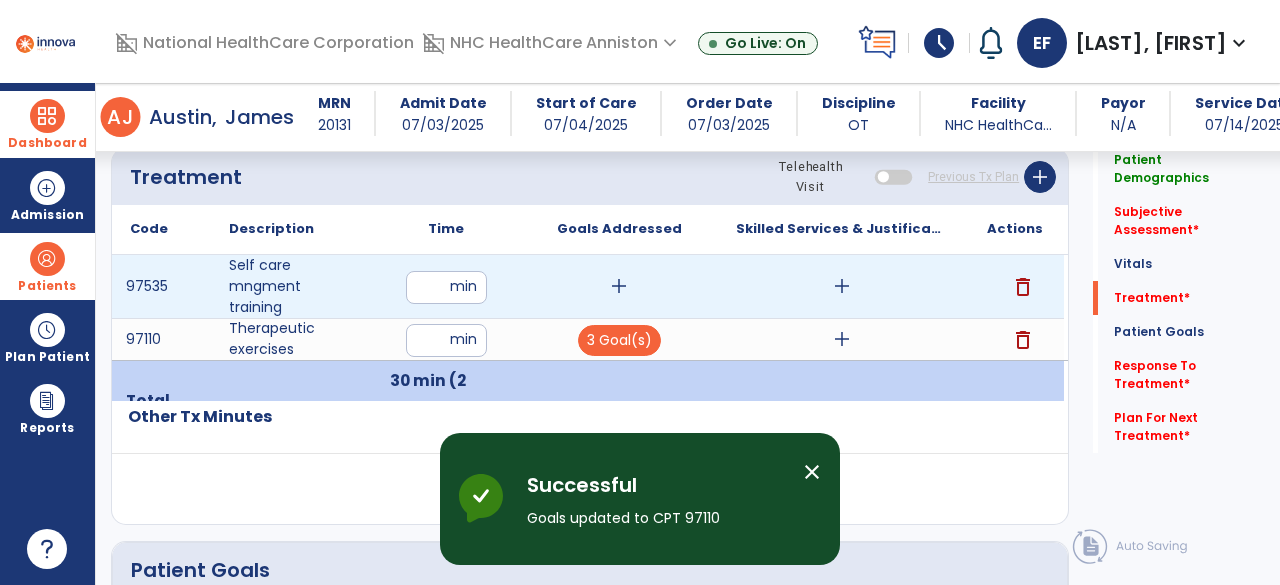 click on "add" at bounding box center [619, 286] 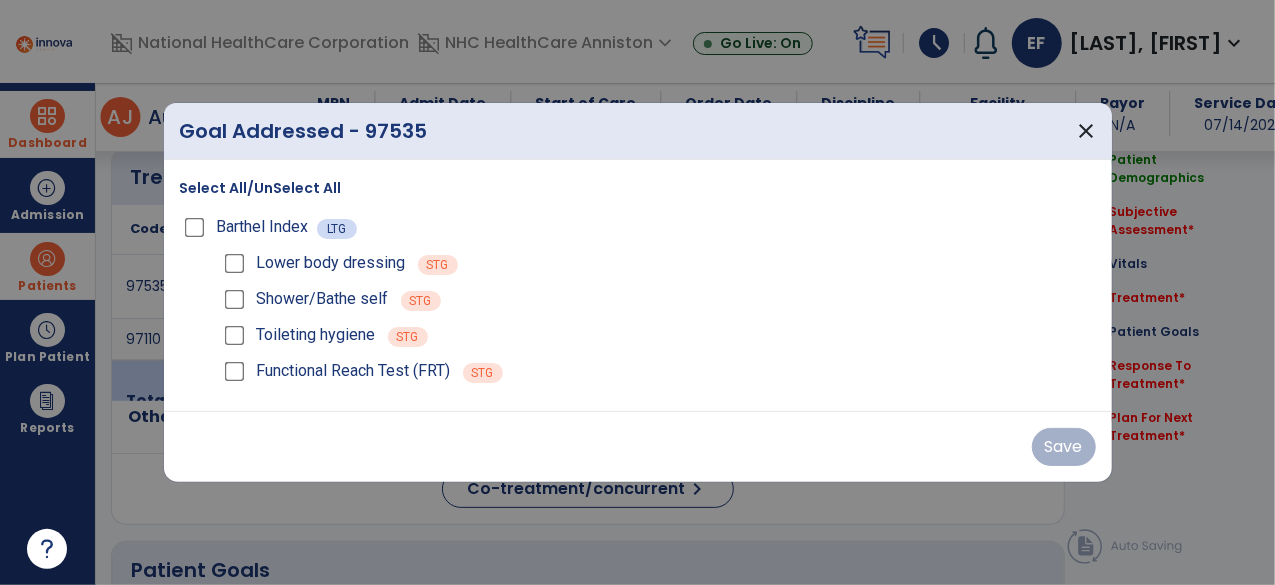 scroll, scrollTop: 1101, scrollLeft: 0, axis: vertical 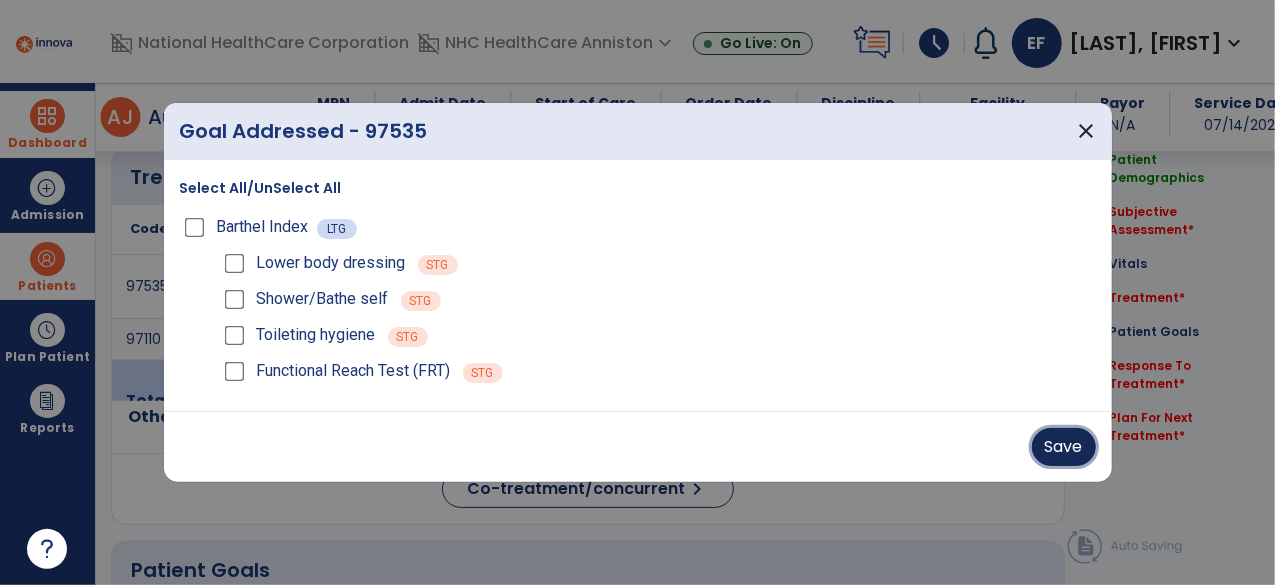 click on "Save" at bounding box center (1064, 447) 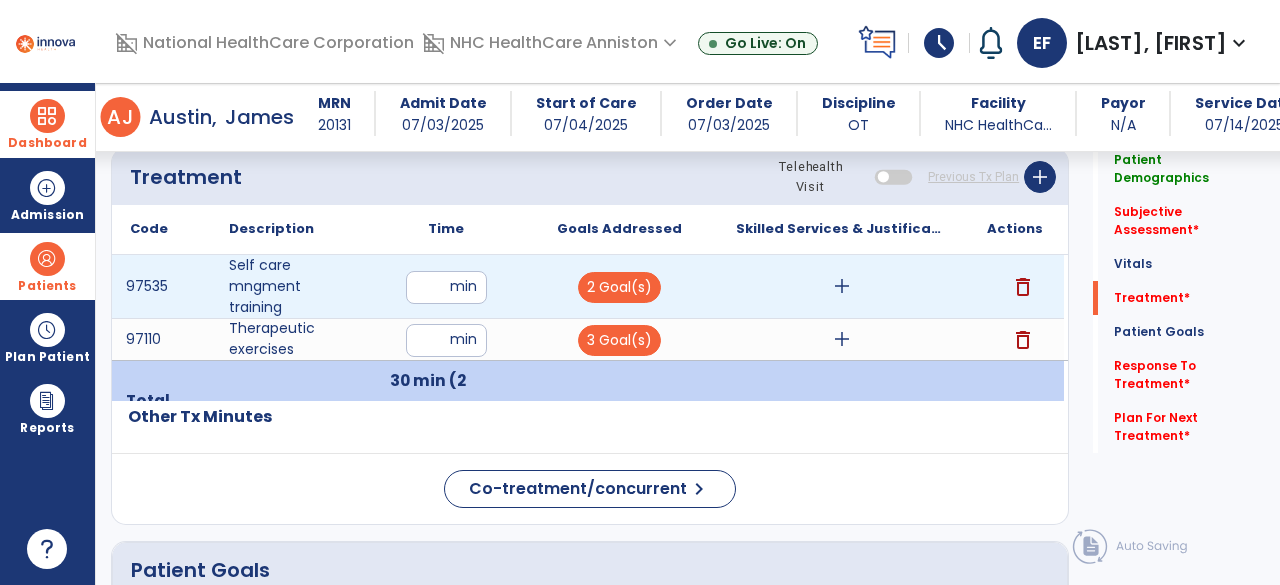 click on "add" at bounding box center [842, 286] 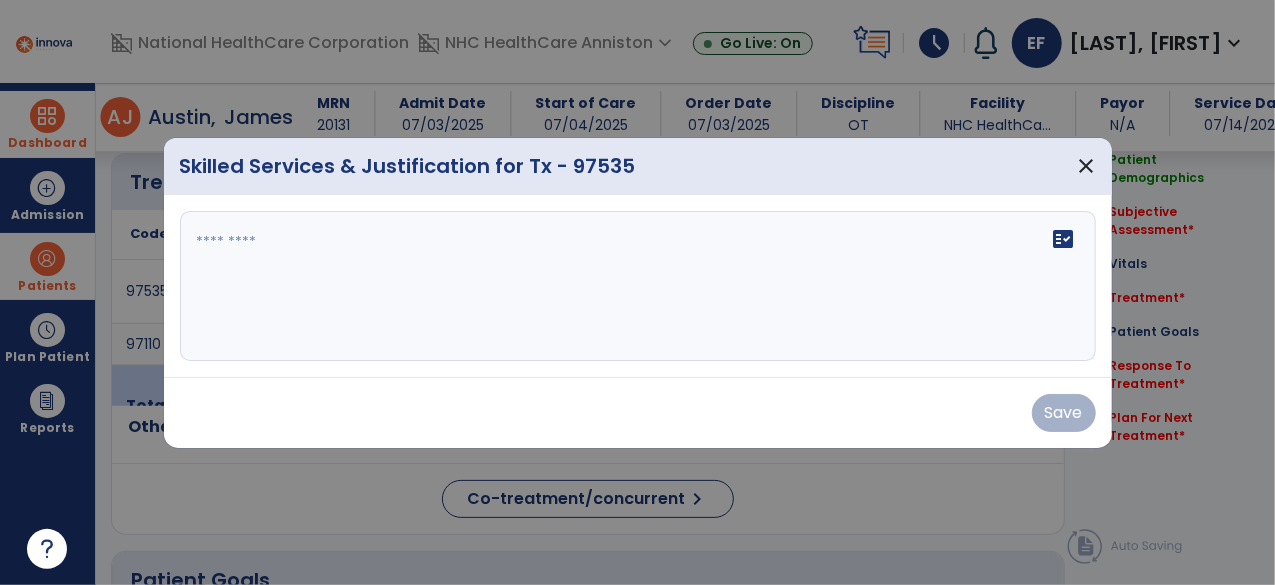 scroll, scrollTop: 1101, scrollLeft: 0, axis: vertical 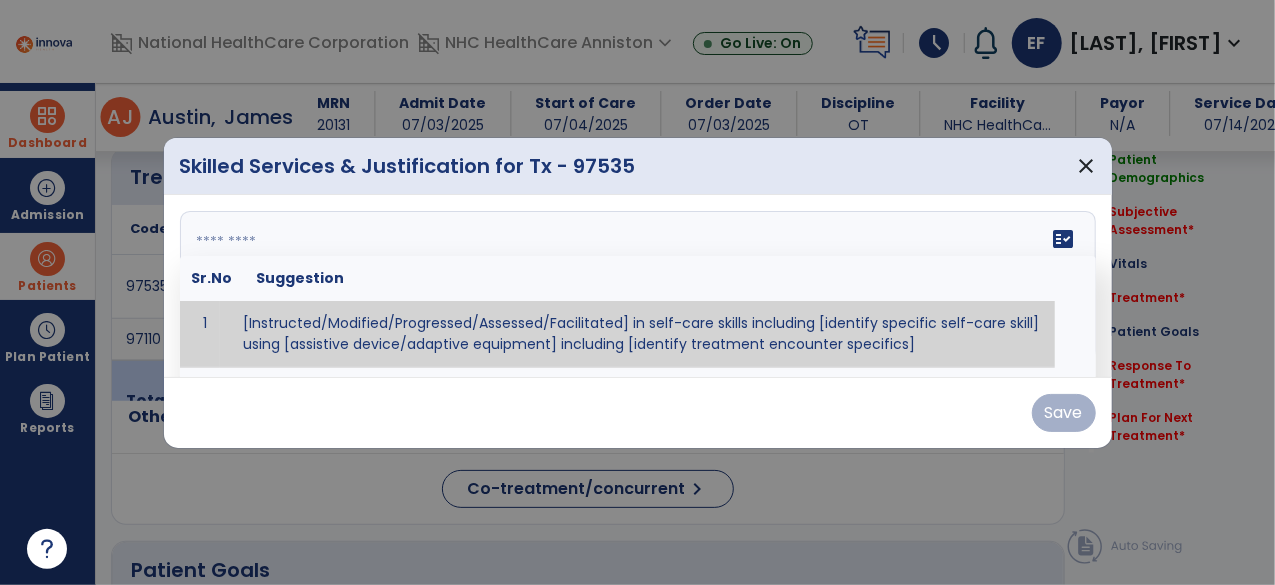 click on "fact_check  Sr.No Suggestion 1 [Instructed/Modified/Progressed/Assessed/Facilitated] in self-care skills including [identify specific self-care skill] using [assistive device/adaptive equipment] including [identify treatment encounter specifics]" at bounding box center [638, 286] 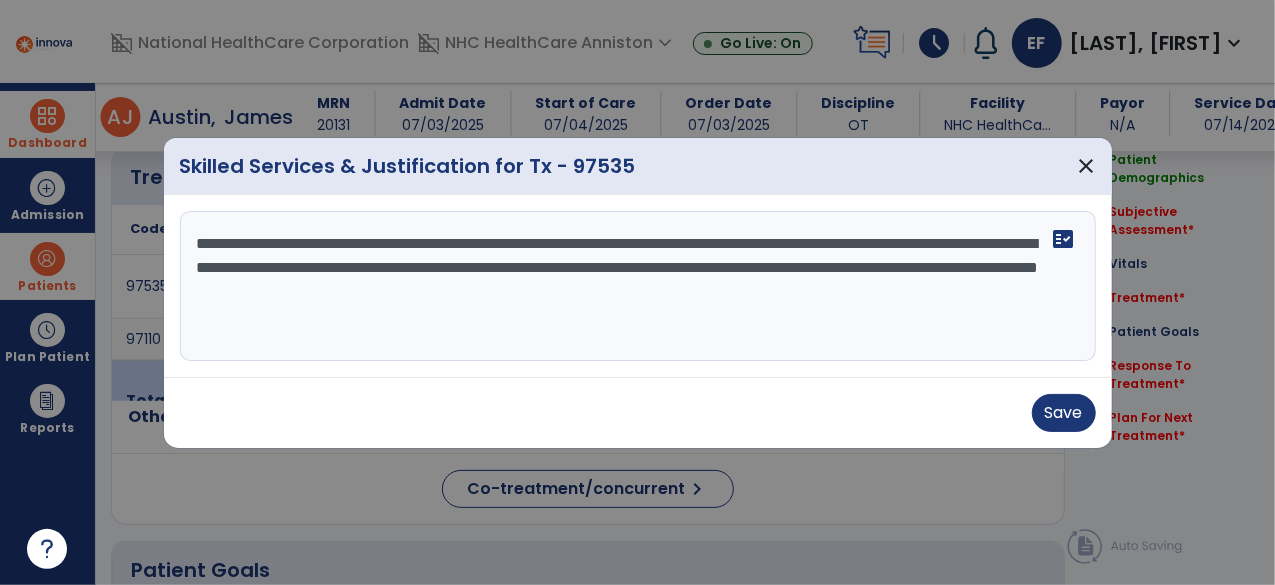 click on "**********" at bounding box center [638, 286] 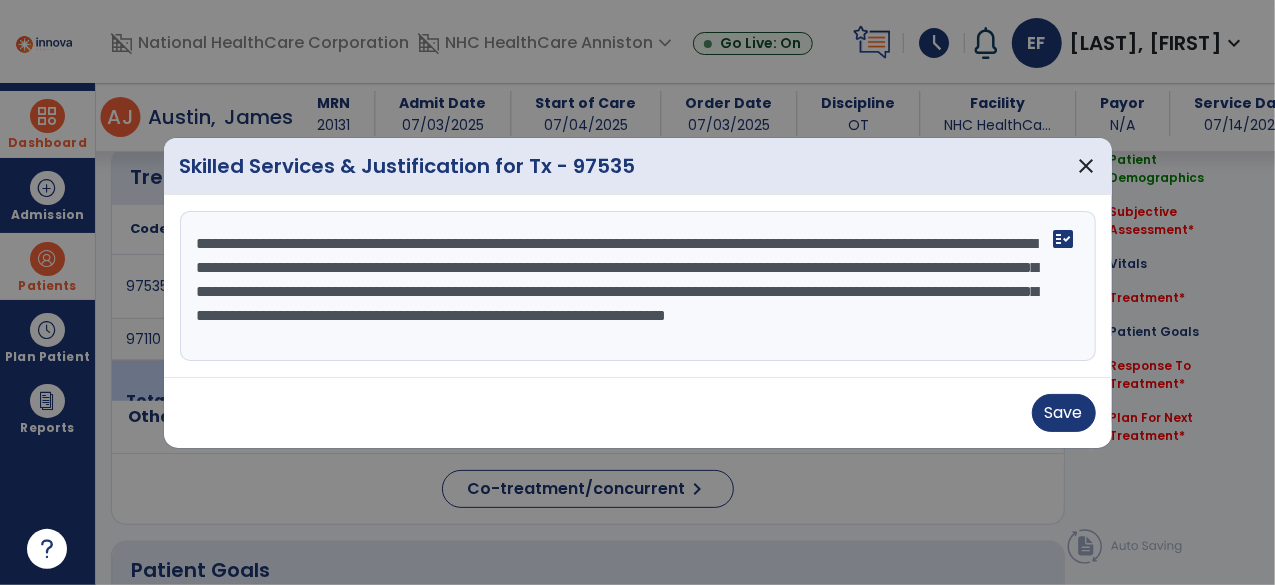 scroll, scrollTop: 15, scrollLeft: 0, axis: vertical 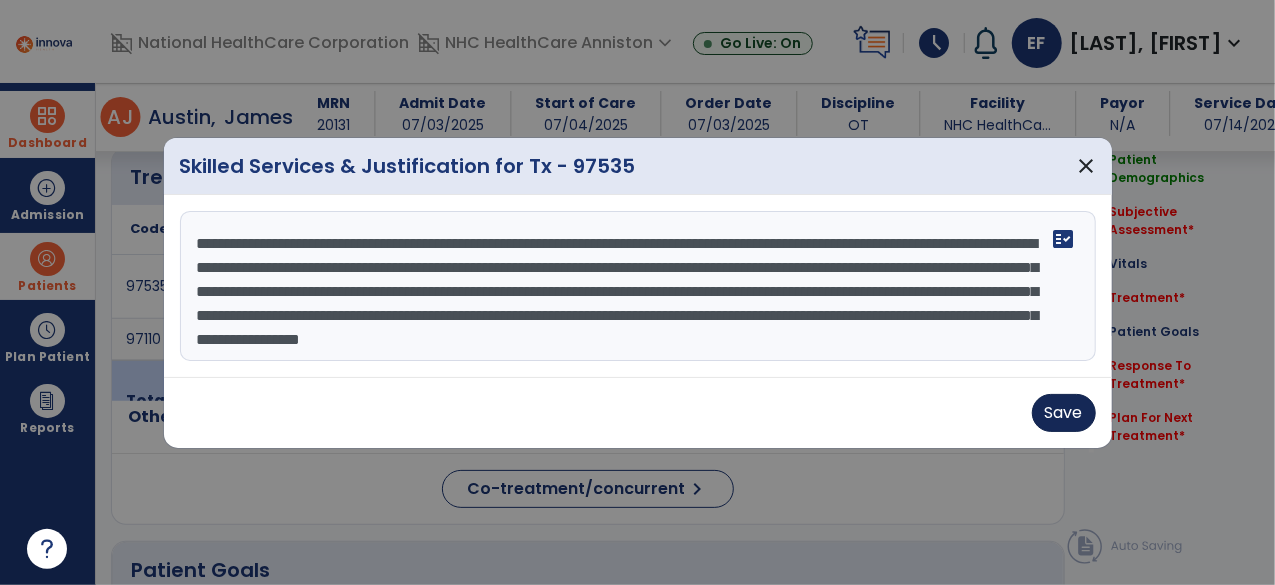 type on "**********" 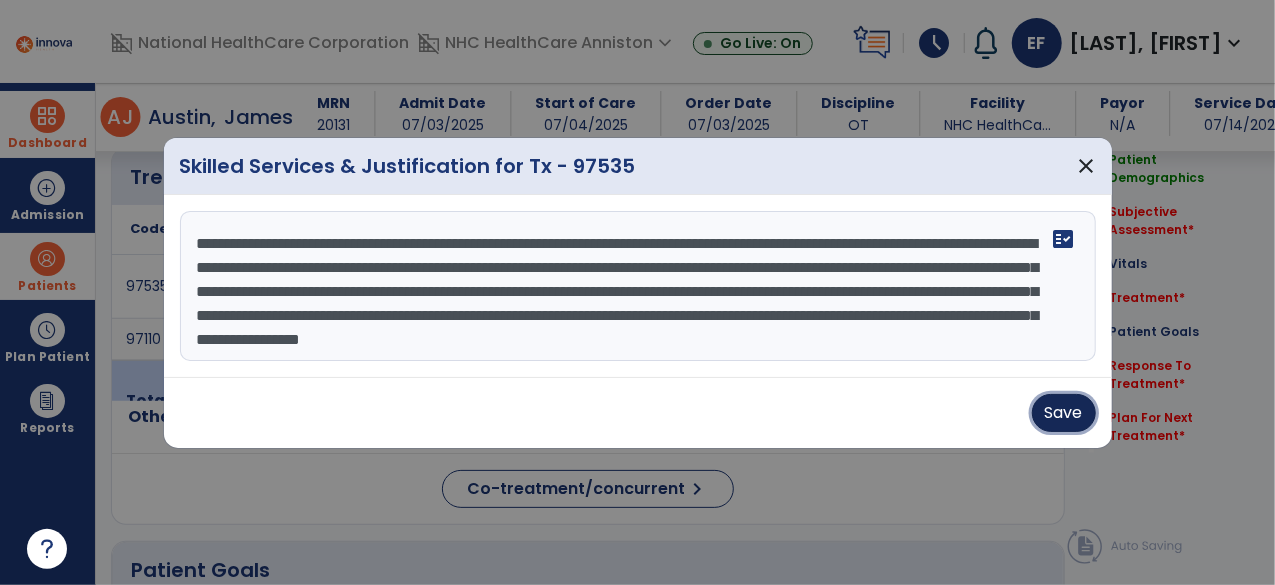 click on "Save" at bounding box center (1064, 413) 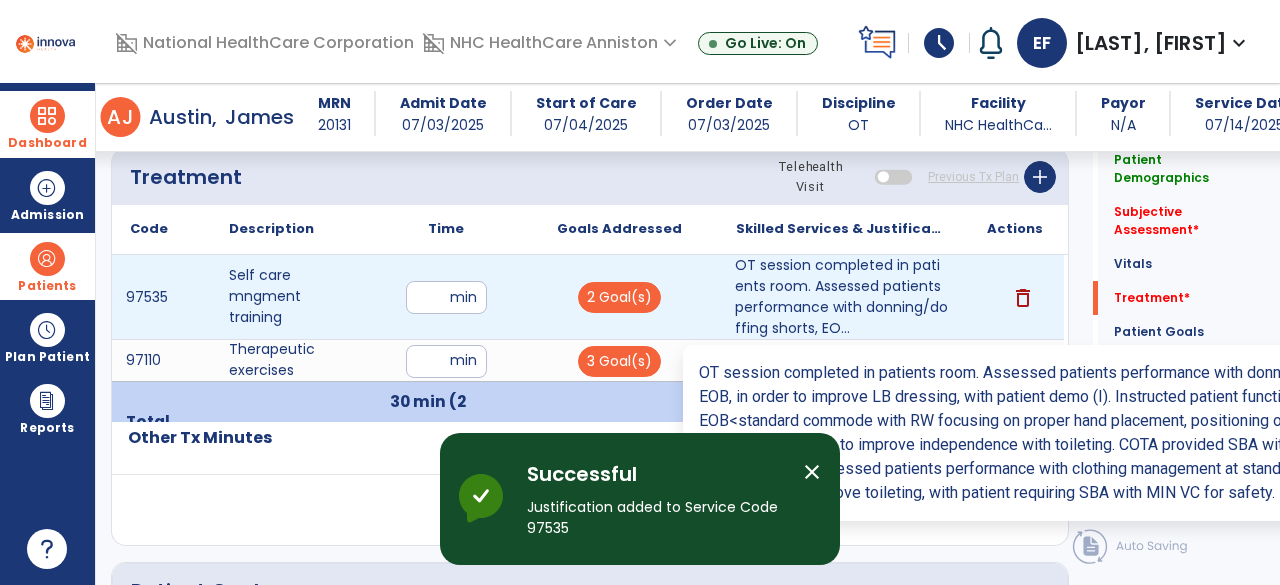 click on "OT session completed in patients room. Assessed patients performance with donning/doffing shorts, EO..." at bounding box center (841, 297) 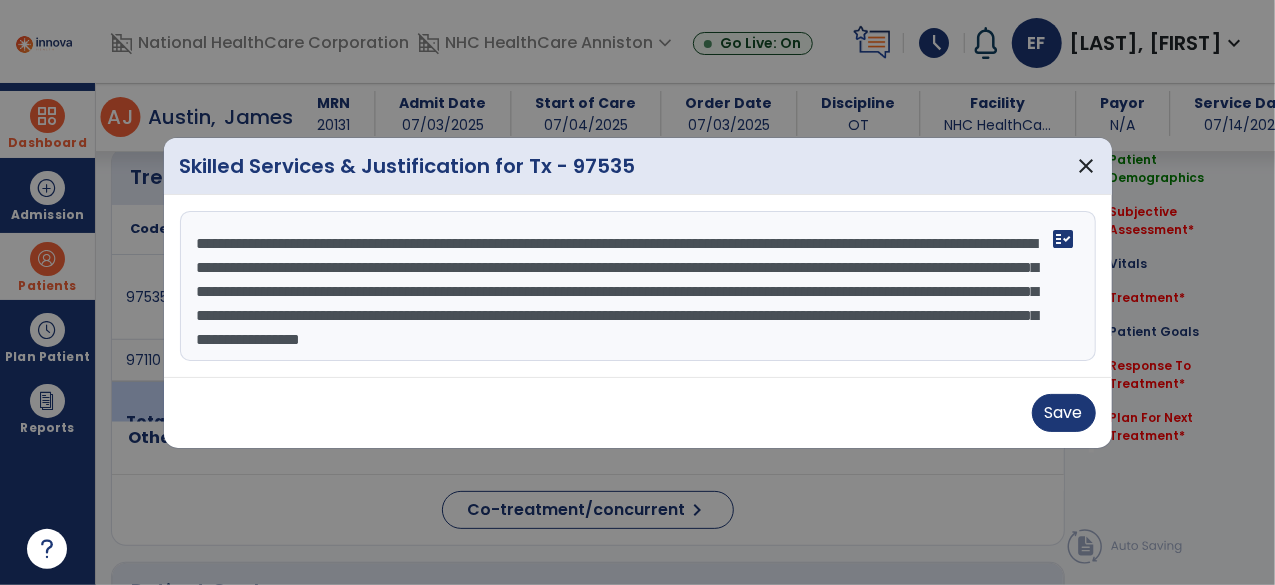 scroll, scrollTop: 1101, scrollLeft: 0, axis: vertical 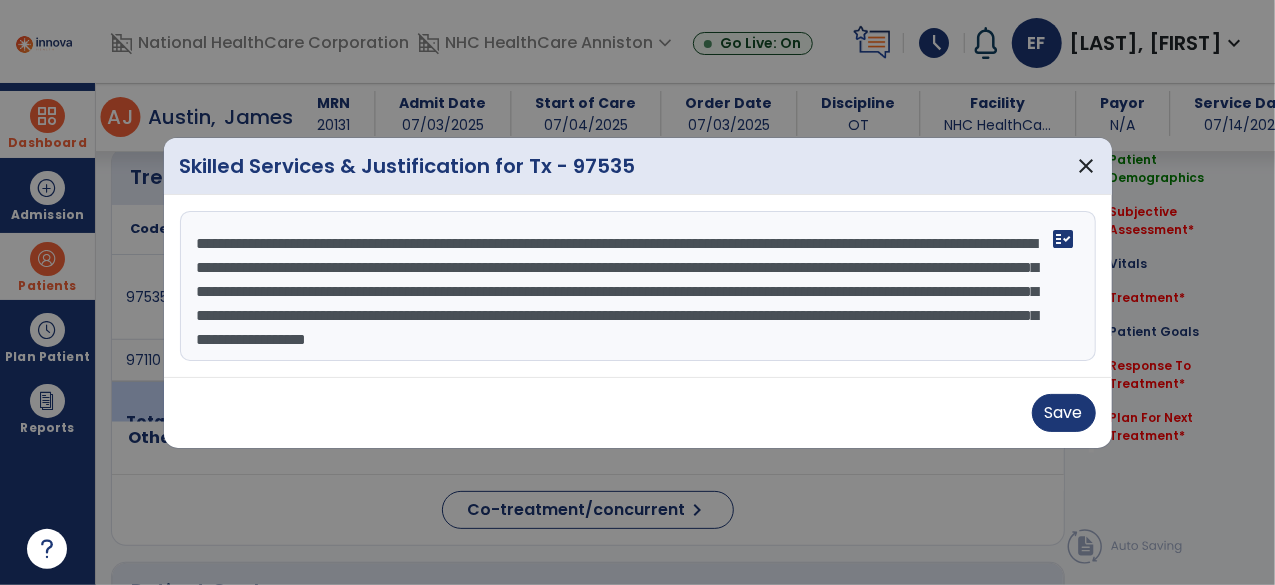 type on "**********" 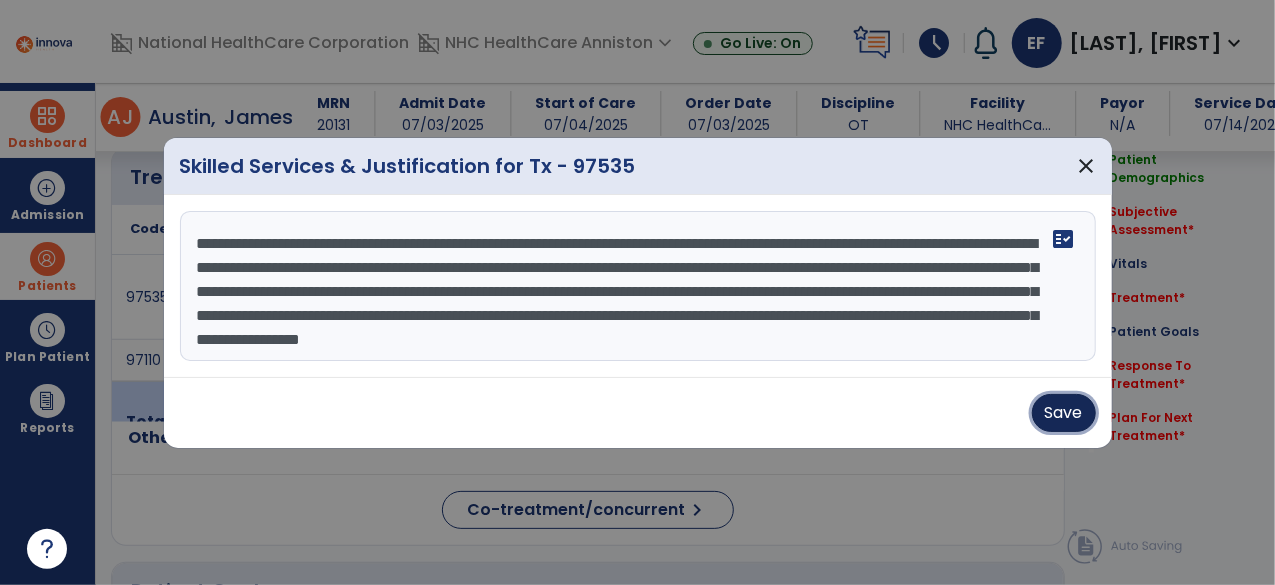 click on "Save" at bounding box center [1064, 413] 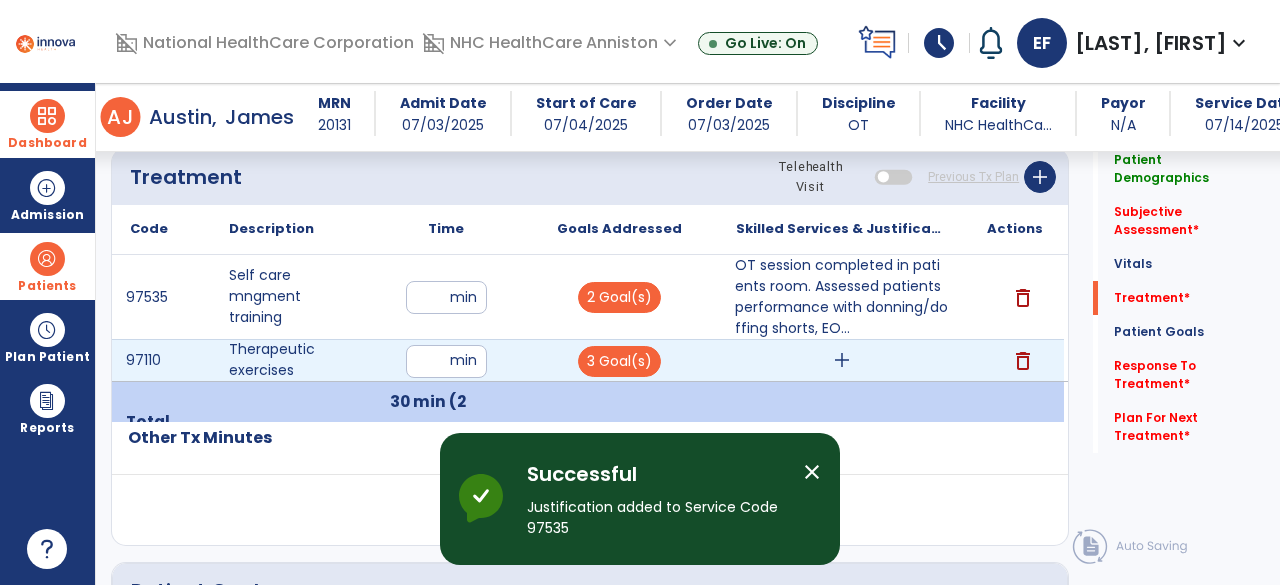 click on "add" at bounding box center (842, 360) 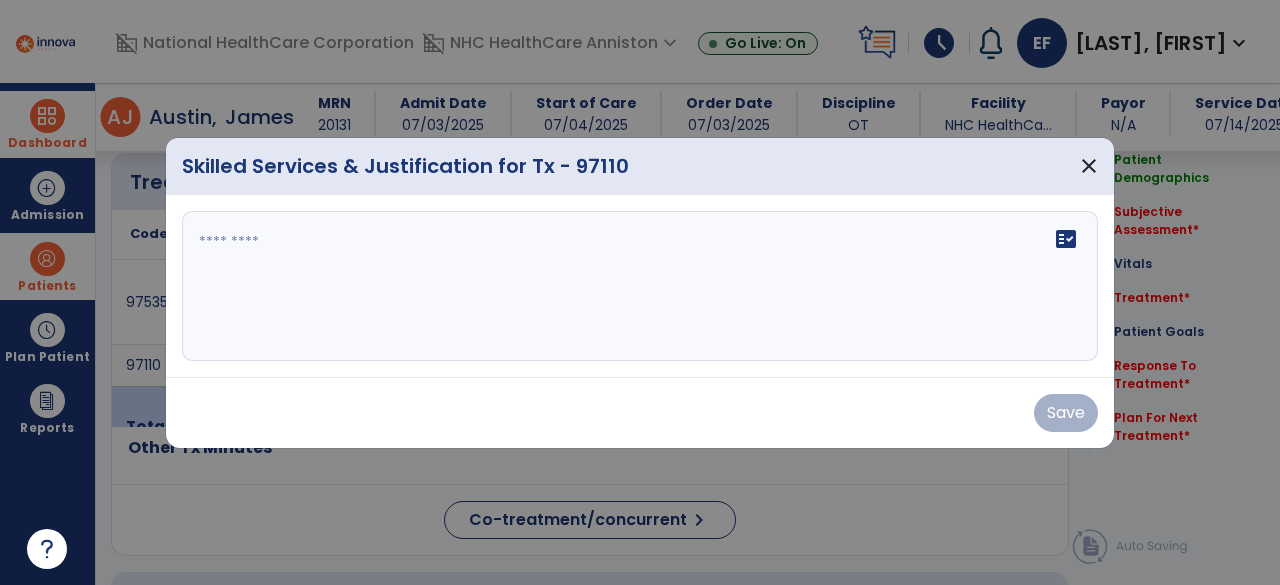 scroll, scrollTop: 1101, scrollLeft: 0, axis: vertical 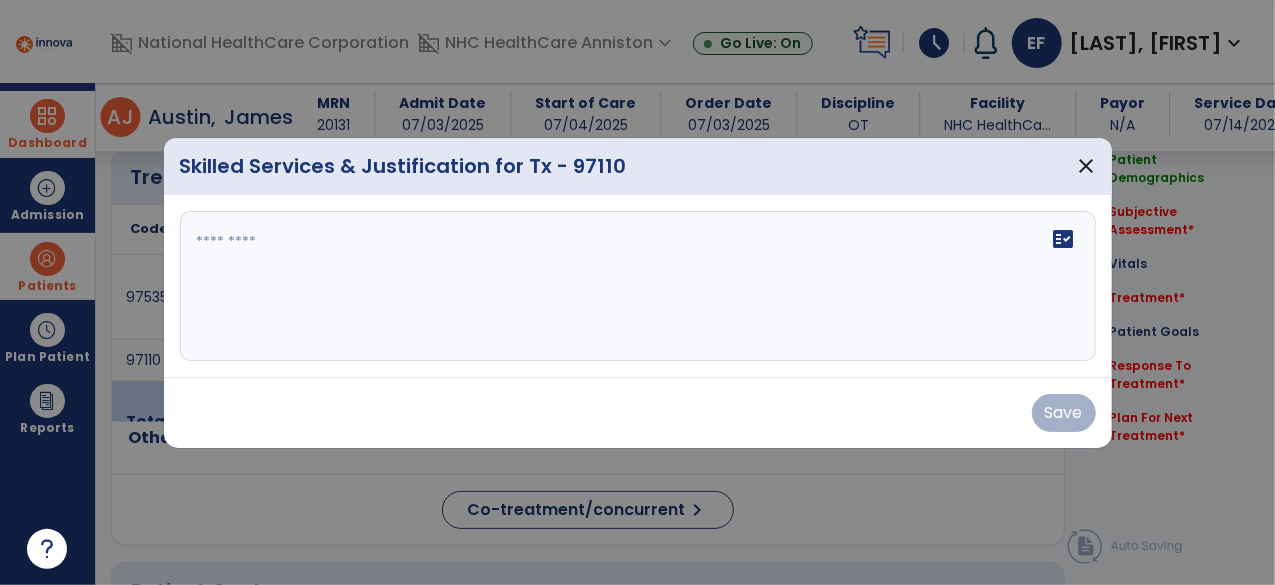 click on "fact_check" at bounding box center [638, 286] 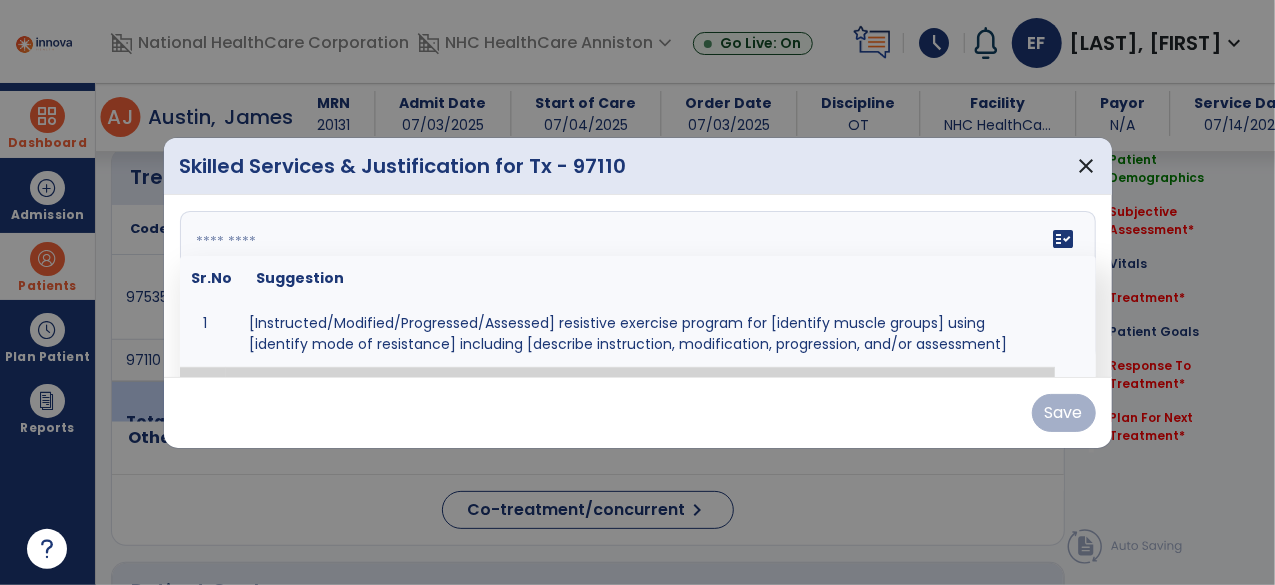 paste on "**********" 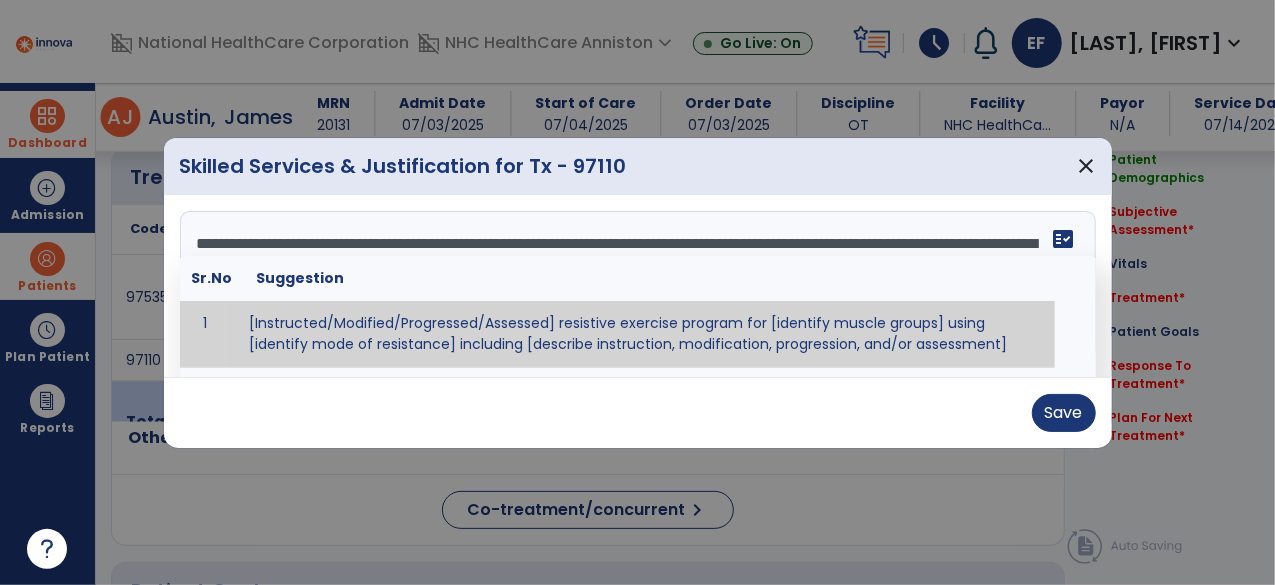 click on "Skilled Services & Justification for Tx - 97110   close" at bounding box center (638, 166) 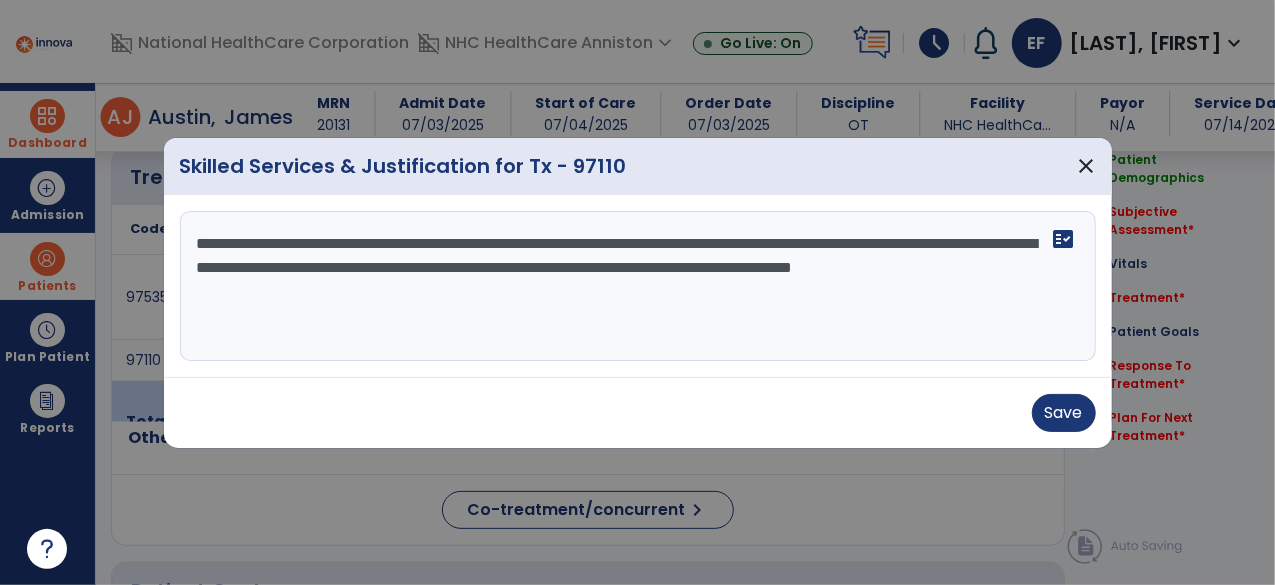click on "**********" at bounding box center [638, 286] 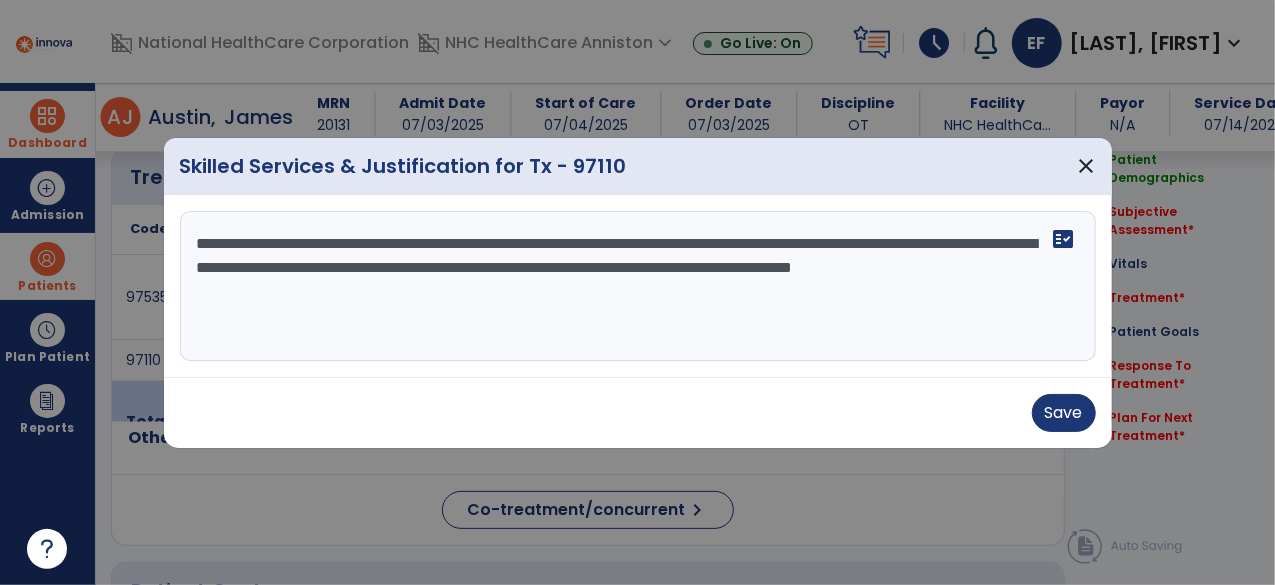 click on "**********" at bounding box center (638, 286) 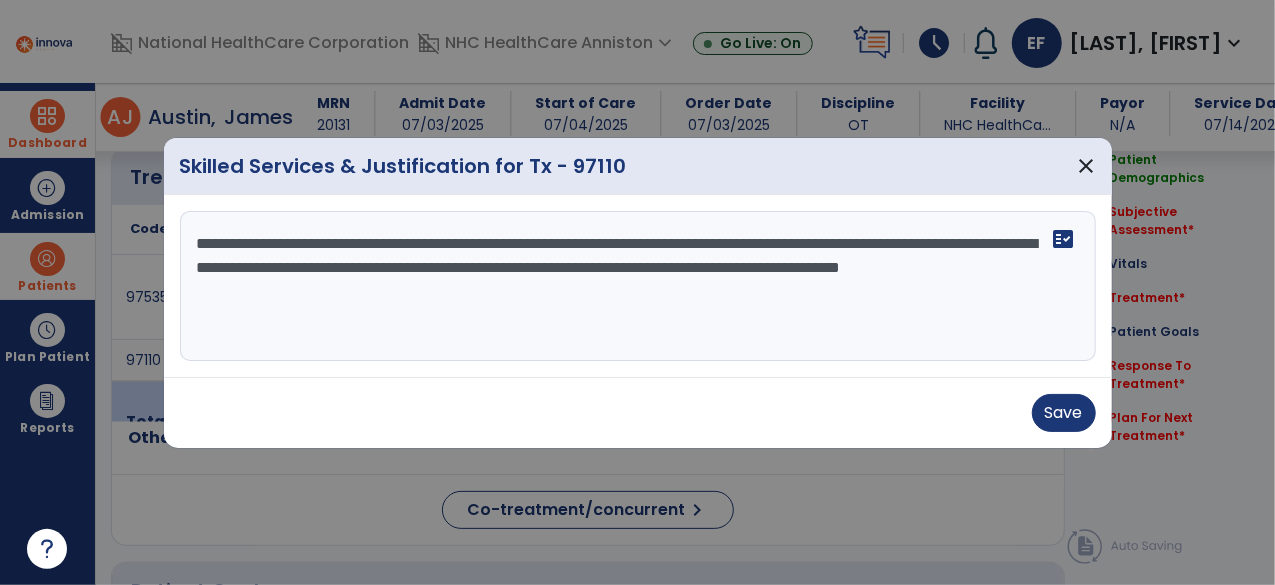 click on "**********" at bounding box center (638, 286) 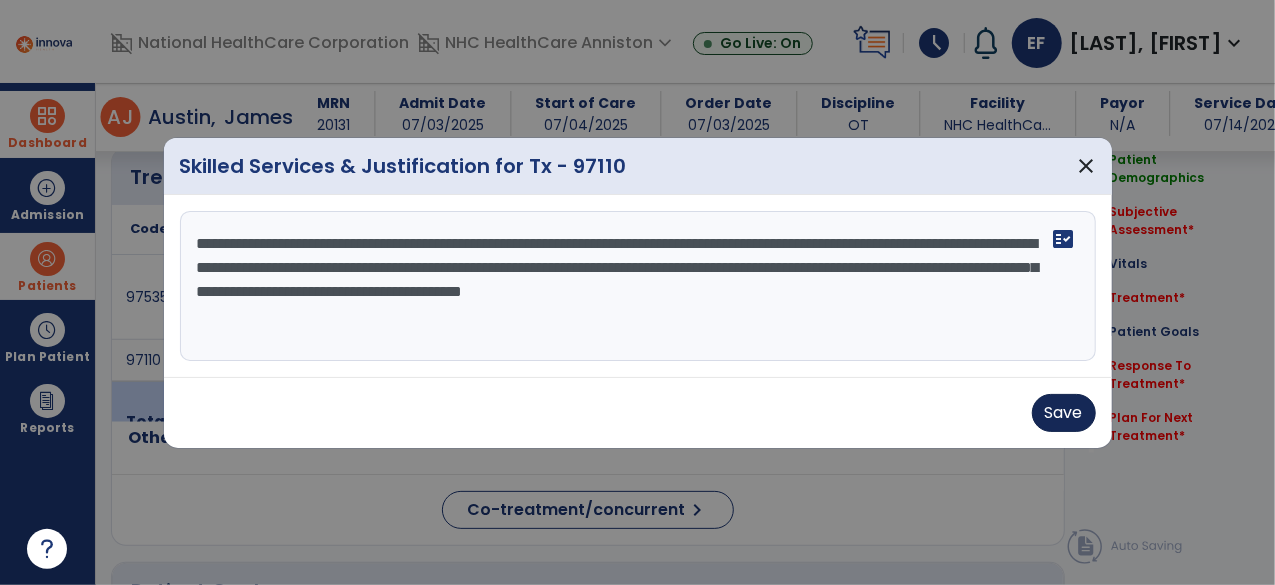 type on "**********" 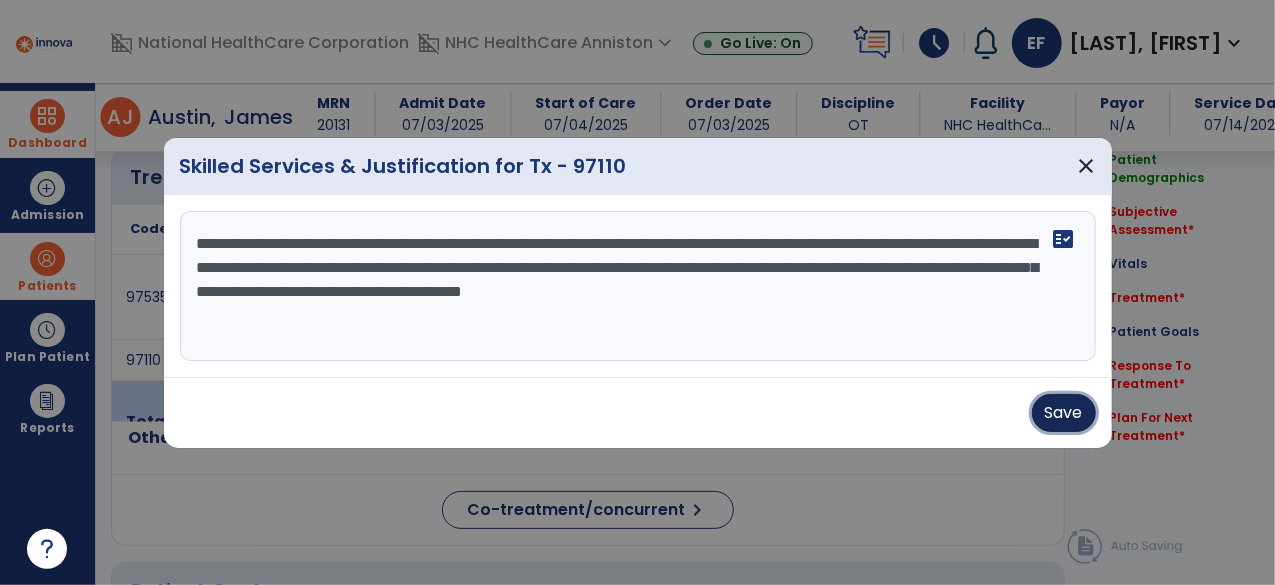 click on "Save" at bounding box center (1064, 413) 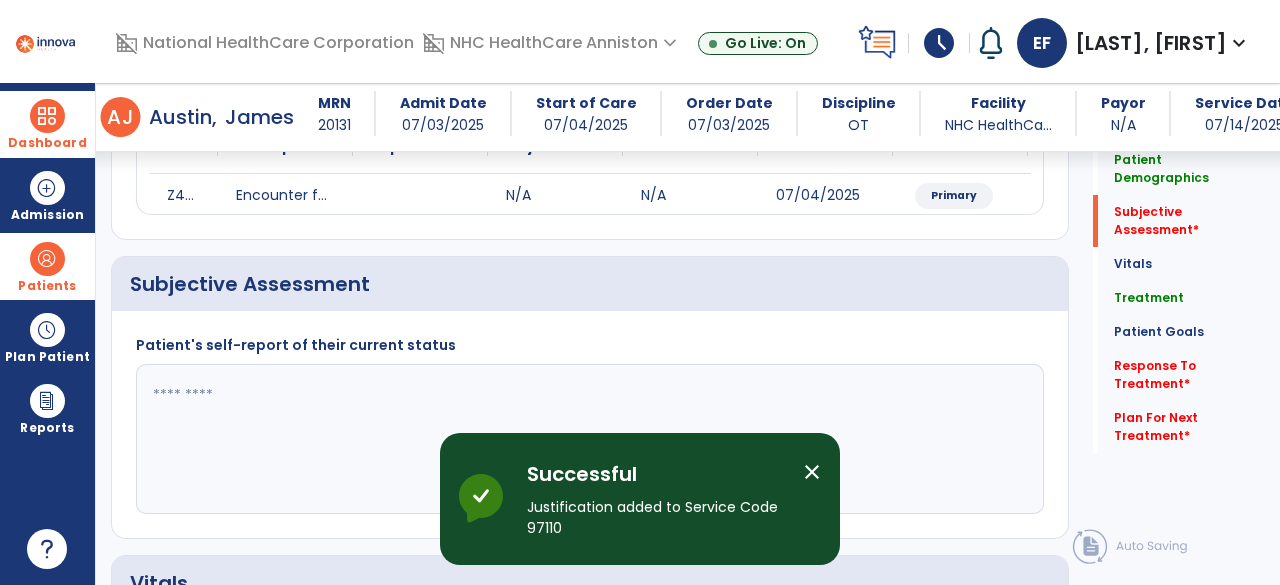 scroll, scrollTop: 307, scrollLeft: 0, axis: vertical 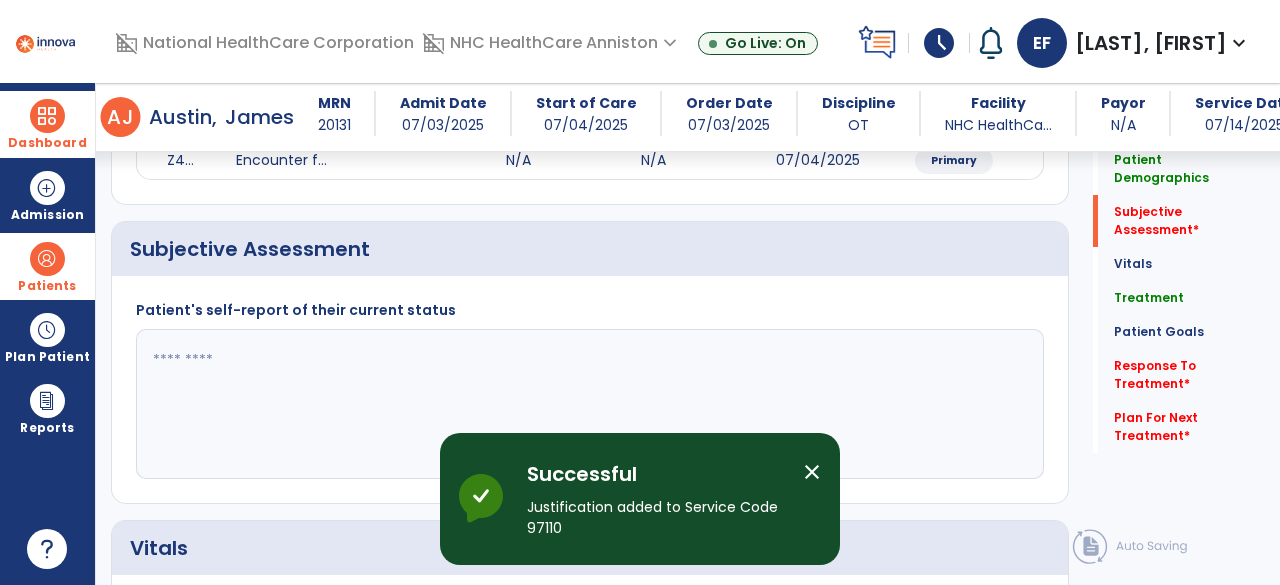 click 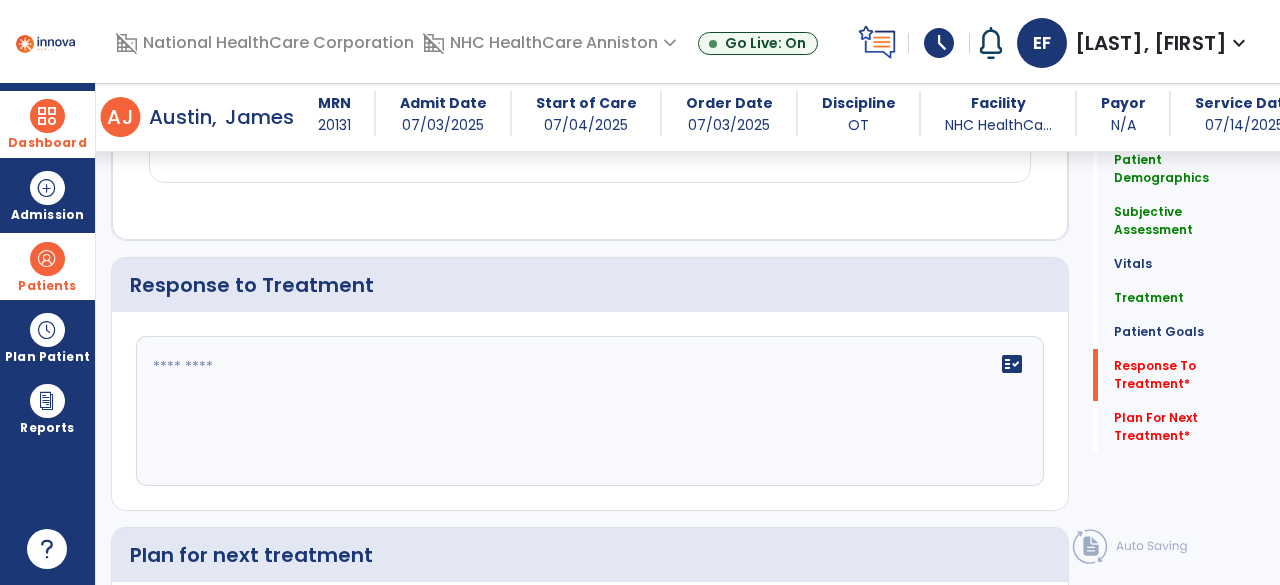 scroll, scrollTop: 2329, scrollLeft: 0, axis: vertical 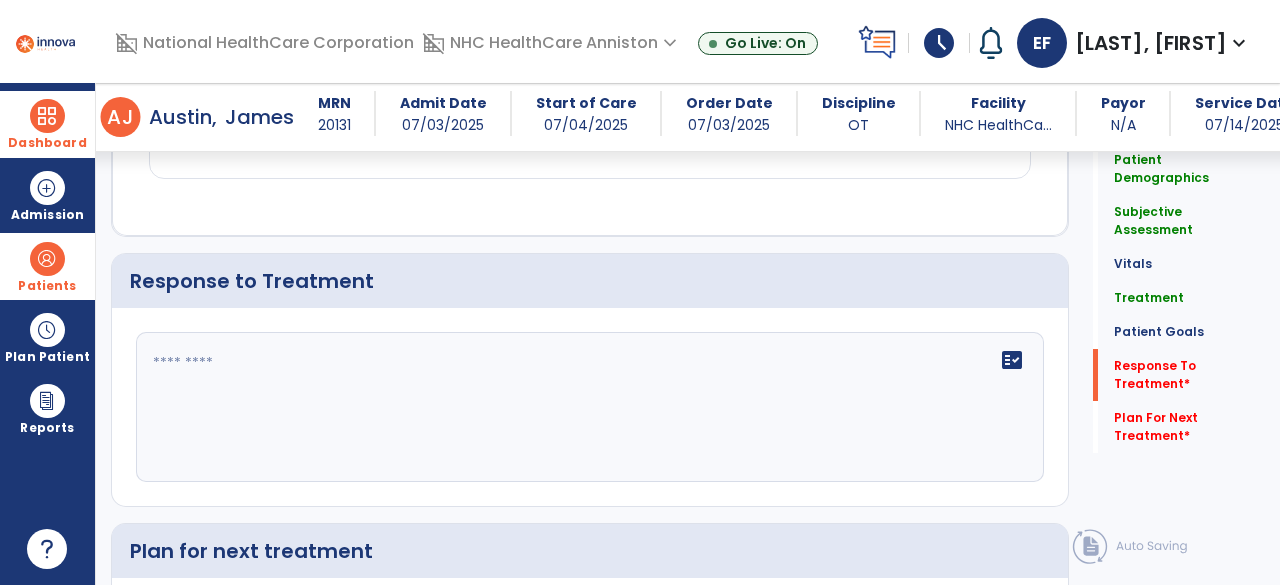 type on "**********" 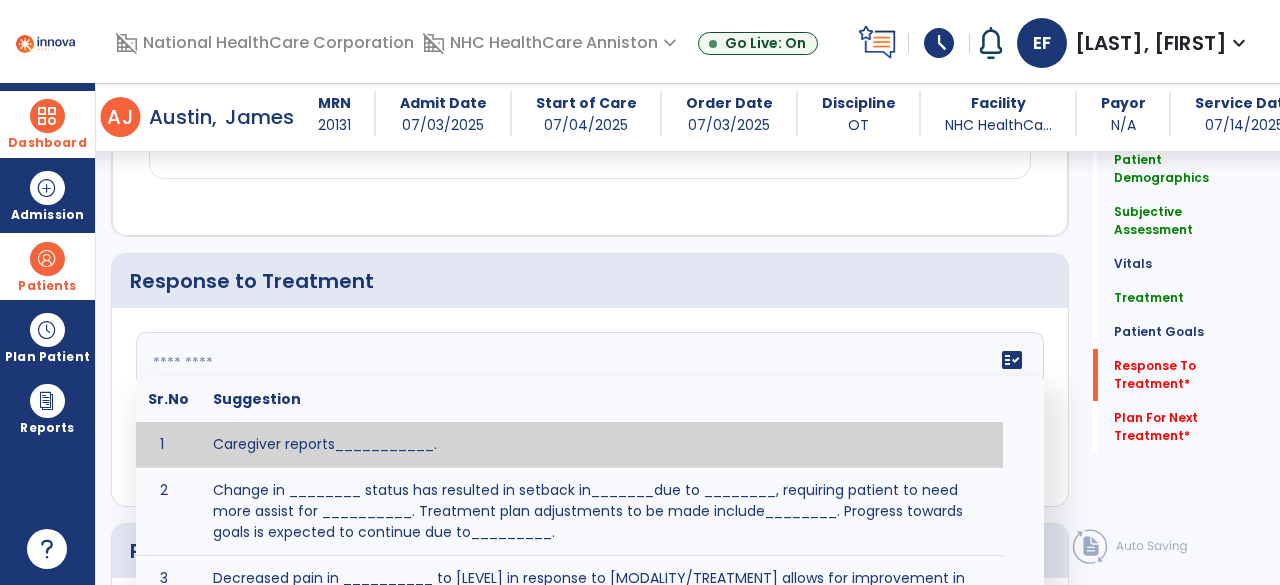 click on "fact_check  Sr.No Suggestion 1 Caregiver reports___________. 2 Change in ________ status has resulted in setback in_______due to ________, requiring patient to need more assist for __________.   Treatment plan adjustments to be made include________.  Progress towards goals is expected to continue due to_________. 3 Decreased pain in __________ to [LEVEL] in response to [MODALITY/TREATMENT] allows for improvement in _________. 4 Functional gains in _______ have impacted the patient's ability to perform_________ with a reduction in assist levels to_________. 5 Functional progress this week has been significant due to__________. 6 Gains in ________ have improved the patient's ability to perform ______with decreased levels of assist to___________. 7 Improvement in ________allows patient to tolerate higher levels of challenges in_________. 8 Pain in [AREA] has decreased to [LEVEL] in response to [TREATMENT/MODALITY], allowing fore ease in completing__________. 9 10 11 12 13 14 15 16 17 18 19 20 21" 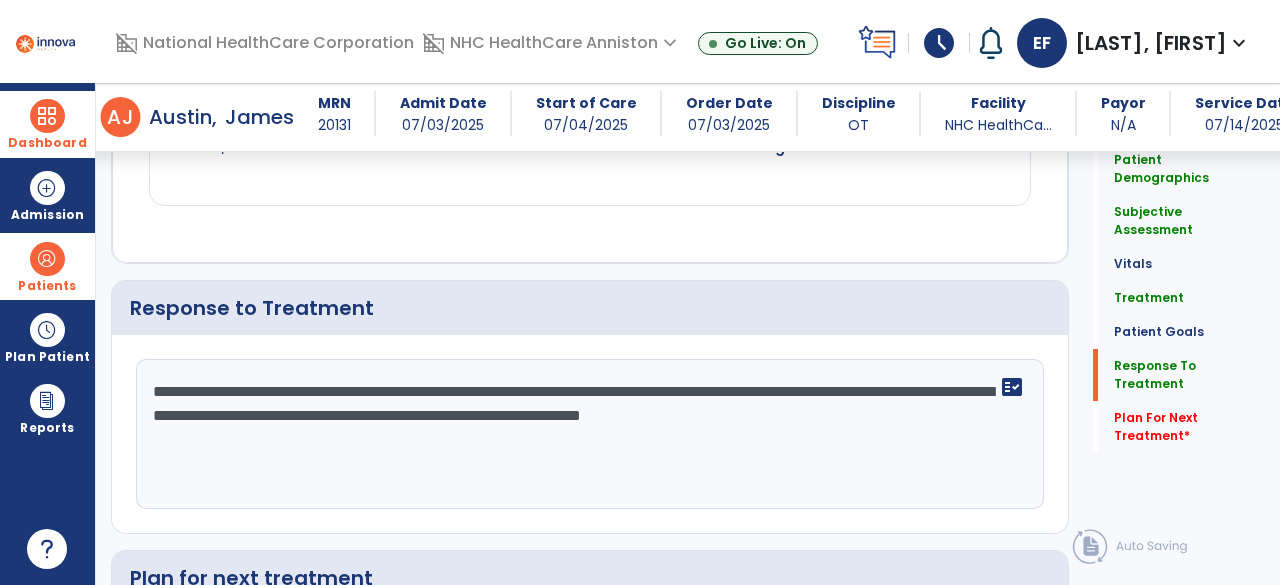 scroll, scrollTop: 2301, scrollLeft: 0, axis: vertical 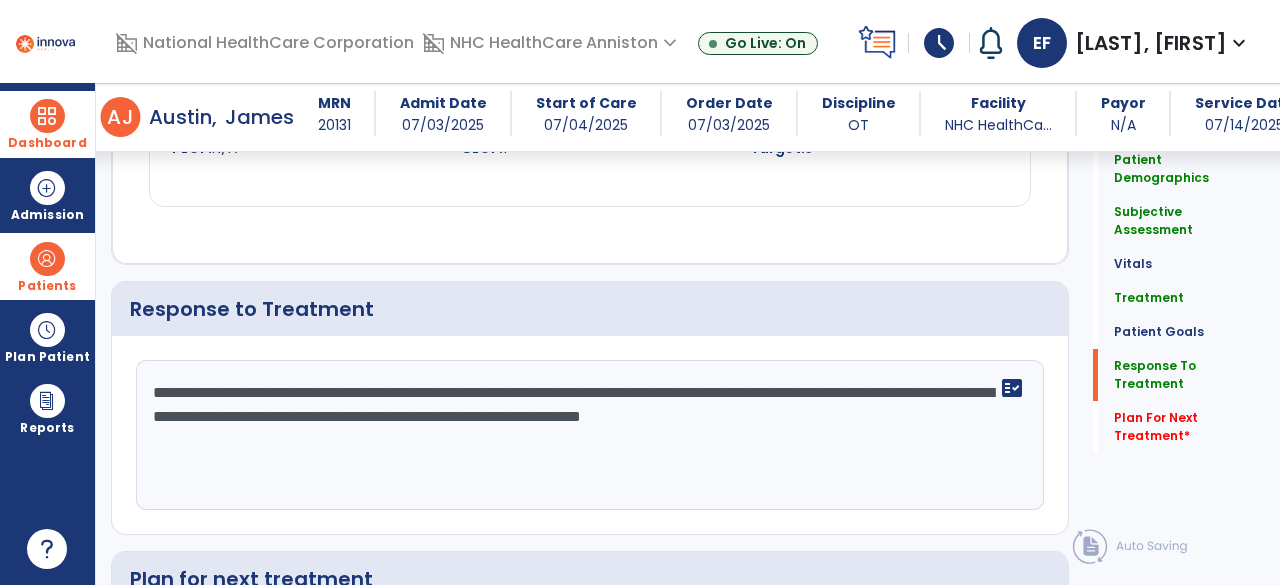 click on "**********" 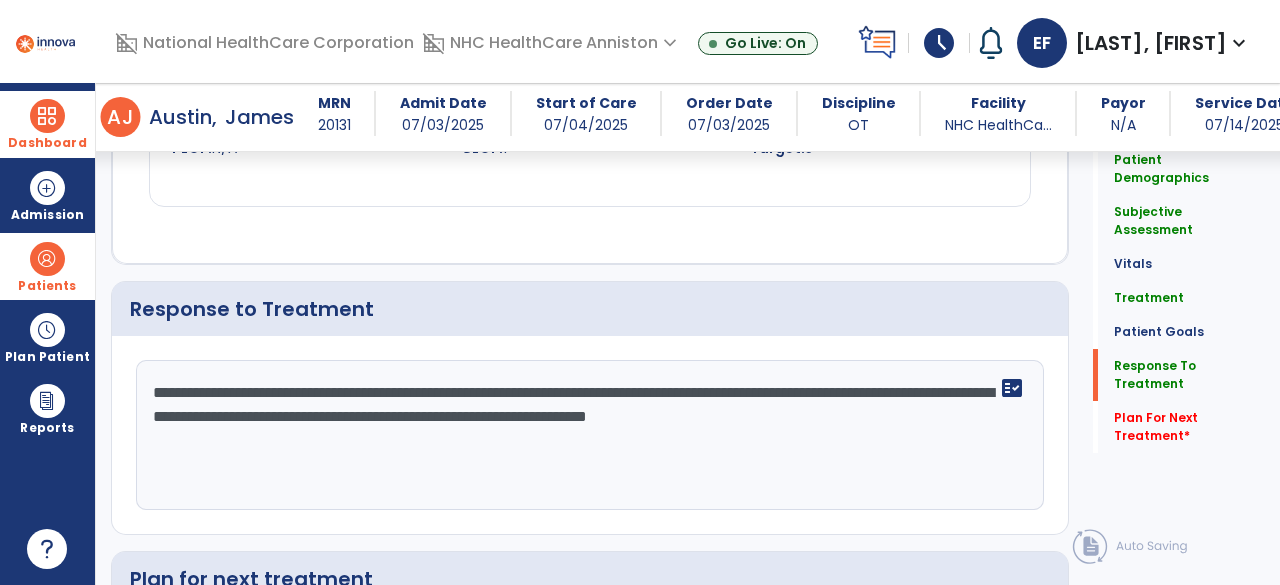 scroll, scrollTop: 2301, scrollLeft: 0, axis: vertical 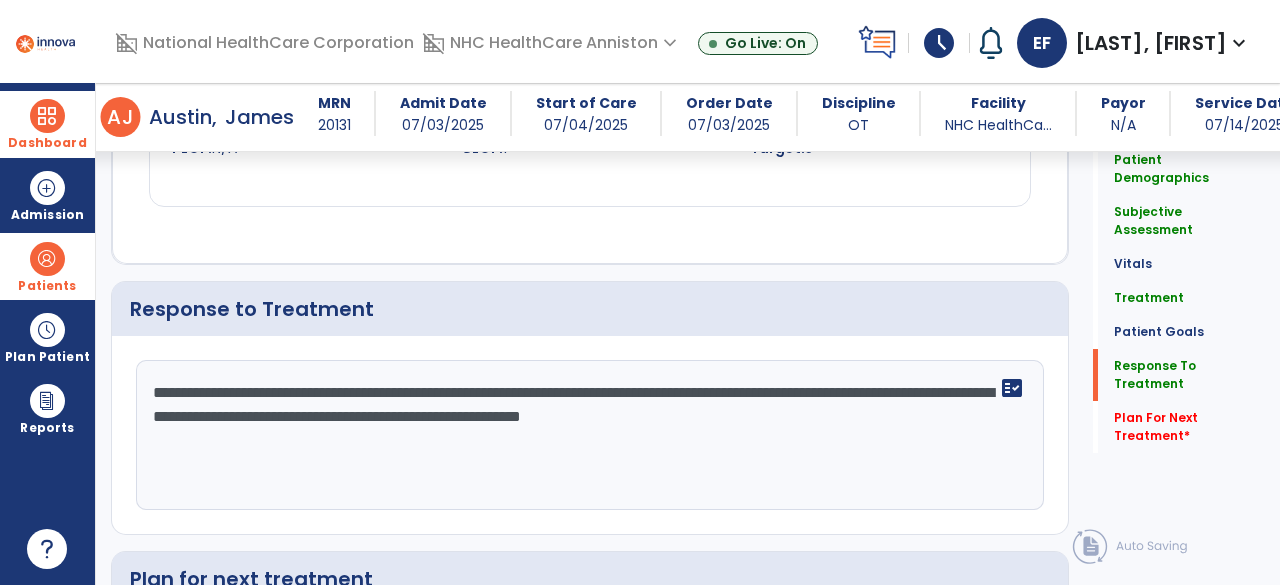 click on "**********" 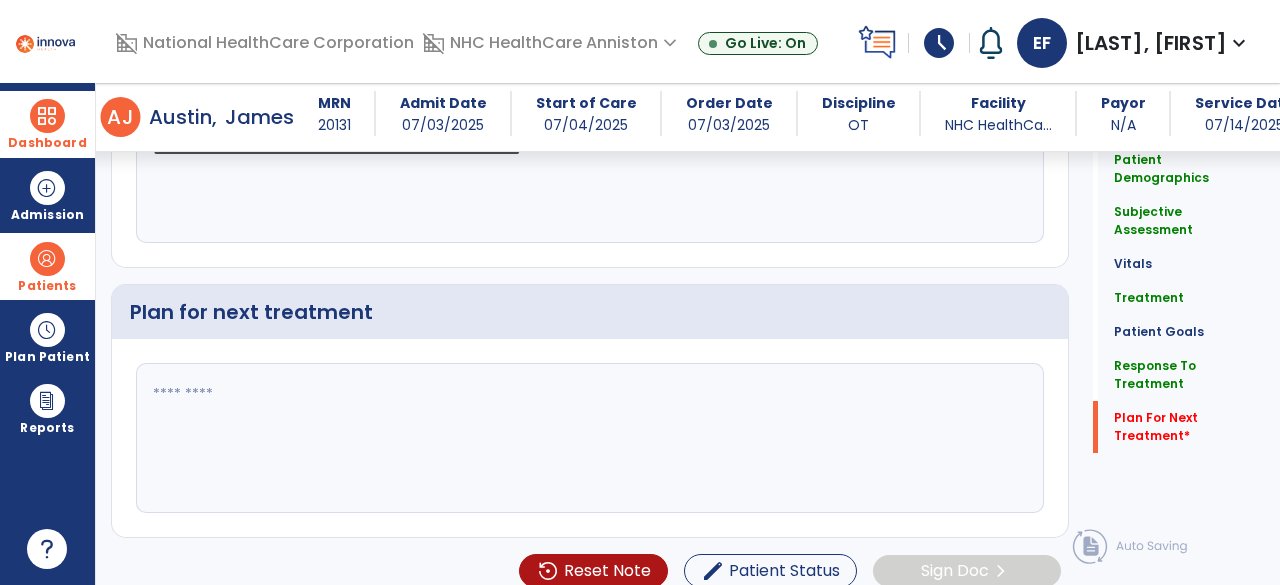 scroll, scrollTop: 2568, scrollLeft: 0, axis: vertical 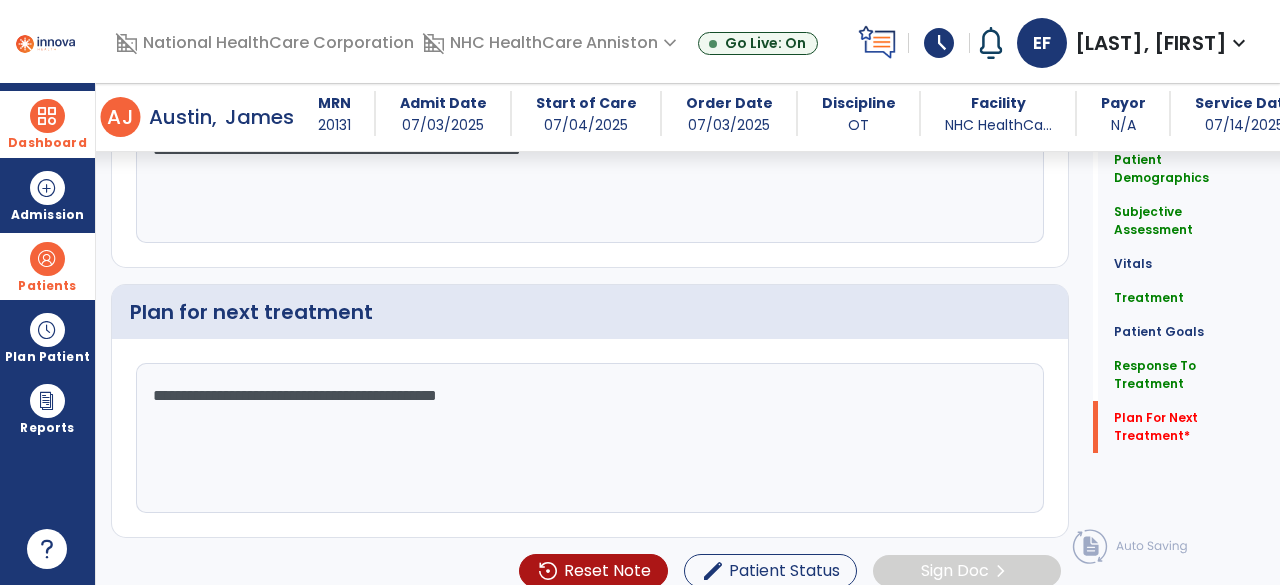 click on "**********" 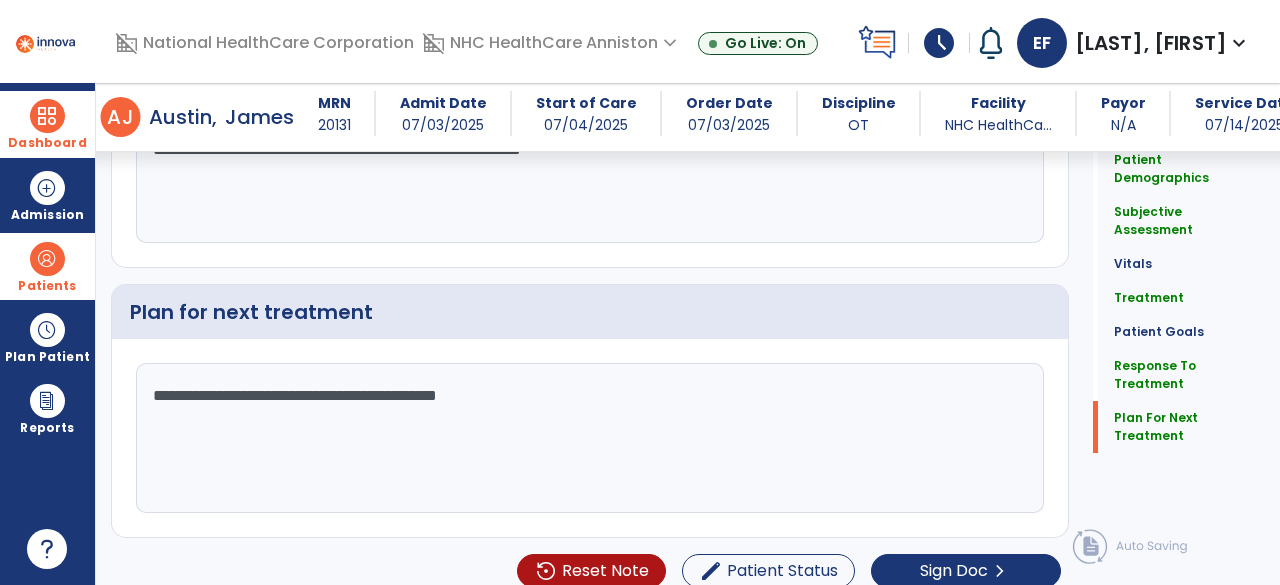 scroll, scrollTop: 2568, scrollLeft: 0, axis: vertical 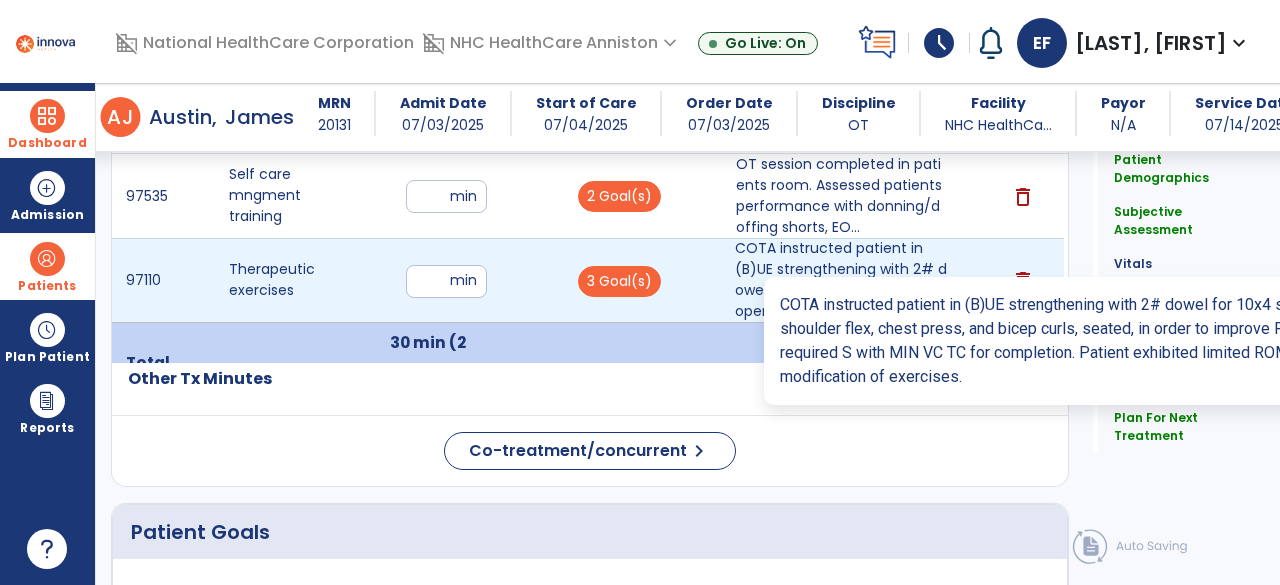 click on "COTA instructed patient in (B)UE strengthening with 2# dowel for 10x4 sets involving proper form for..." at bounding box center (841, 280) 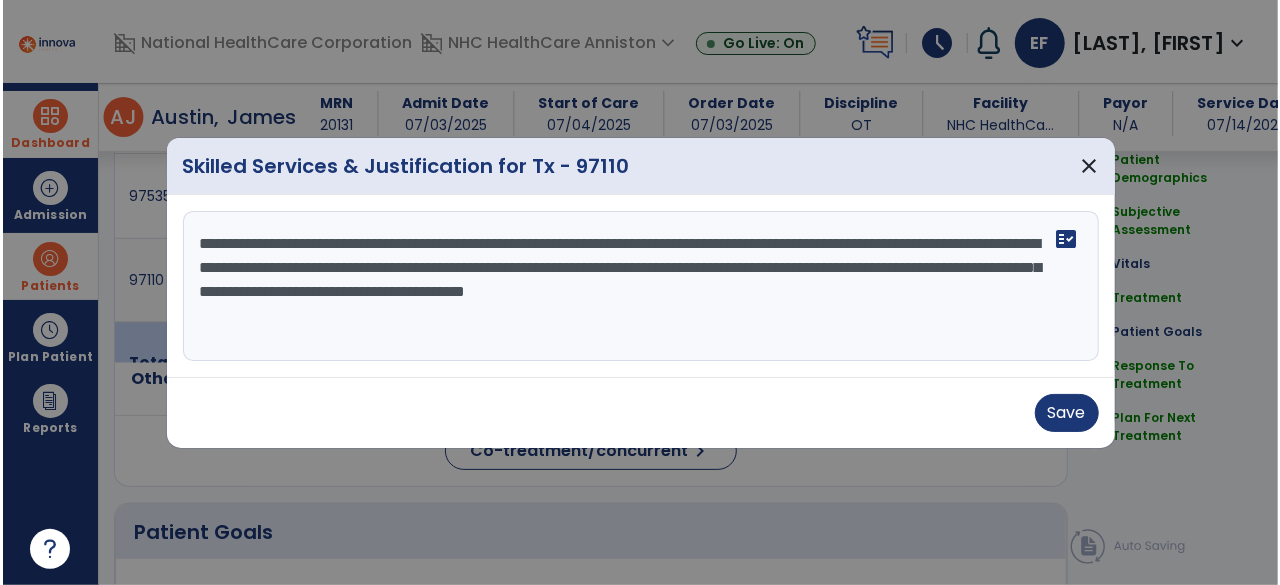 scroll, scrollTop: 1202, scrollLeft: 0, axis: vertical 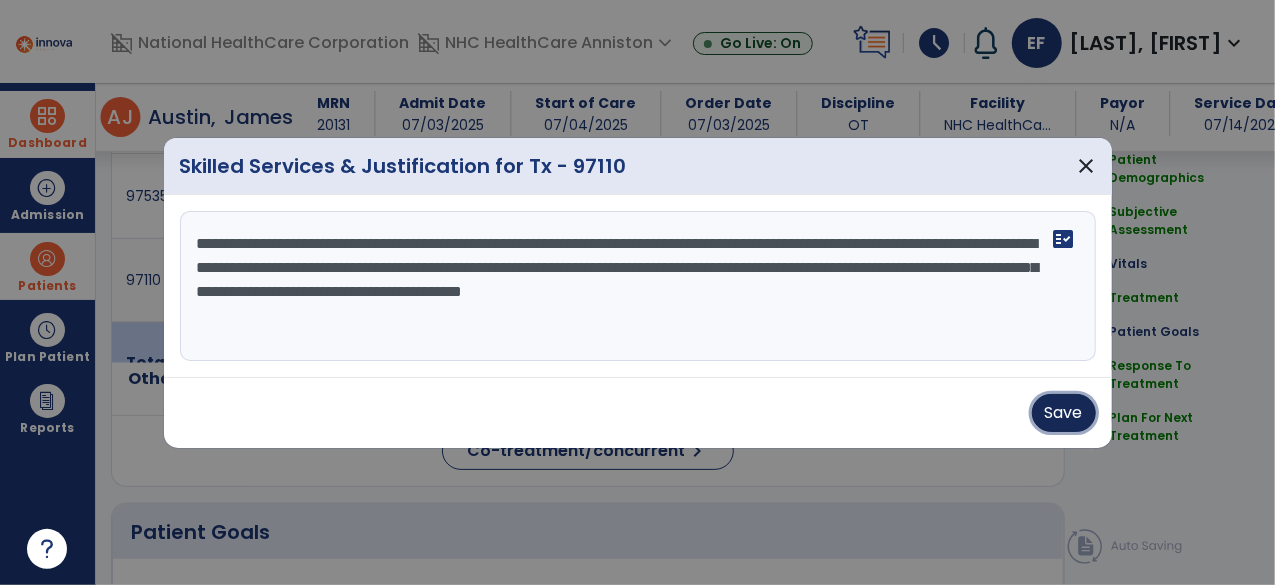 click on "Save" at bounding box center [1064, 413] 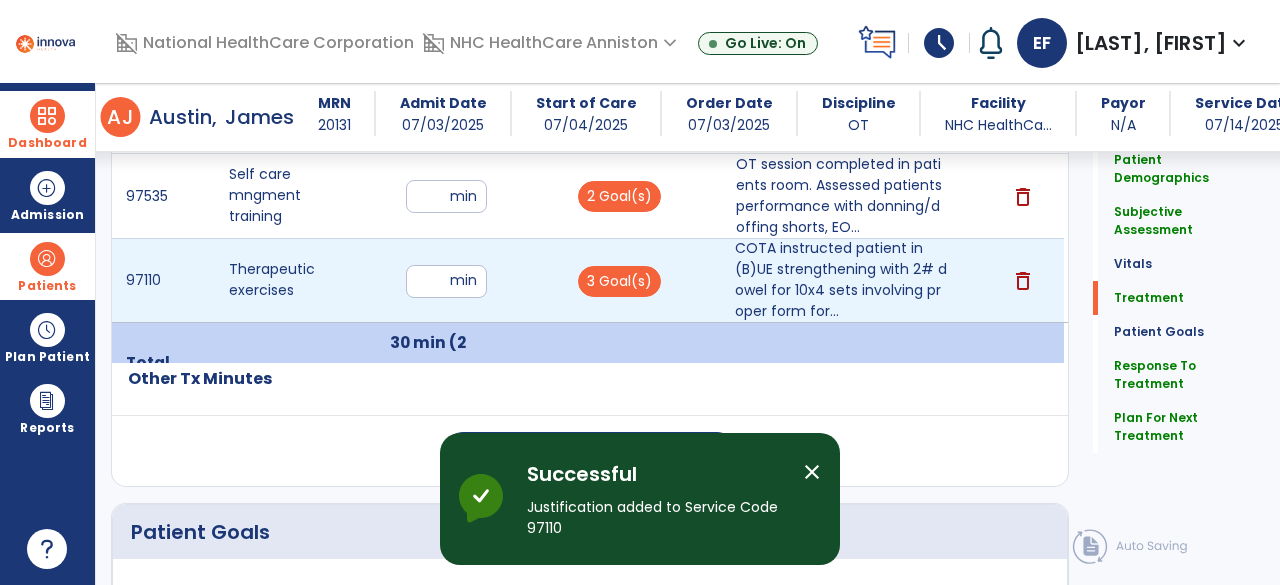 click on "**" at bounding box center (446, 281) 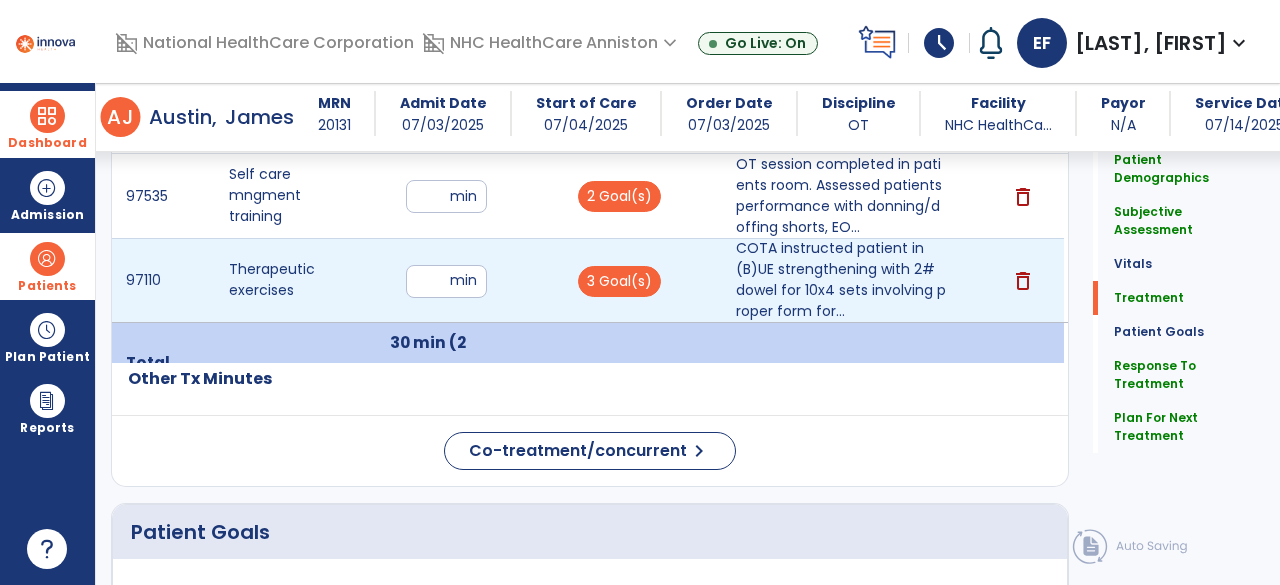 type on "**" 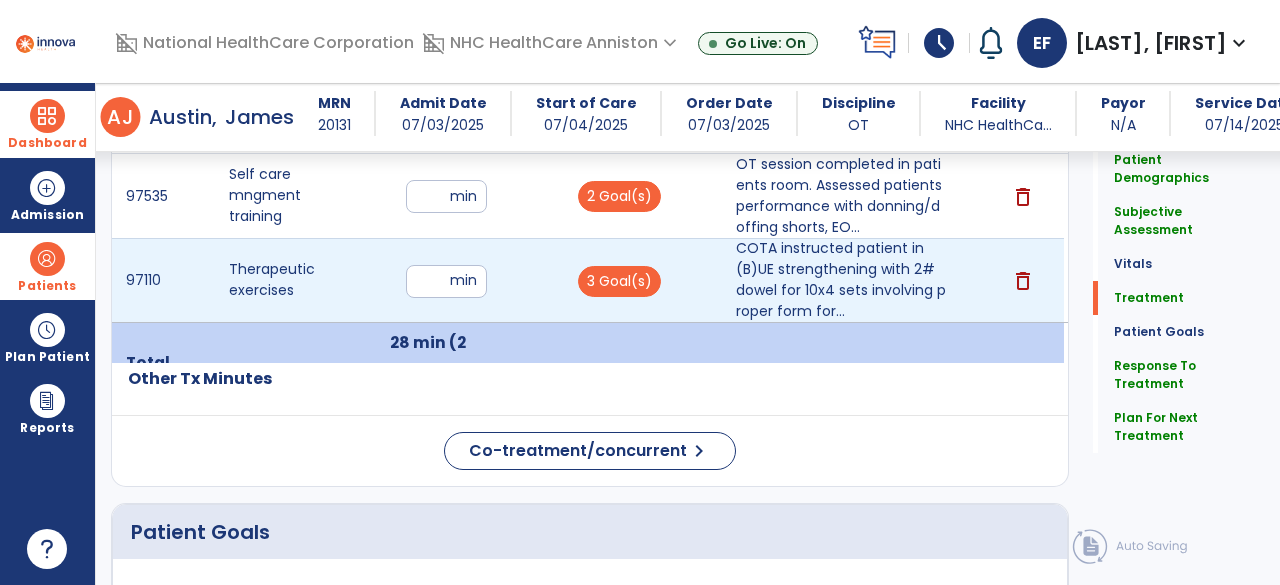 click on "**" at bounding box center [446, 281] 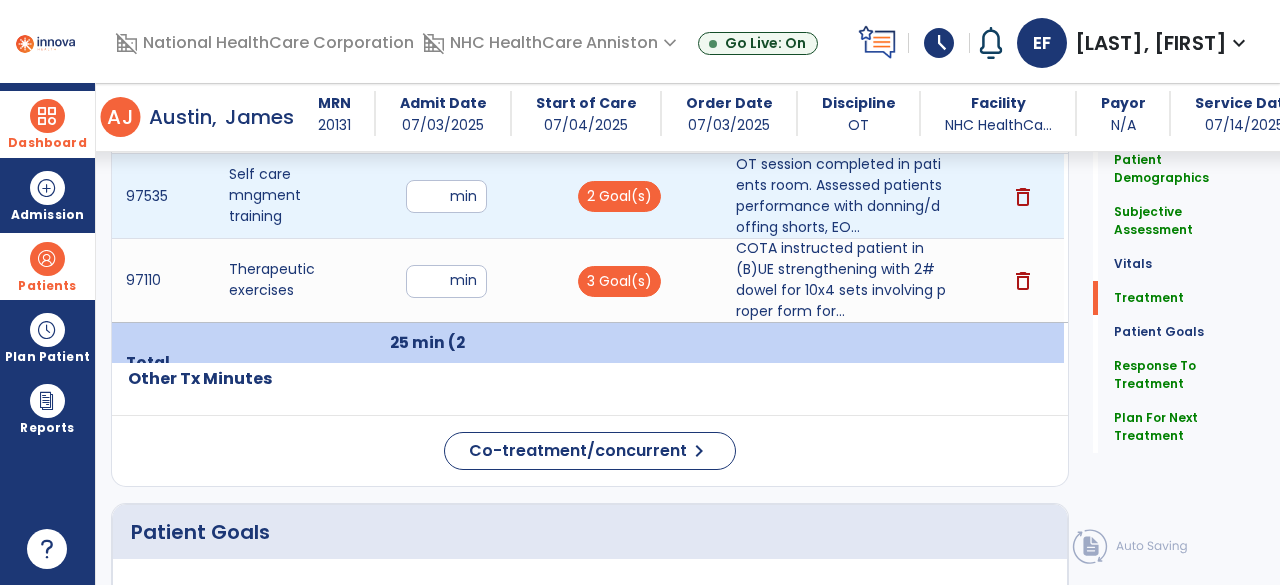 drag, startPoint x: 440, startPoint y: 192, endPoint x: 429, endPoint y: 195, distance: 11.401754 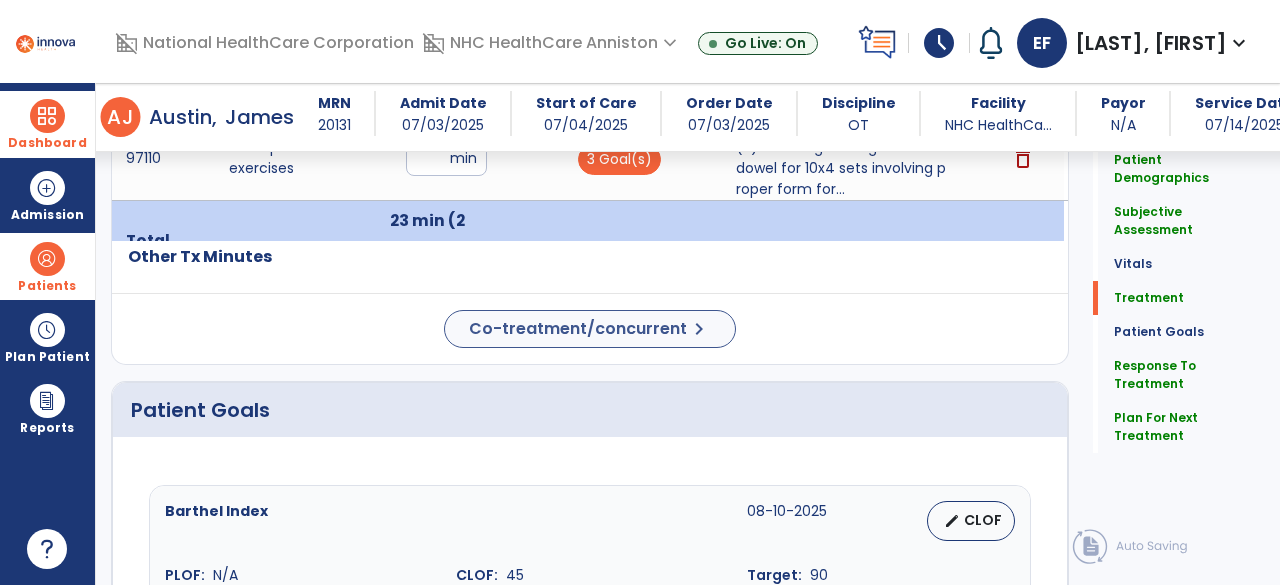 scroll, scrollTop: 1326, scrollLeft: 0, axis: vertical 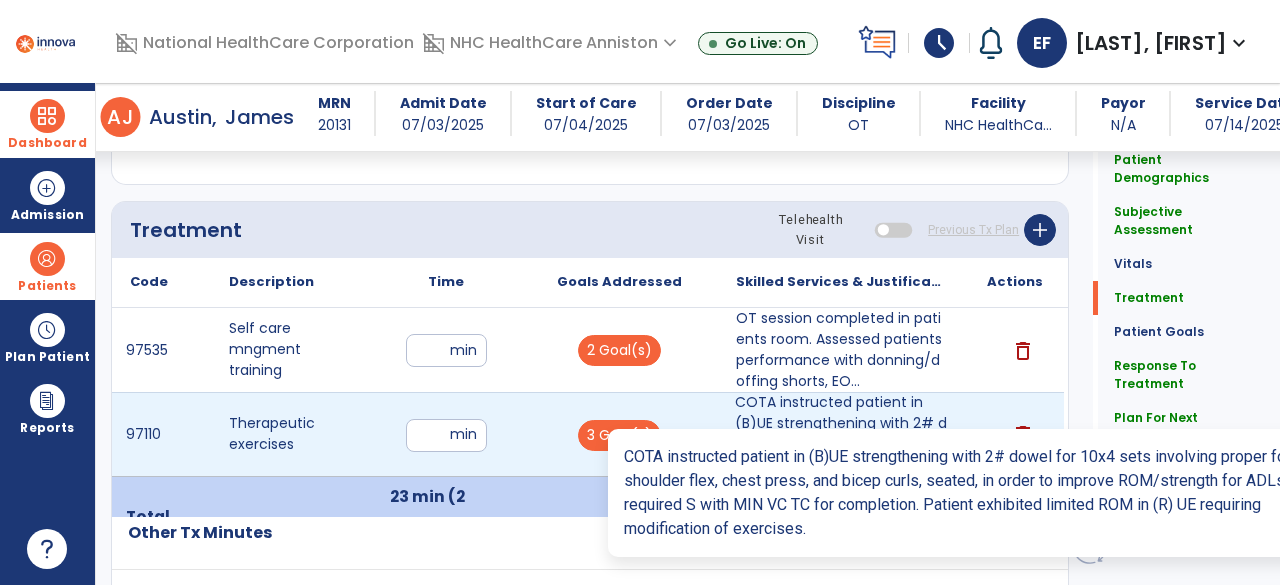 click on "COTA instructed patient in (B)UE strengthening with 2# dowel for 10x4 sets involving proper form for..." at bounding box center (841, 434) 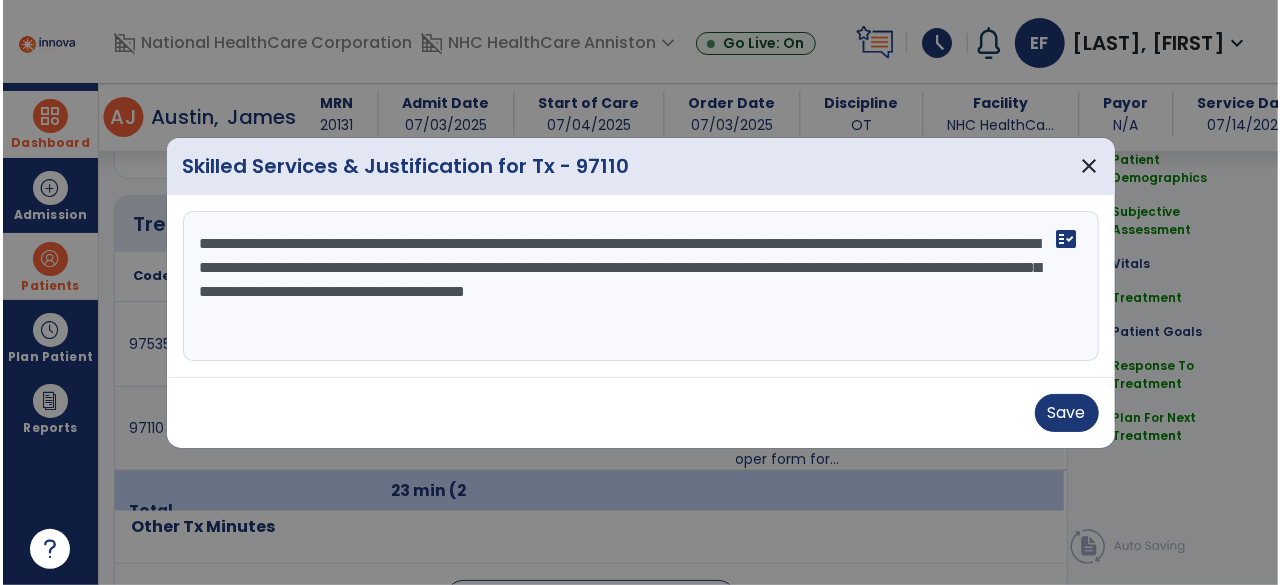 scroll, scrollTop: 1048, scrollLeft: 0, axis: vertical 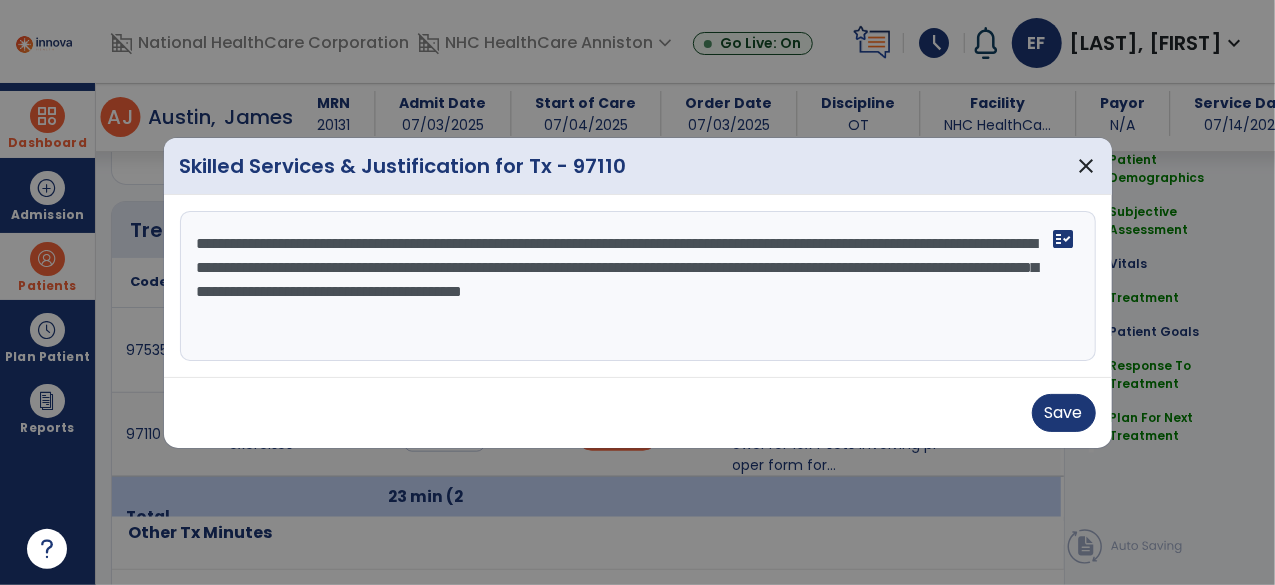 click on "**********" at bounding box center (638, 286) 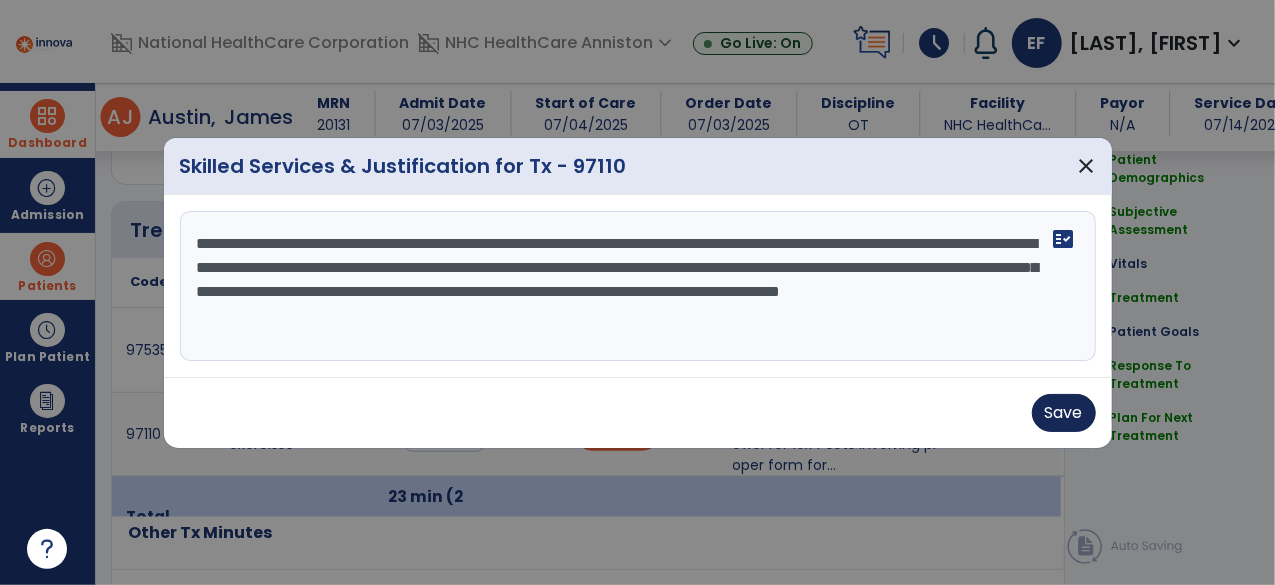 type on "**********" 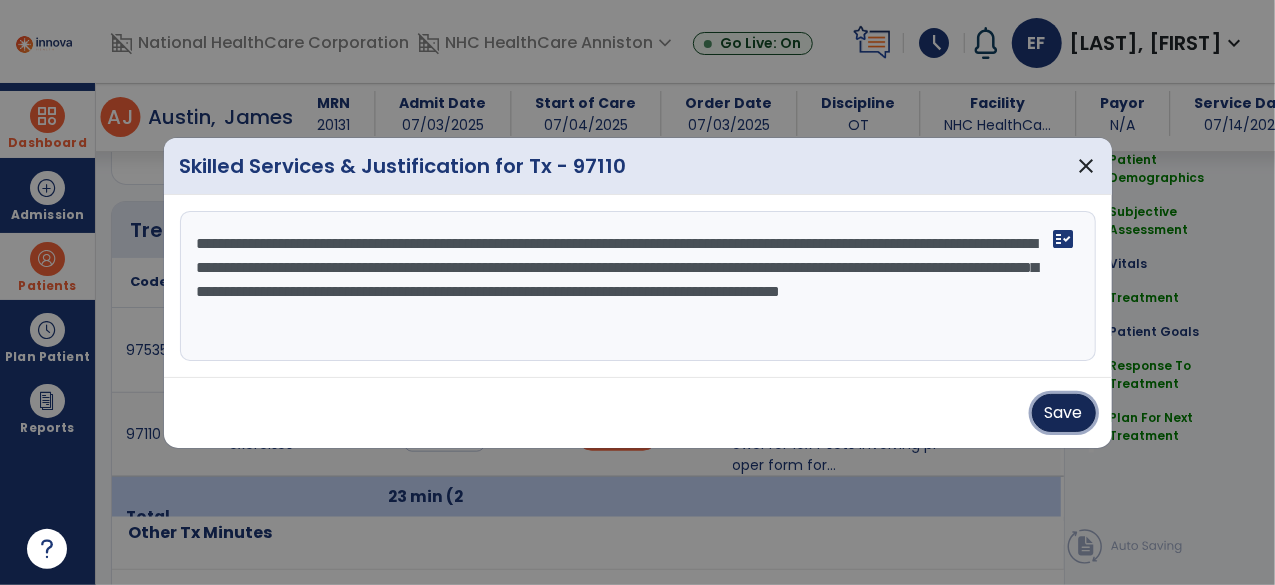 click on "Save" at bounding box center [1064, 413] 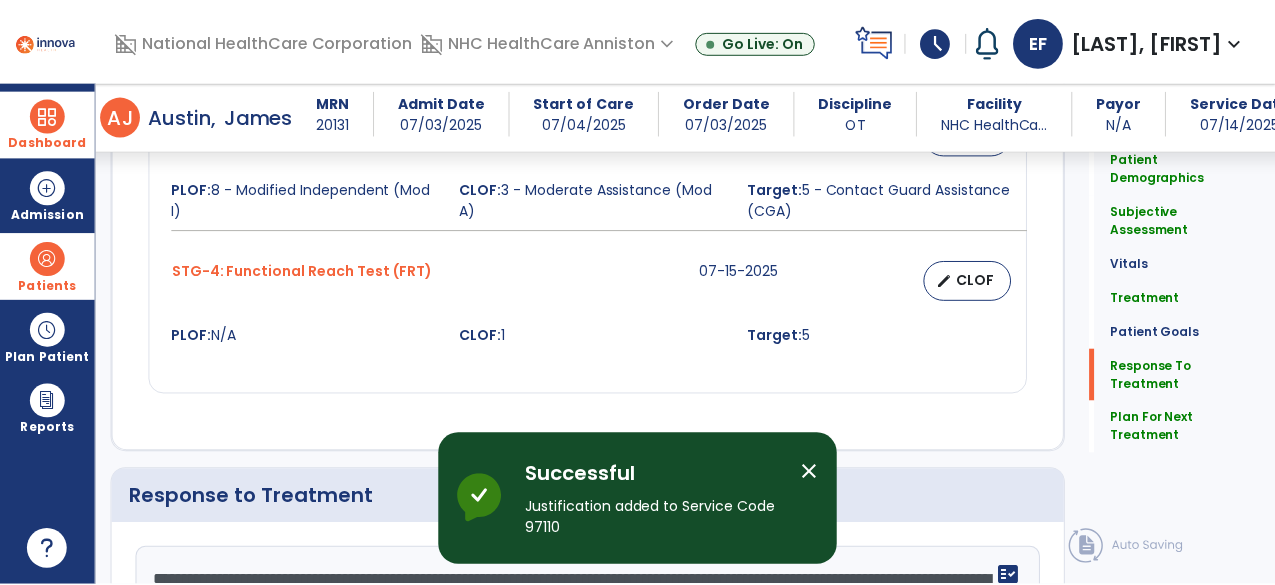 scroll, scrollTop: 2576, scrollLeft: 0, axis: vertical 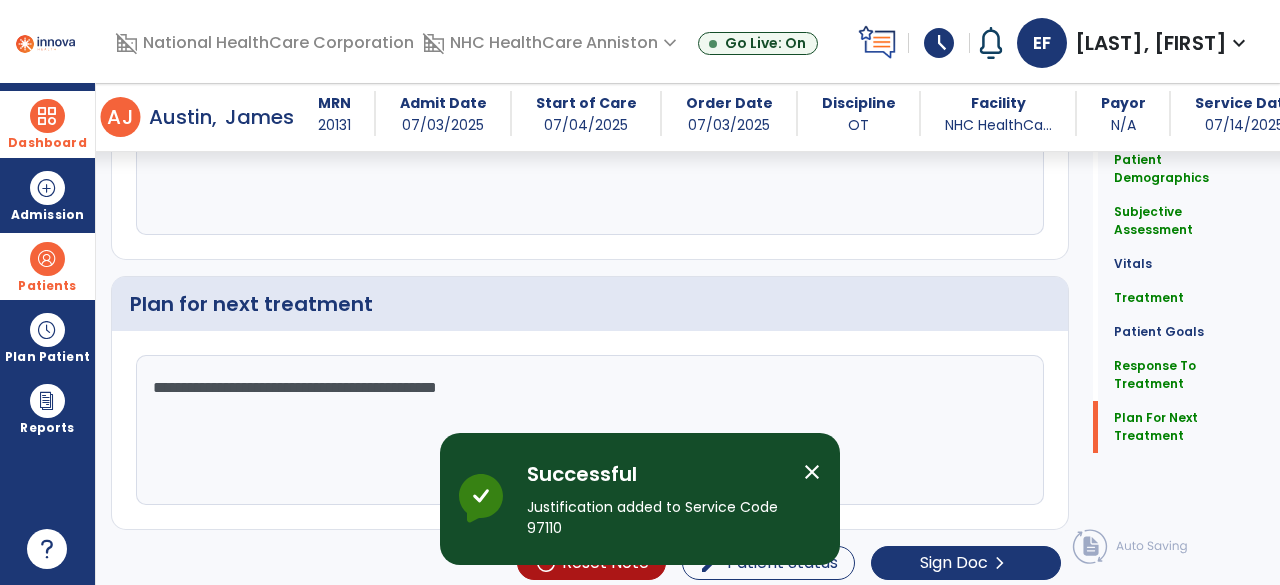click on "Patient Demographics  Medical Diagnosis   Treatment Diagnosis   Precautions   Contraindications
Code
Description
Pdpm Clinical Category
Z47.81" 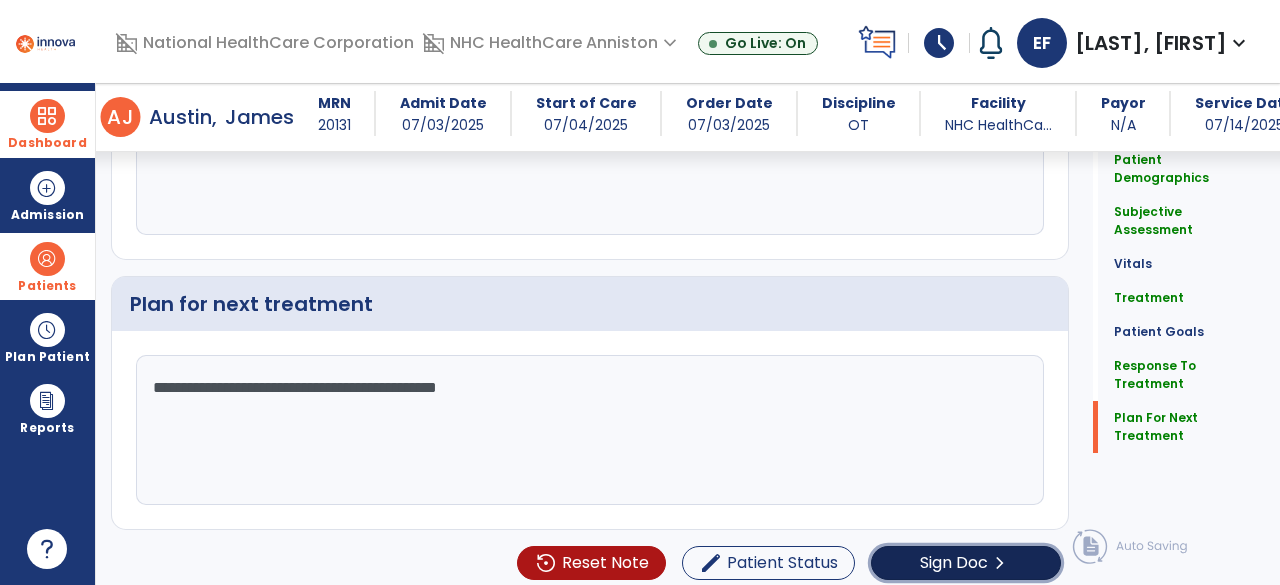 click on "Sign Doc" 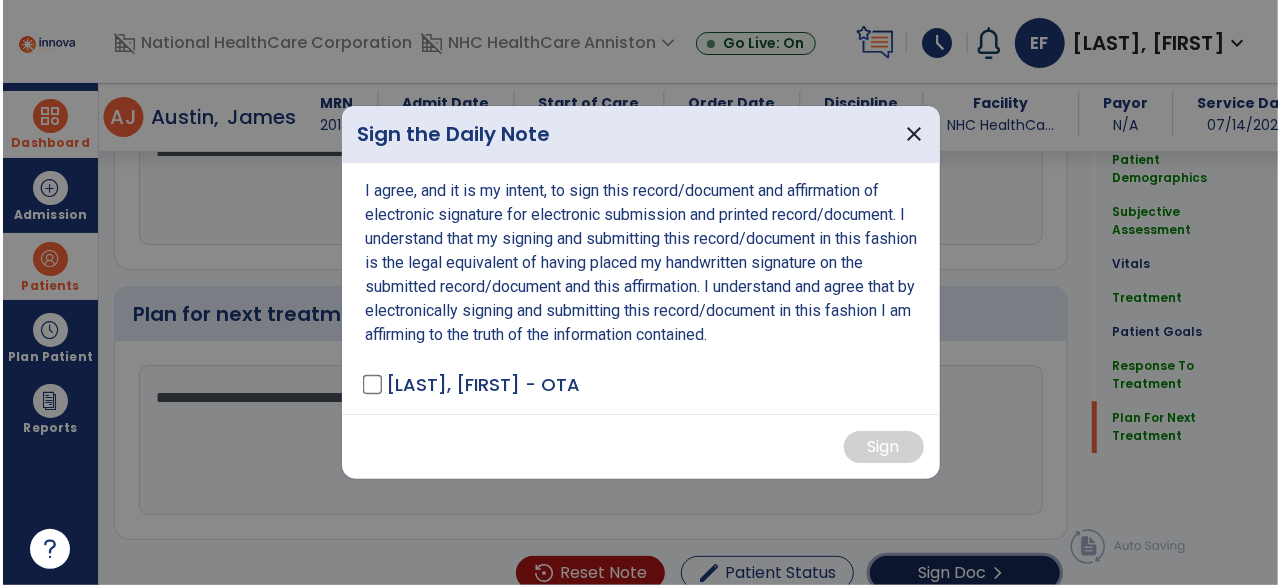 scroll, scrollTop: 2576, scrollLeft: 0, axis: vertical 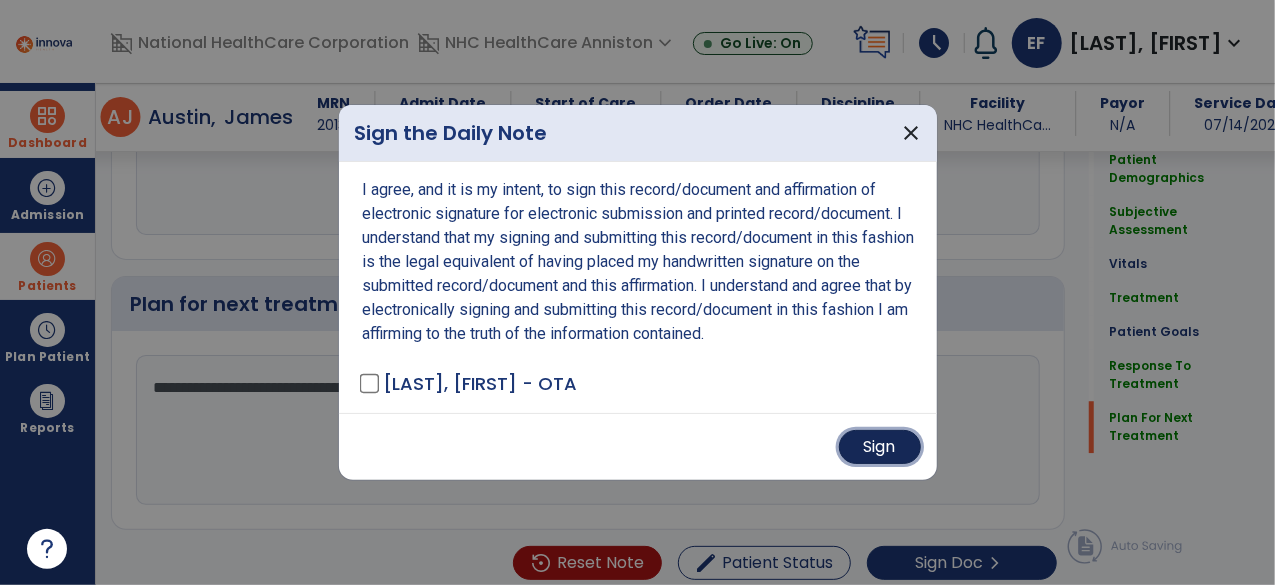 click on "Sign" at bounding box center [880, 447] 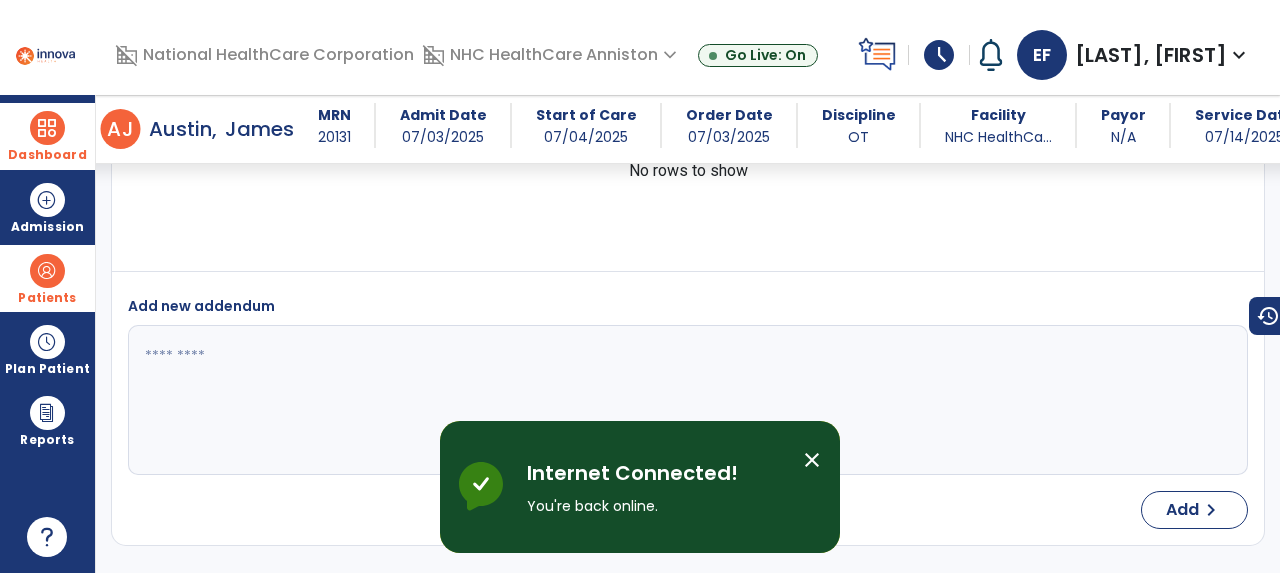 scroll, scrollTop: 3618, scrollLeft: 0, axis: vertical 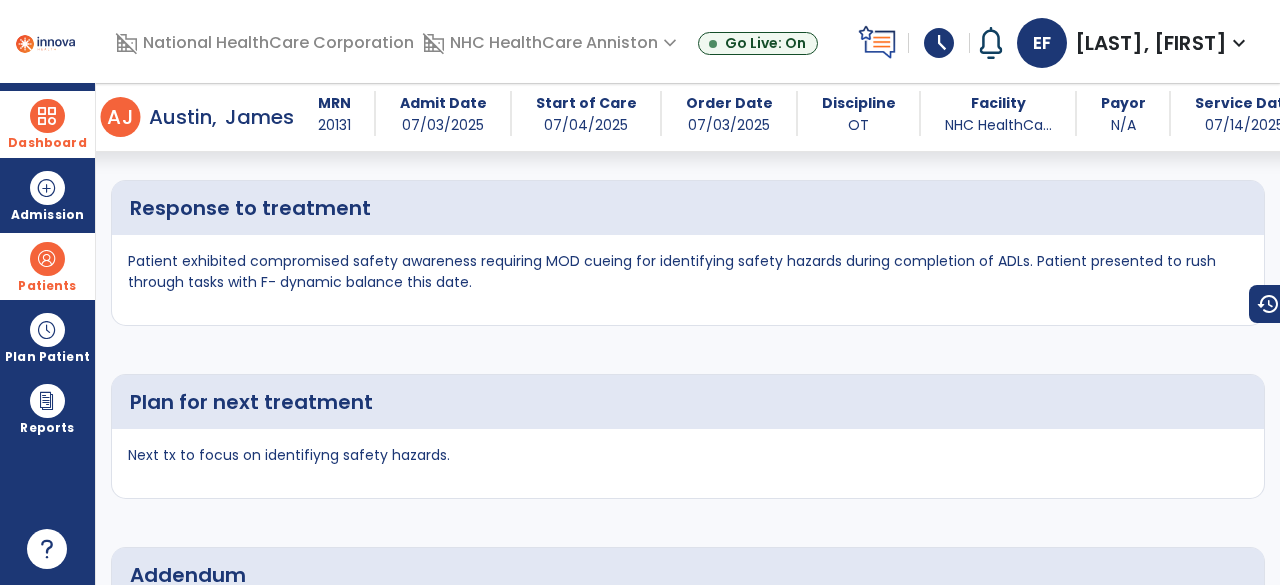 click on "Next tx to focus on identifiyng safety hazards." at bounding box center [688, 463] 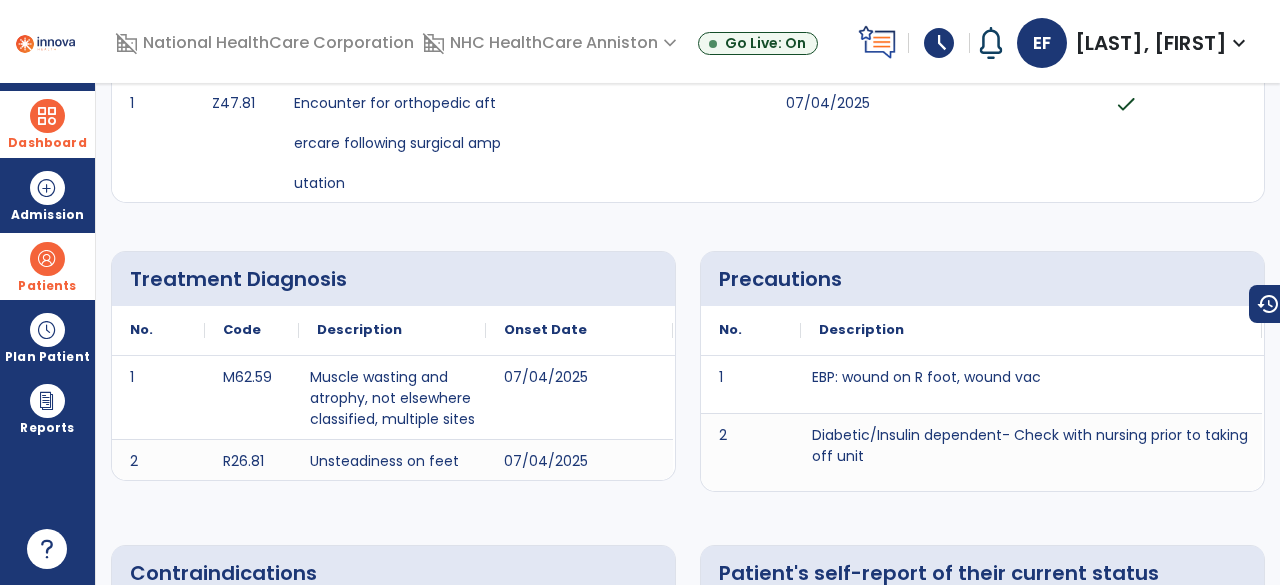 scroll, scrollTop: 0, scrollLeft: 0, axis: both 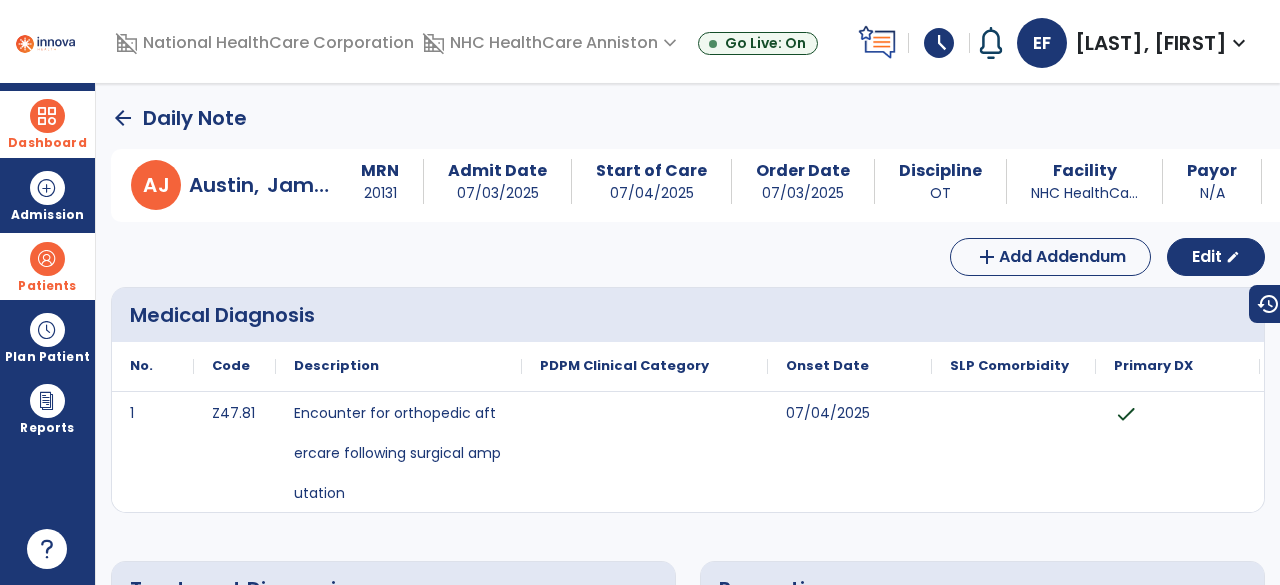 click on "arrow_back" 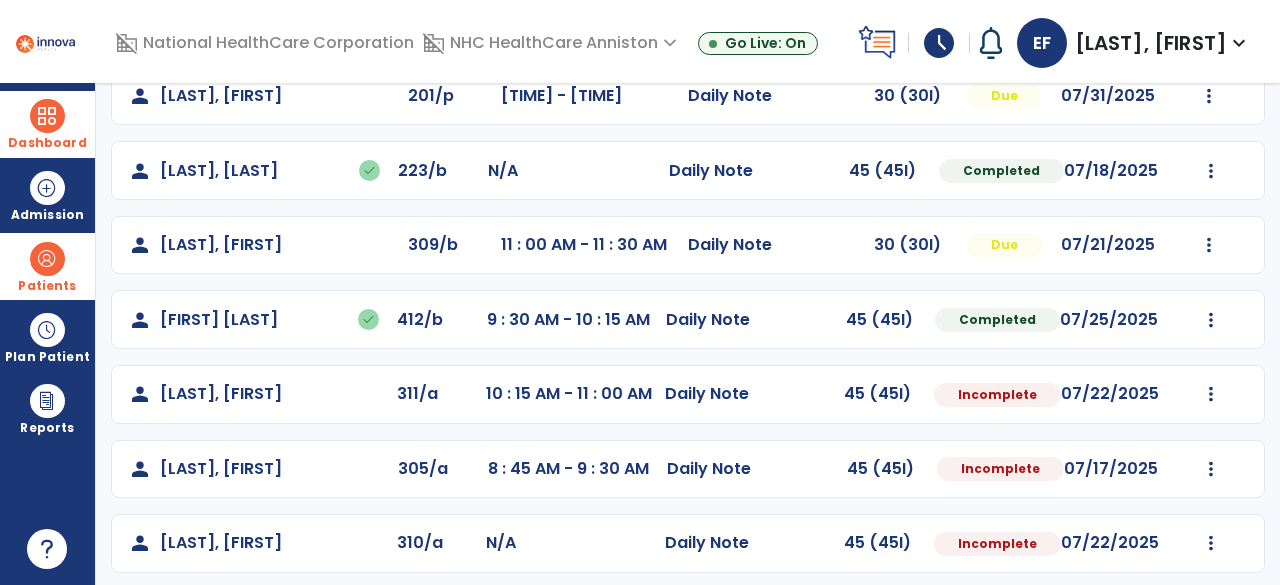 scroll, scrollTop: 217, scrollLeft: 0, axis: vertical 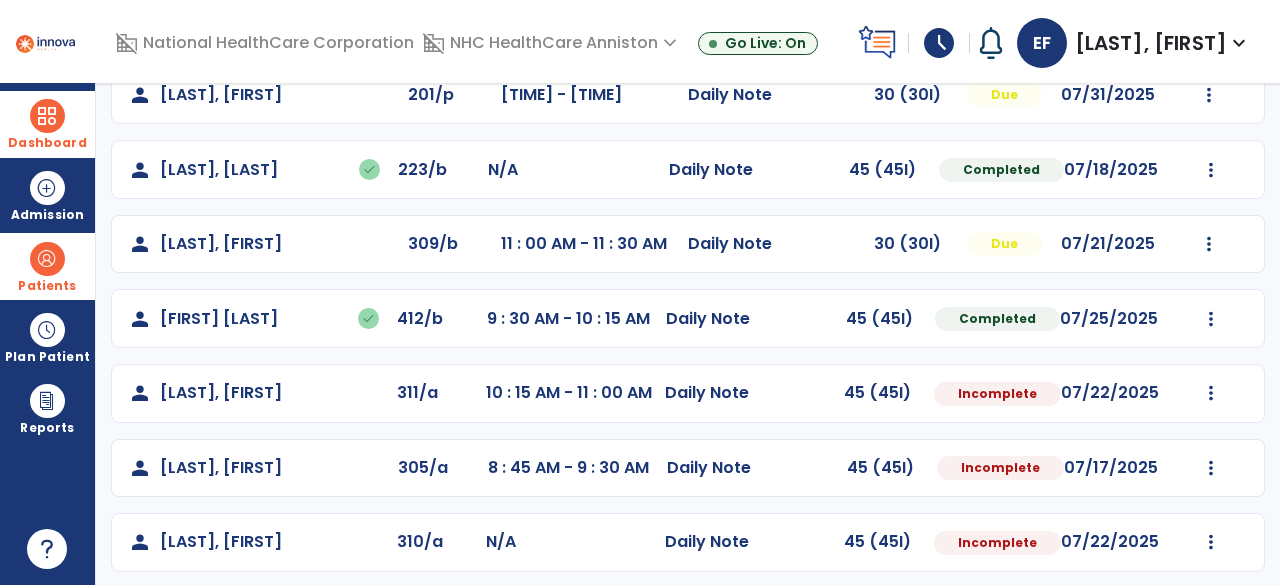 click on "person   [LAST], [FIRST]   done  412/b 9 : 30 AM - 10 : 15 AM  Daily Note   45 (45I)  Completed 07/25/2025  Undo Visit Status   Reset Note   Open Document   G + C Mins" 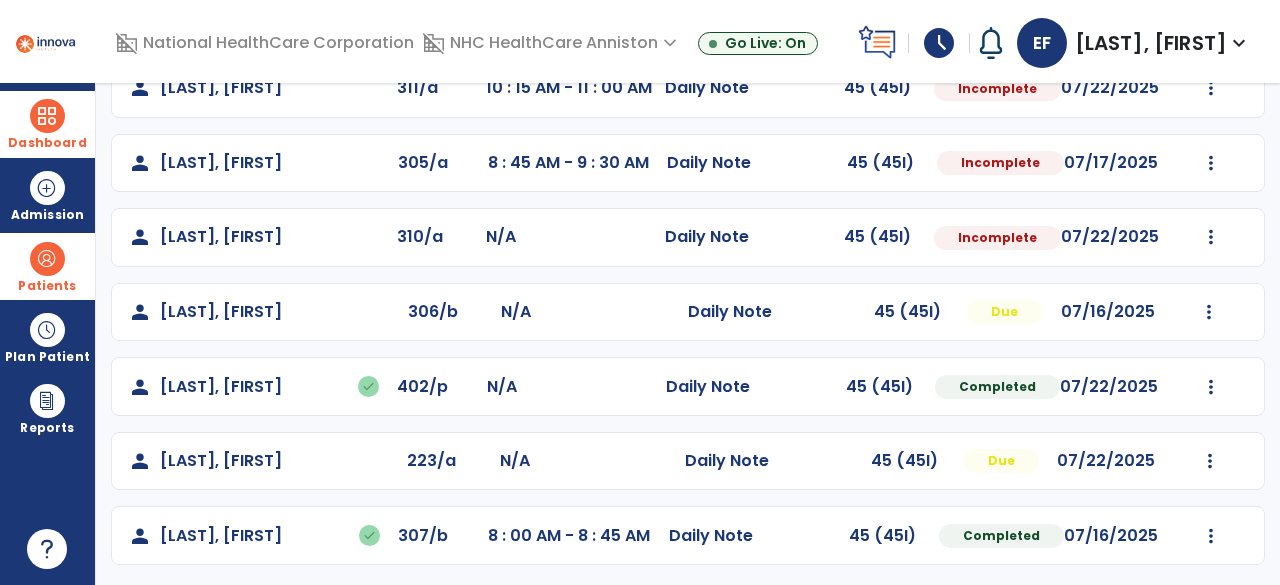 click on "person   [LAST], [FIRST]  [NUMBER]/a N/A  Daily Note   45 (45I)  Due [DATE]  Mark Visit As Complete   Reset Note   Open Document   G + C Mins" 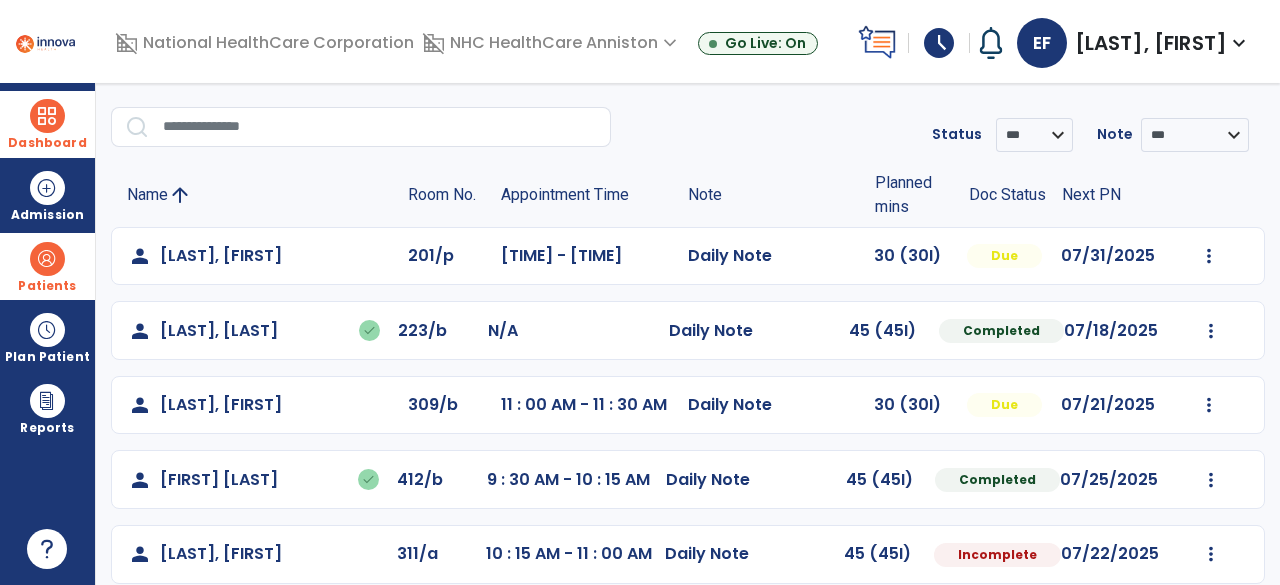 scroll, scrollTop: 0, scrollLeft: 0, axis: both 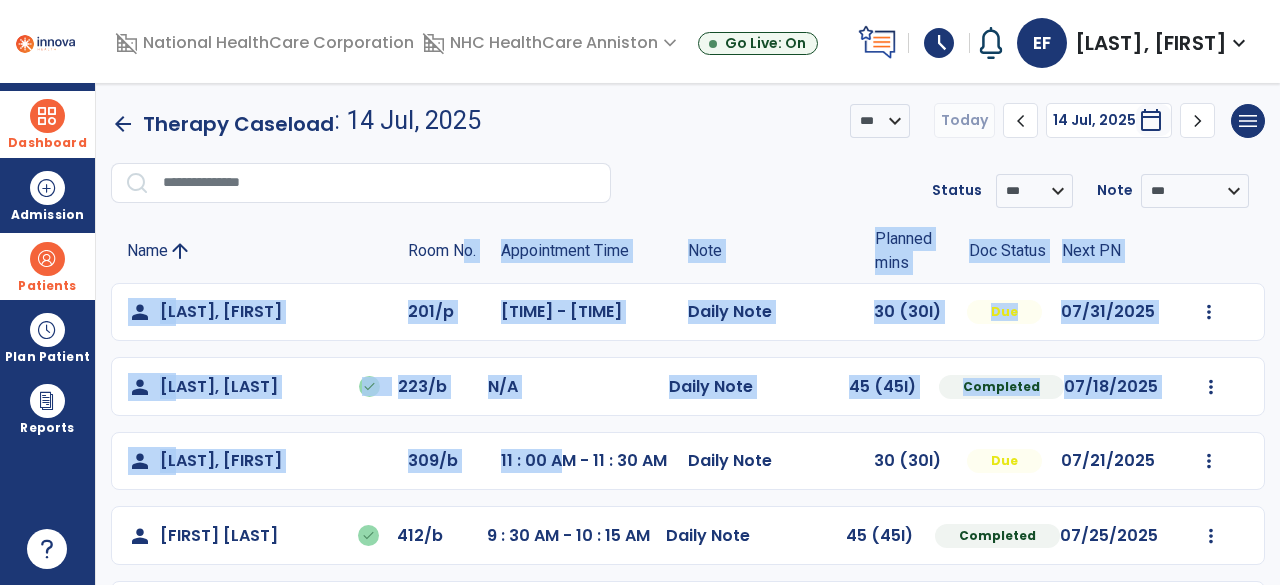 drag, startPoint x: 559, startPoint y: 449, endPoint x: 472, endPoint y: 245, distance: 221.77692 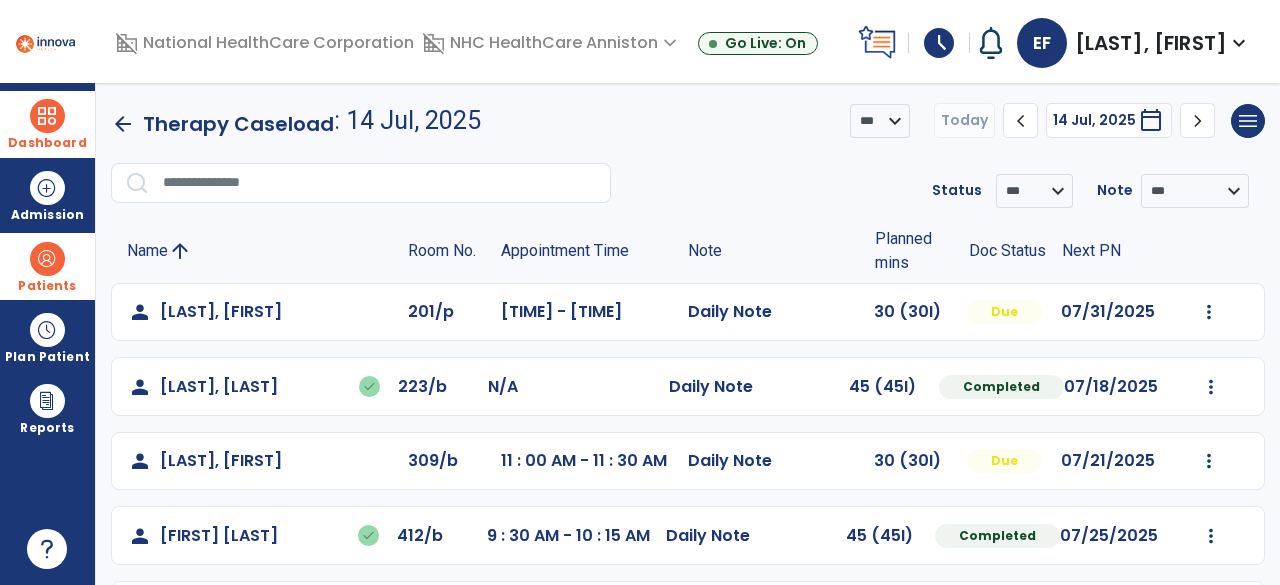 click on ": 14 Jul, 2025" 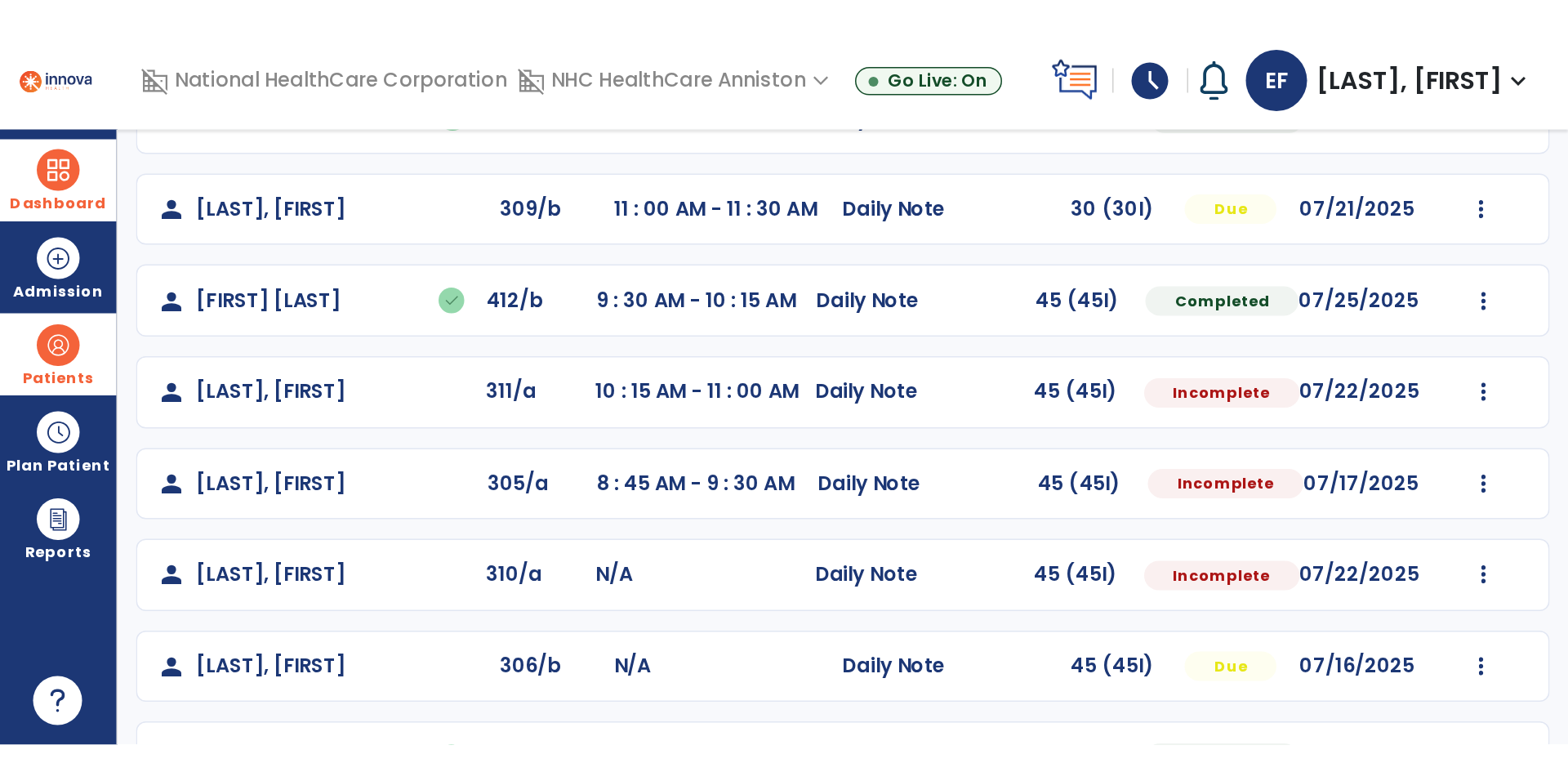 scroll, scrollTop: 255, scrollLeft: 0, axis: vertical 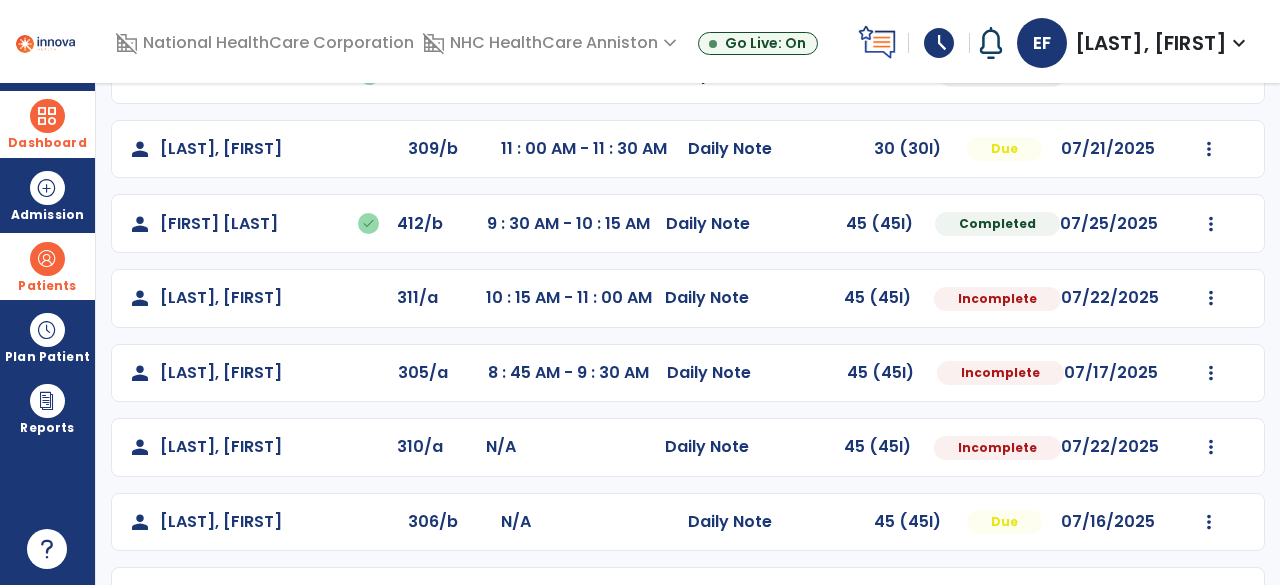 click on "schedule" at bounding box center [939, 43] 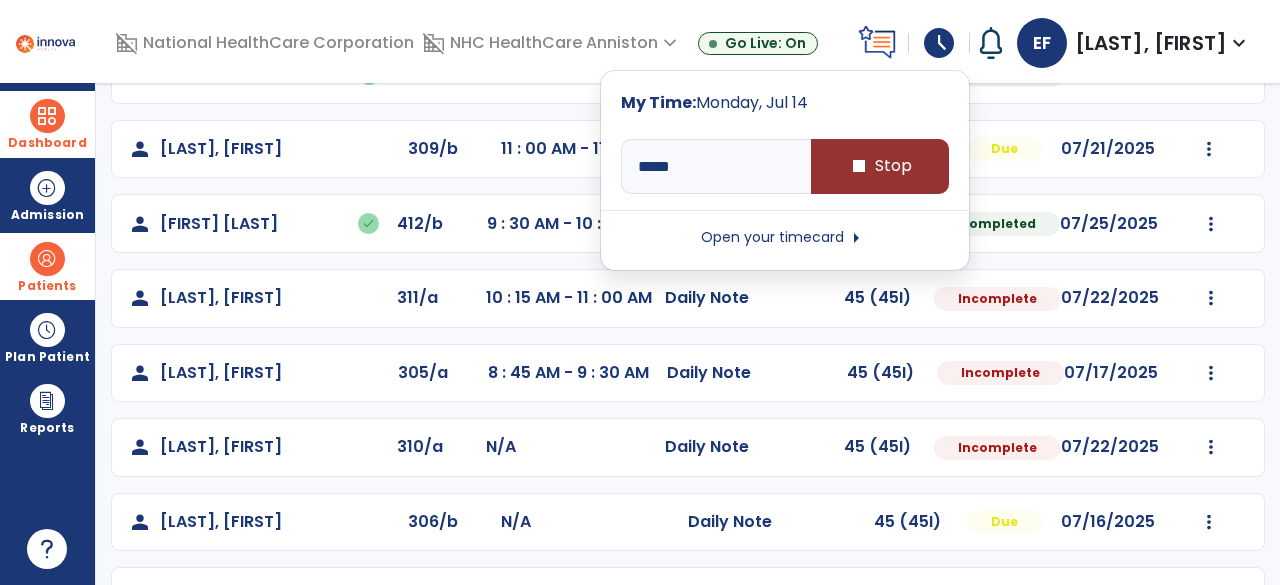 click on "stop  Stop" at bounding box center [880, 166] 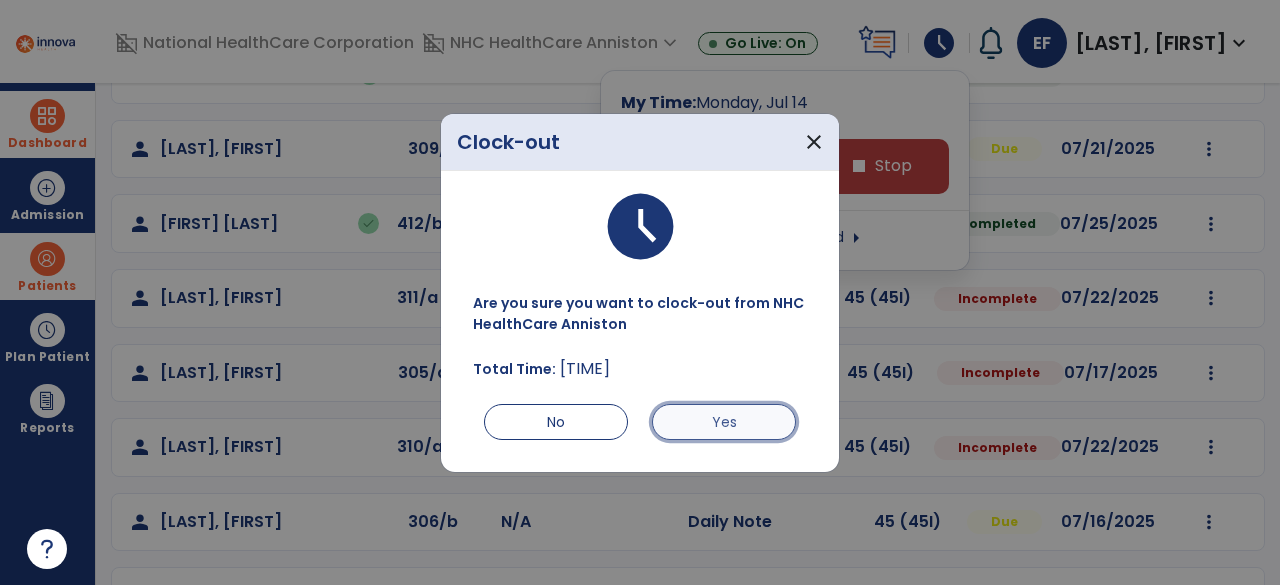 click on "Yes" at bounding box center [724, 422] 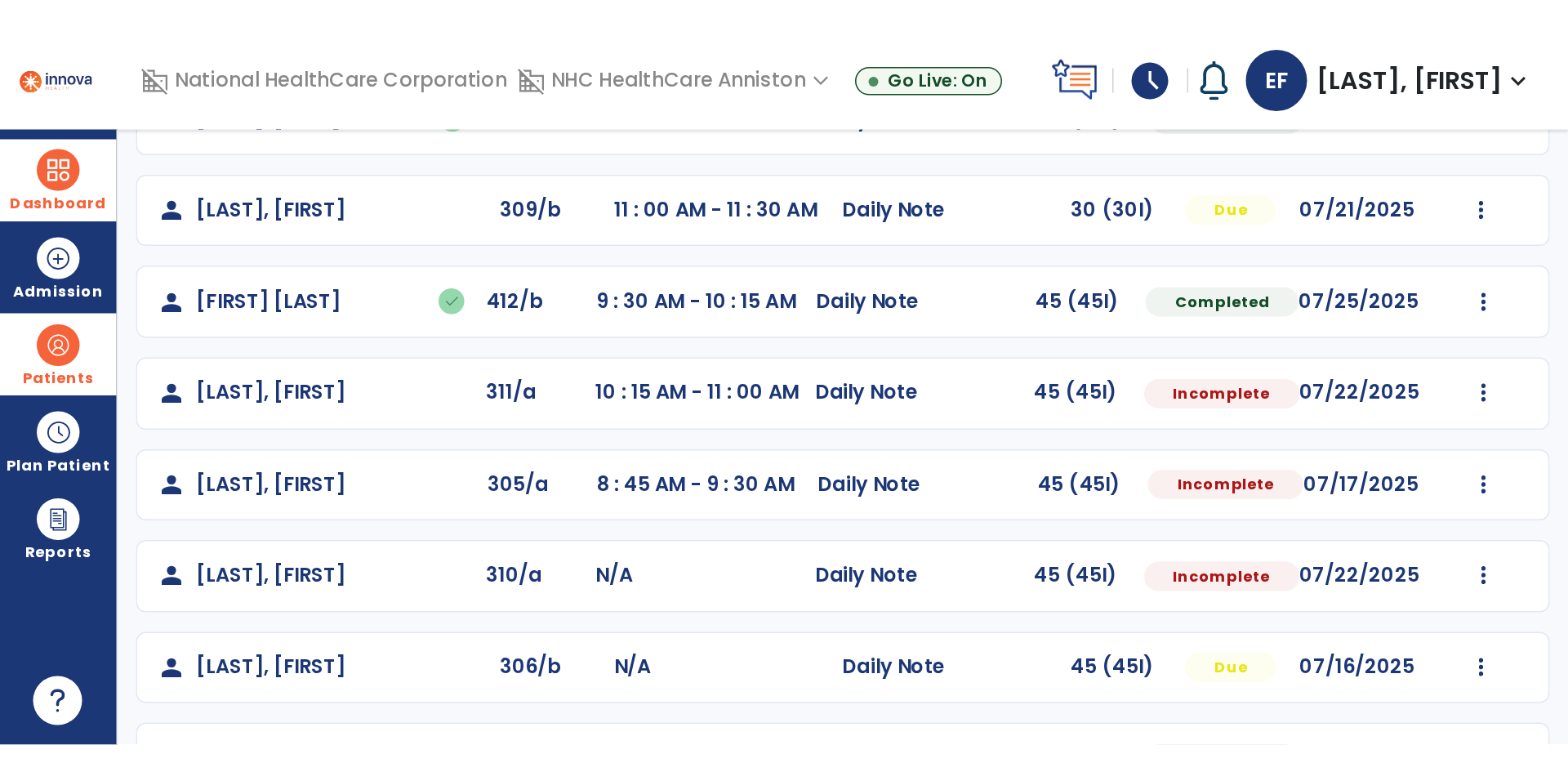 scroll, scrollTop: 124, scrollLeft: 0, axis: vertical 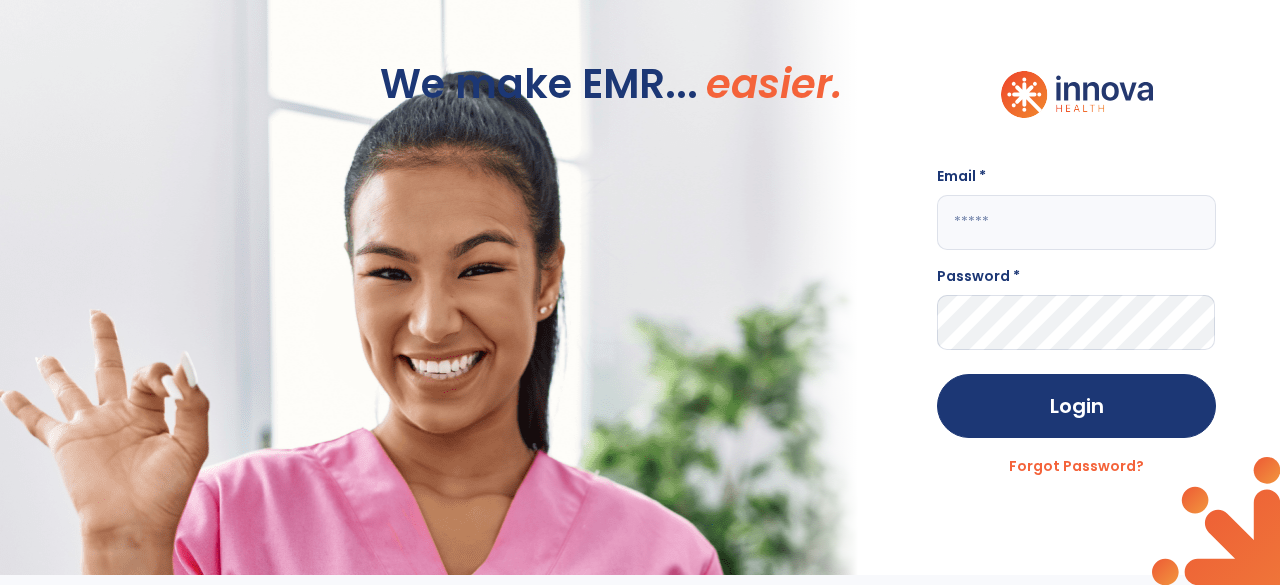 click 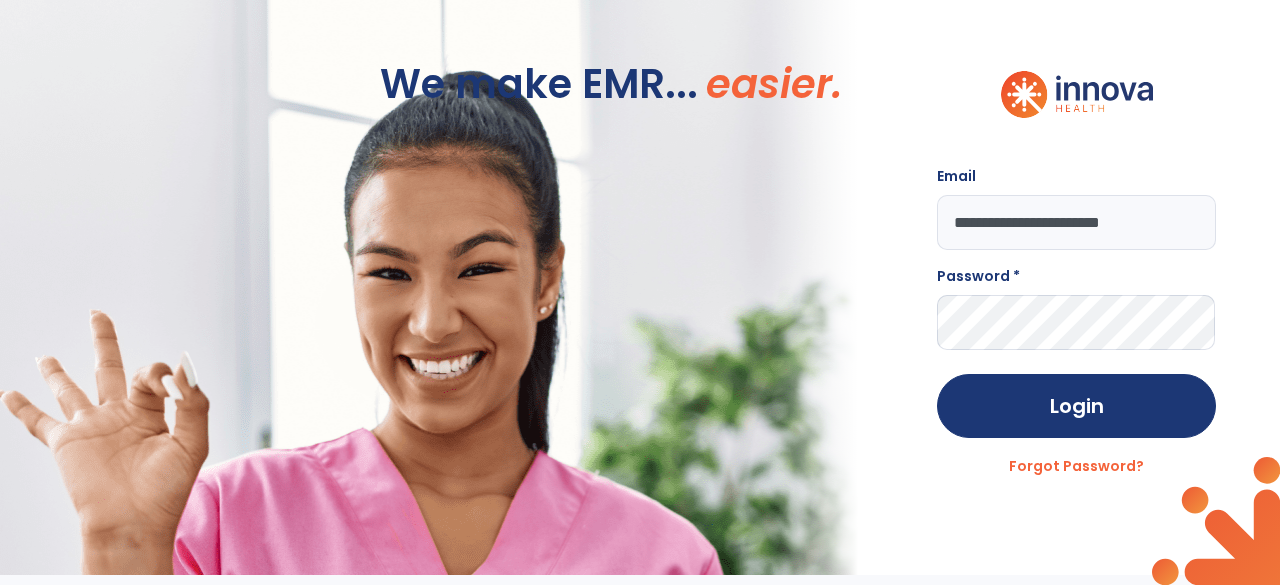type on "**********" 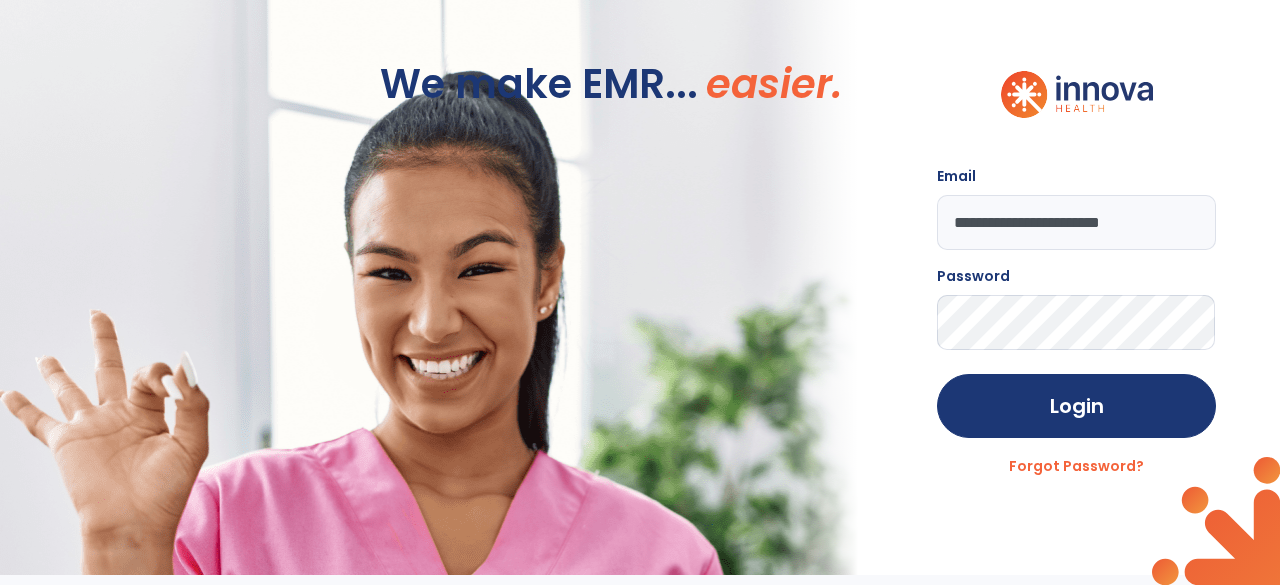 click on "Login" 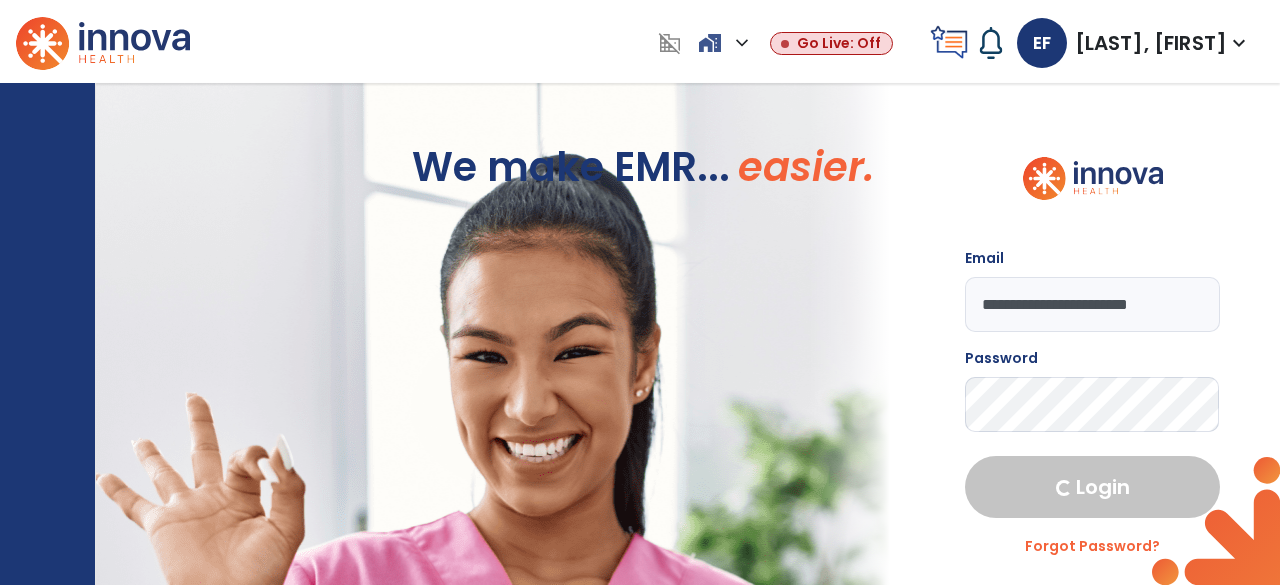select on "****" 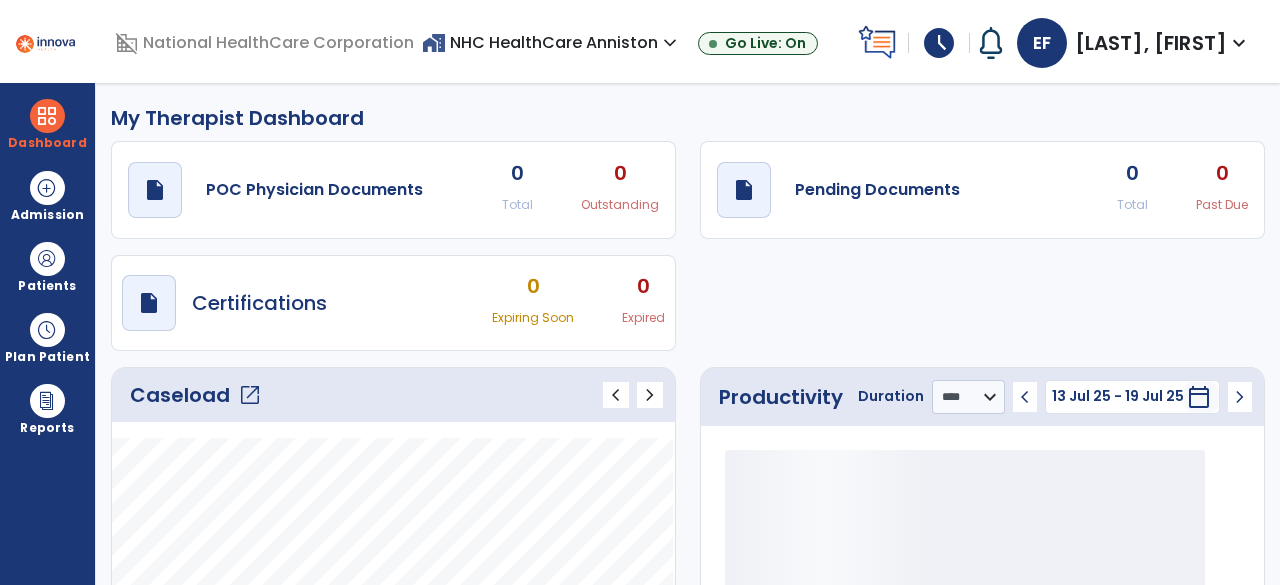 click on "schedule" at bounding box center [939, 43] 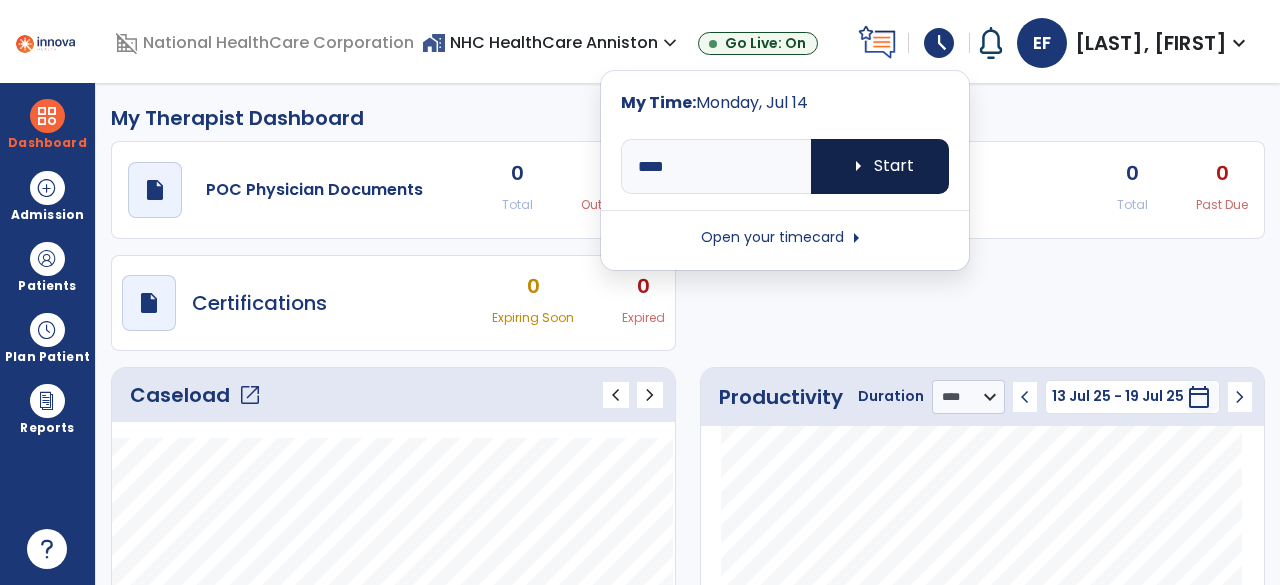click on "arrow_right" at bounding box center [858, 166] 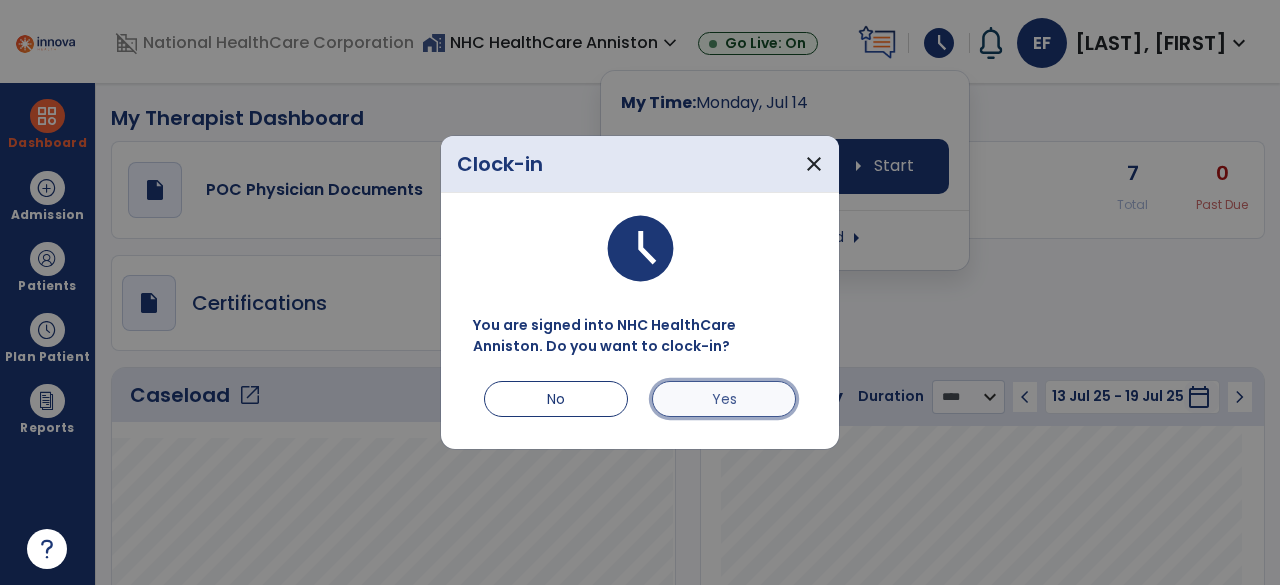click on "Yes" at bounding box center [724, 399] 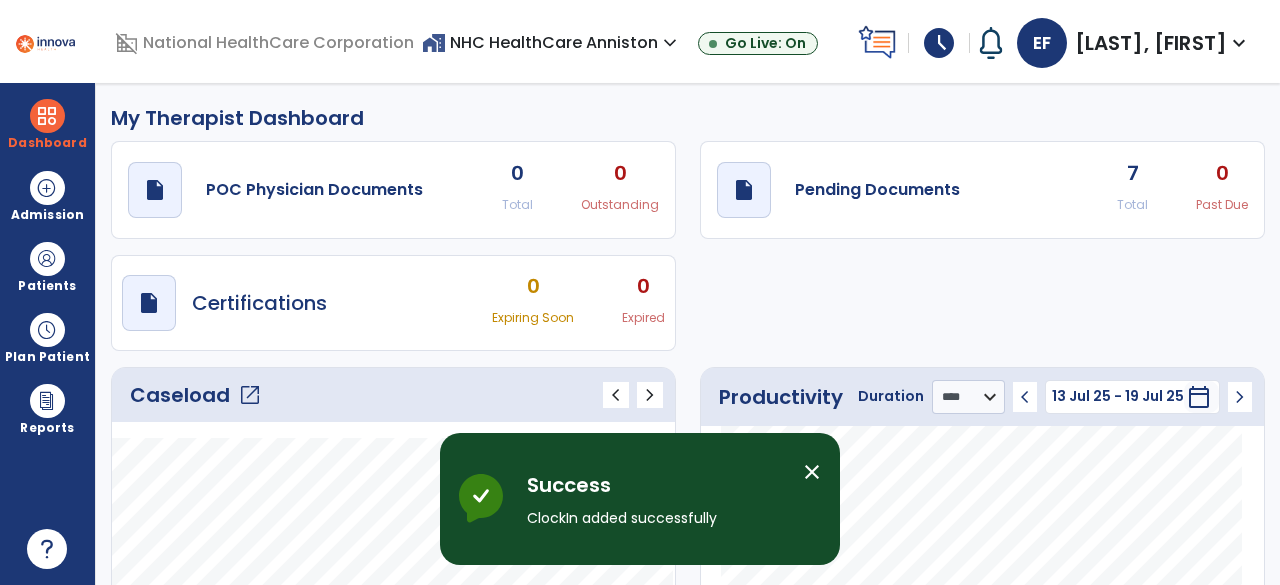 click on "schedule" at bounding box center [939, 43] 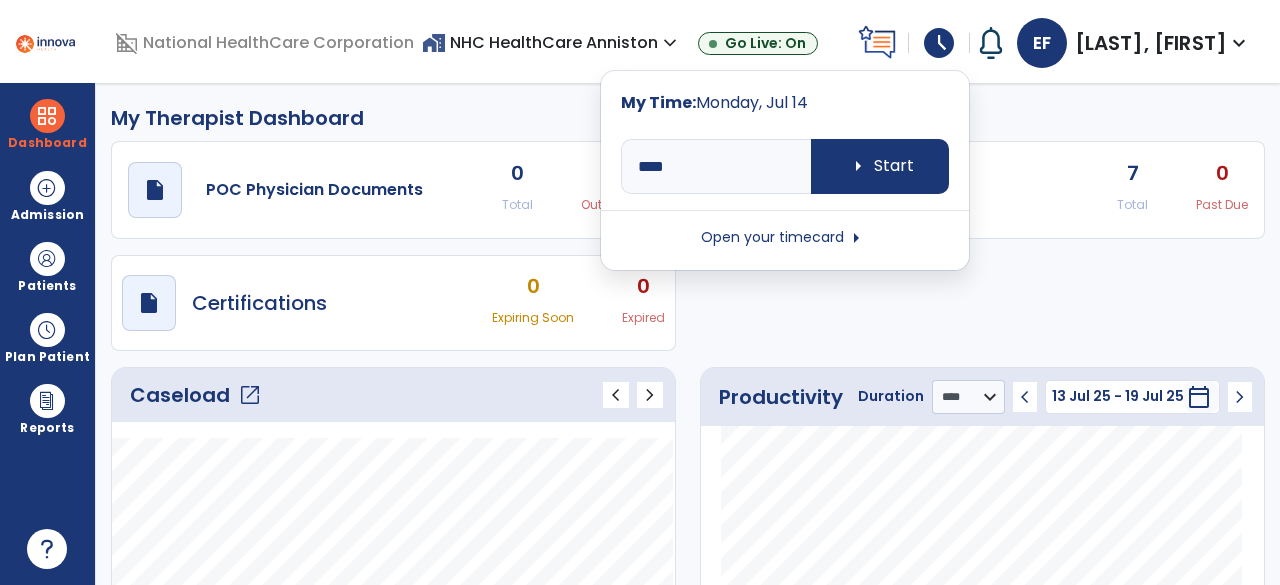 type on "*****" 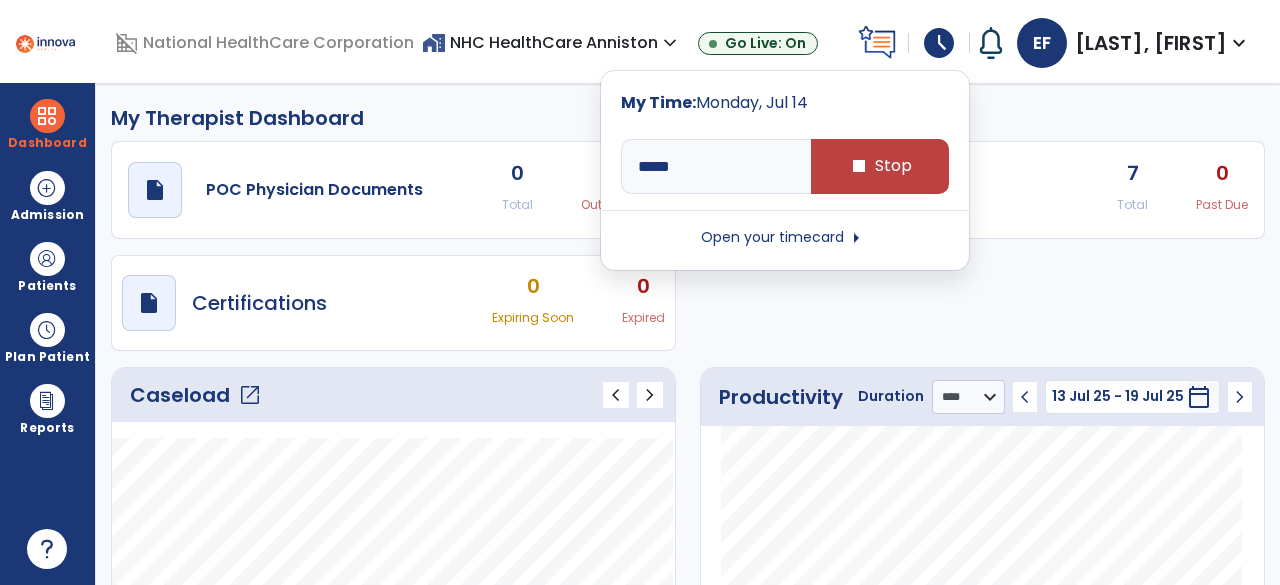 click on "Open your timecard  arrow_right" at bounding box center [785, 238] 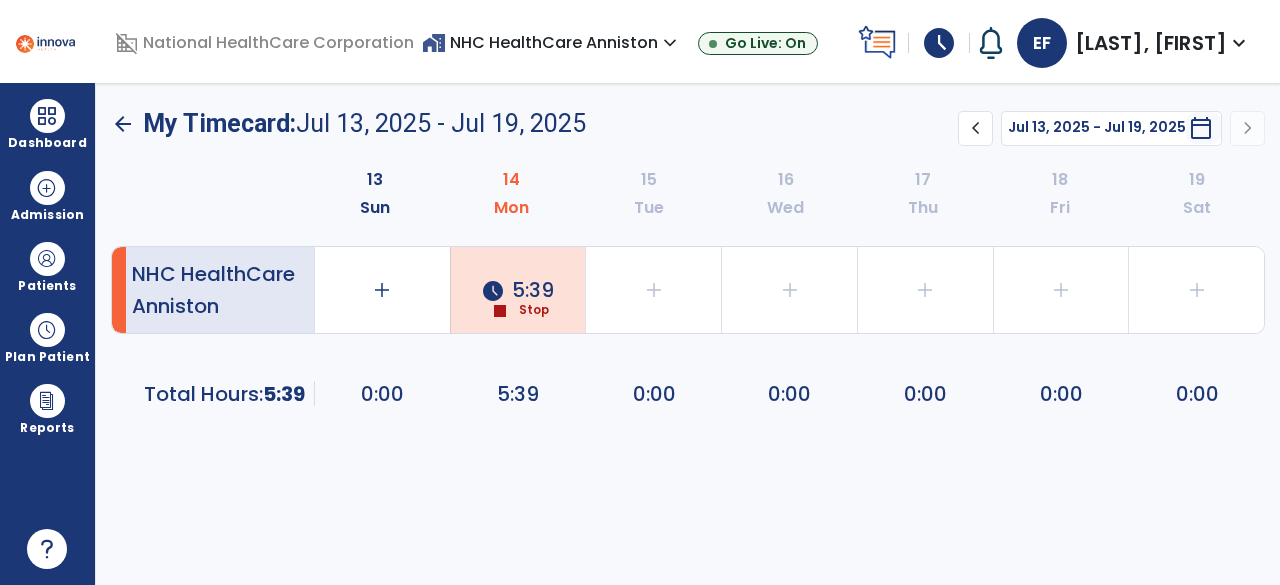 click on "schedule  [TIME]  stop  Stop" 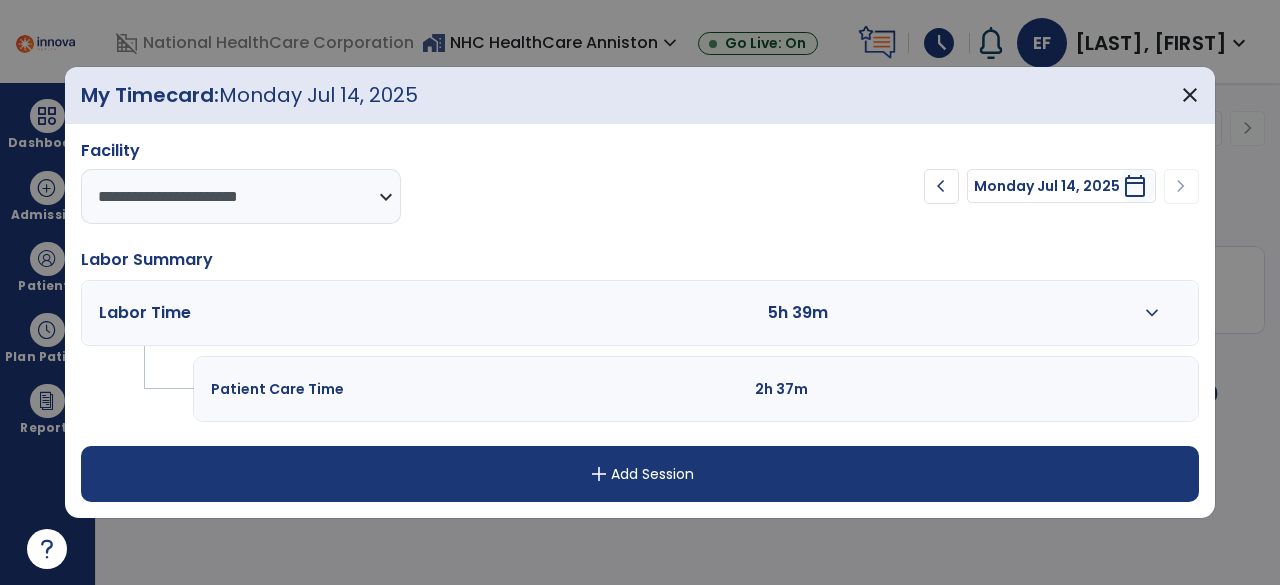 click on "expand_more" at bounding box center (1152, 313) 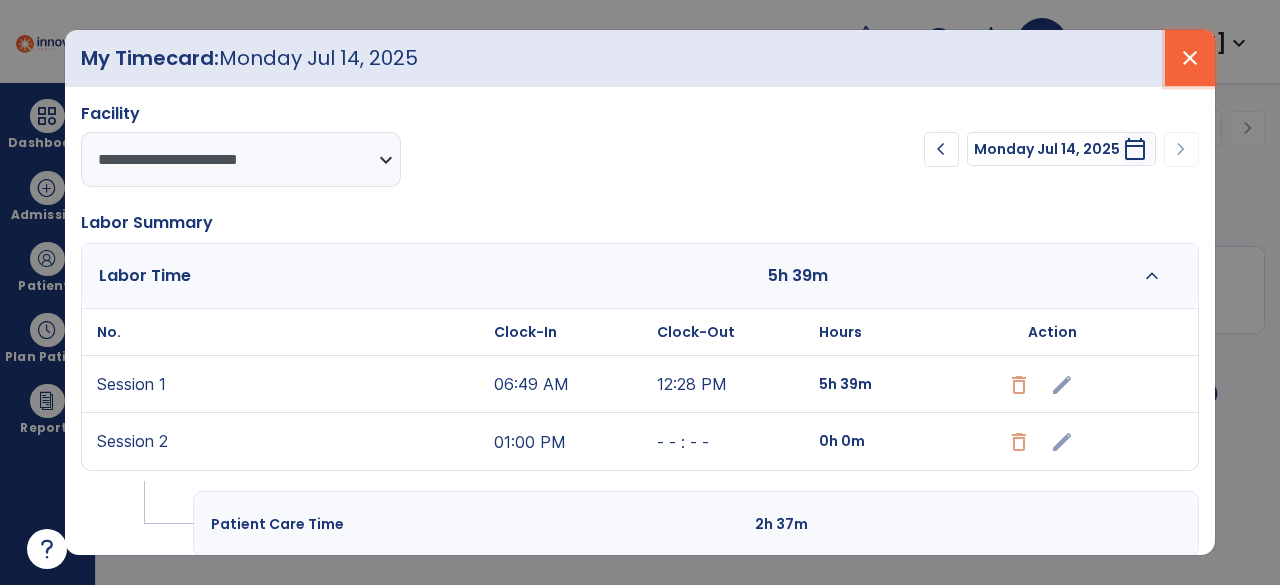 click on "close" at bounding box center [1190, 58] 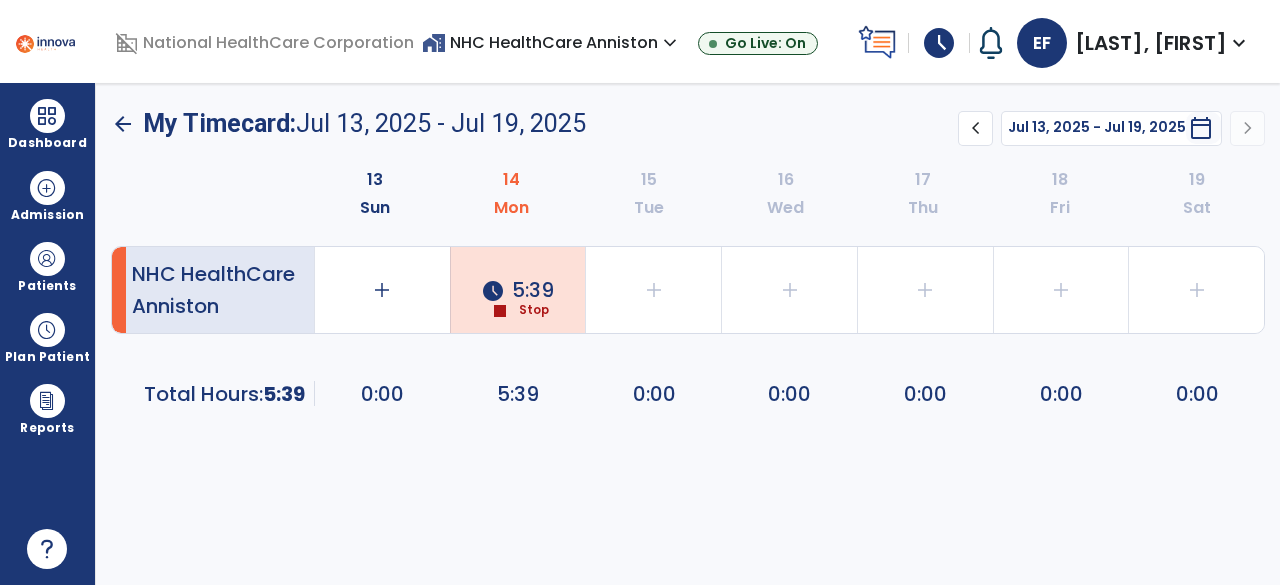 click on "arrow_back" 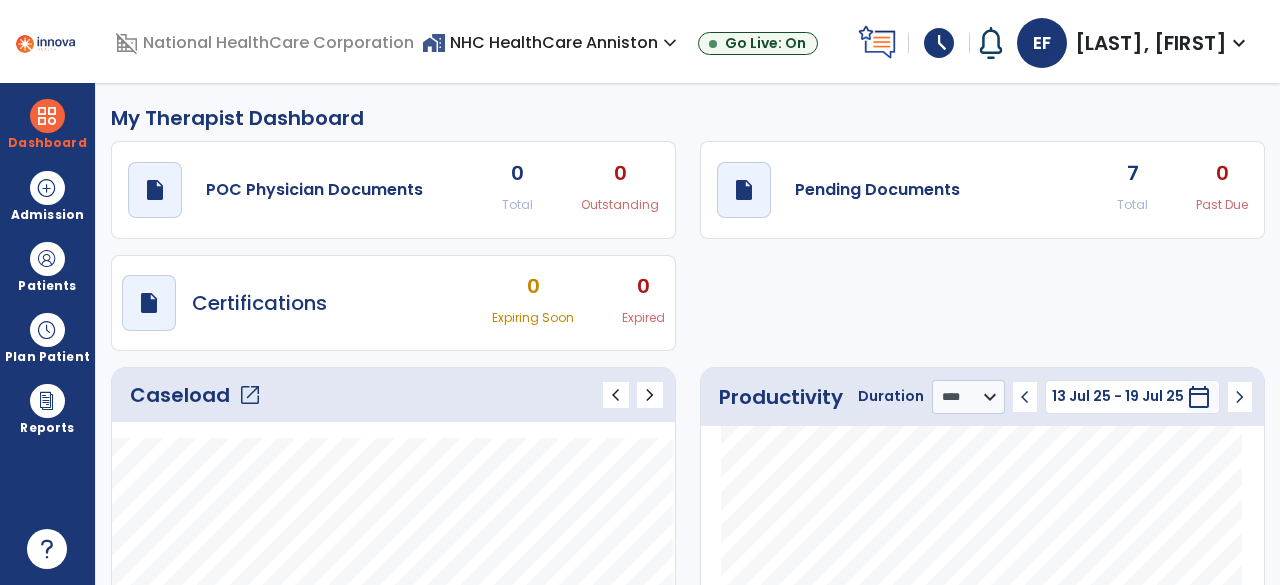 click on "open_in_new" 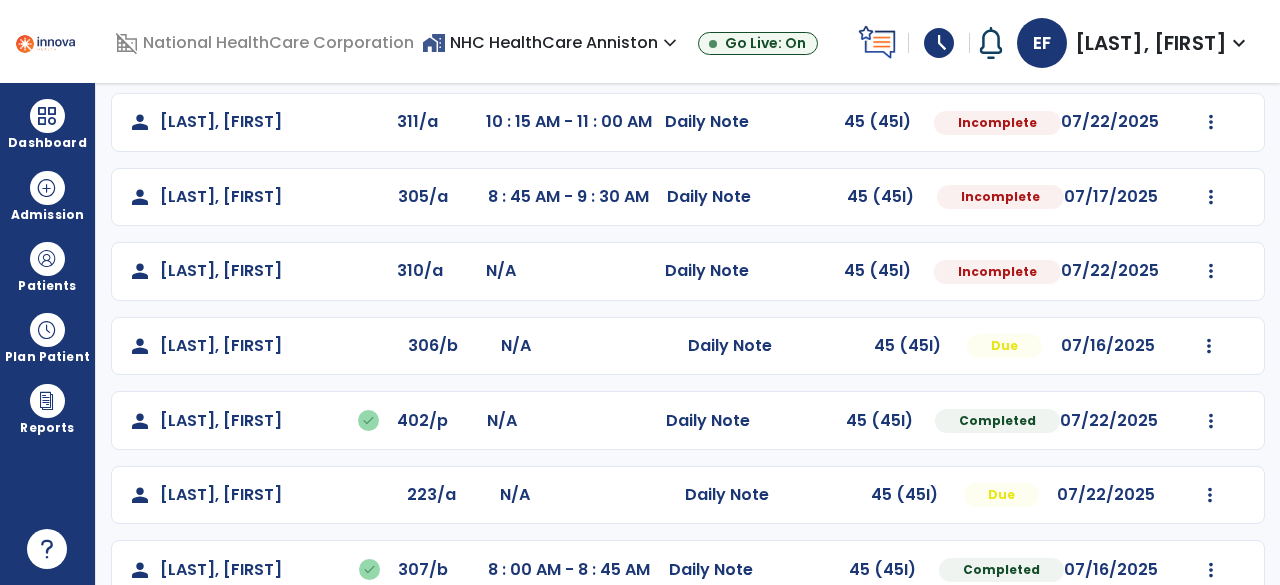 scroll, scrollTop: 489, scrollLeft: 0, axis: vertical 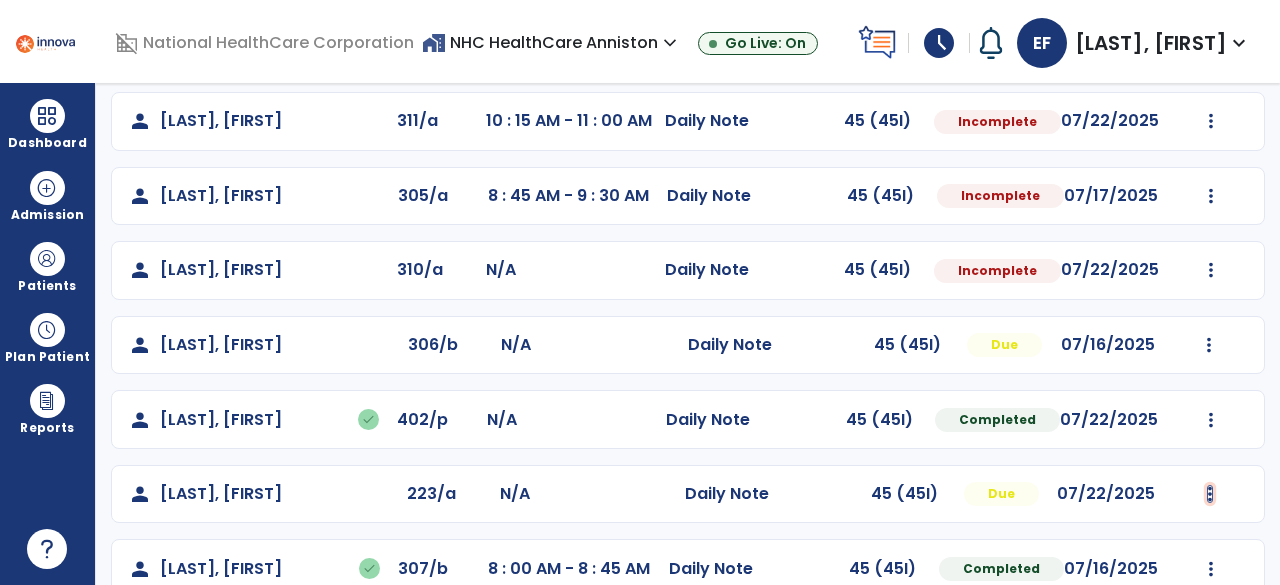 click at bounding box center (1209, -177) 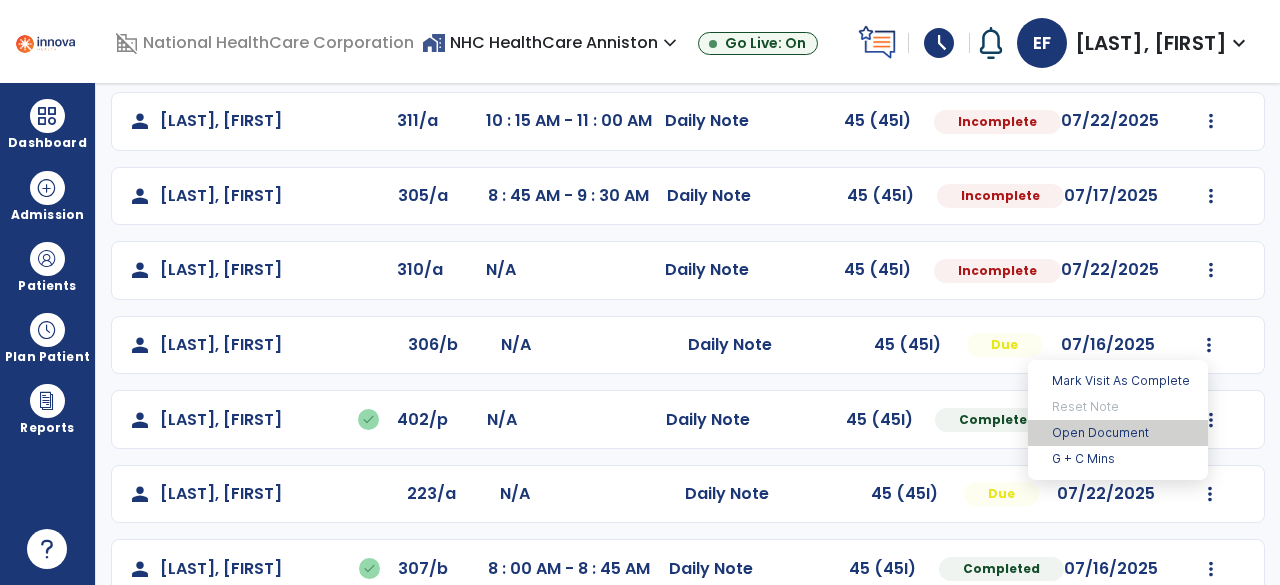 click on "Open Document" at bounding box center (1118, 433) 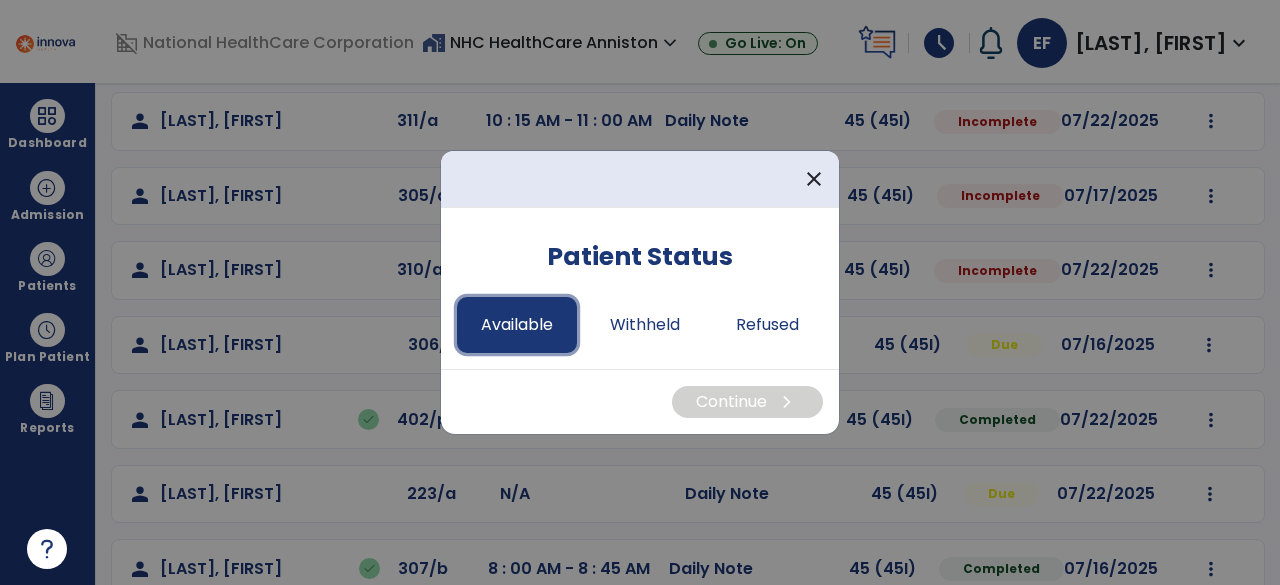 click on "Available" at bounding box center [517, 325] 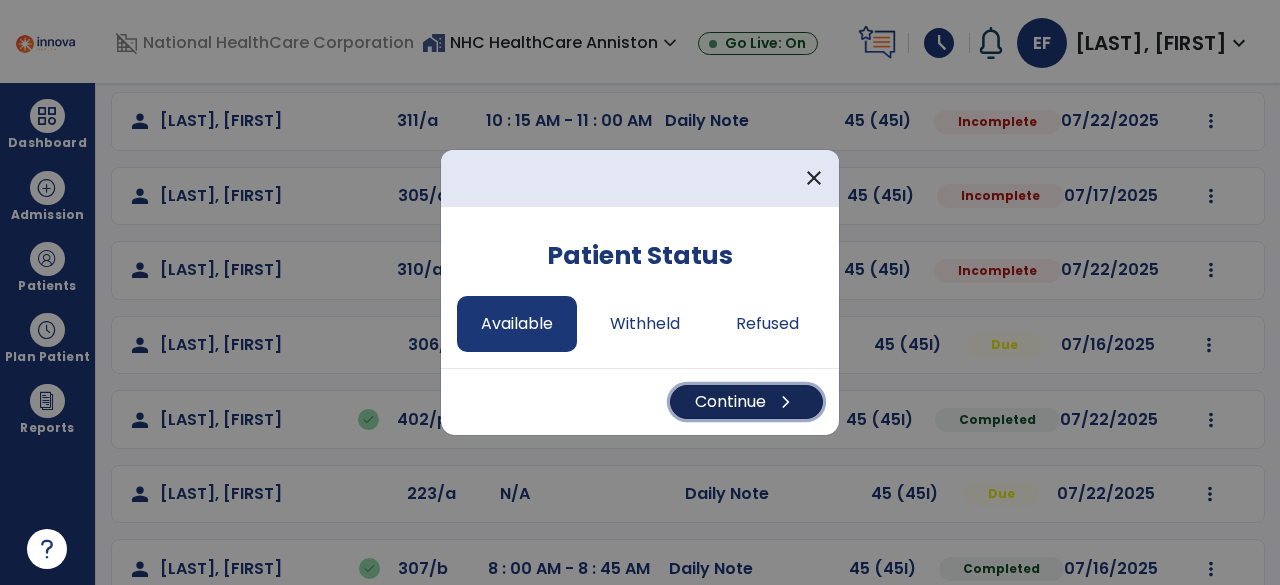 click on "chevron_right" at bounding box center [786, 402] 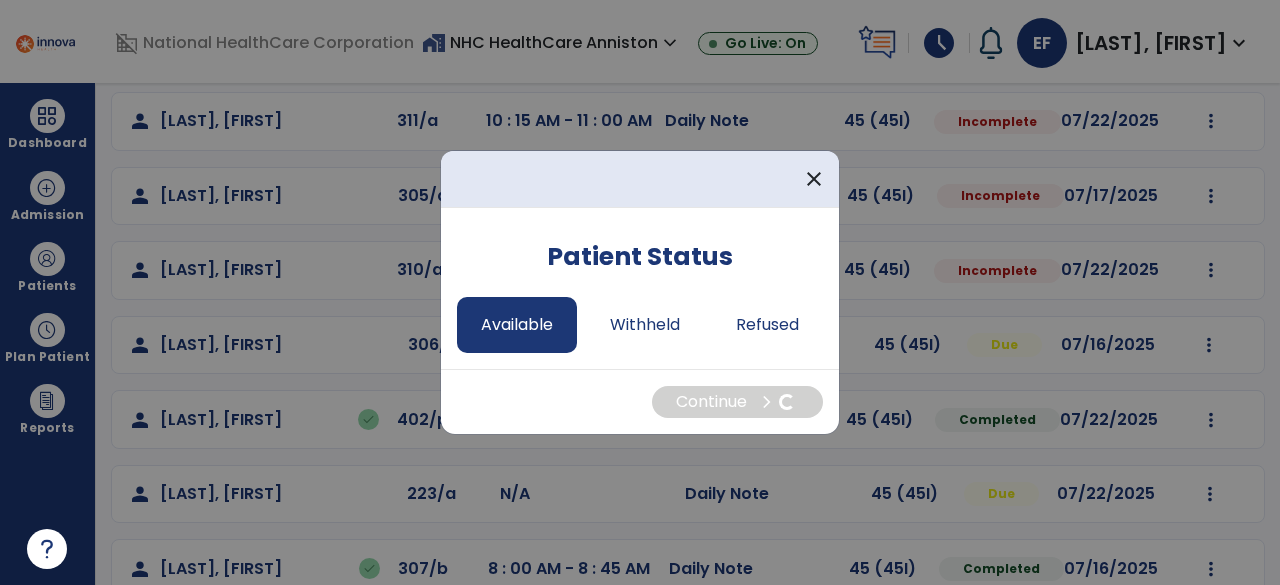 select on "*" 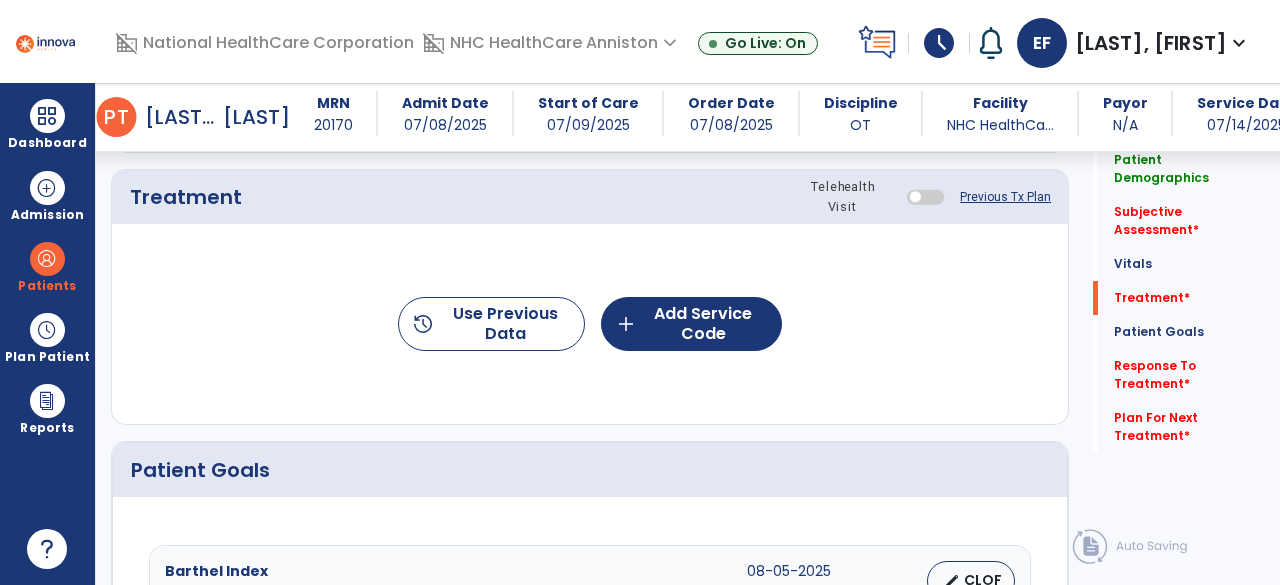 scroll, scrollTop: 1030, scrollLeft: 0, axis: vertical 